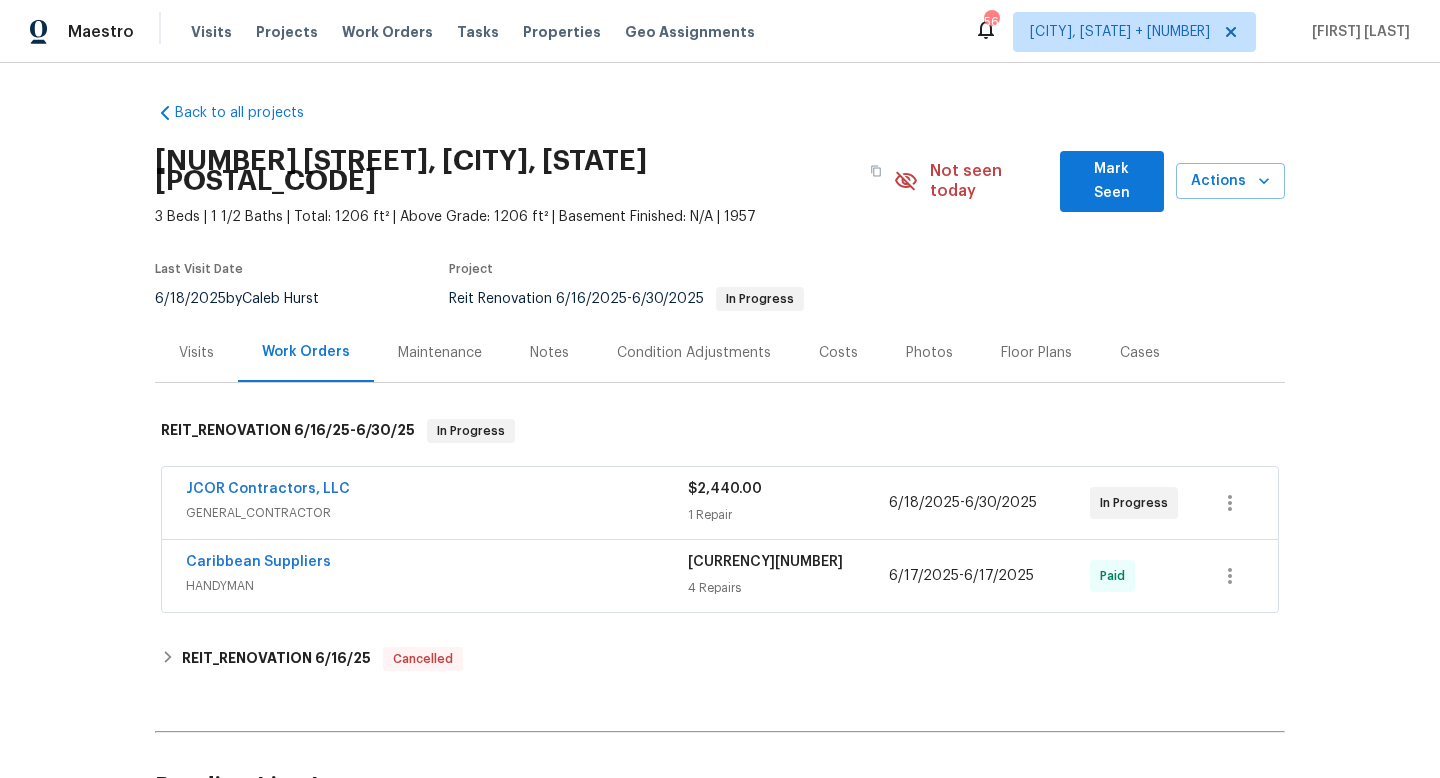 scroll, scrollTop: 0, scrollLeft: 0, axis: both 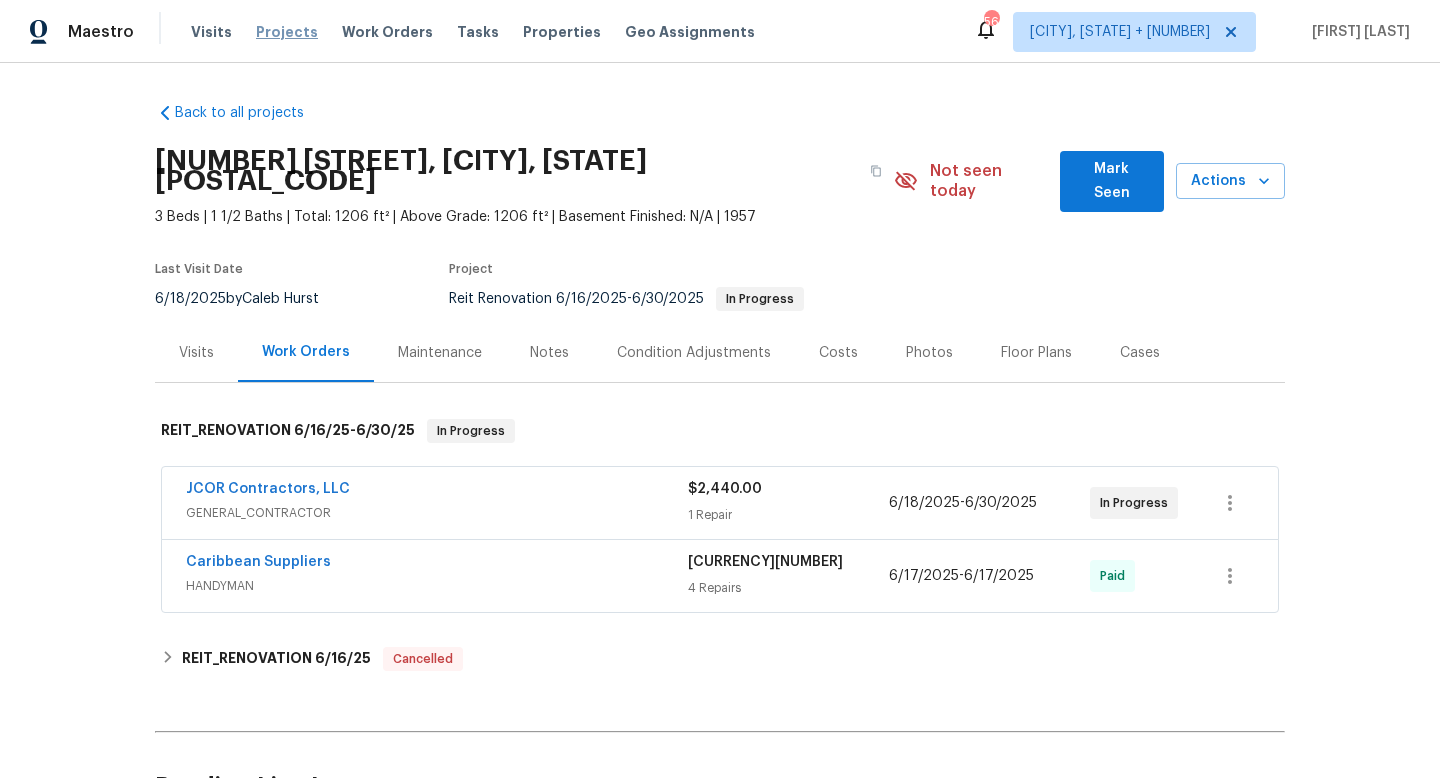 click on "Projects" at bounding box center [287, 32] 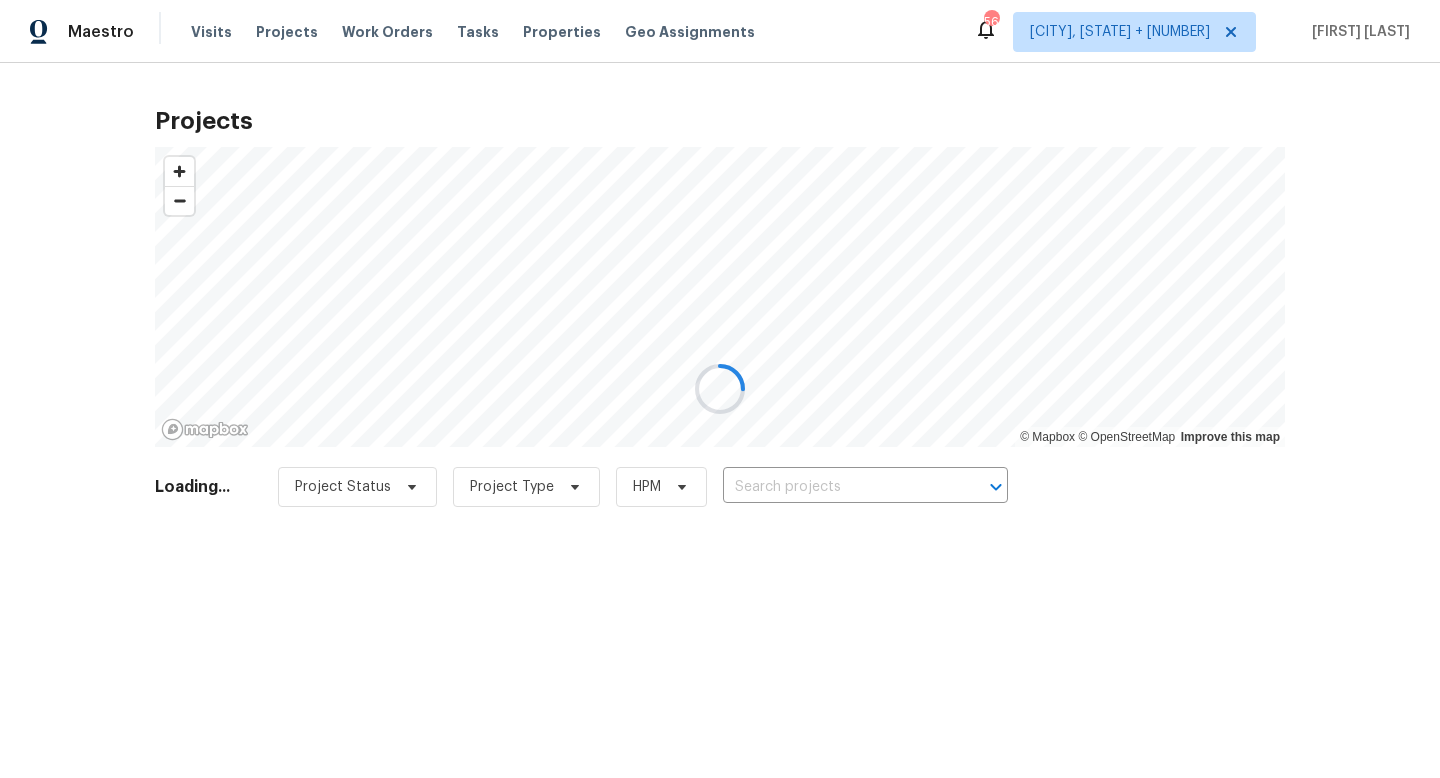 click at bounding box center (720, 389) 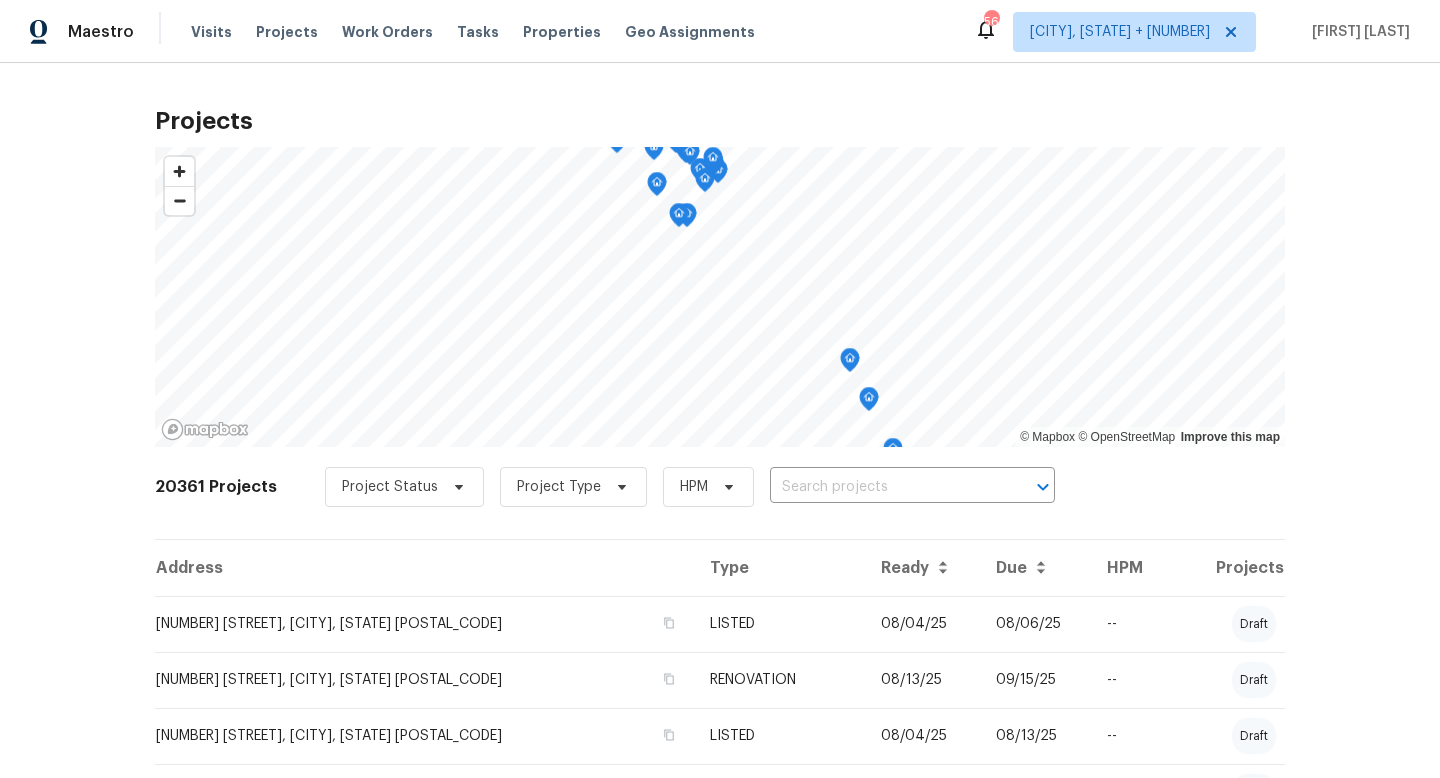 click on "Project Status Project Type HPM ​" at bounding box center [690, 487] 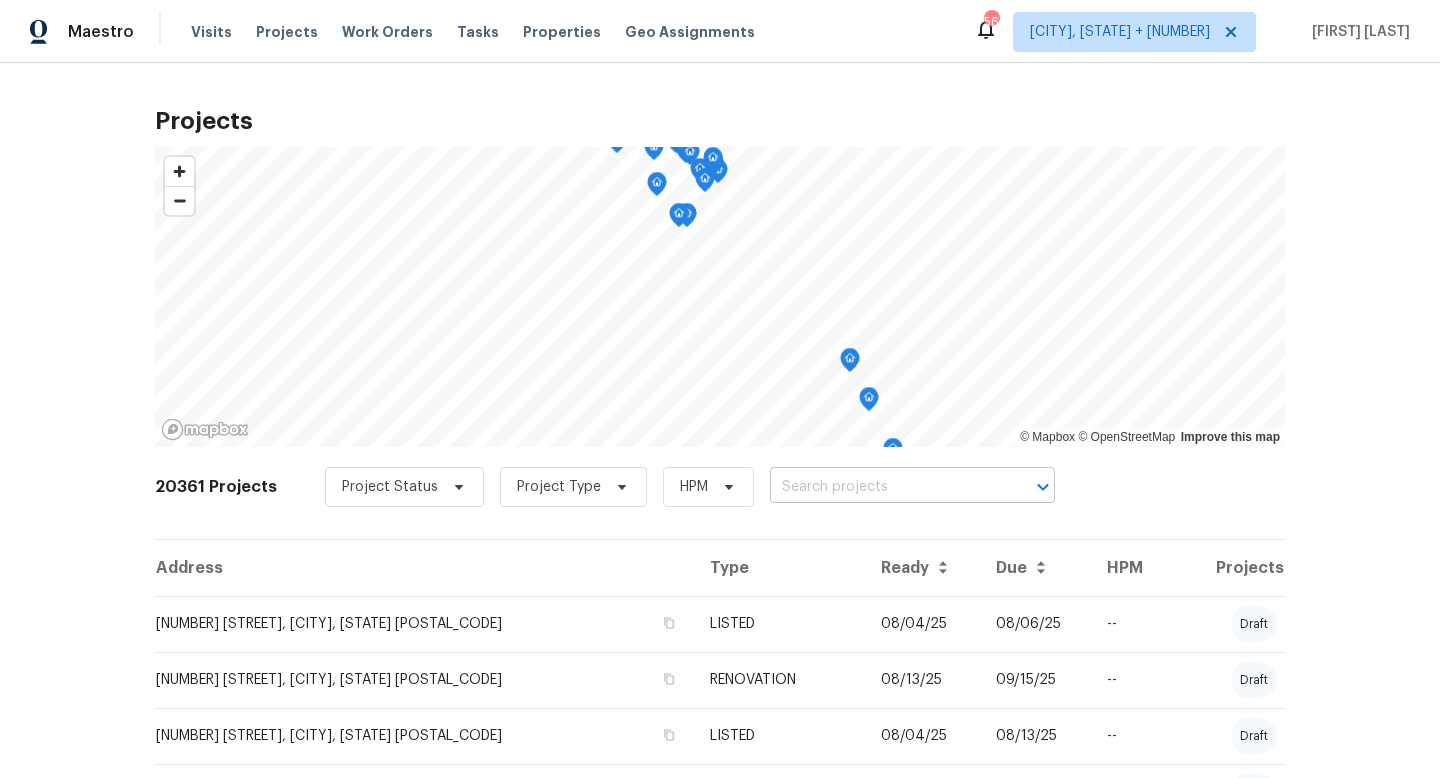 click at bounding box center [884, 487] 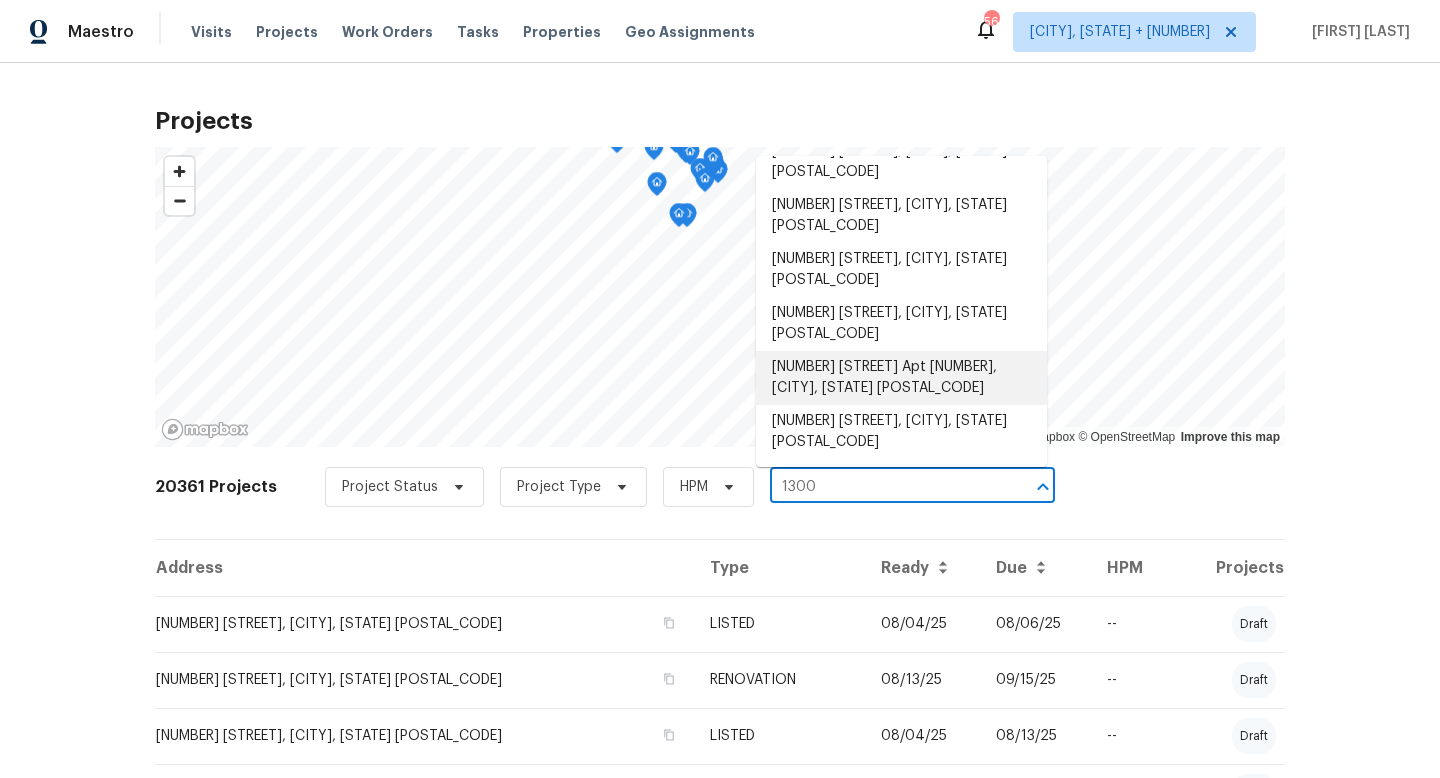 scroll, scrollTop: 260, scrollLeft: 0, axis: vertical 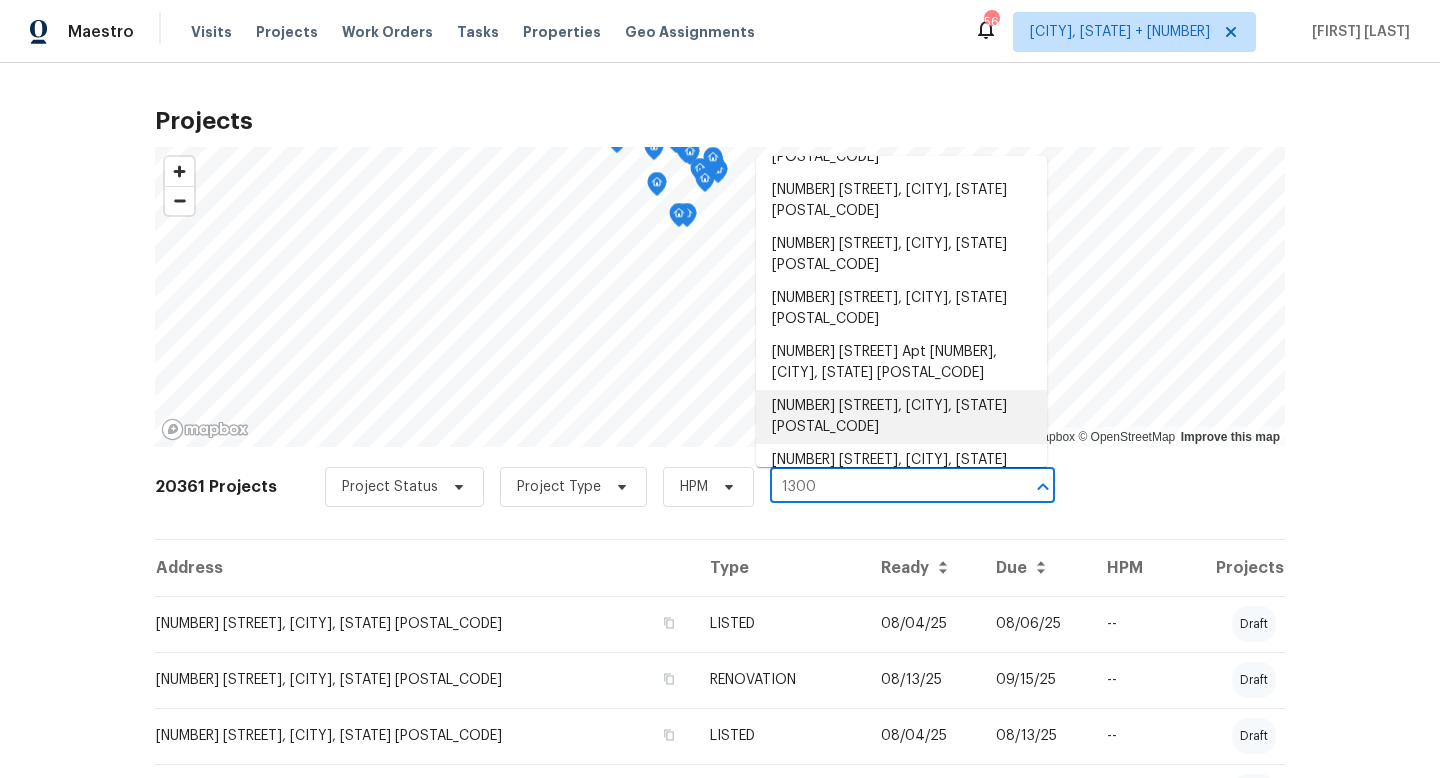 type on "1300" 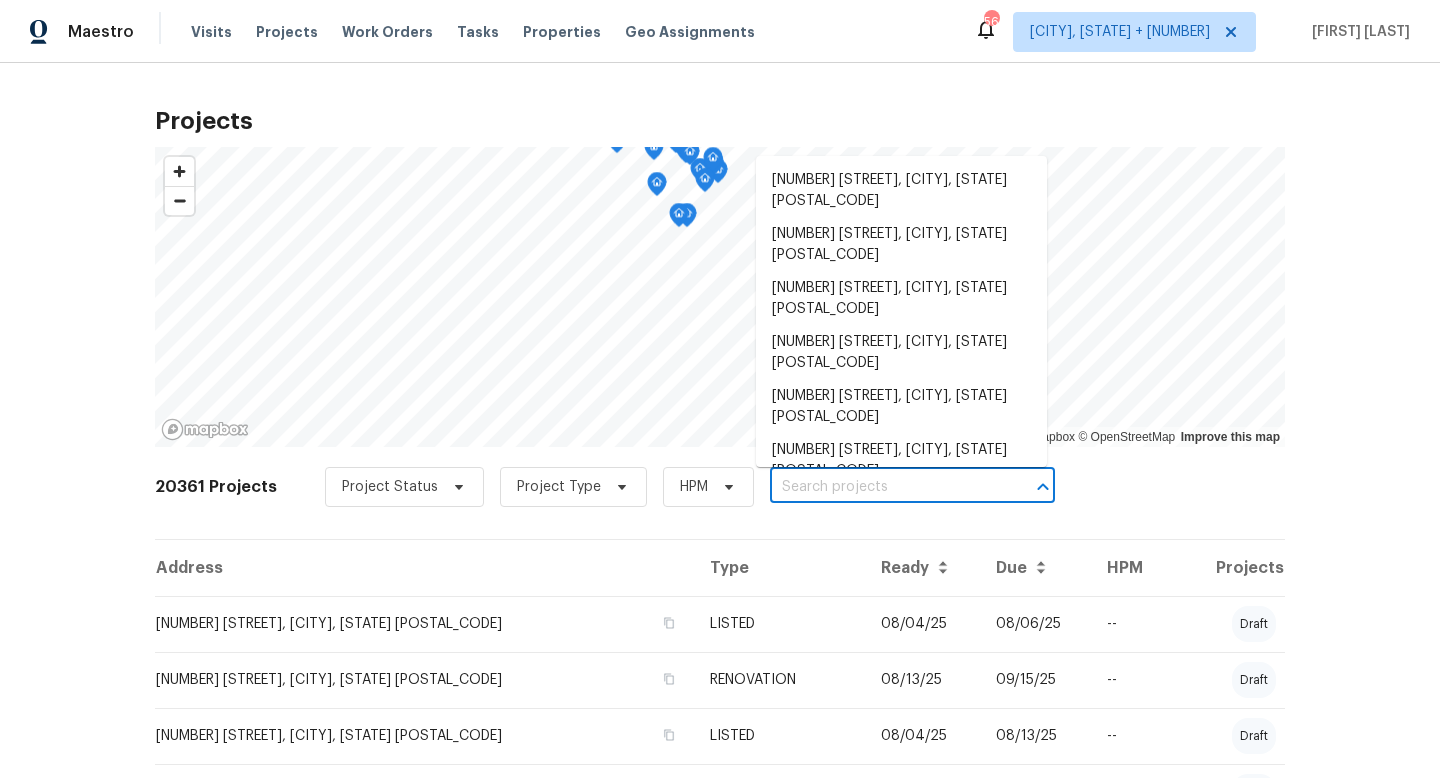 scroll, scrollTop: 111, scrollLeft: 0, axis: vertical 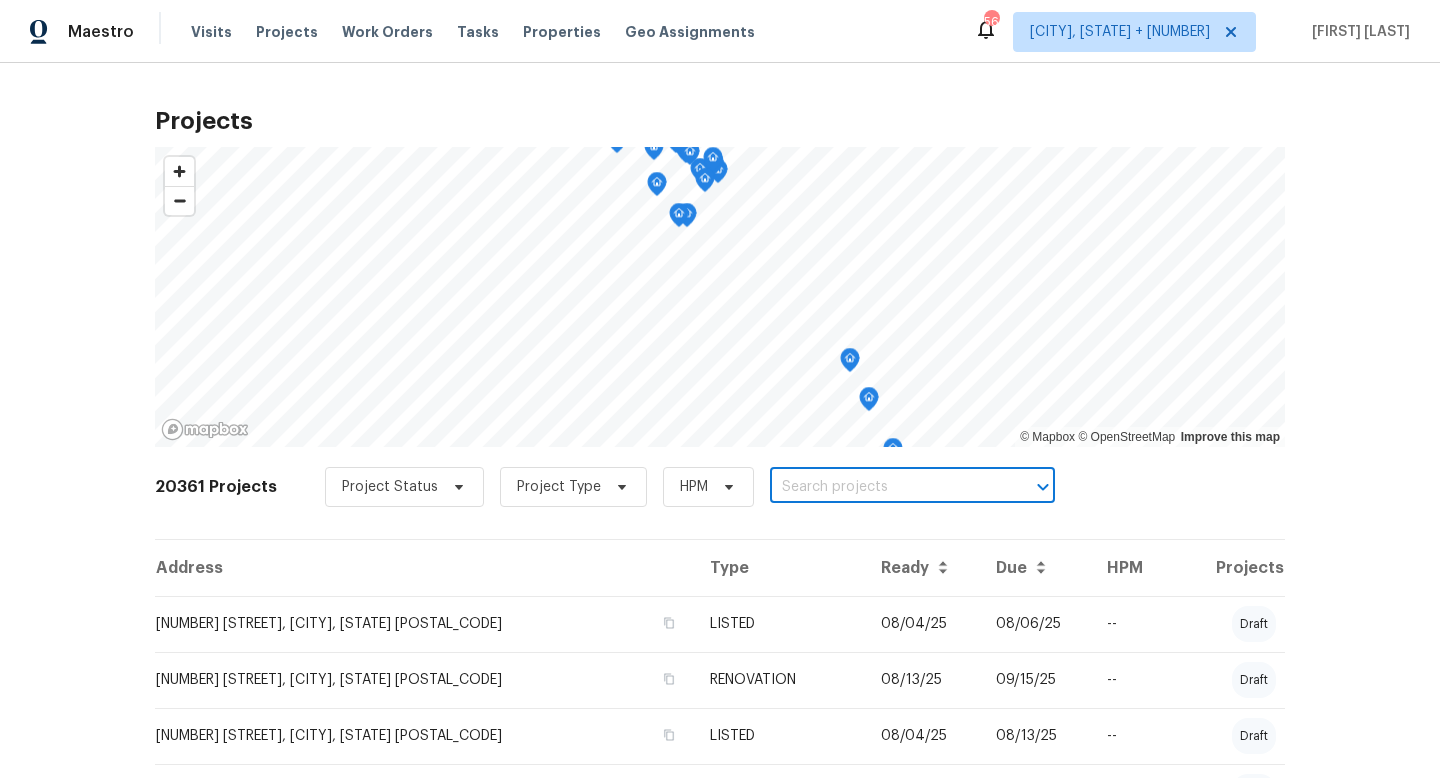 click at bounding box center (884, 487) 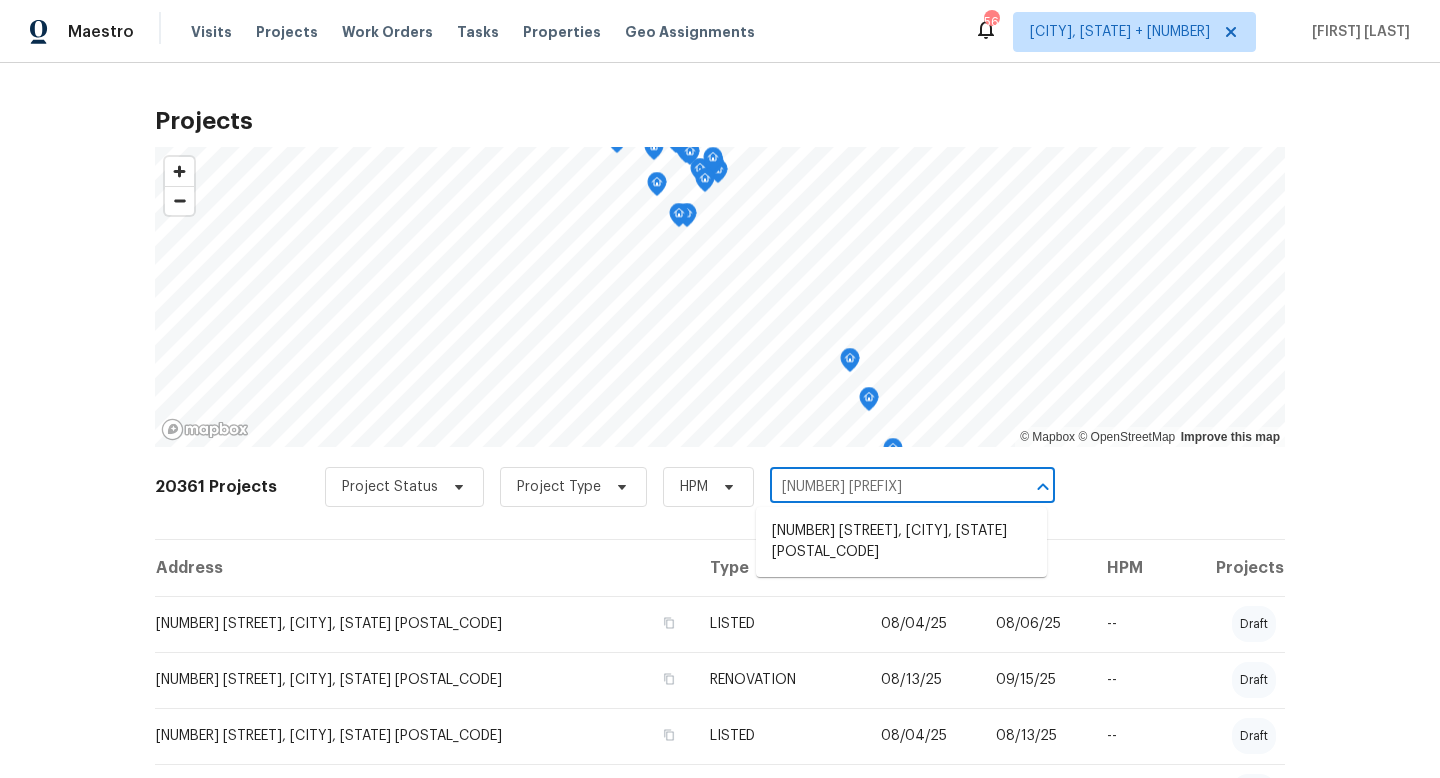 type on "[NUMBER] [PREFIX]" 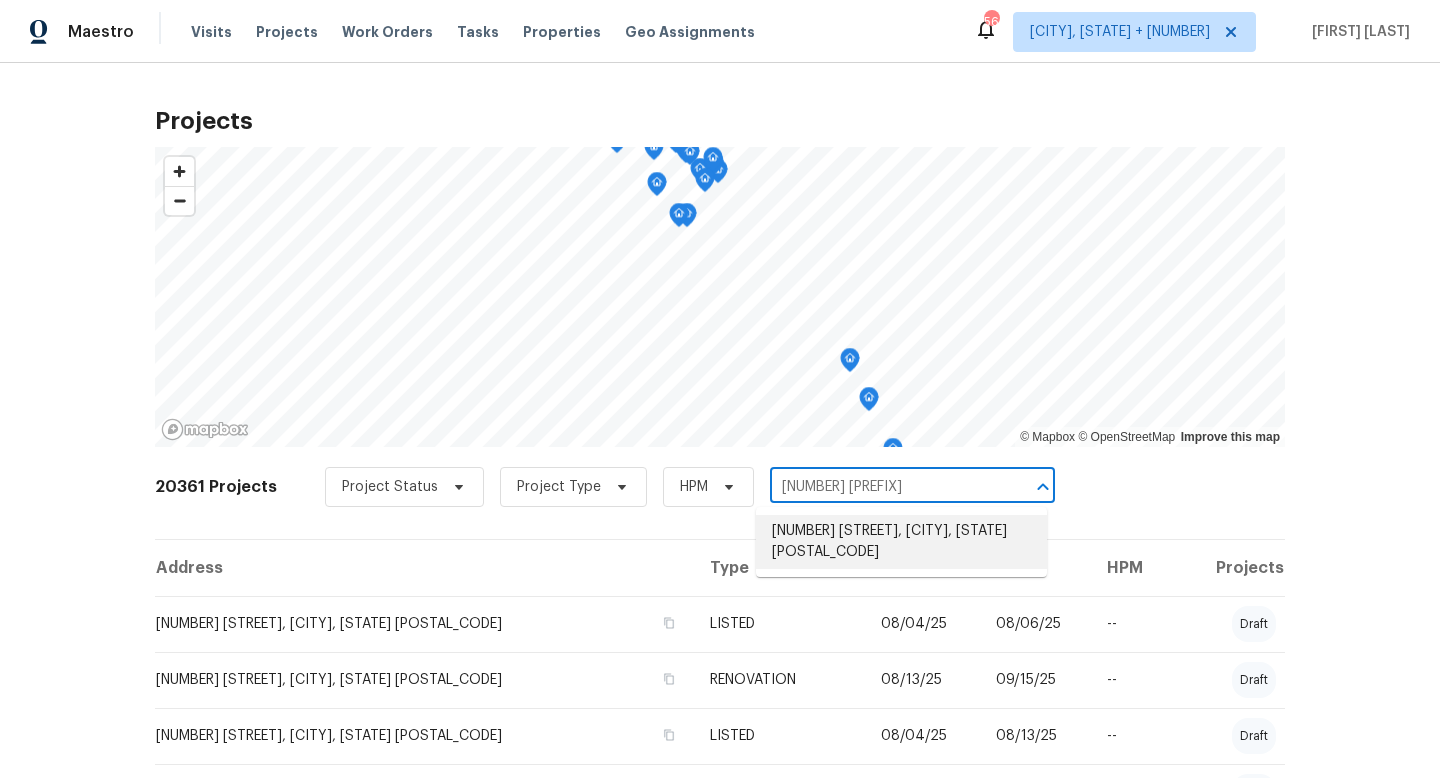 click on "[NUMBER] [STREET], [CITY], [STATE] [POSTAL_CODE]" at bounding box center (901, 542) 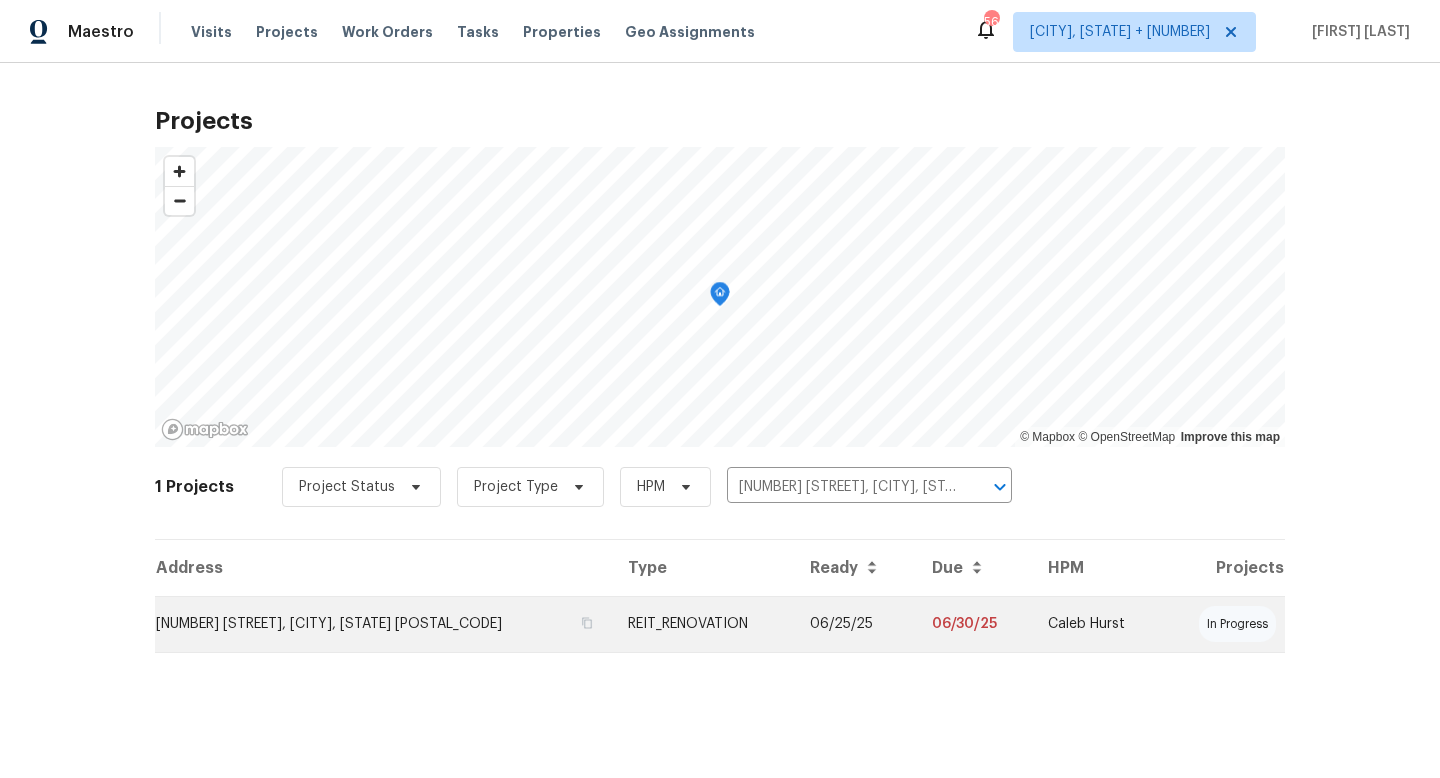 click on "REIT_RENOVATION" at bounding box center (703, 624) 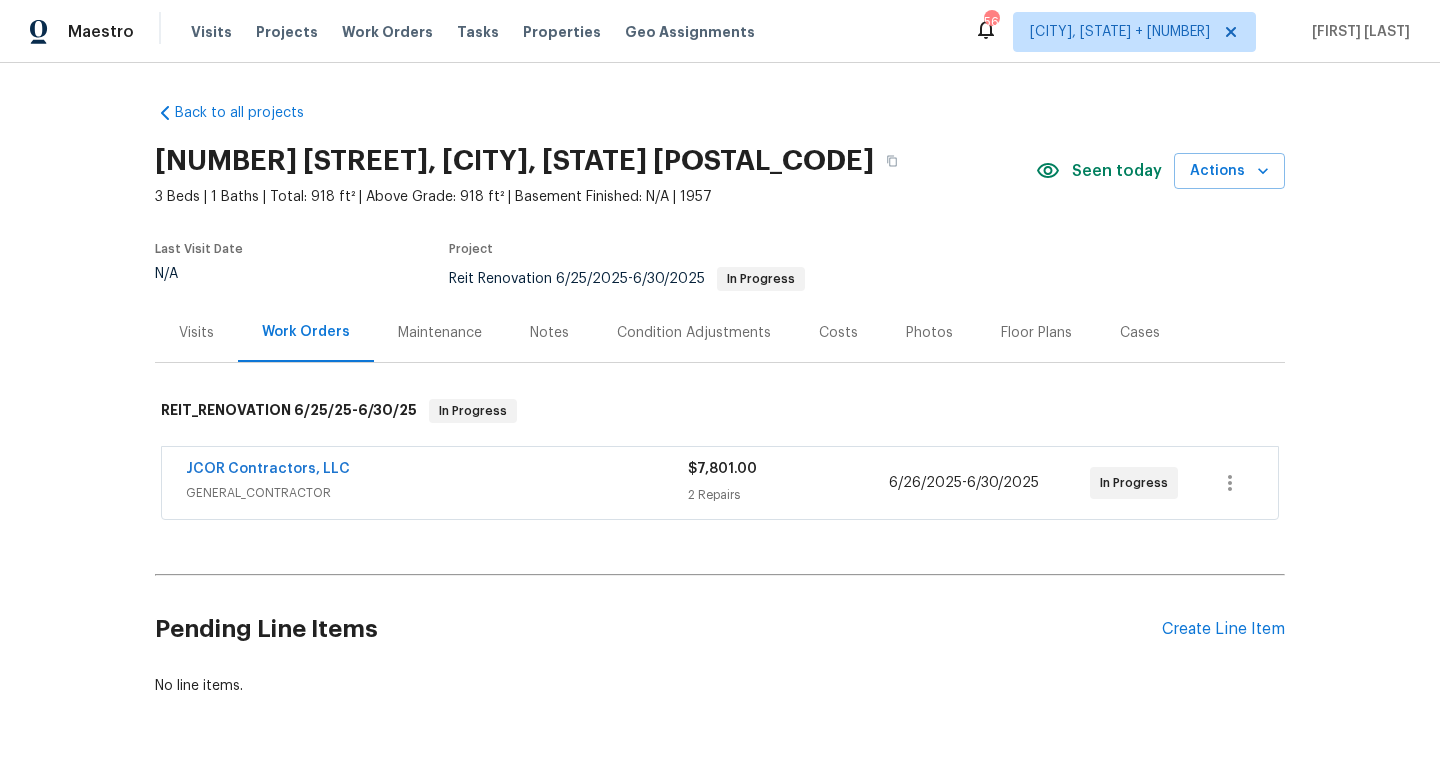 click on "GENERAL_CONTRACTOR" at bounding box center (437, 493) 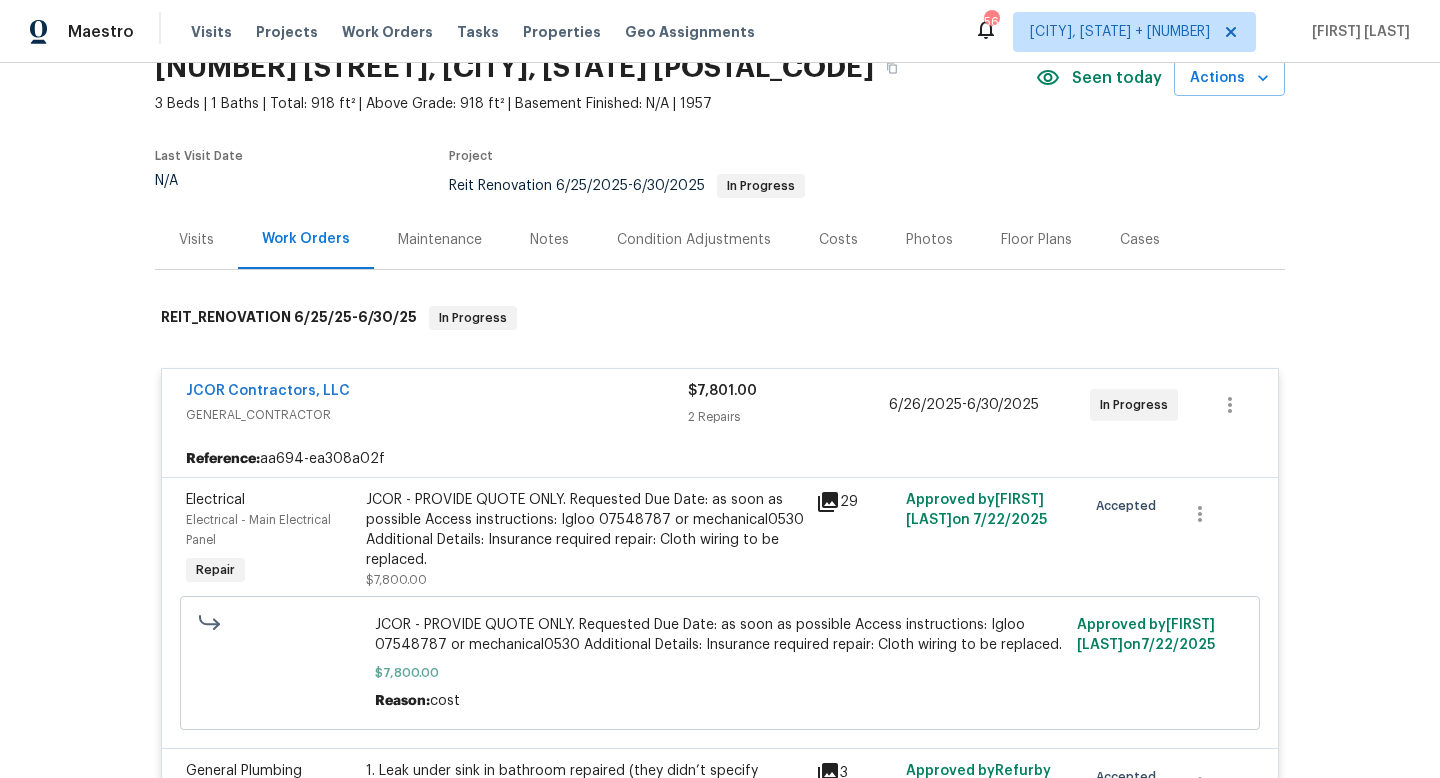 scroll, scrollTop: 94, scrollLeft: 0, axis: vertical 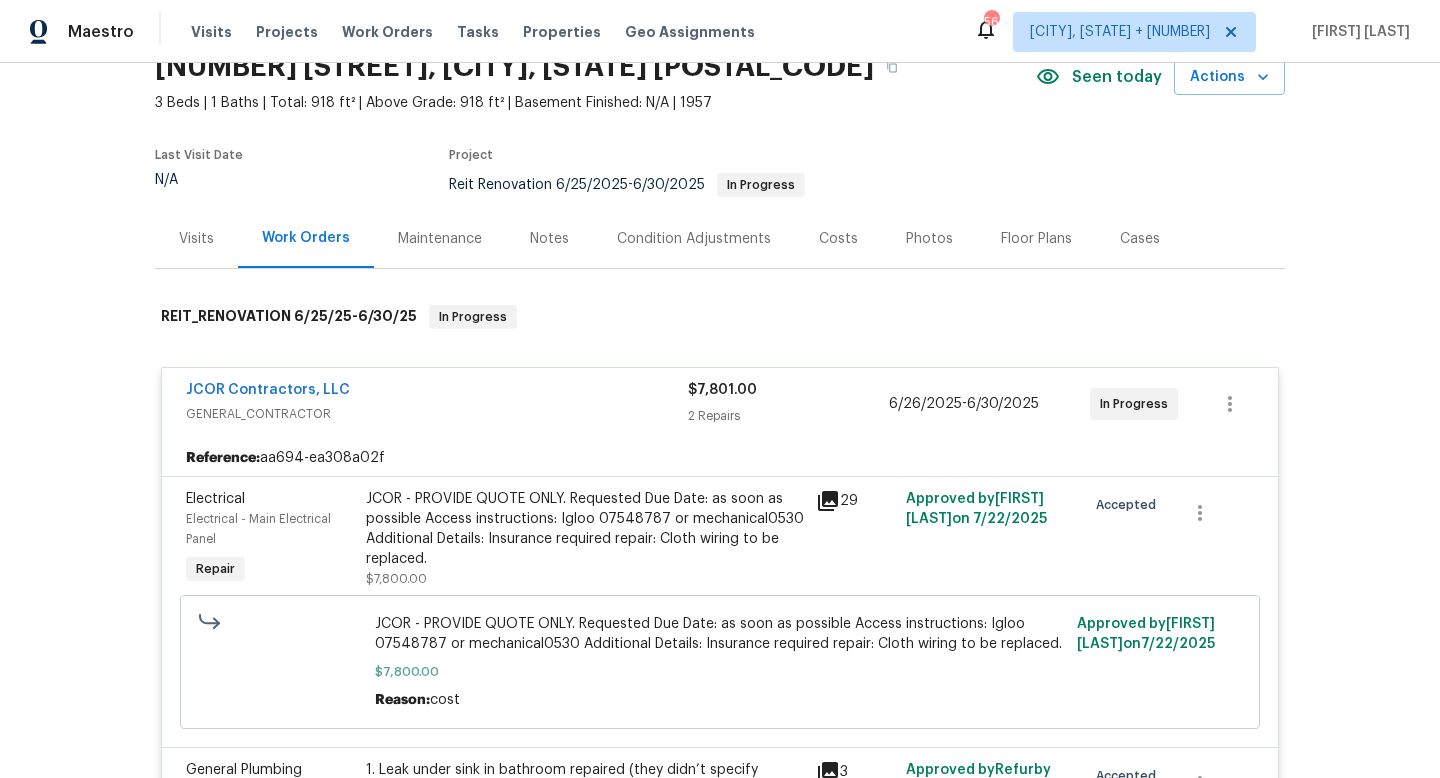 click on "JCOR - PROVIDE QUOTE ONLY.
Requested Due Date: as soon as possible
Access instructions: Igloo 07548787 or mechanical0530
Additional Details: Insurance required repair: Cloth wiring to be replaced." at bounding box center (585, 529) 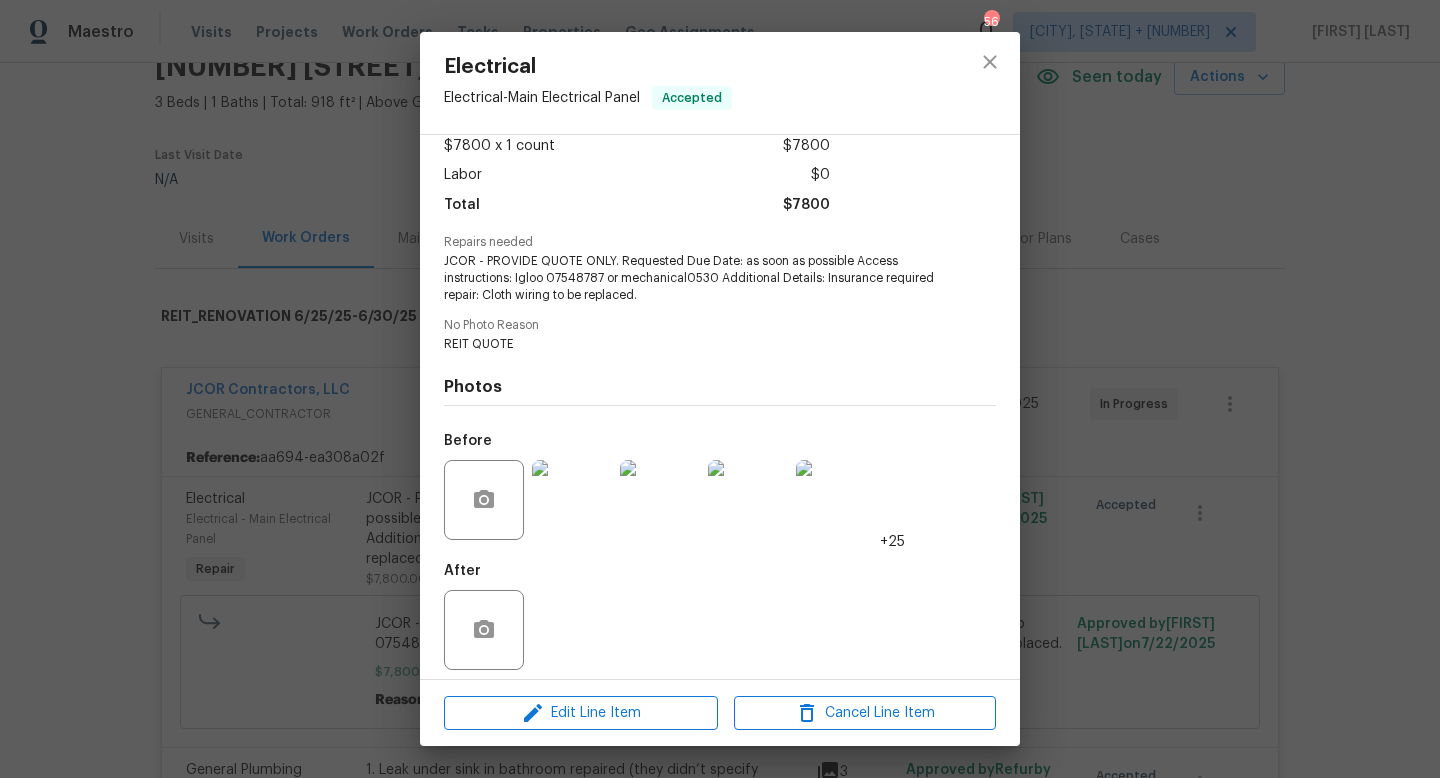 scroll, scrollTop: 126, scrollLeft: 0, axis: vertical 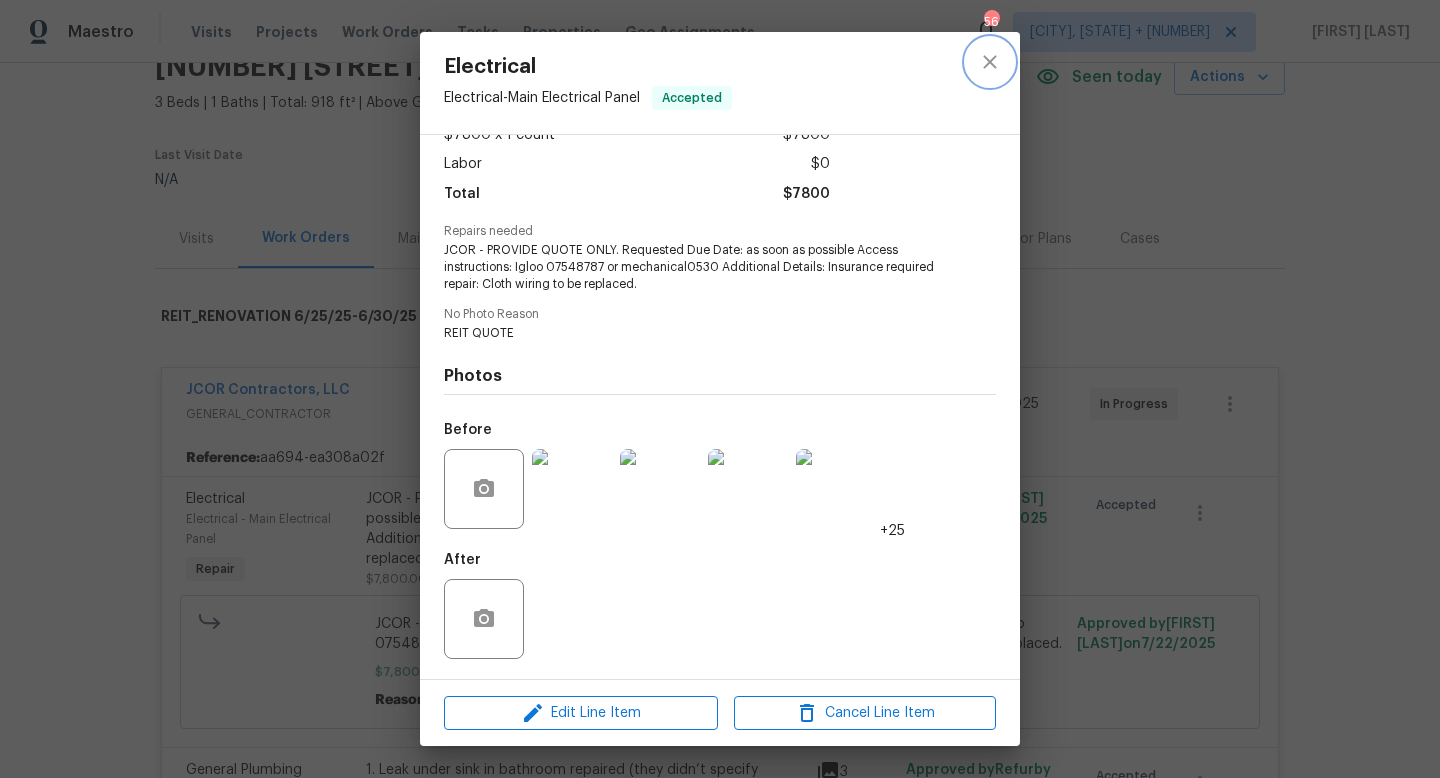 click 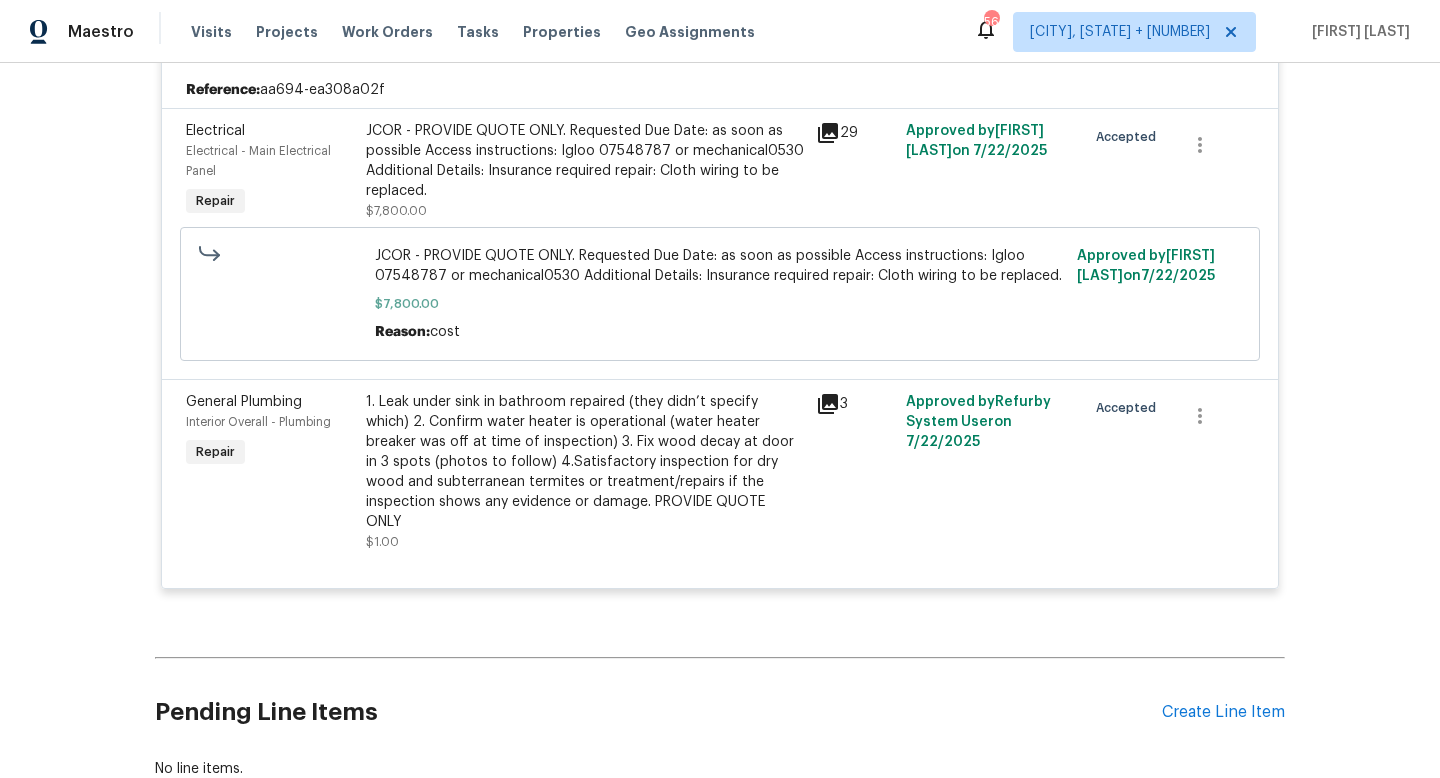 scroll, scrollTop: 463, scrollLeft: 0, axis: vertical 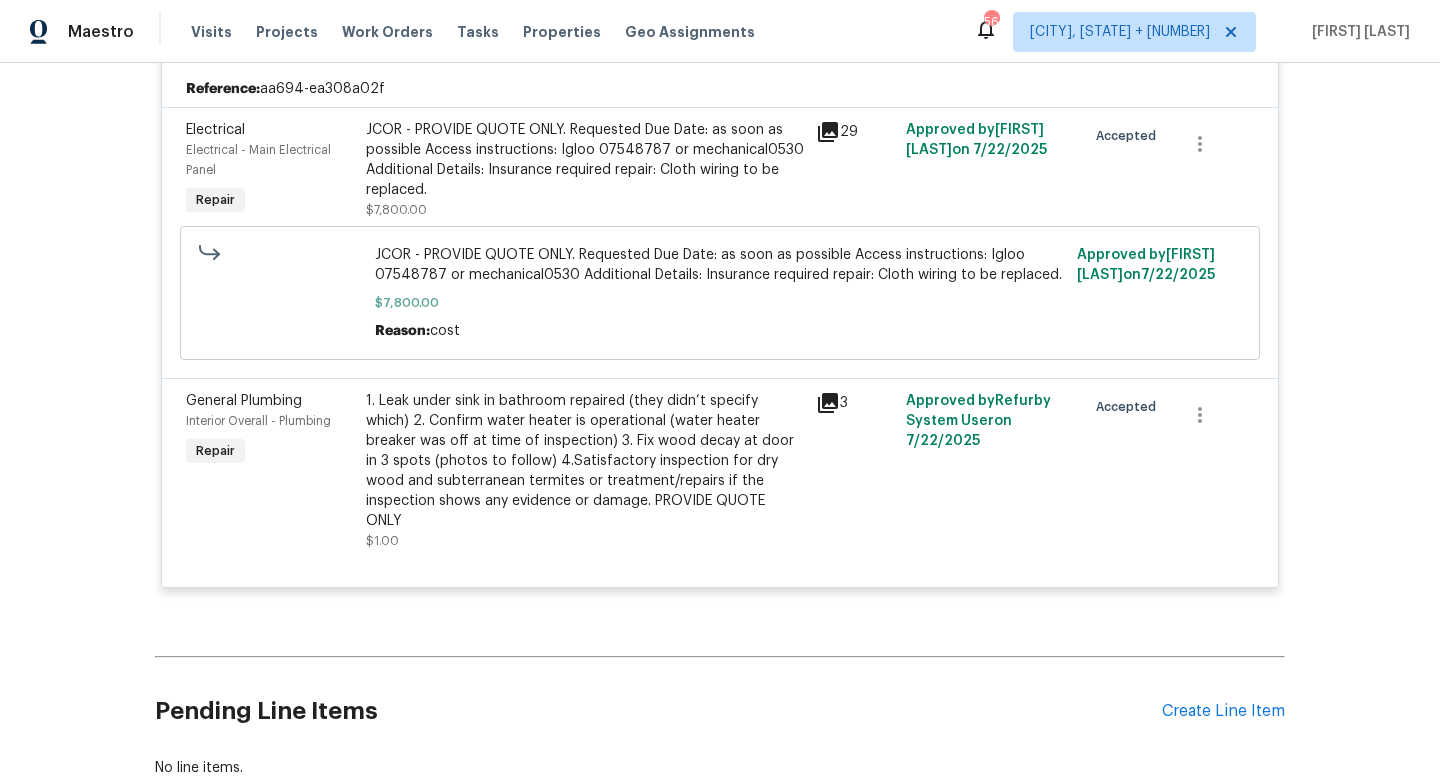 click on "1. Leak under sink in bathroom repaired (they didn’t specify which)
2. Confirm water heater is operational (water heater breaker was off at time of inspection)
3. Fix wood decay at door in 3 spots (photos to follow)
4.Satisfactory inspection for dry wood and subterranean termites or treatment/repairs if the inspection shows any evidence or damage.
PROVIDE QUOTE ONLY" at bounding box center [585, 461] 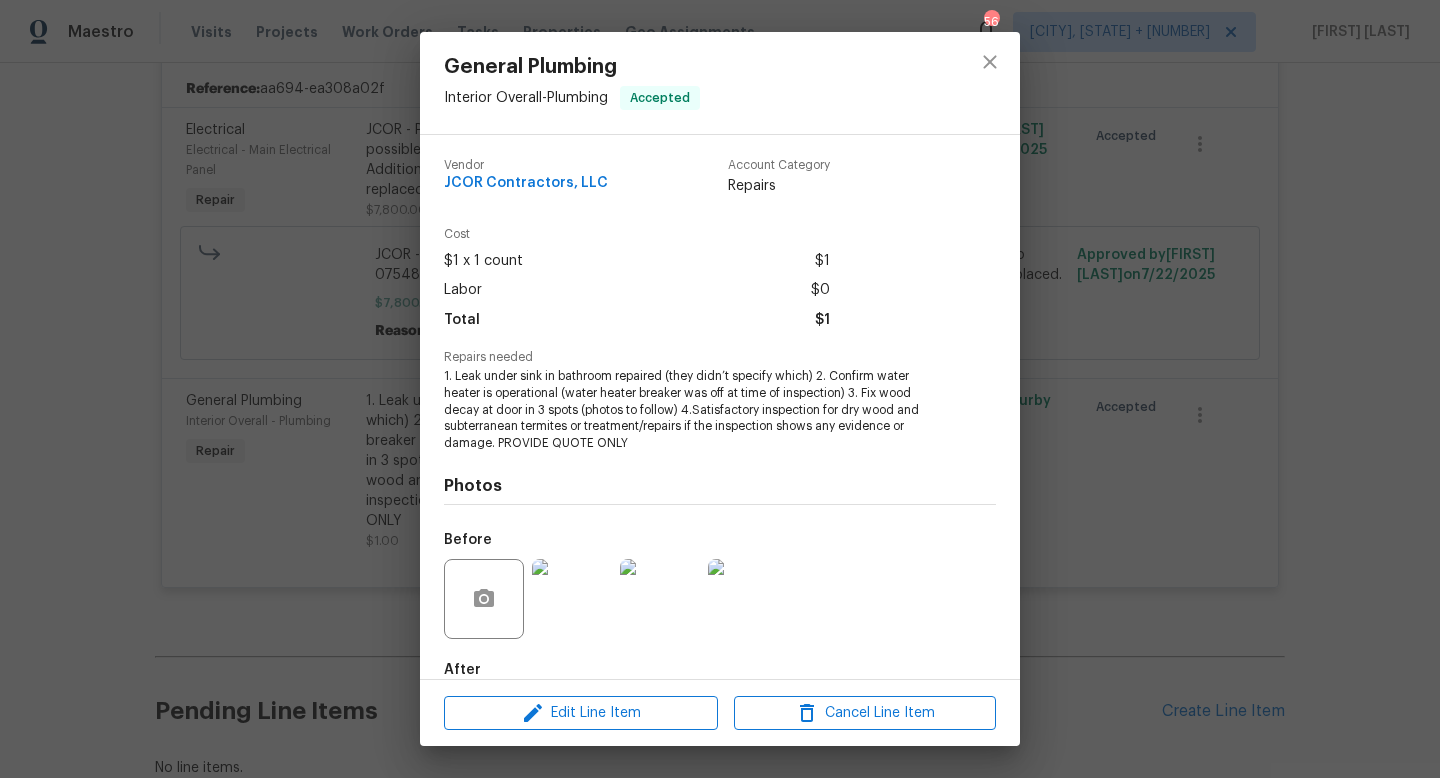 scroll, scrollTop: 110, scrollLeft: 0, axis: vertical 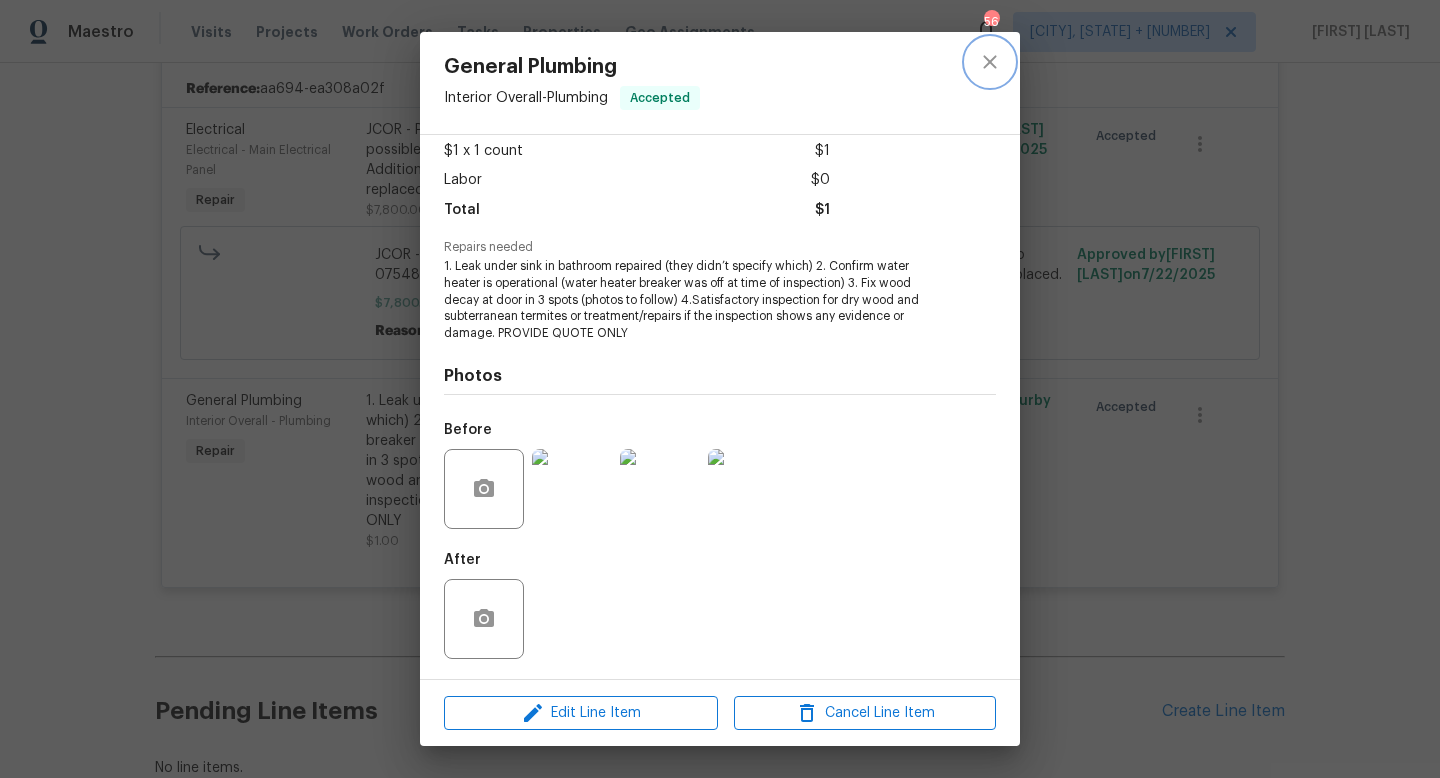 click 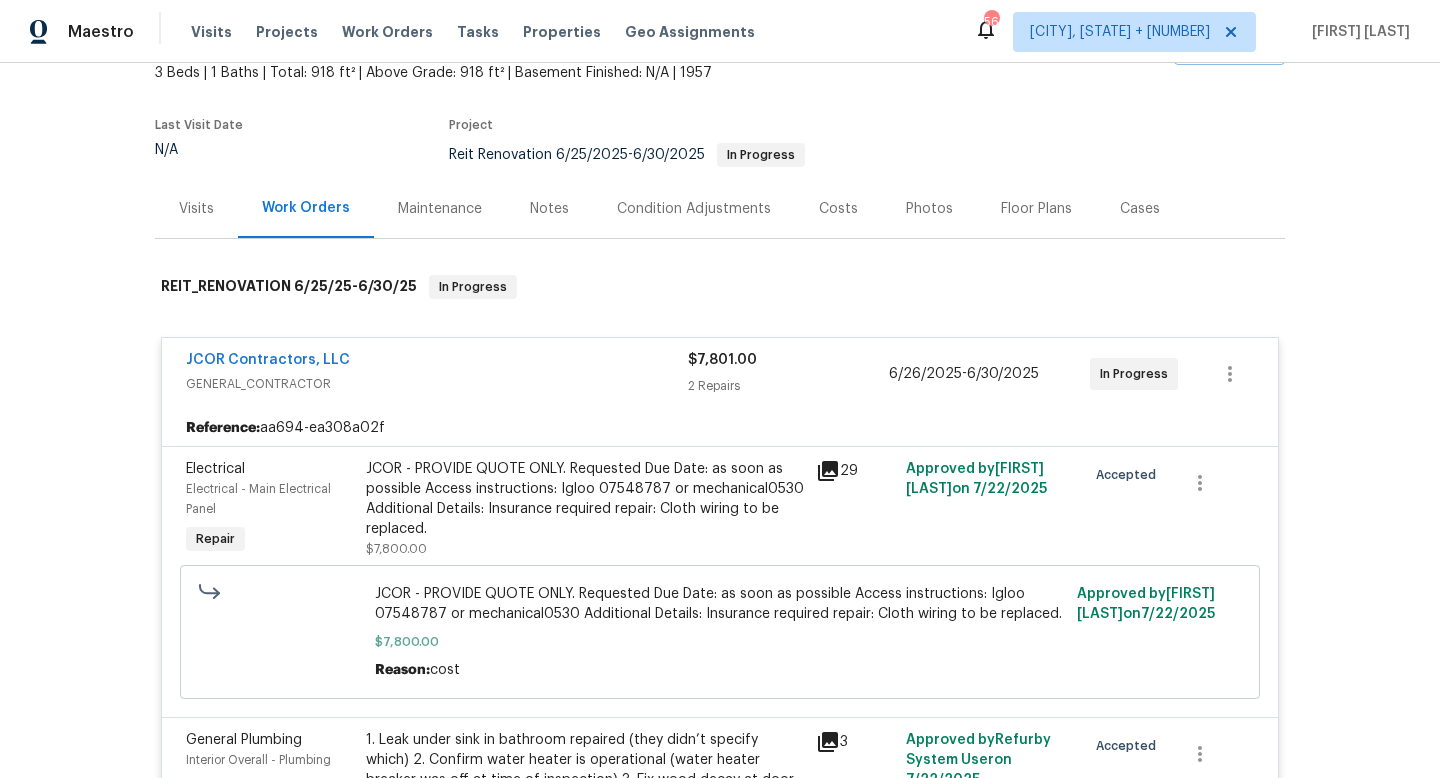 scroll, scrollTop: 119, scrollLeft: 0, axis: vertical 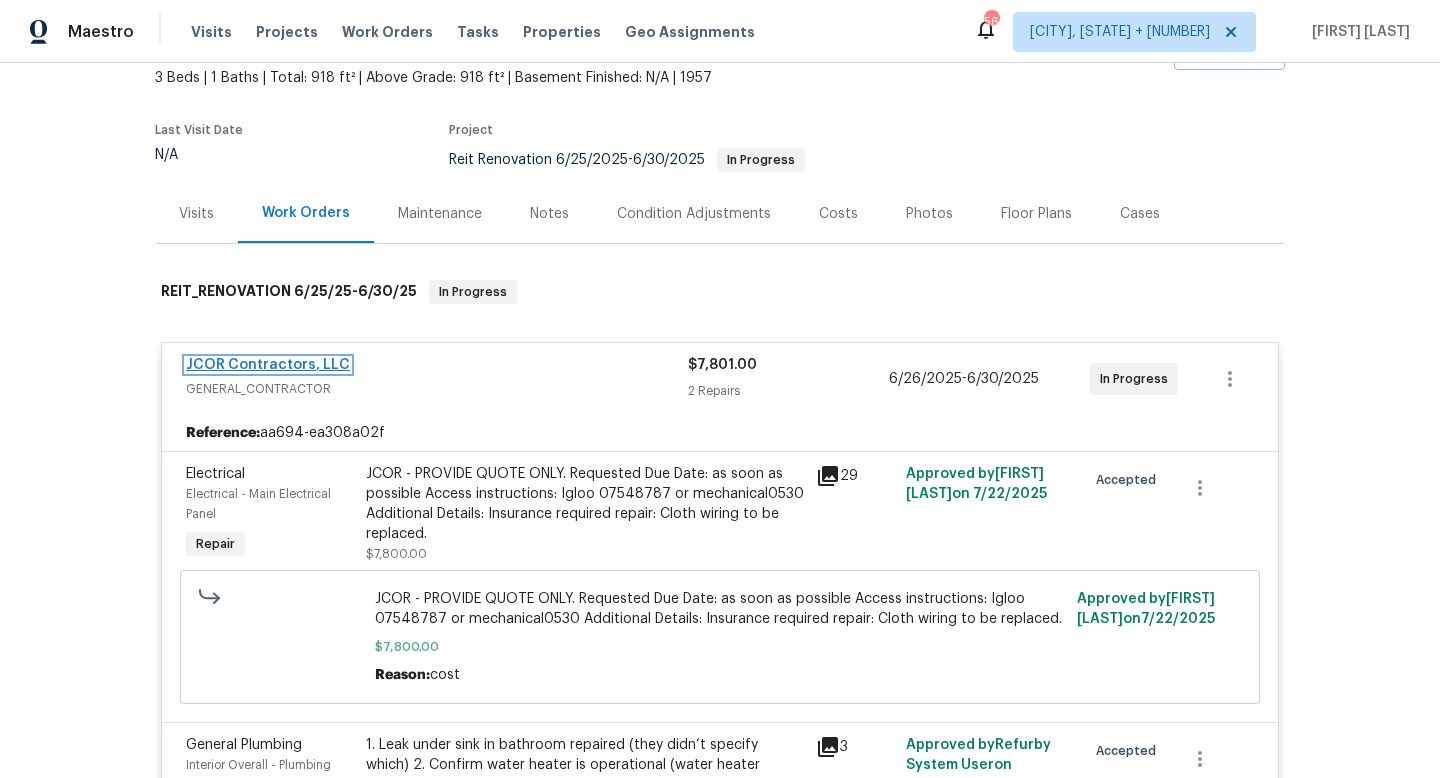 click on "JCOR Contractors, LLC" at bounding box center [268, 365] 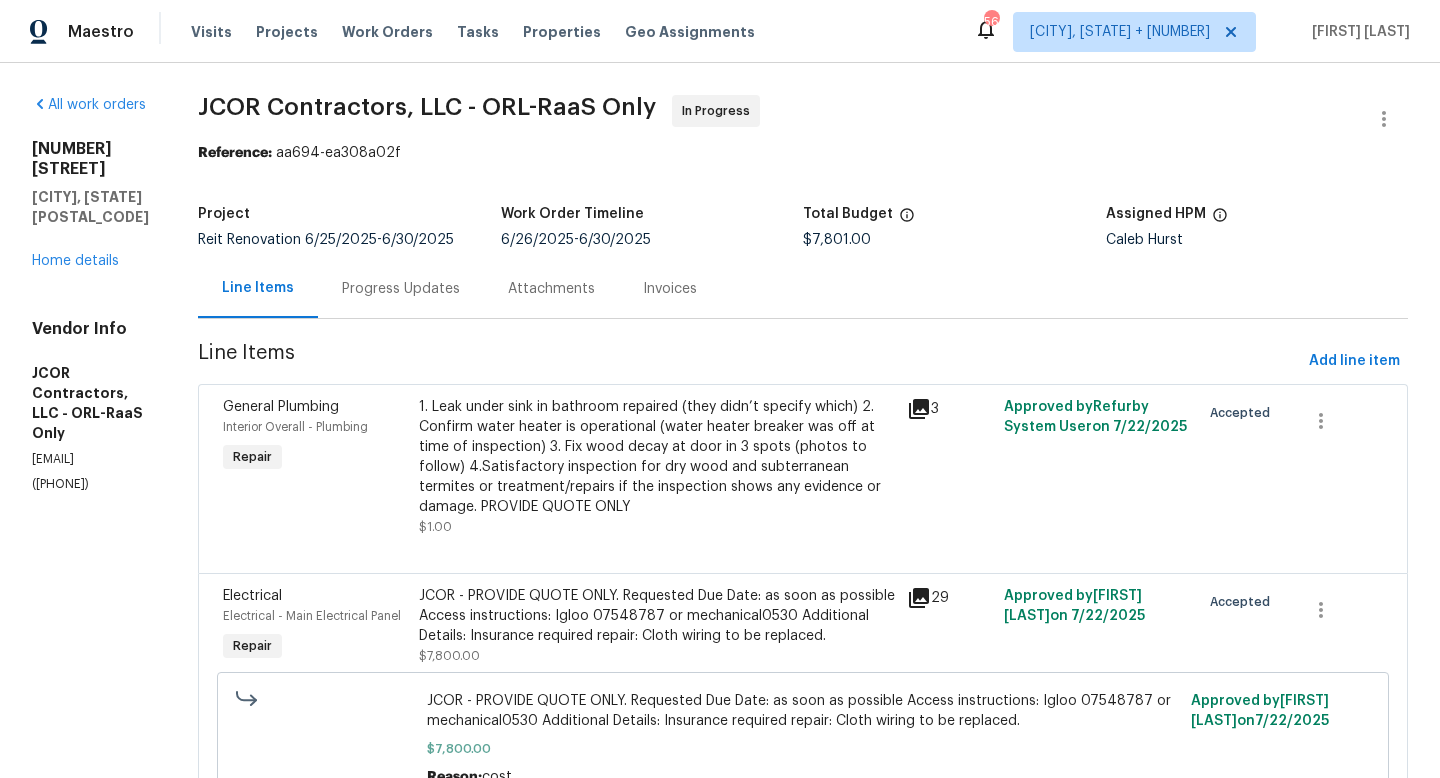 click on "Progress Updates" at bounding box center [401, 289] 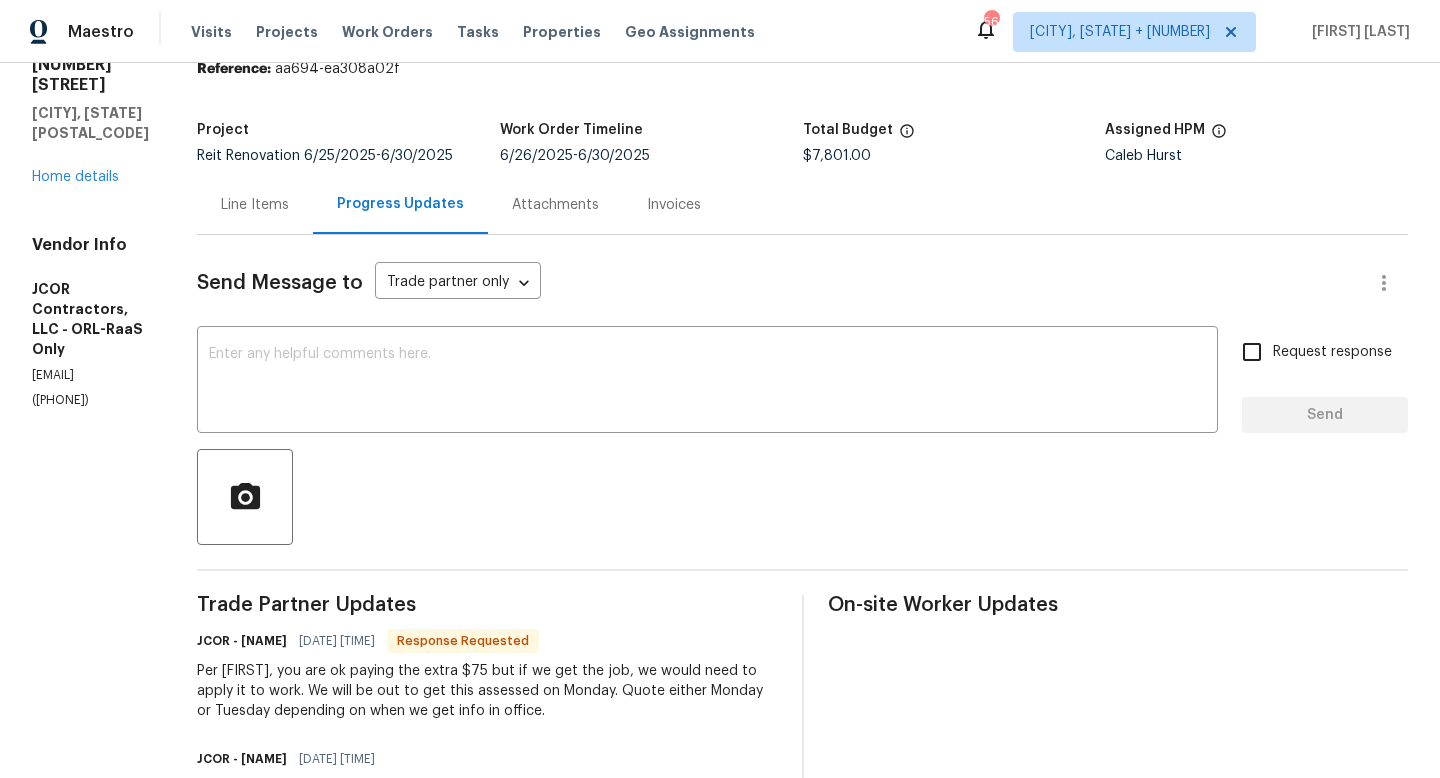 scroll, scrollTop: 85, scrollLeft: 0, axis: vertical 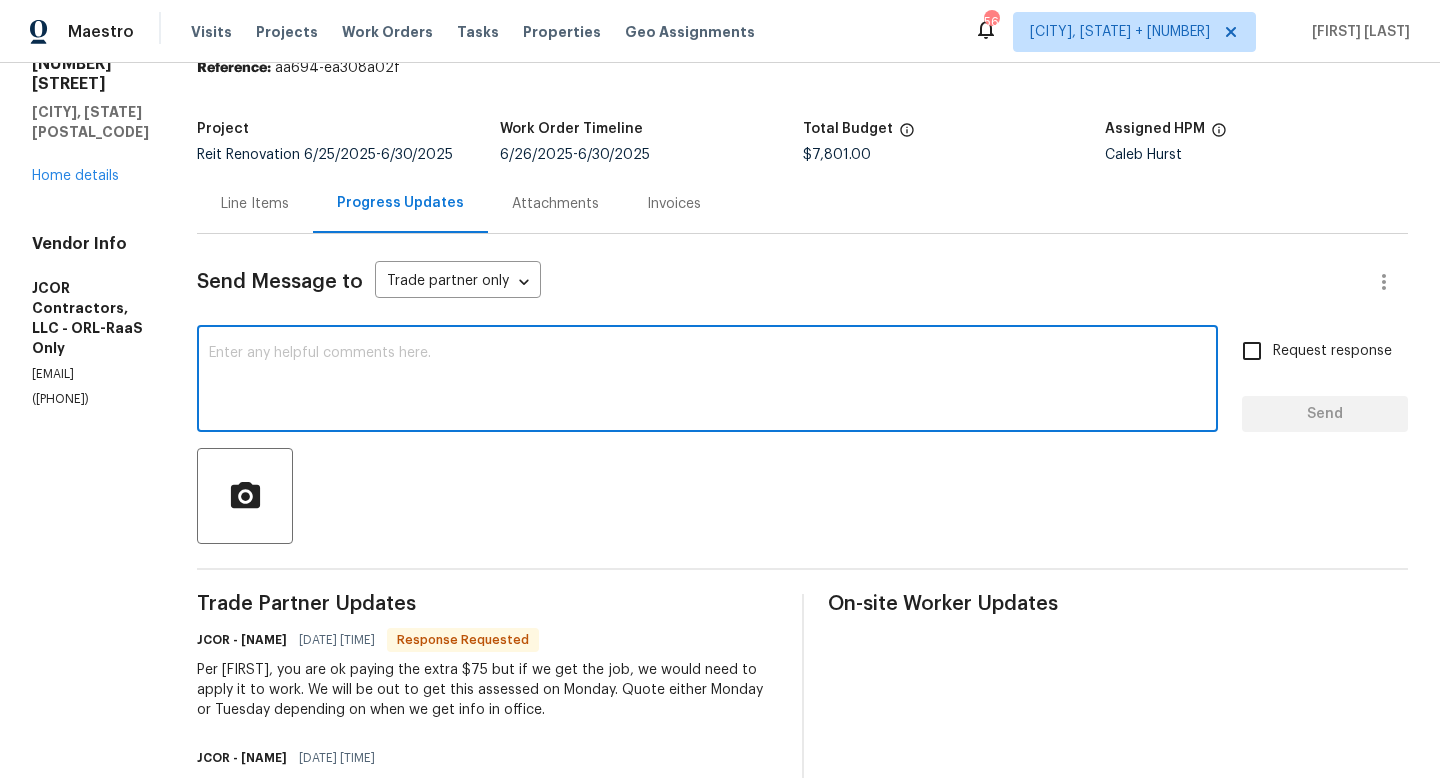 click at bounding box center (707, 381) 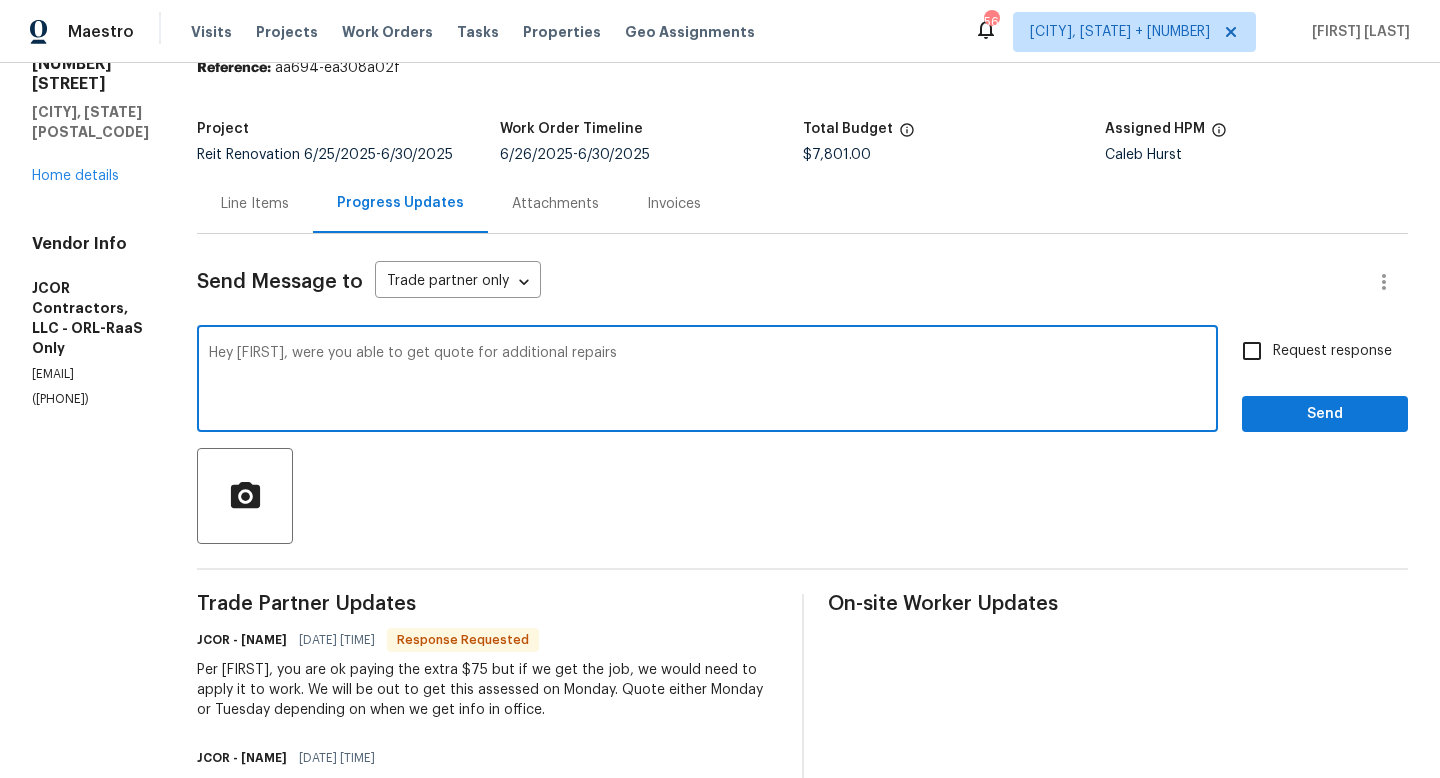 type on "Hey [FIRST], were you able to get quote for additional repairs" 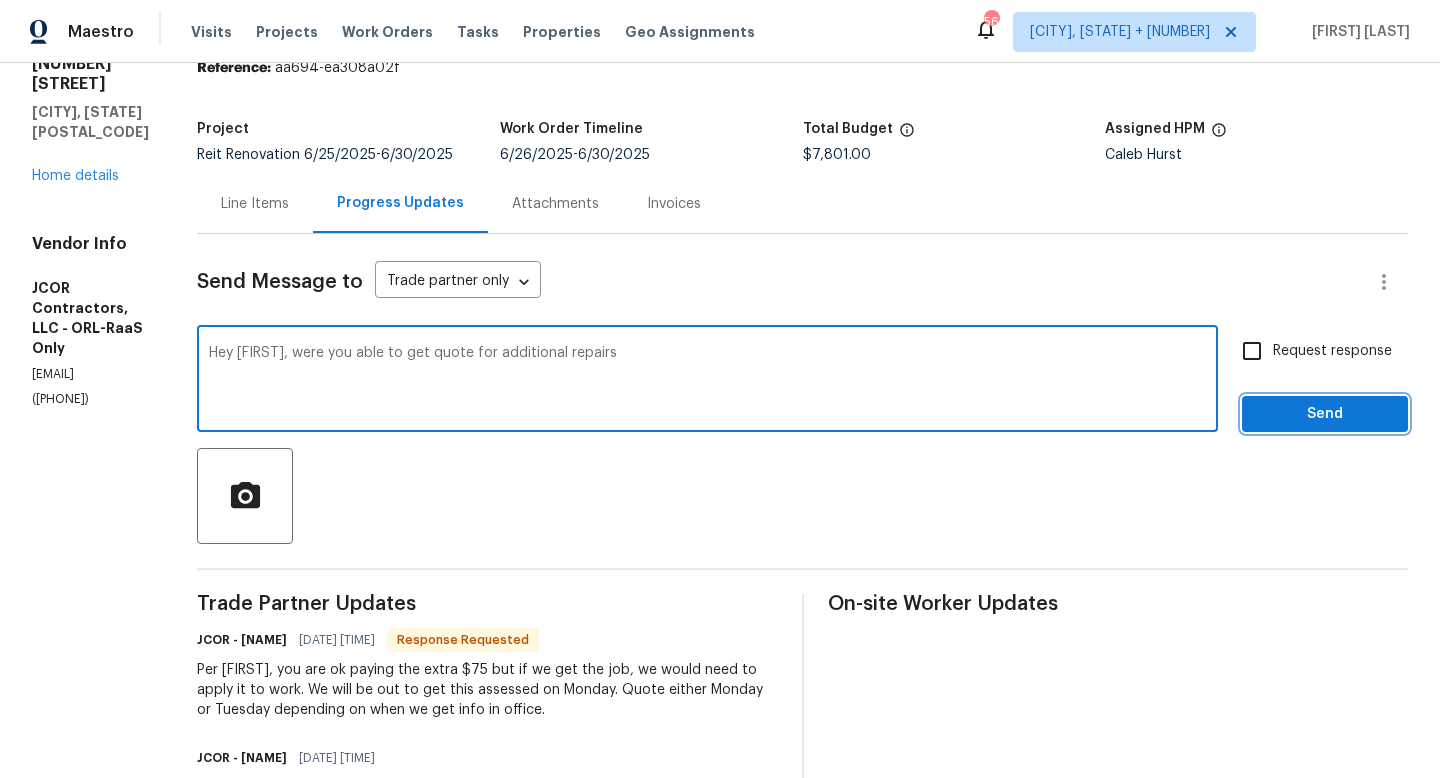 click on "Send" at bounding box center [1325, 414] 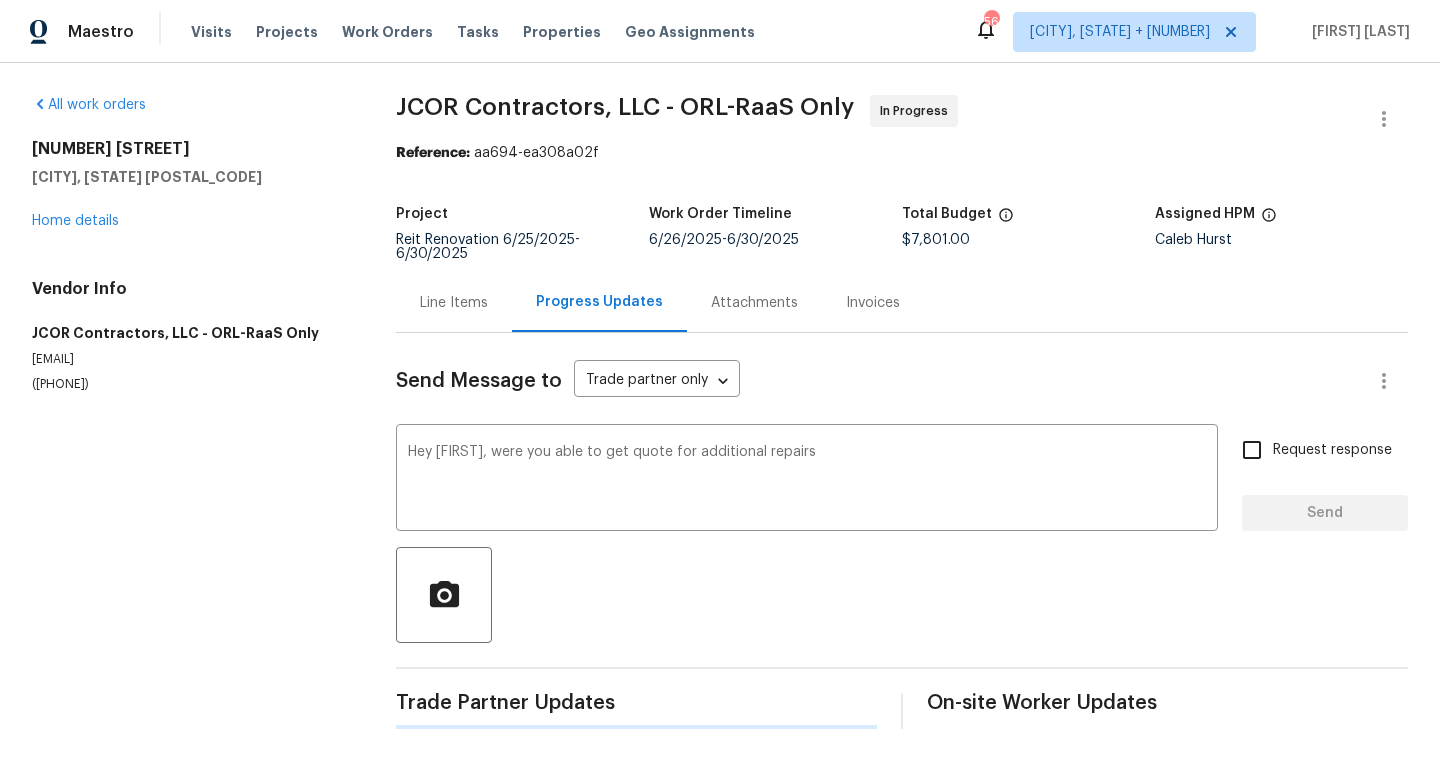 scroll, scrollTop: 0, scrollLeft: 0, axis: both 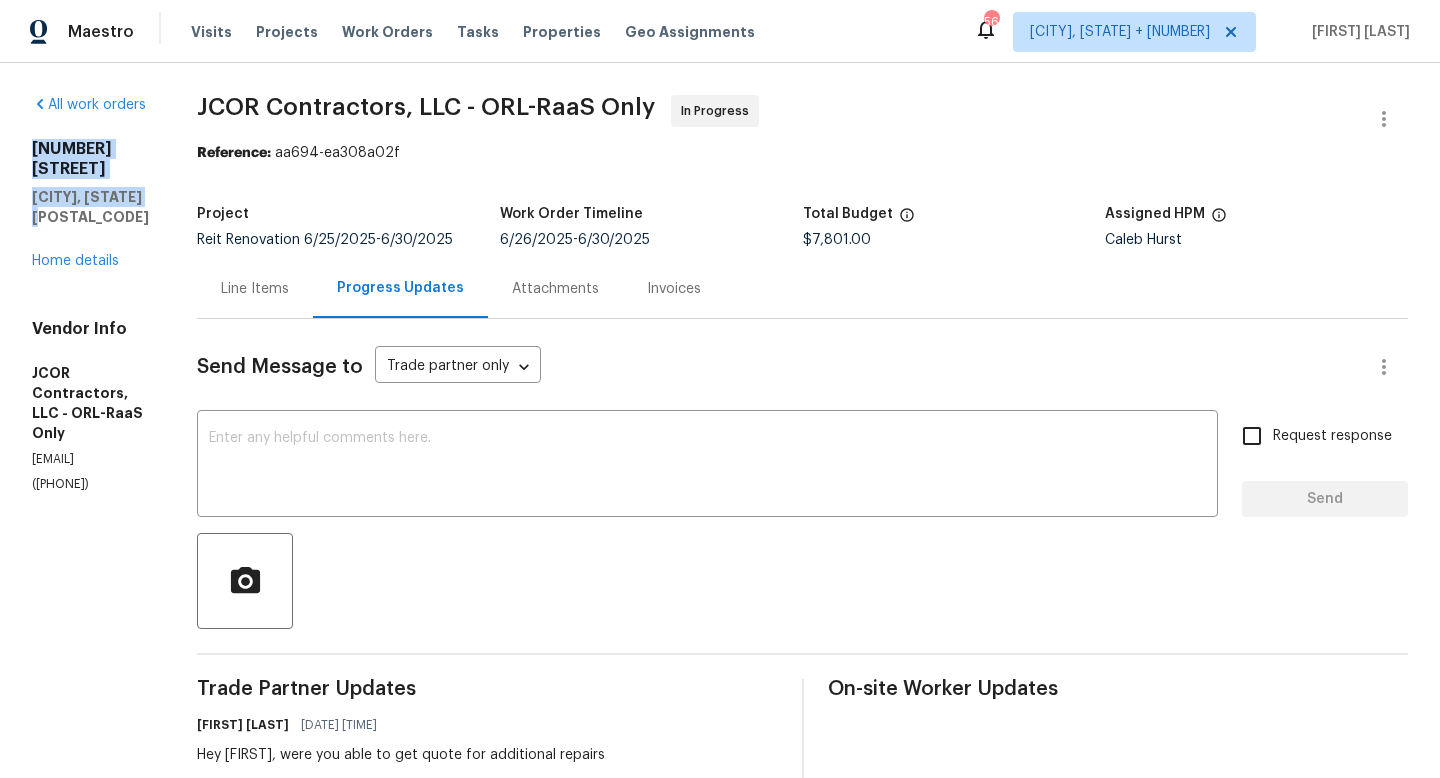 drag, startPoint x: 31, startPoint y: 147, endPoint x: 100, endPoint y: 201, distance: 87.61849 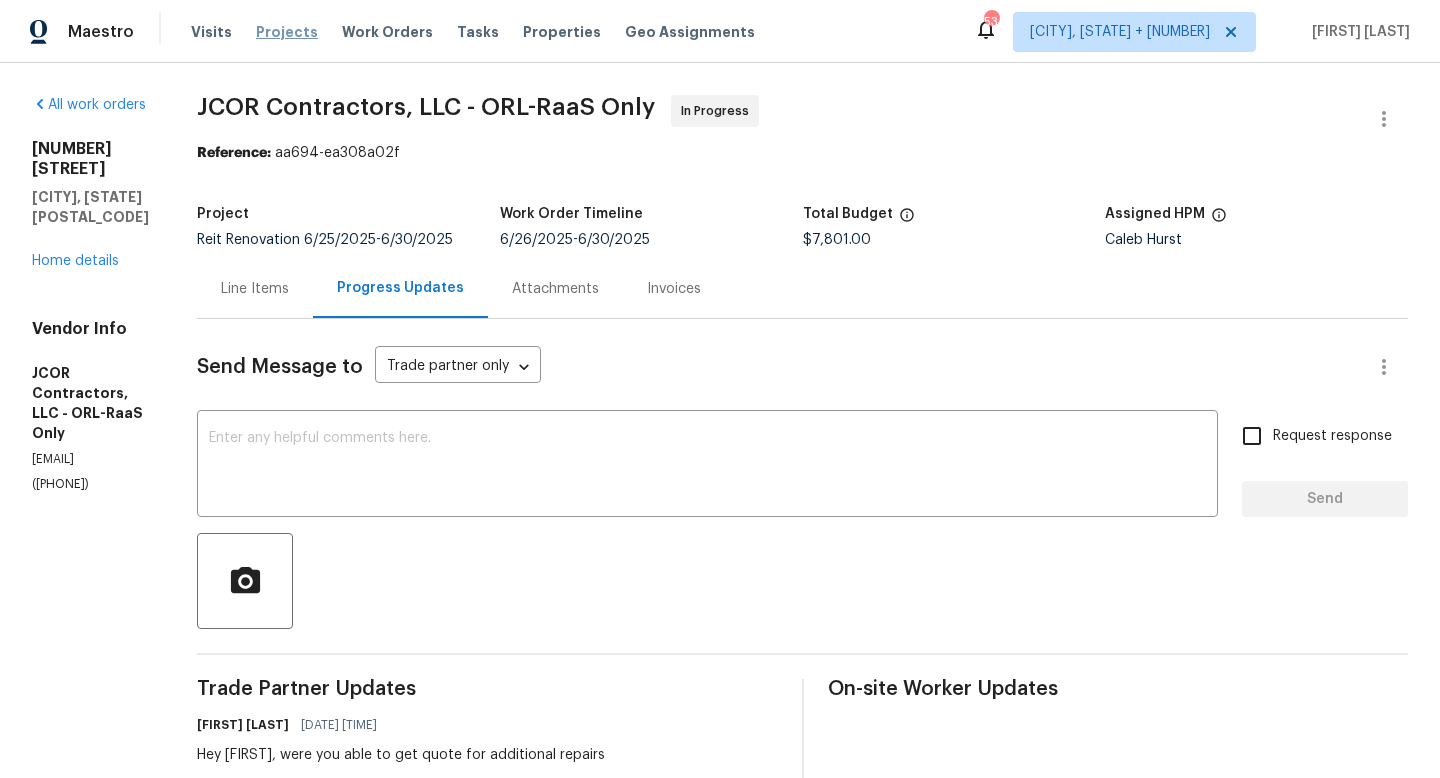 click on "Projects" at bounding box center [287, 32] 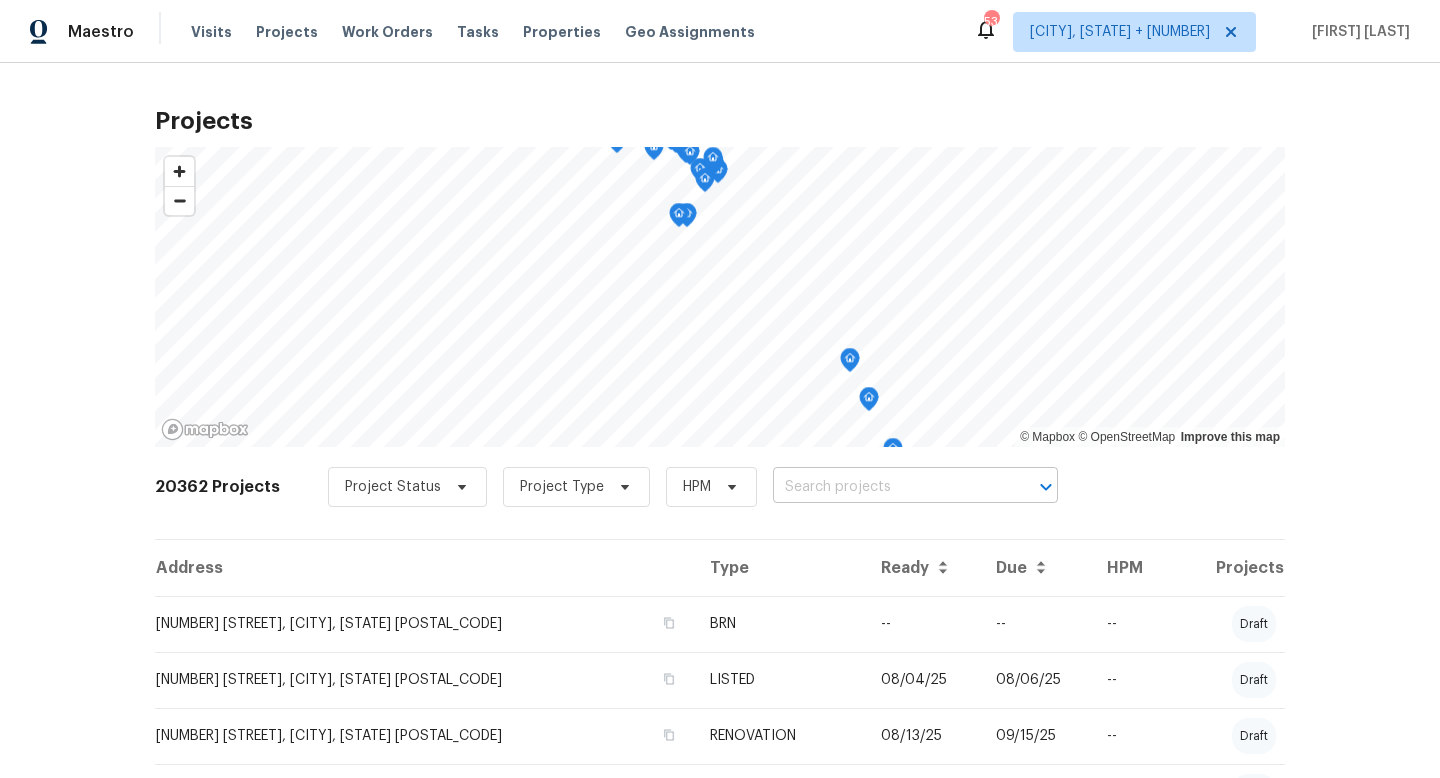click at bounding box center [887, 487] 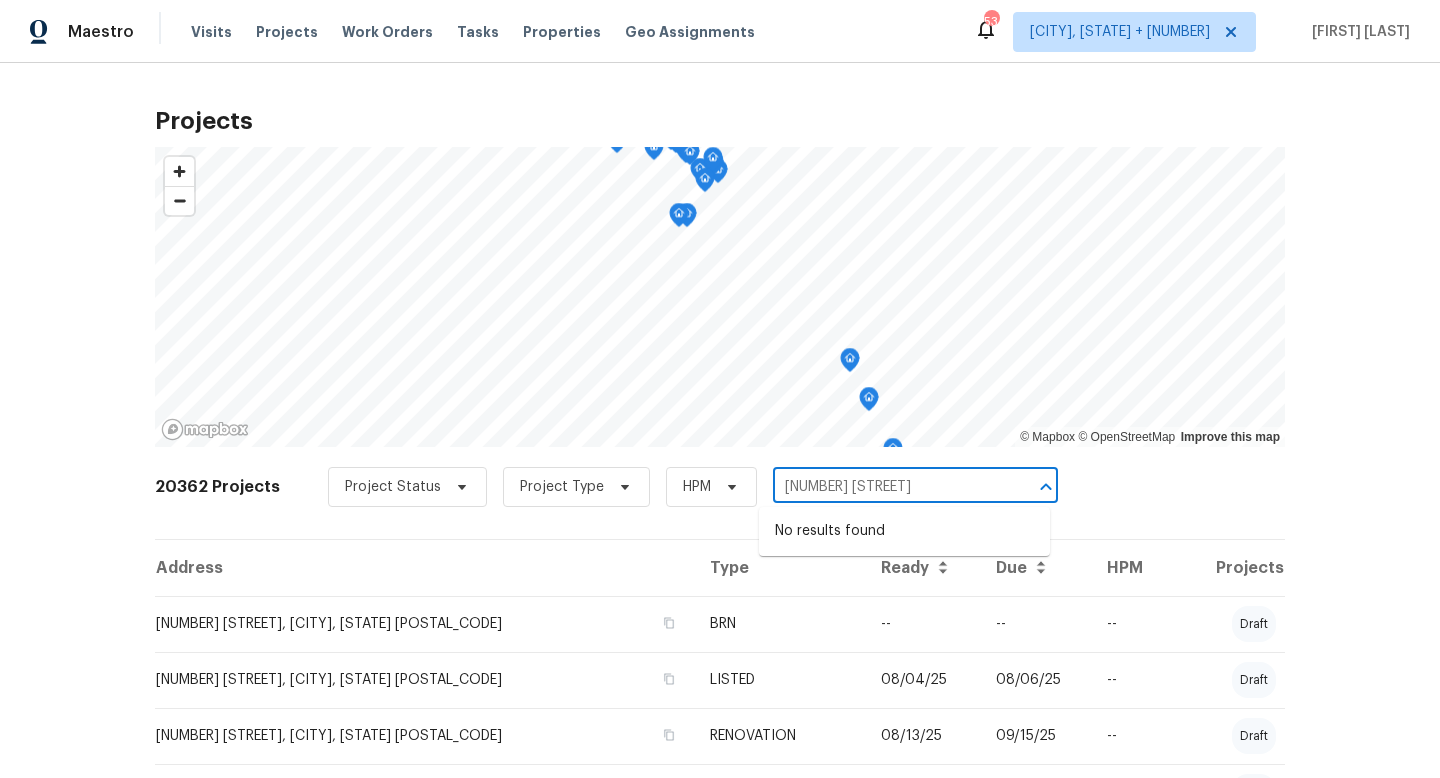 type on "[NUMBER] [STREET]" 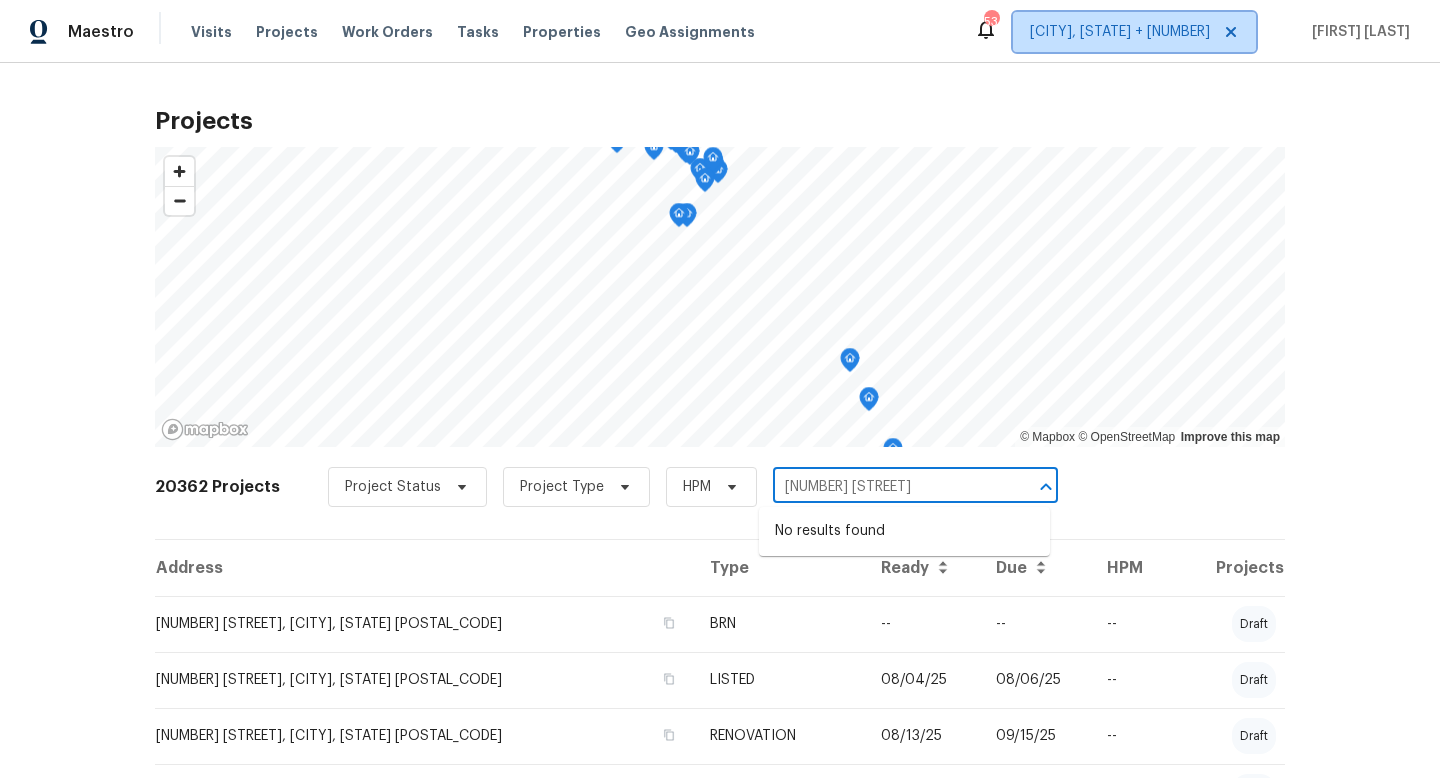 type 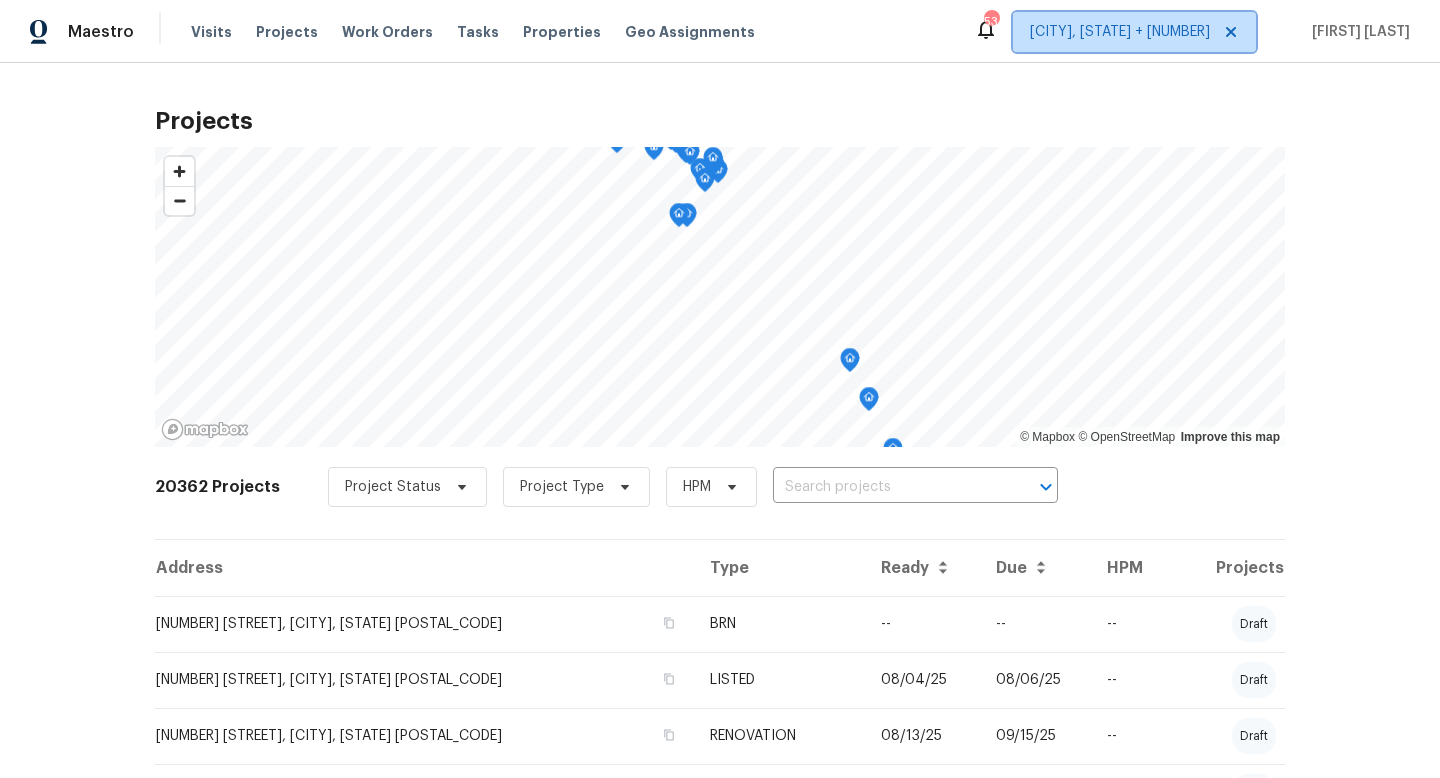 click on "[CITY], [STATE] + [NUMBER]" at bounding box center [1120, 32] 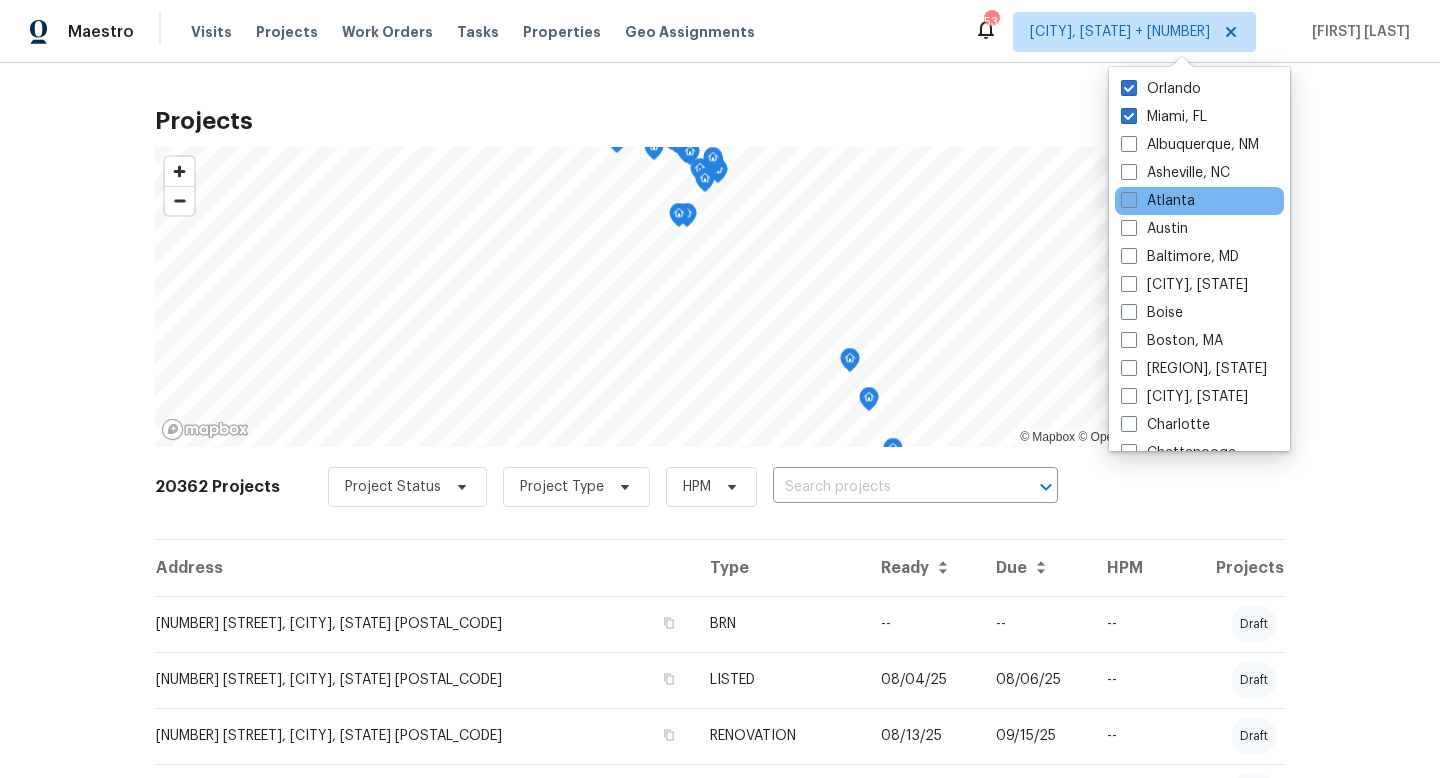 click at bounding box center [1129, 200] 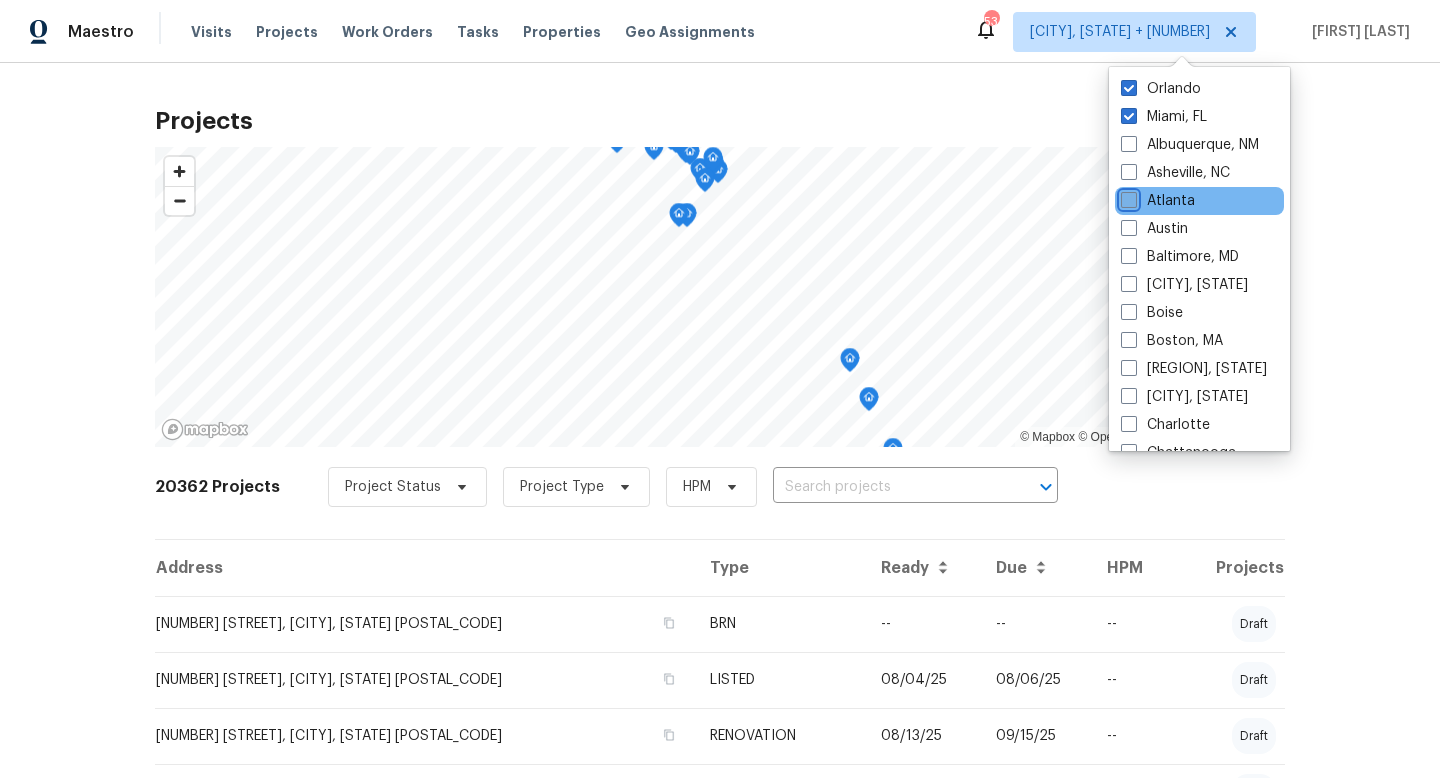 click on "Atlanta" at bounding box center (1127, 197) 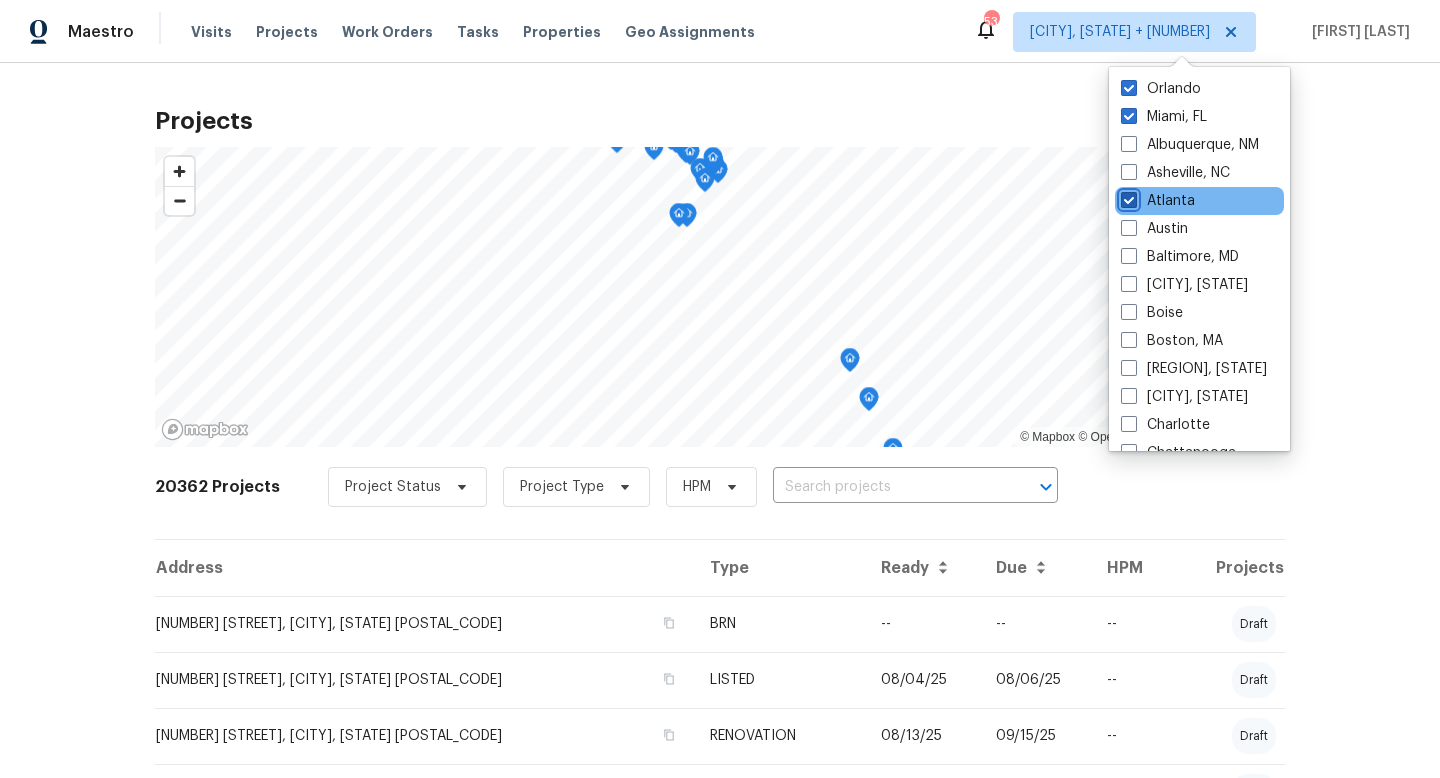 checkbox on "true" 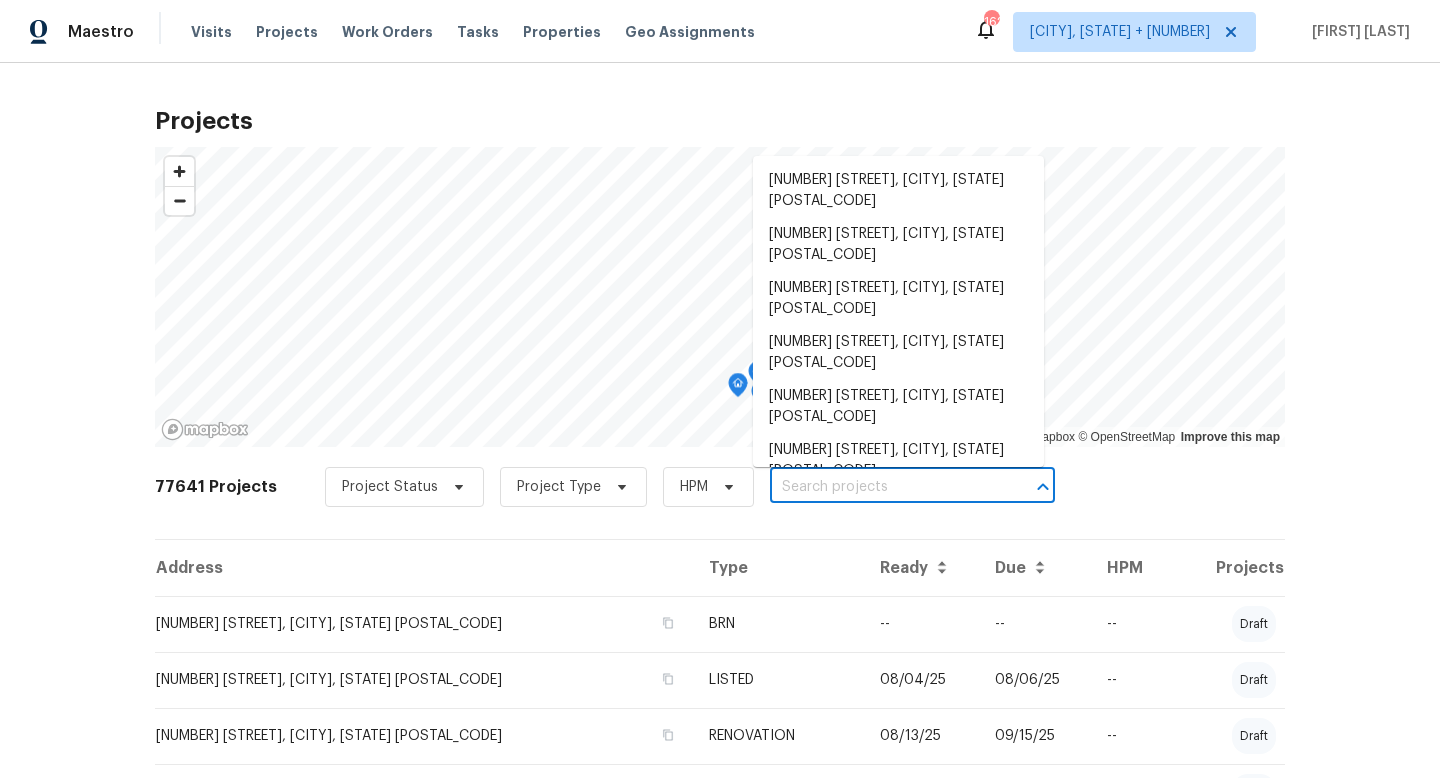 click at bounding box center (884, 487) 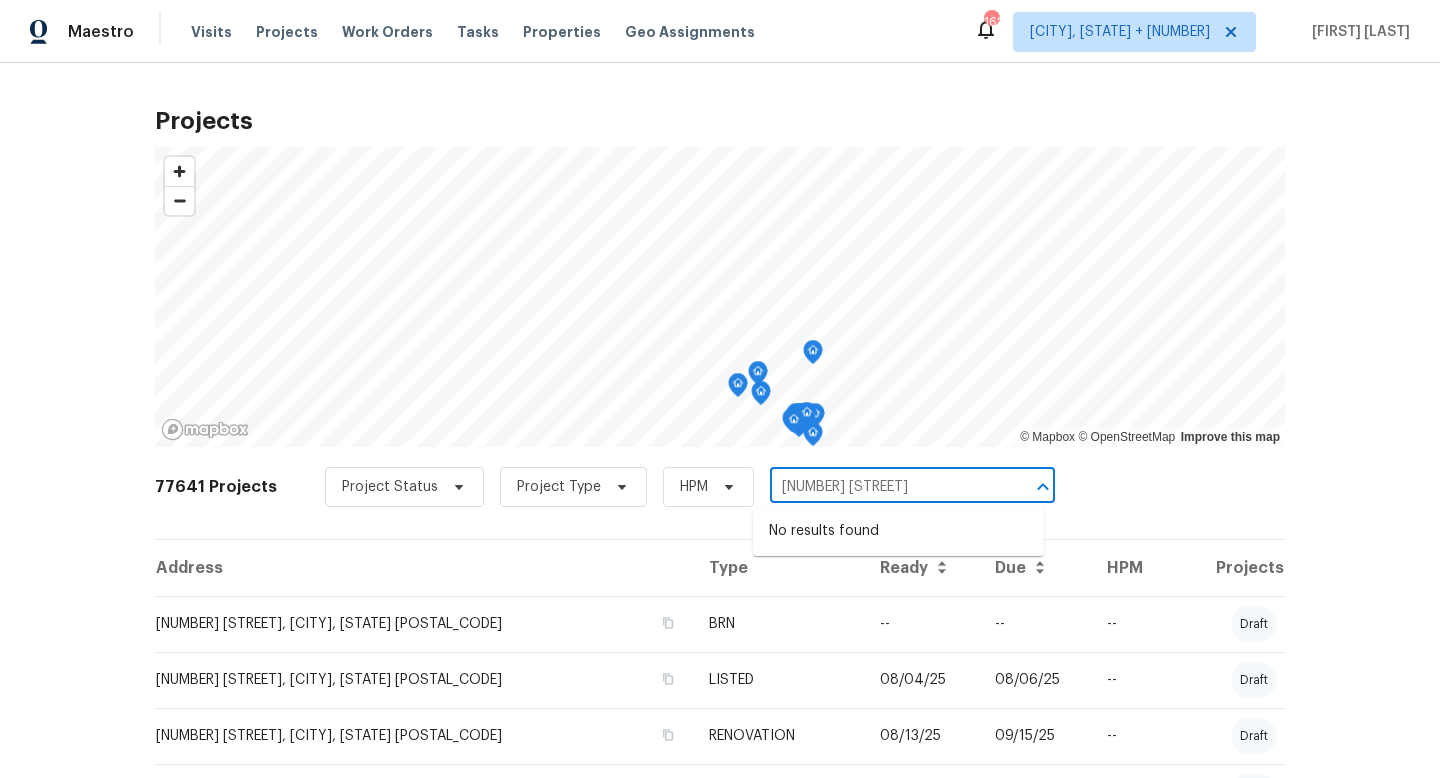 type on "[NUMBER] [STREET]" 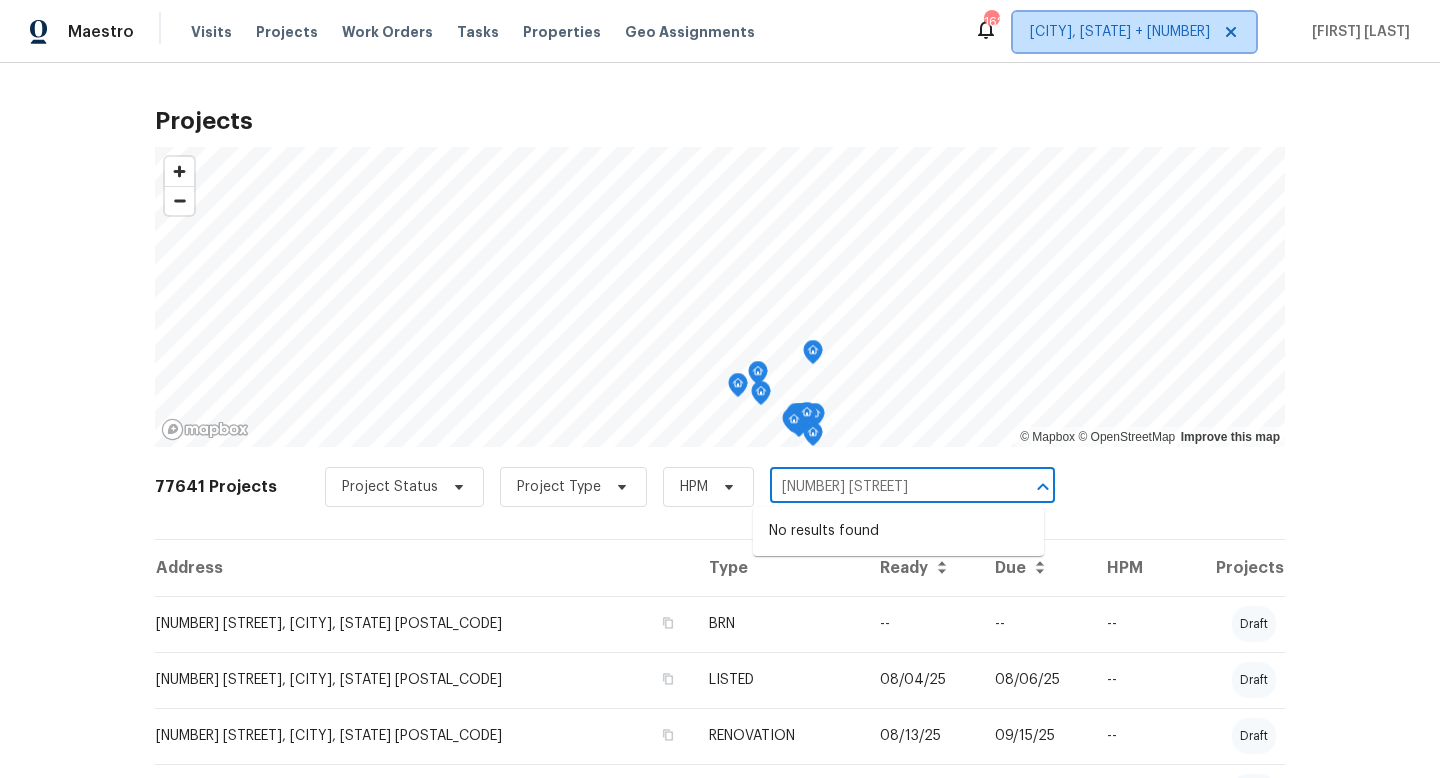 type 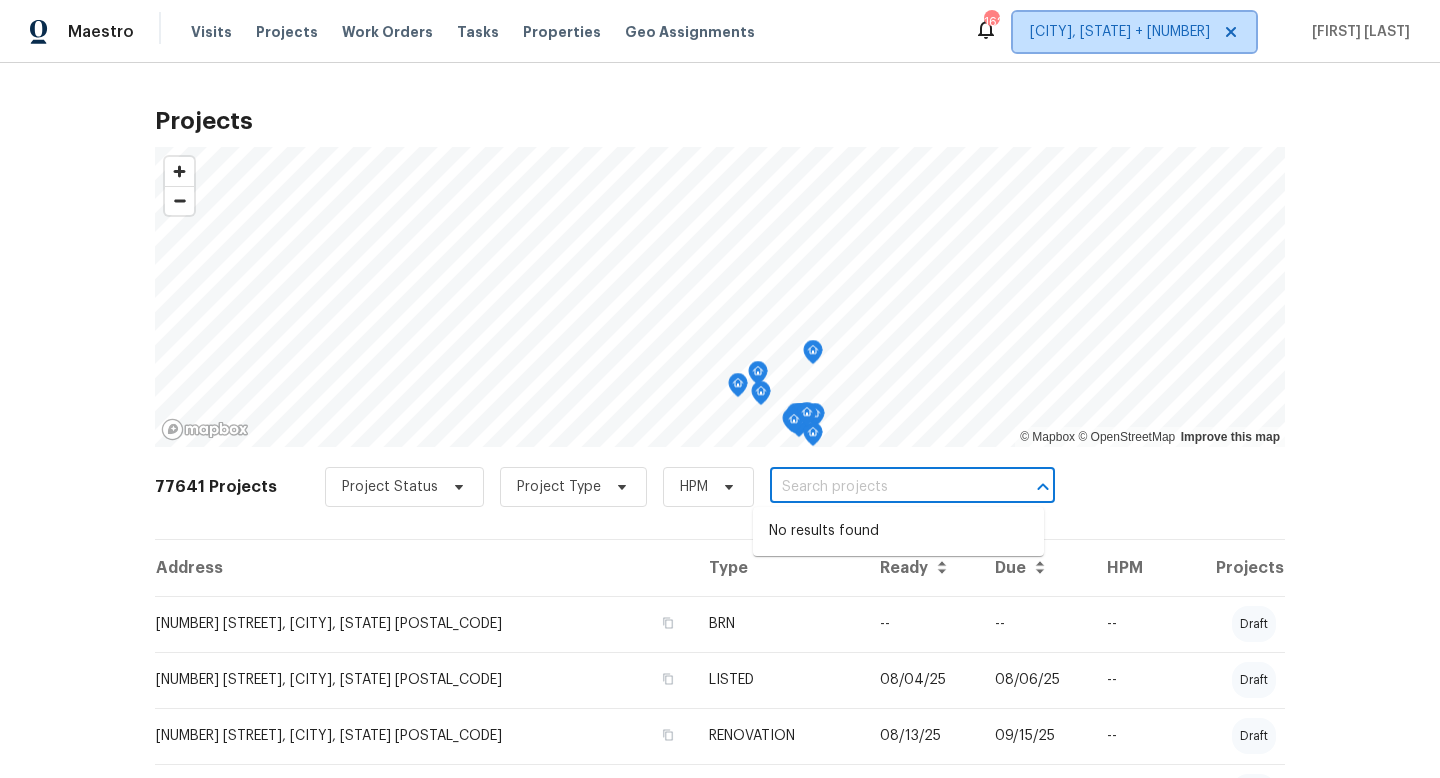 click on "[CITY], [STATE] + [NUMBER]" at bounding box center [1120, 32] 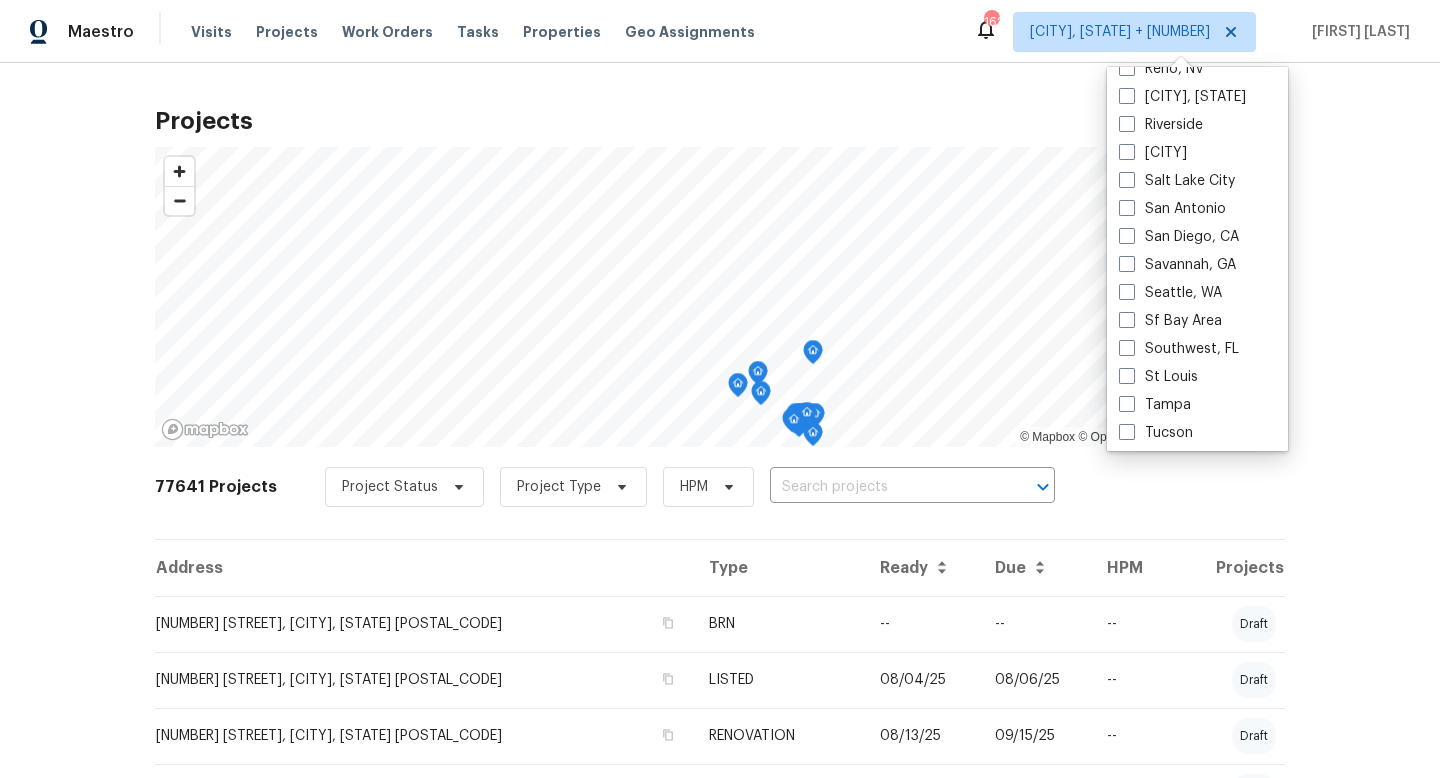 scroll, scrollTop: 1310, scrollLeft: 0, axis: vertical 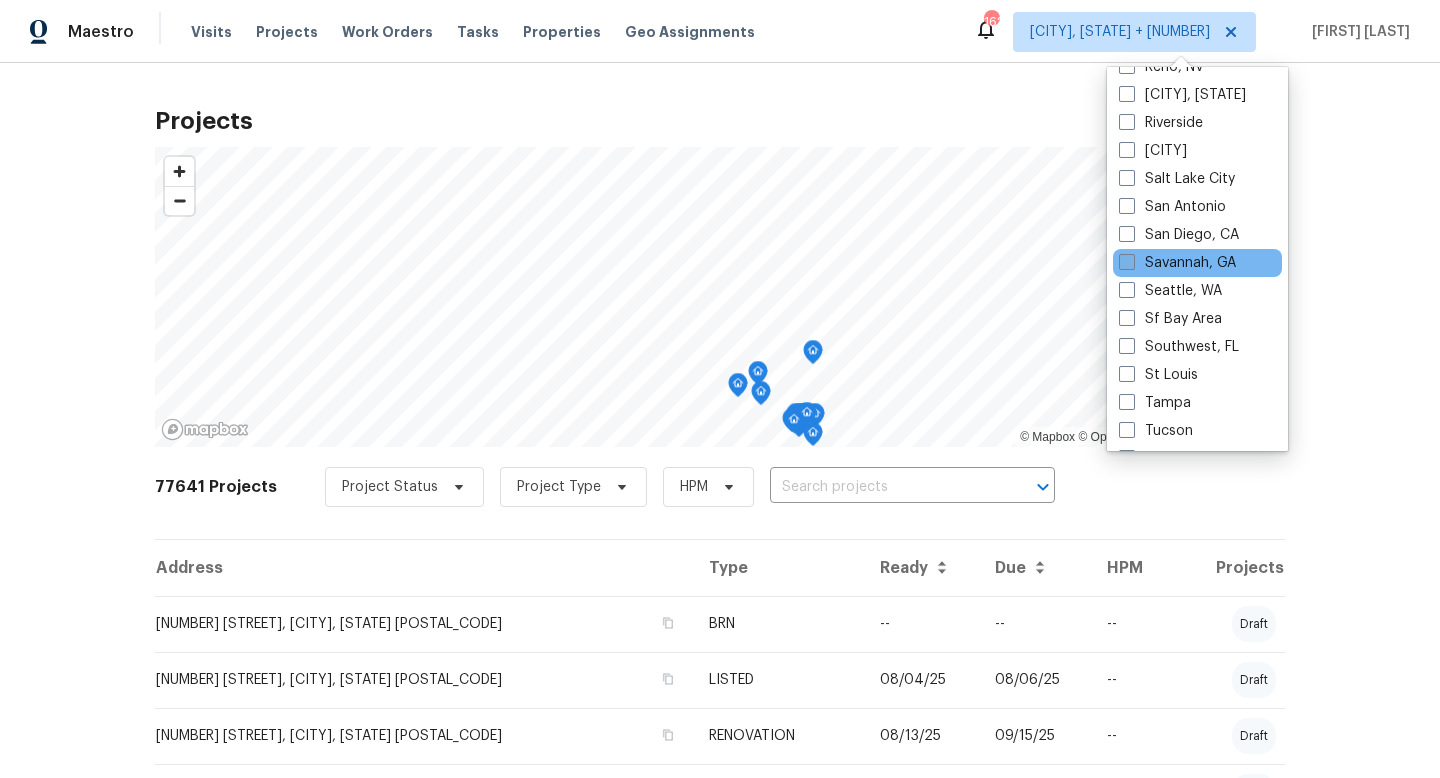 click at bounding box center (1127, 262) 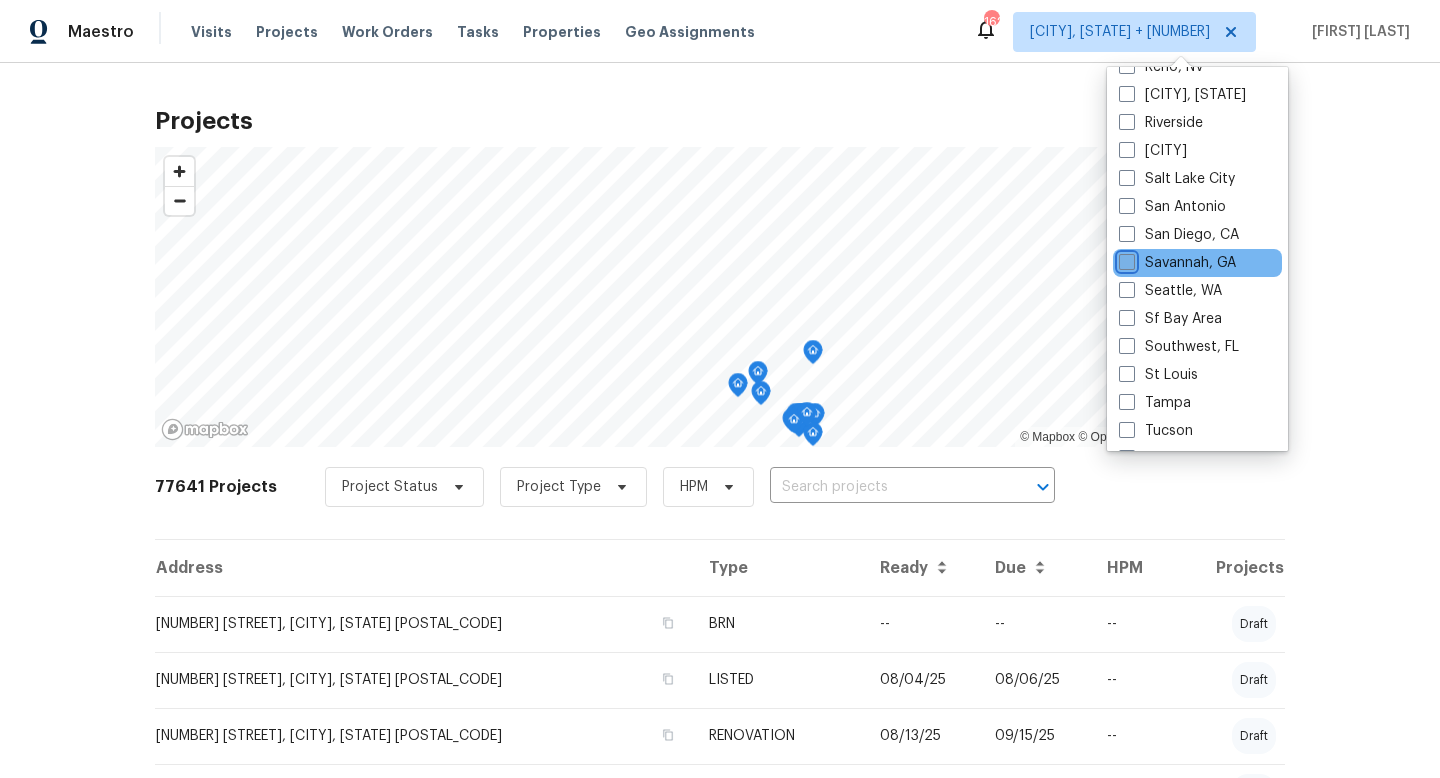 click on "Savannah, GA" at bounding box center (1125, 259) 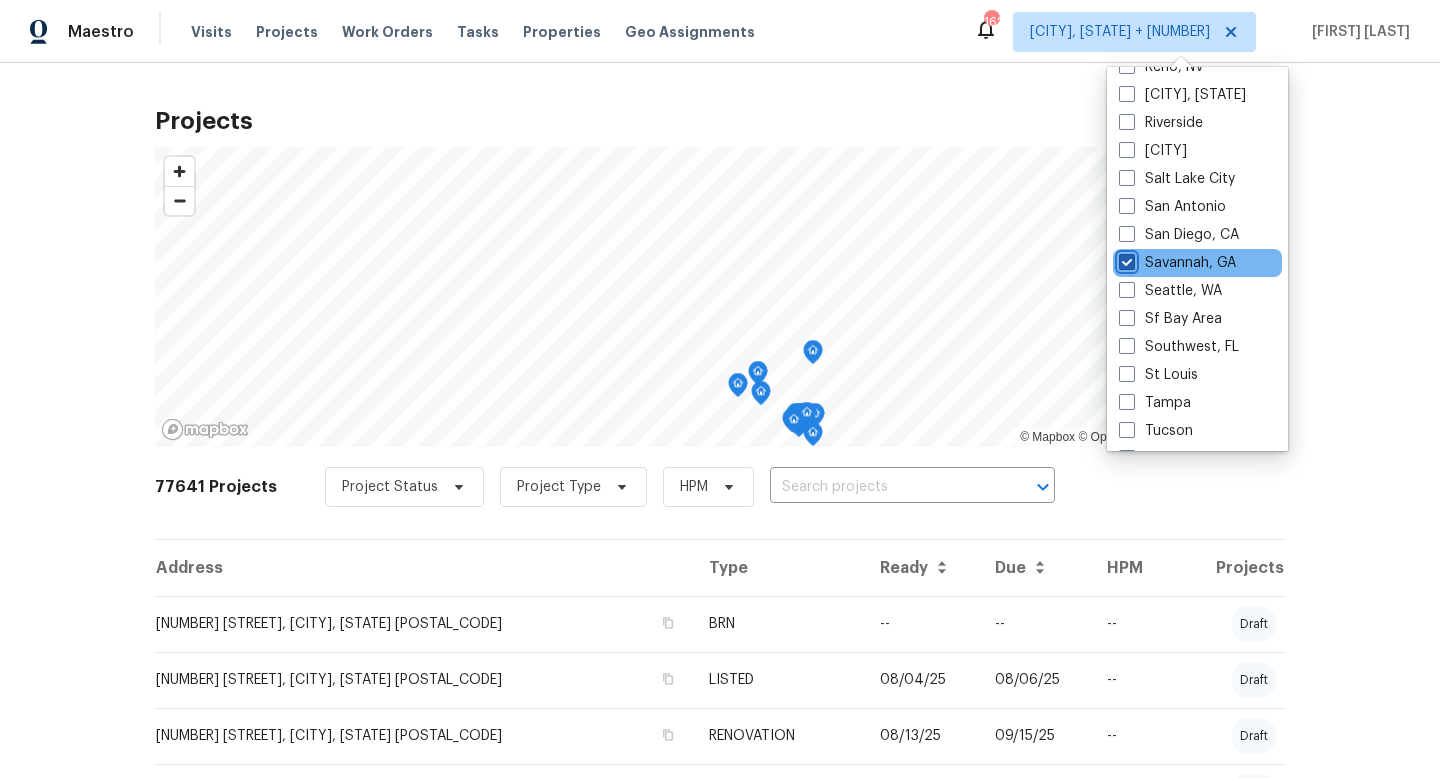 checkbox on "true" 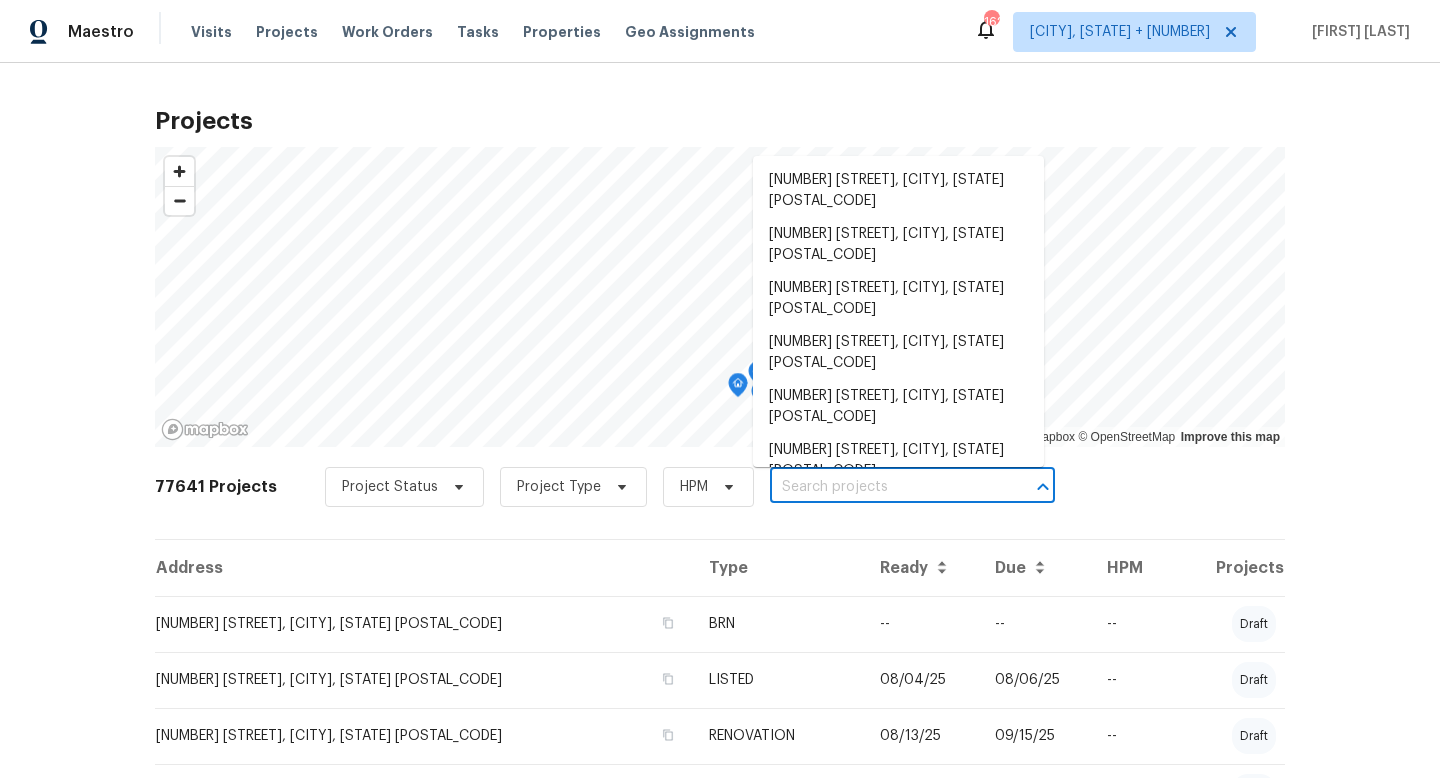 click at bounding box center [884, 487] 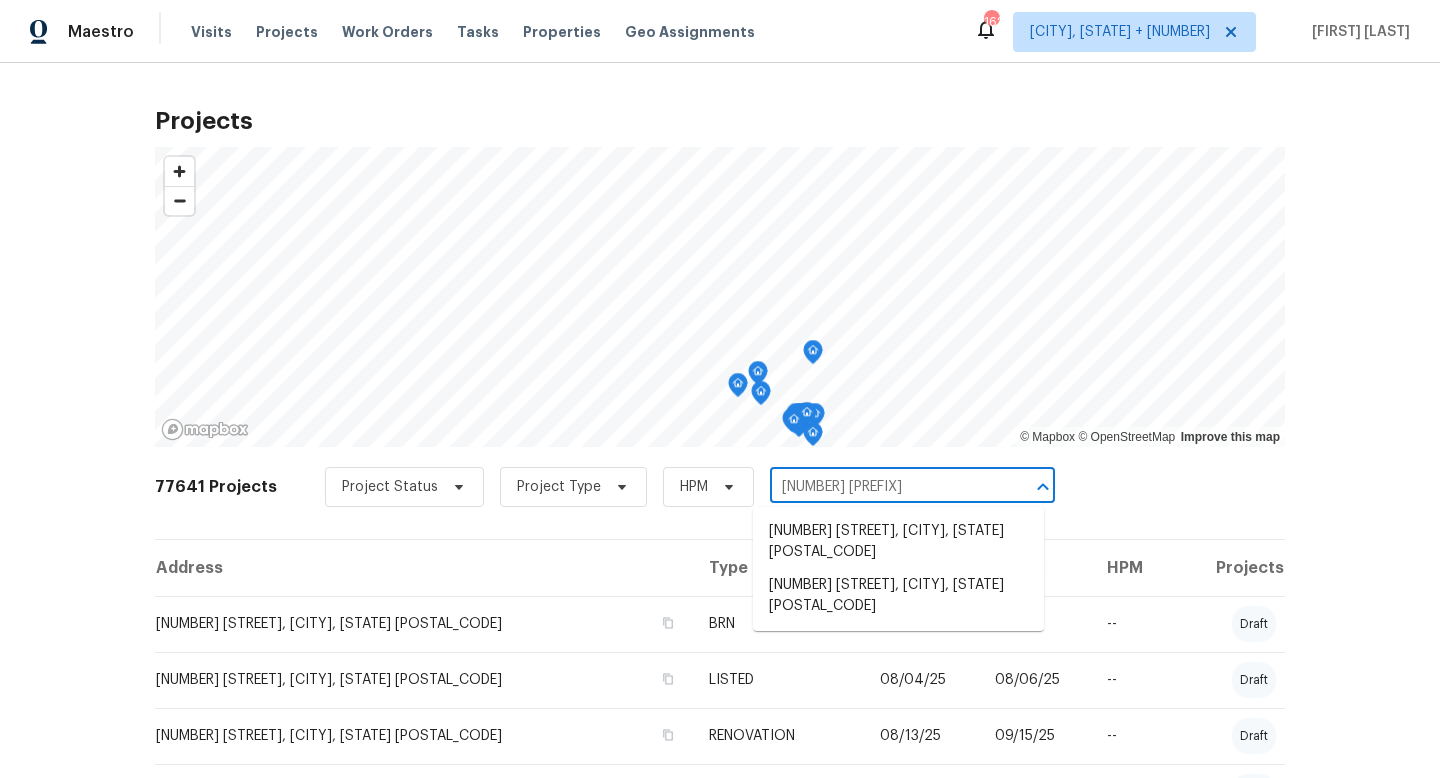 type on "[NUMBER] [PREFIX]" 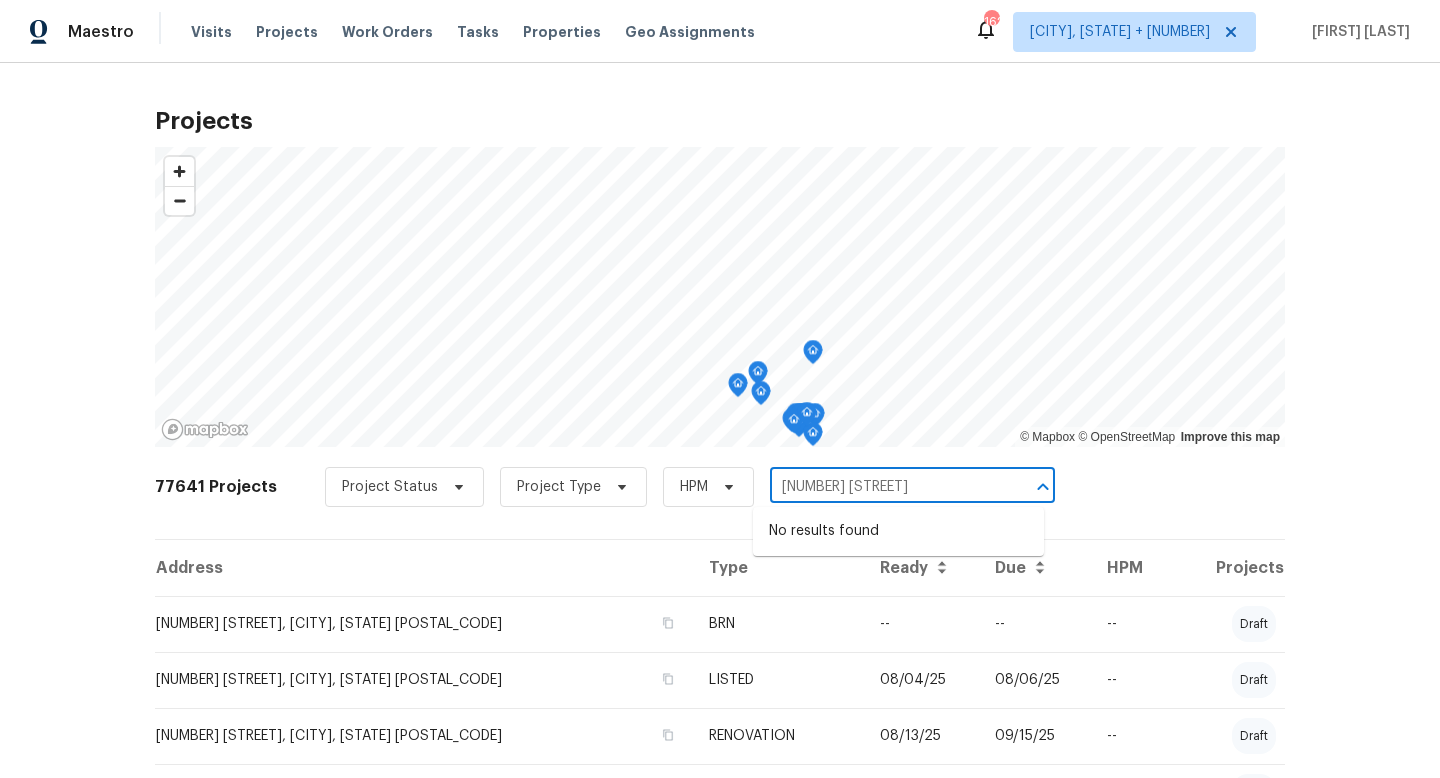 type on "[NUMBER] [STREET]" 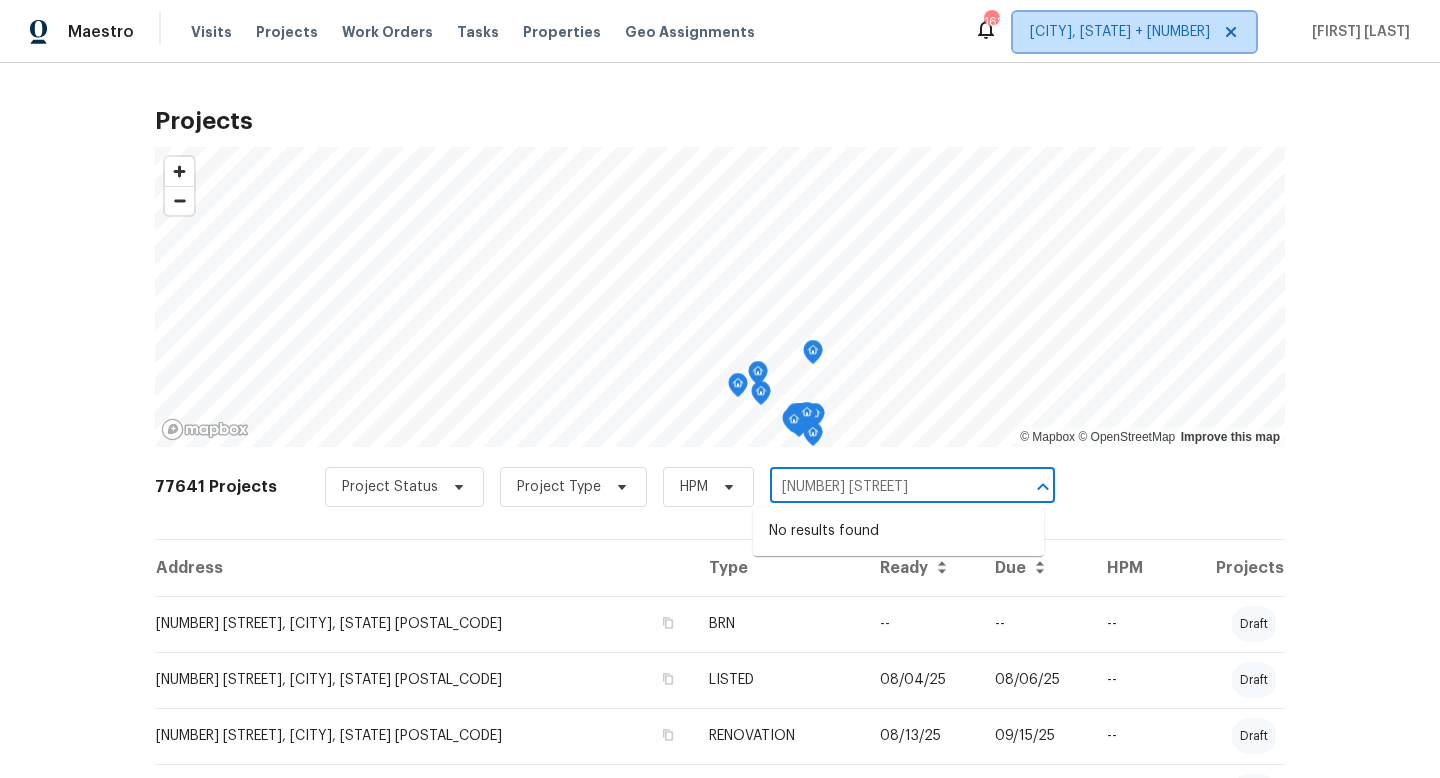type 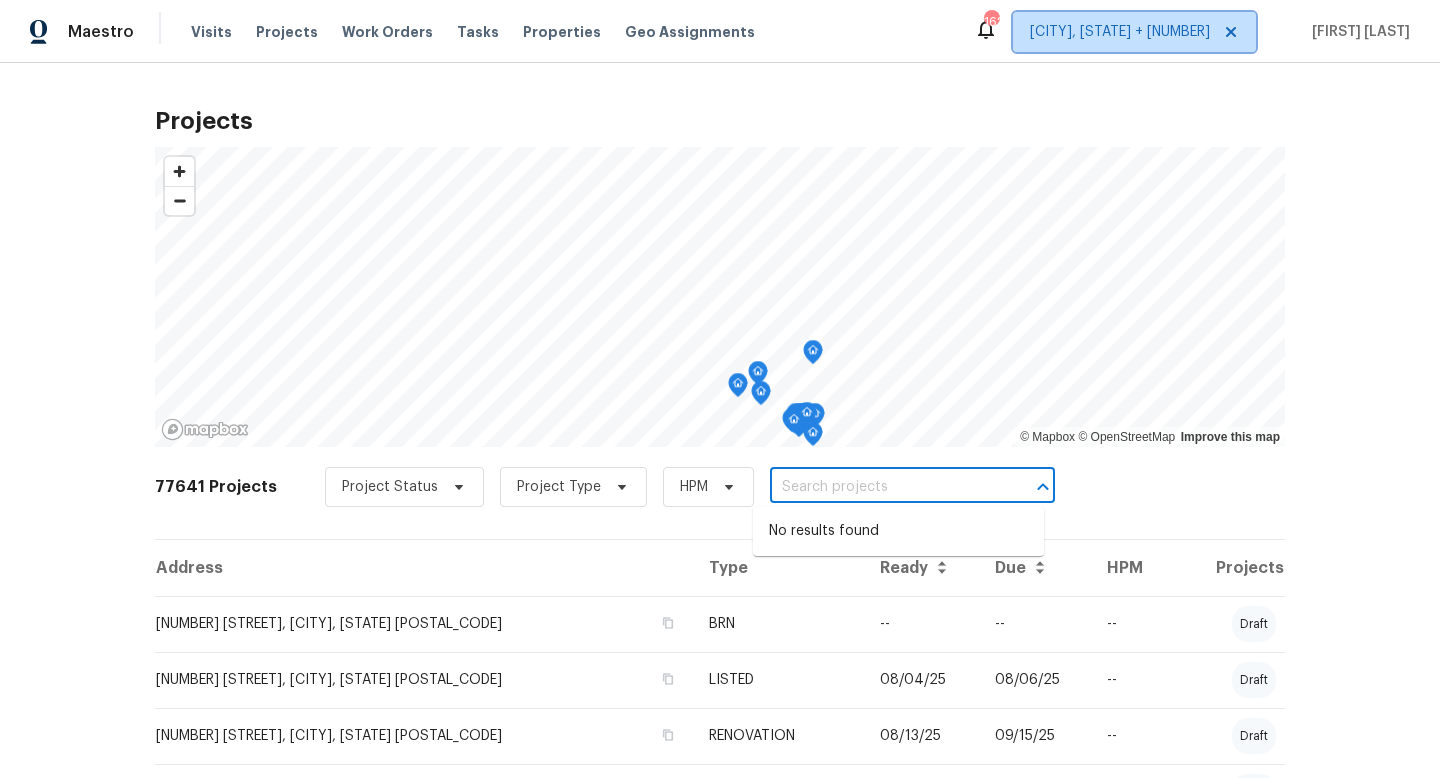 click on "[CITY], [STATE] + [NUMBER]" at bounding box center [1120, 32] 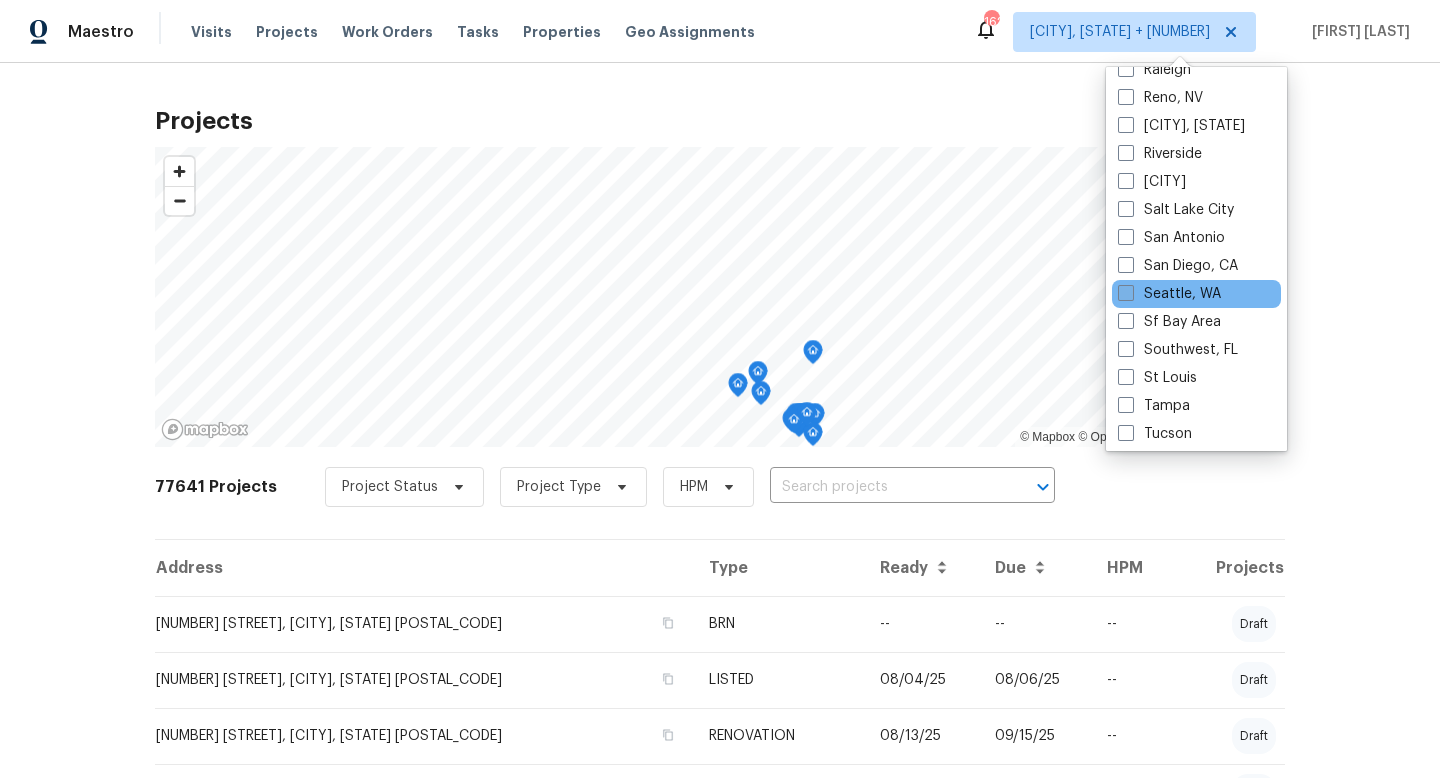 scroll, scrollTop: 1340, scrollLeft: 0, axis: vertical 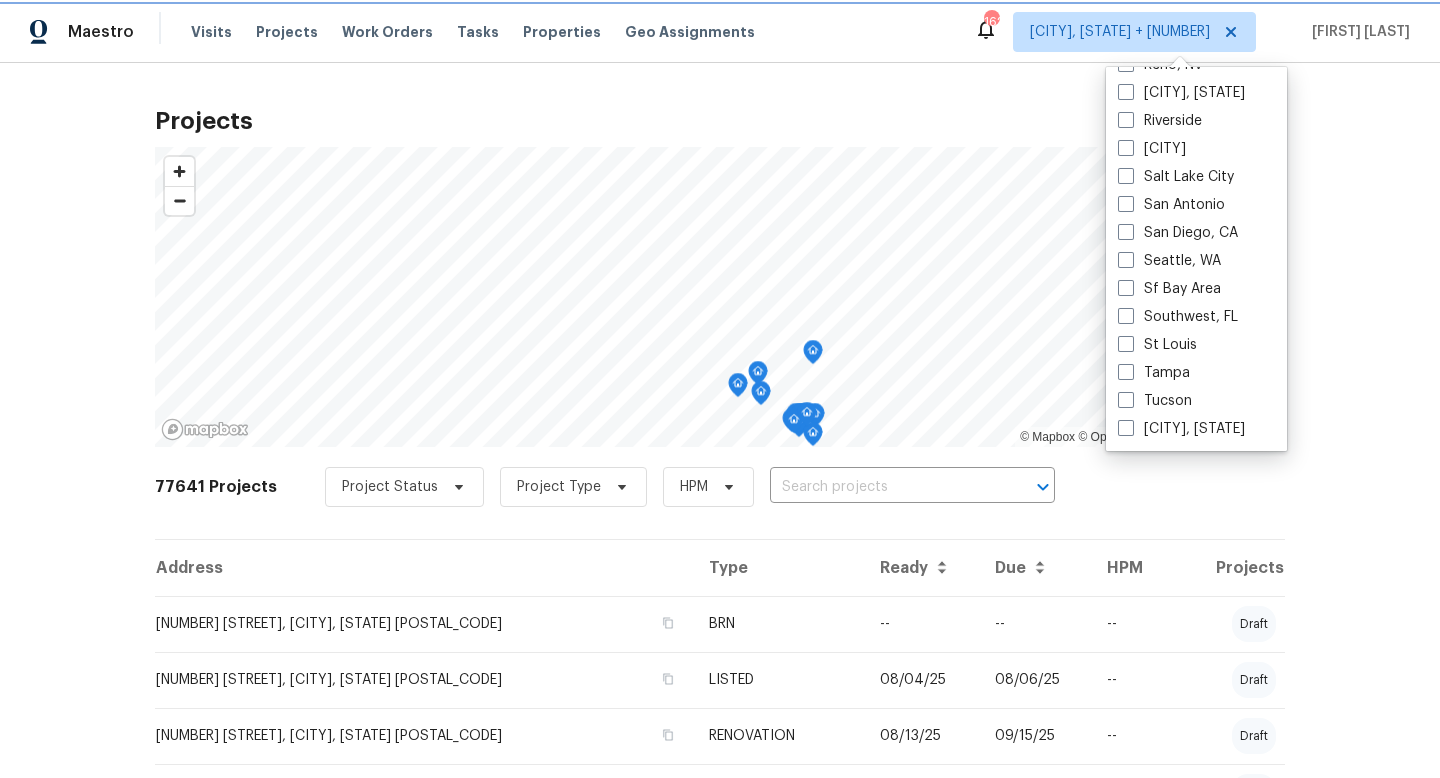 click on "[CITY], [STATE] + [NUMBER]" at bounding box center (1120, 32) 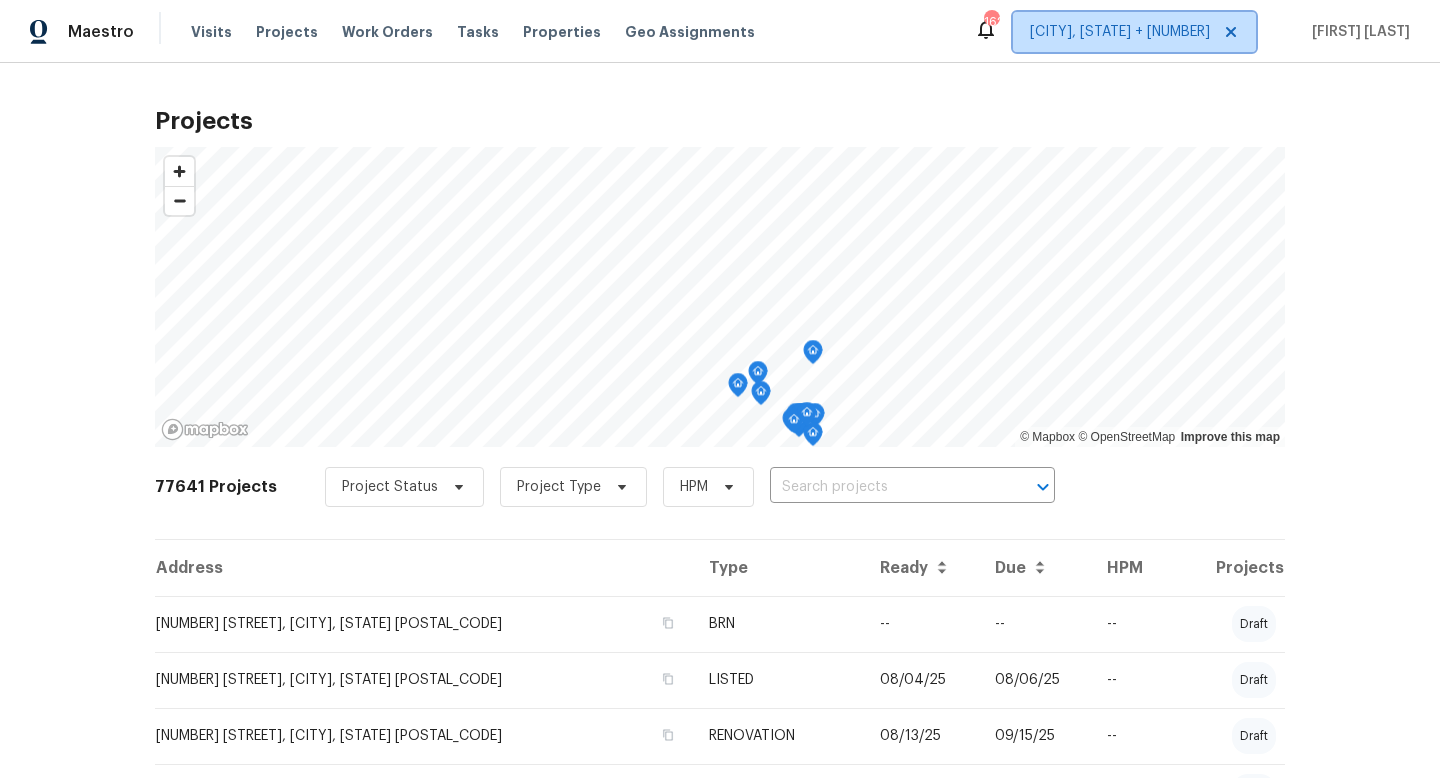 click on "[CITY], [STATE] + [NUMBER]" at bounding box center (1120, 32) 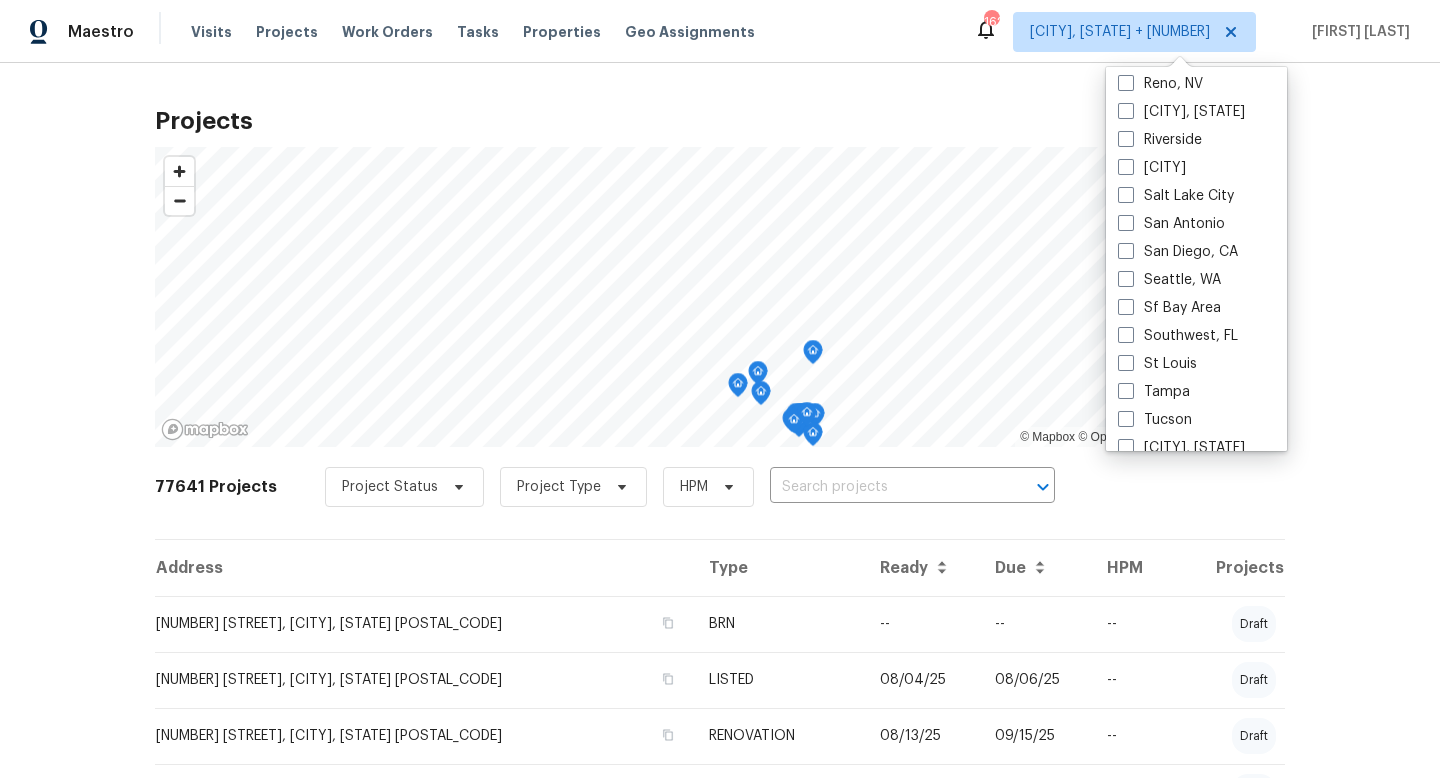 scroll, scrollTop: 1340, scrollLeft: 0, axis: vertical 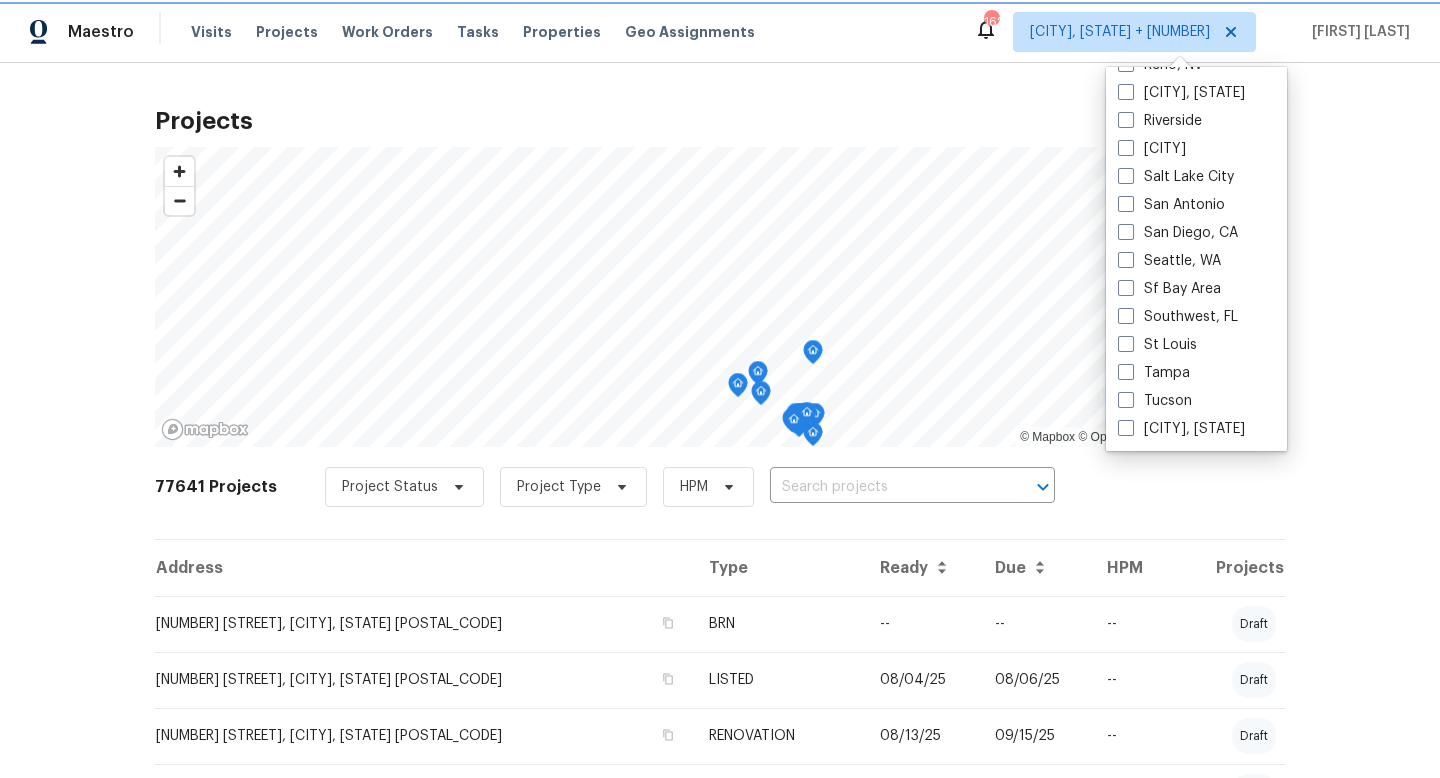 click 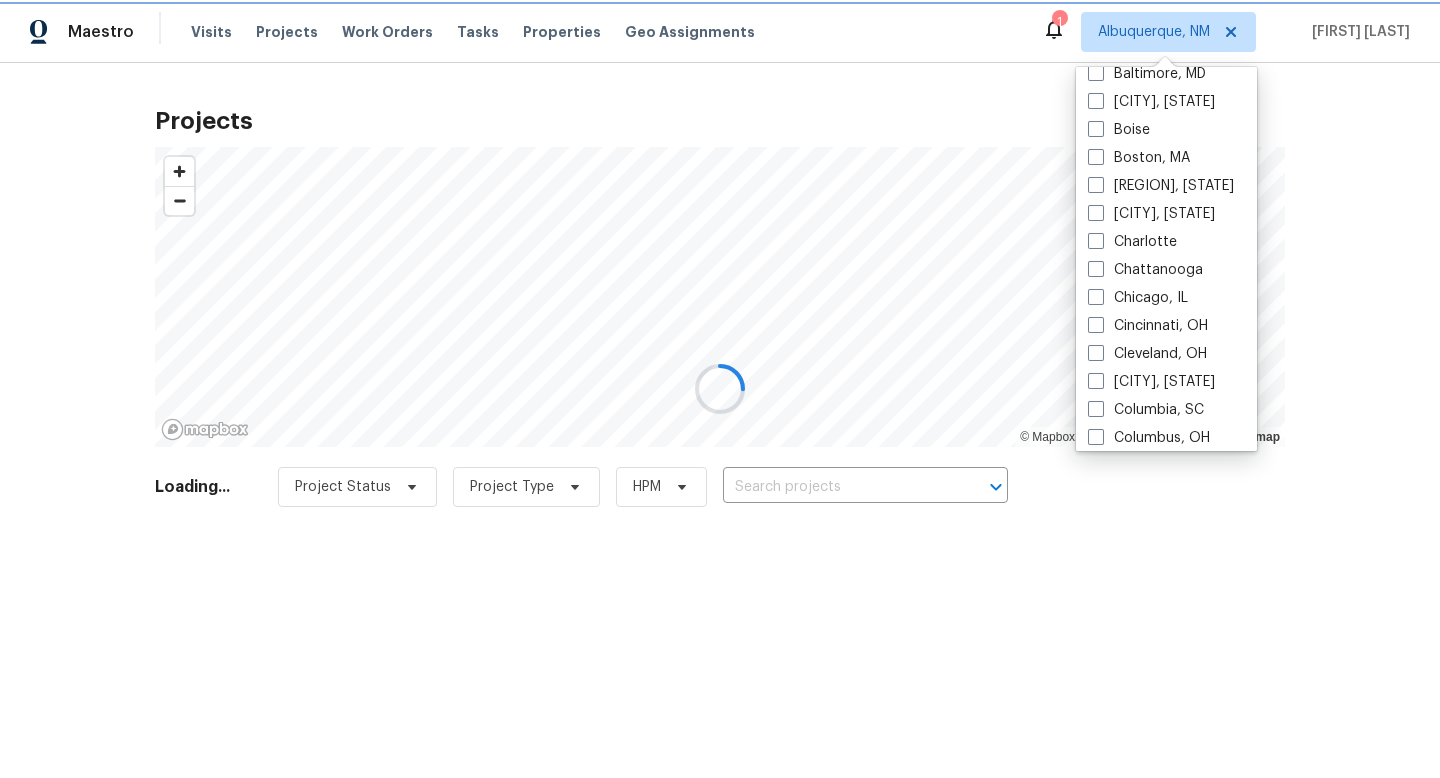 scroll, scrollTop: 0, scrollLeft: 0, axis: both 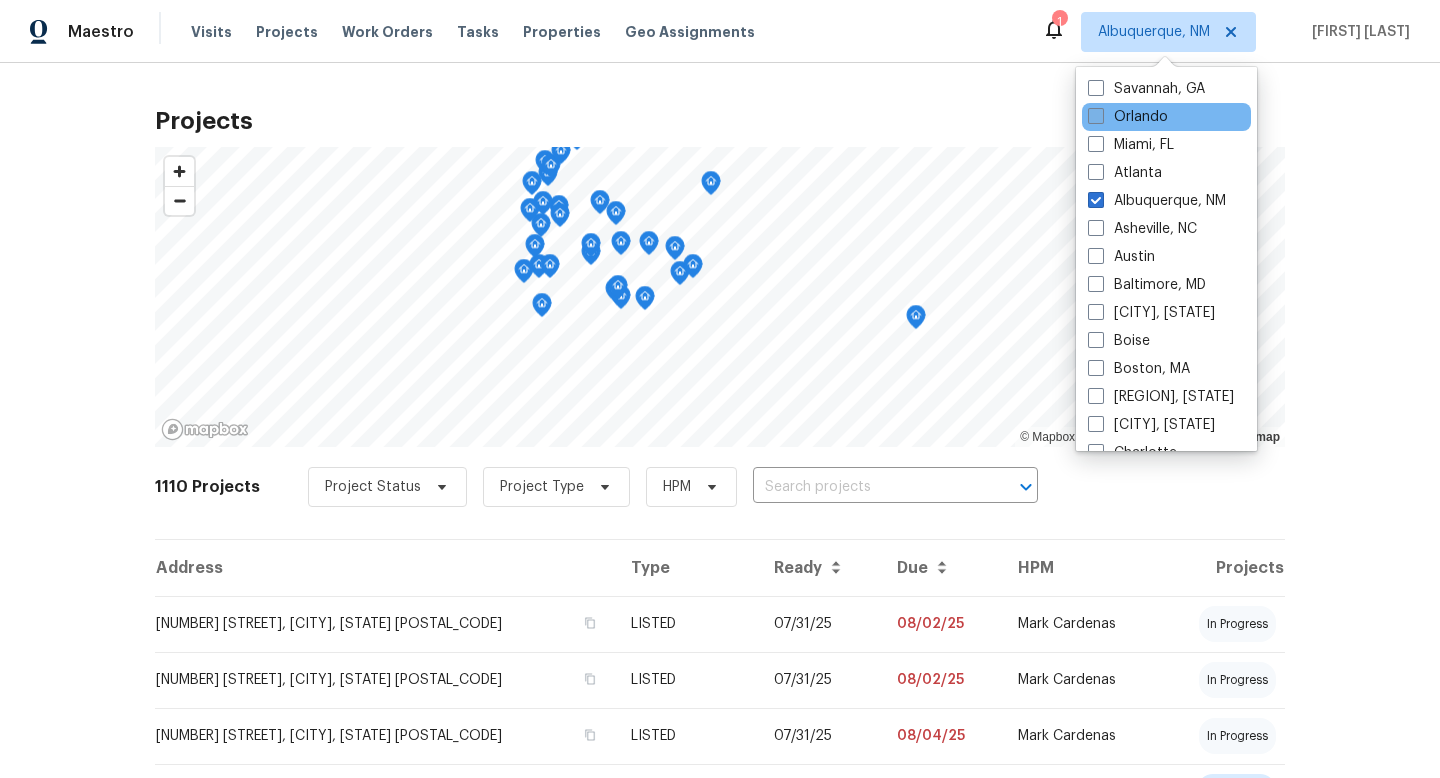 click at bounding box center [1096, 116] 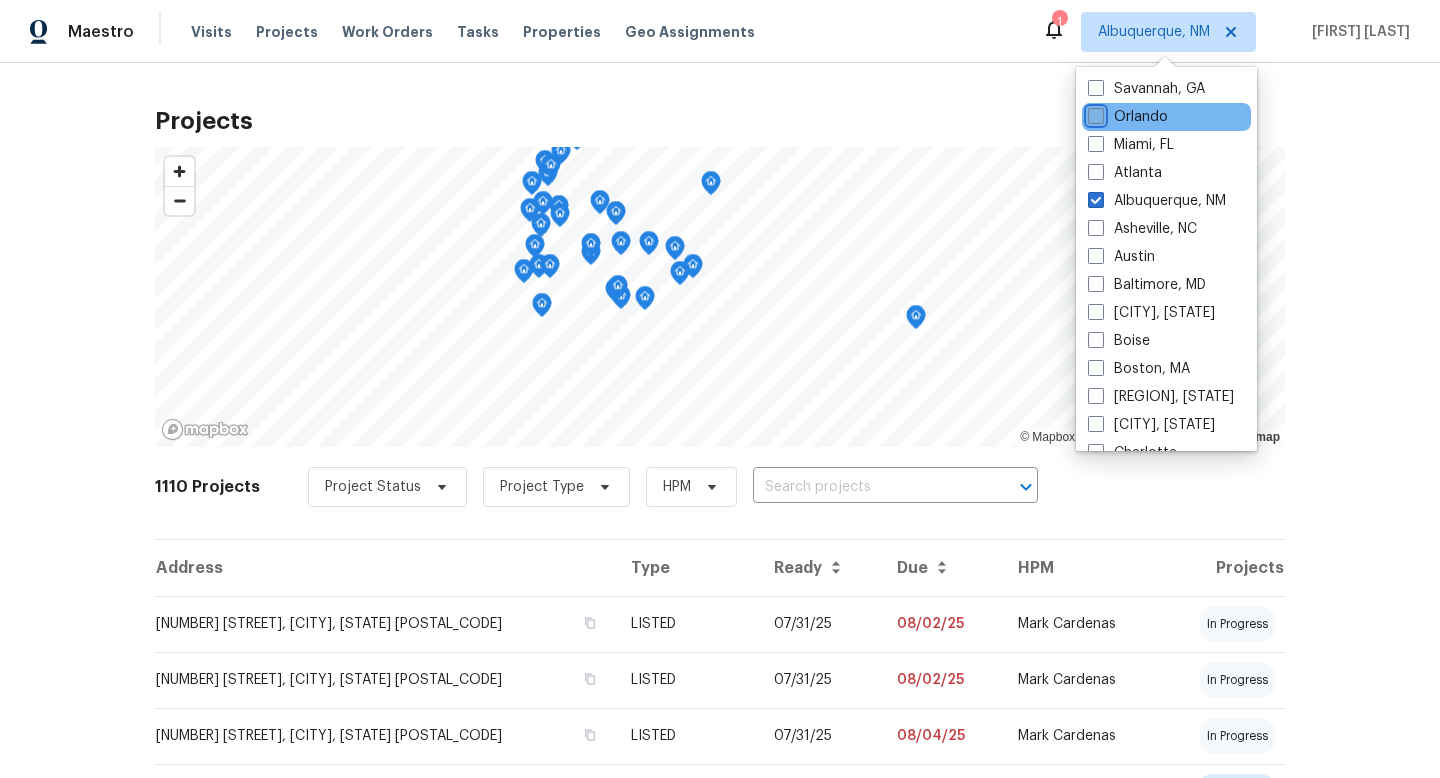 click on "Orlando" at bounding box center (1094, 113) 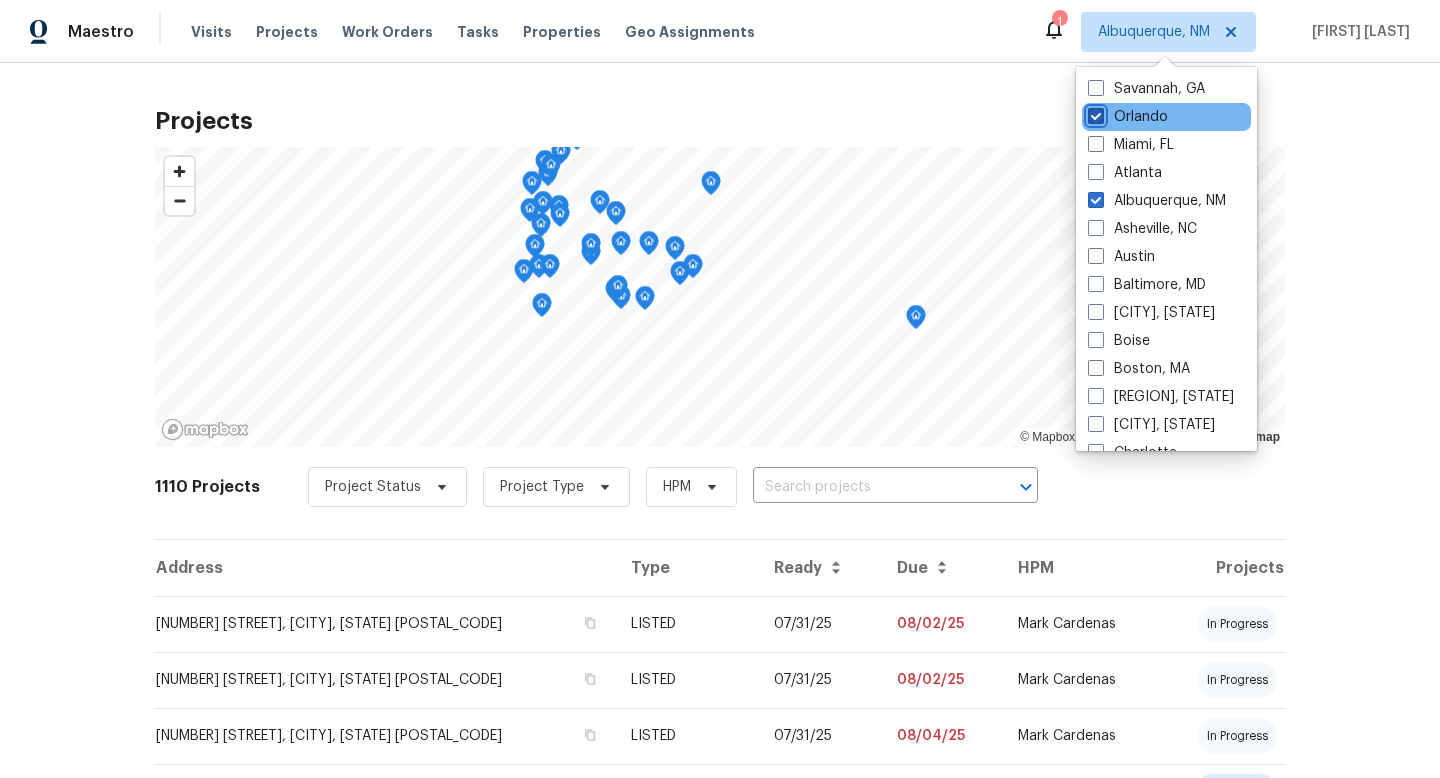 checkbox on "true" 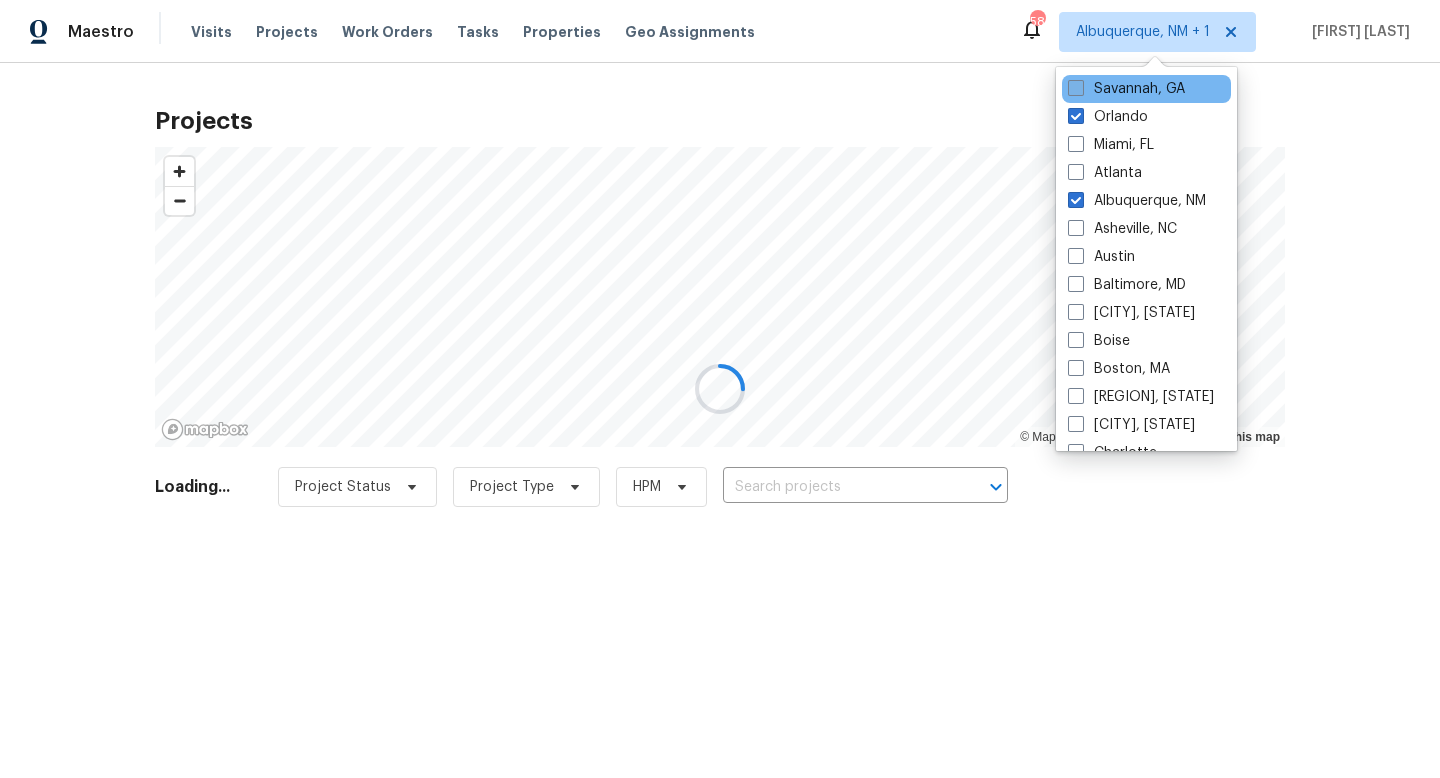 click at bounding box center [1076, 88] 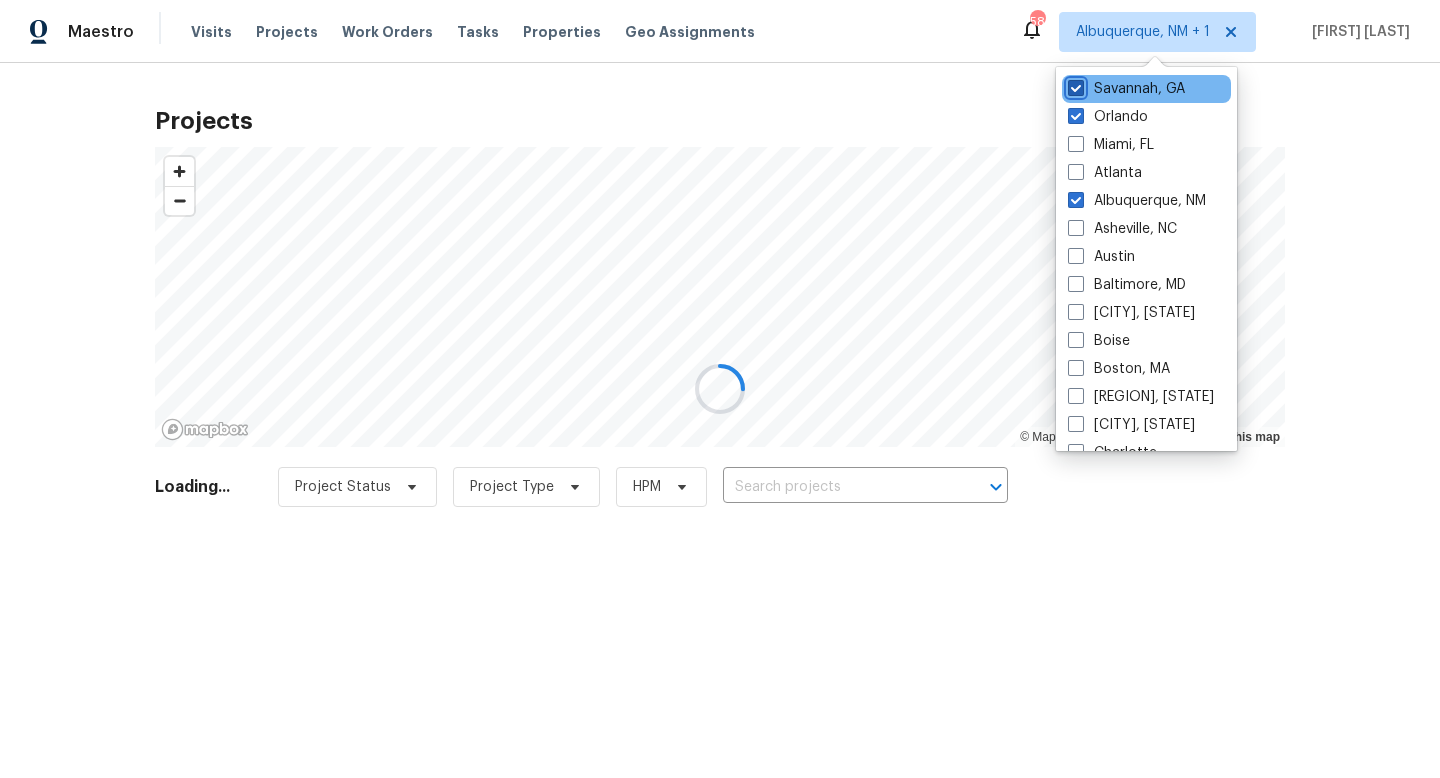 checkbox on "true" 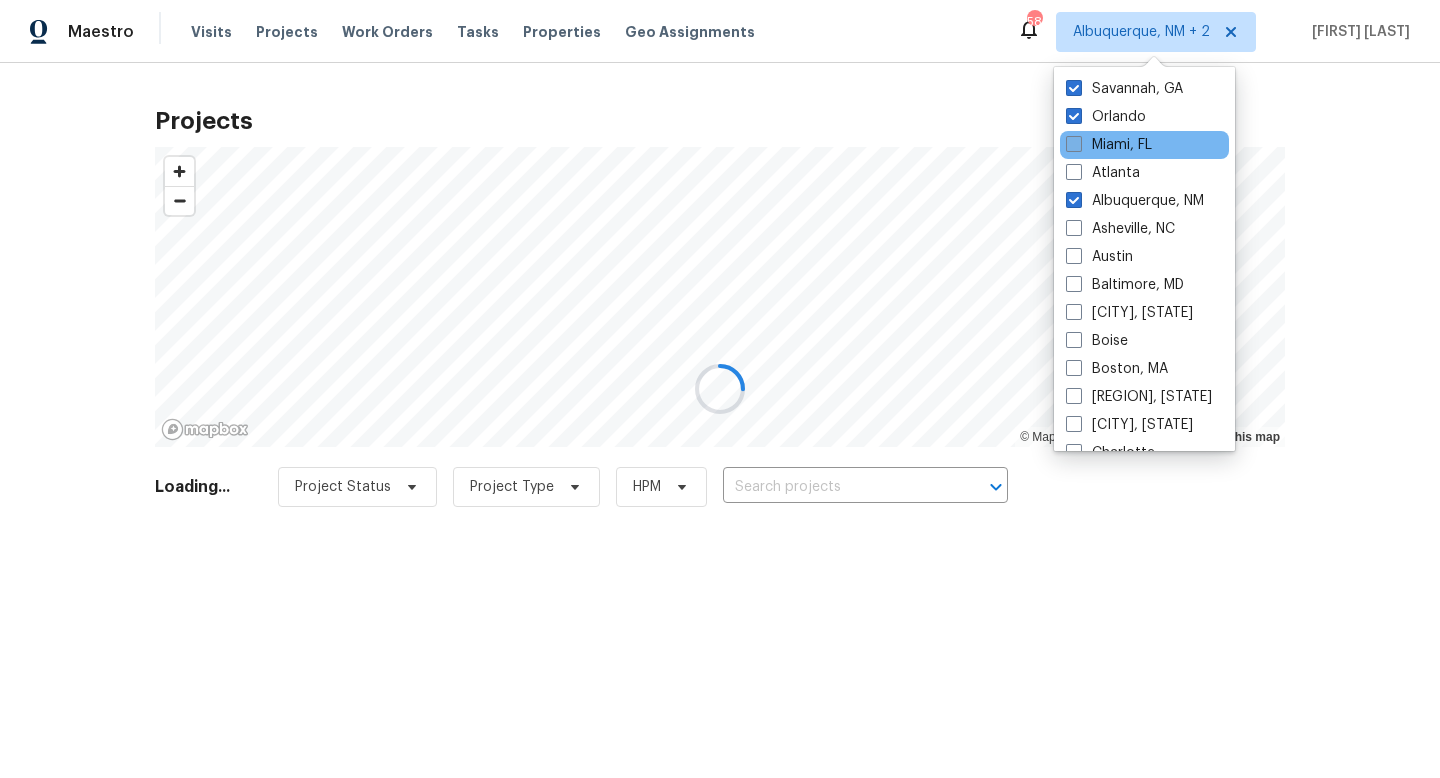 click at bounding box center [1074, 144] 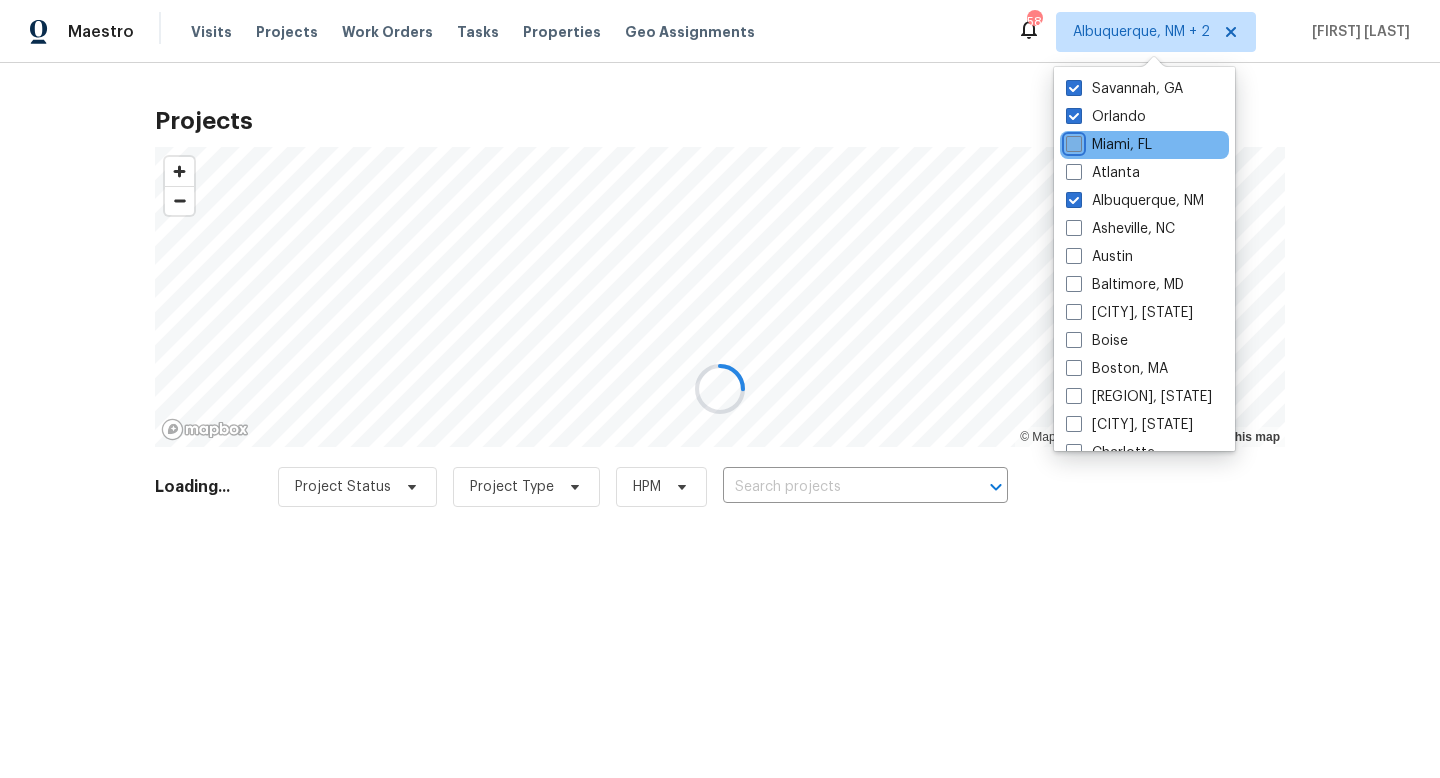 click on "Miami, FL" at bounding box center (1072, 141) 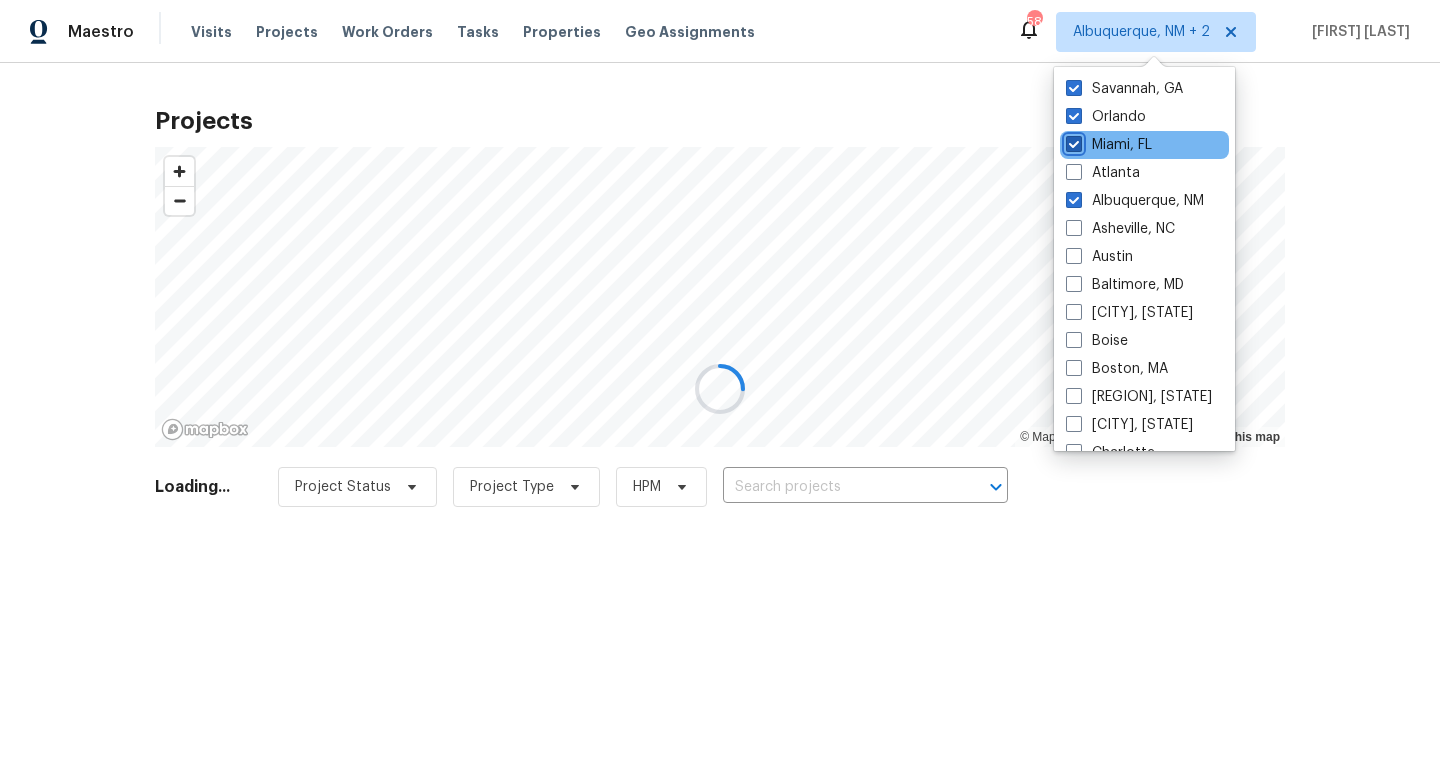 checkbox on "true" 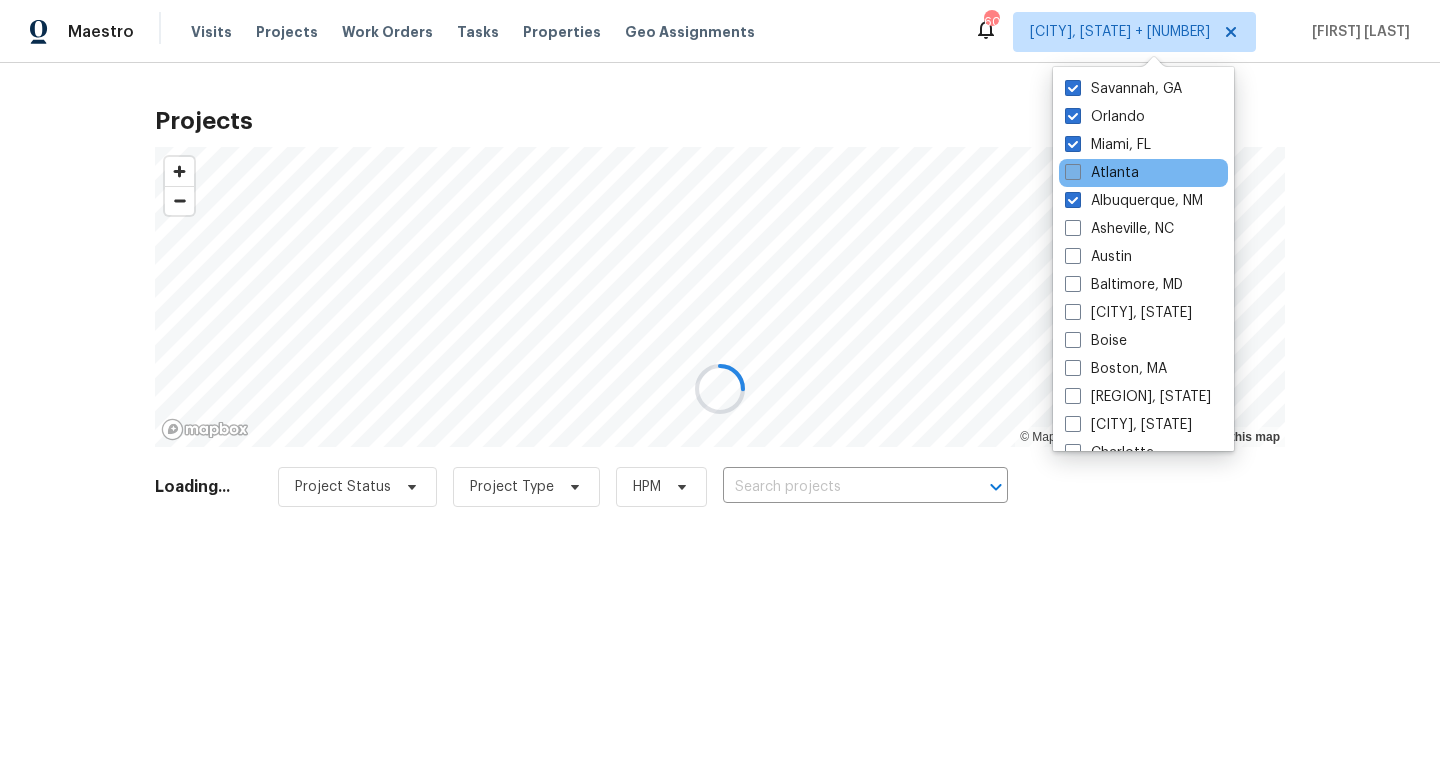 click at bounding box center [1073, 172] 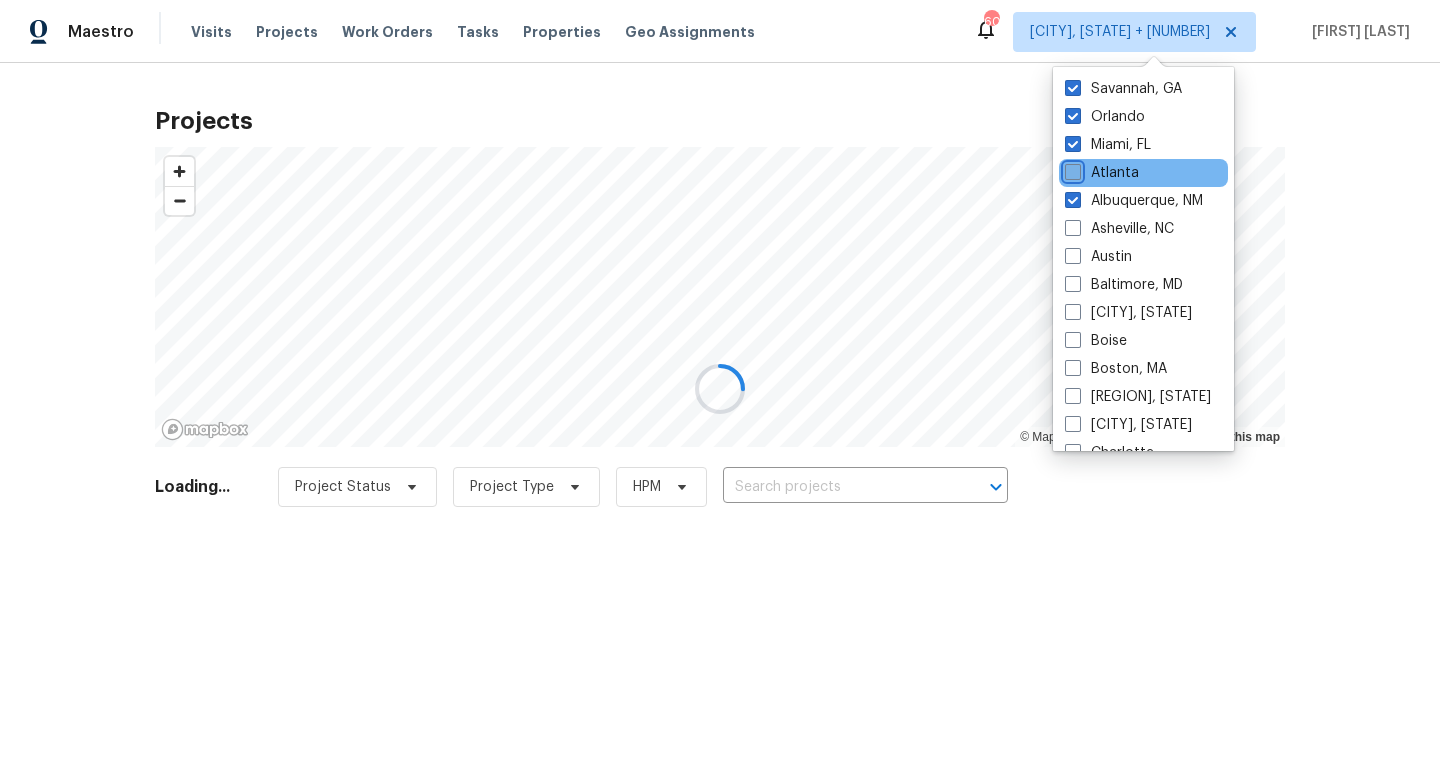 click on "Atlanta" at bounding box center (1071, 169) 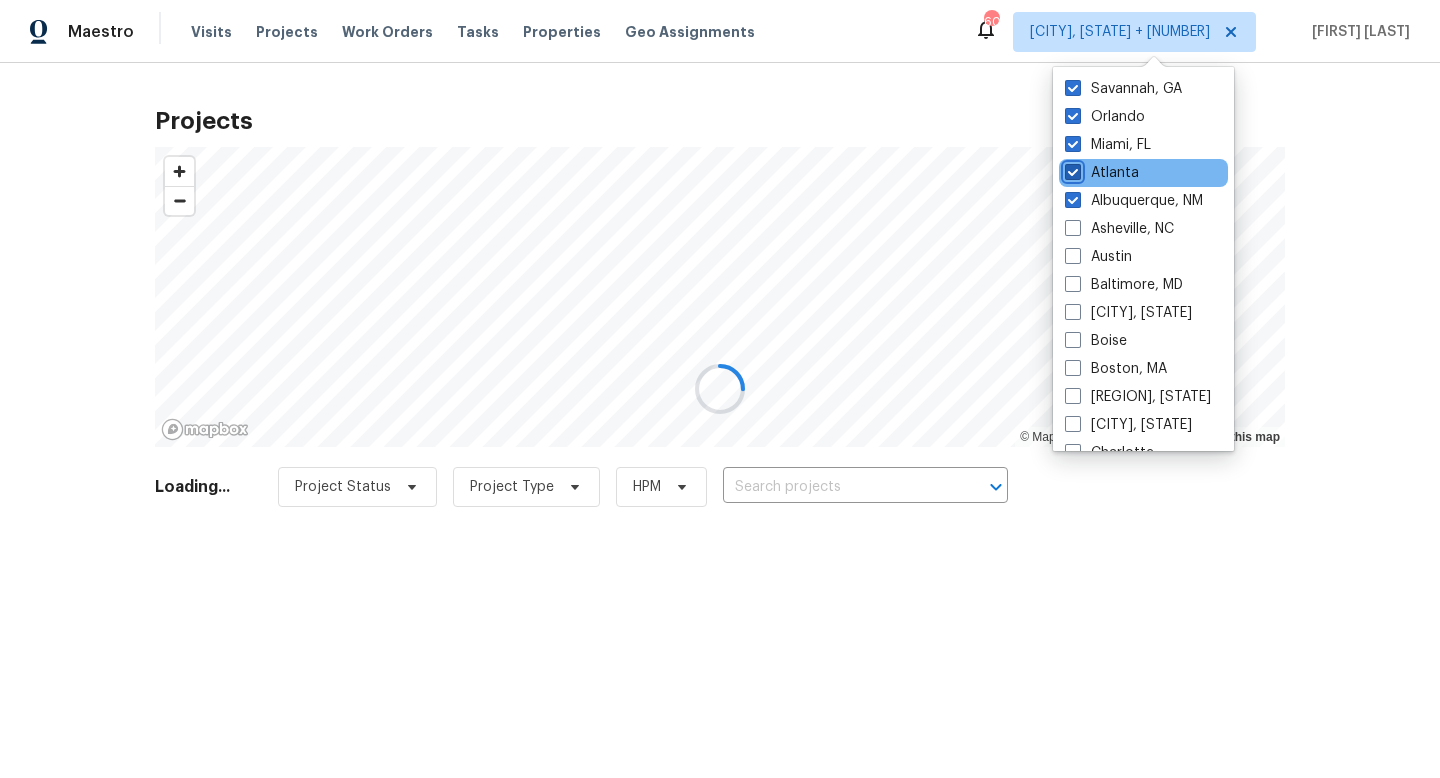 checkbox on "true" 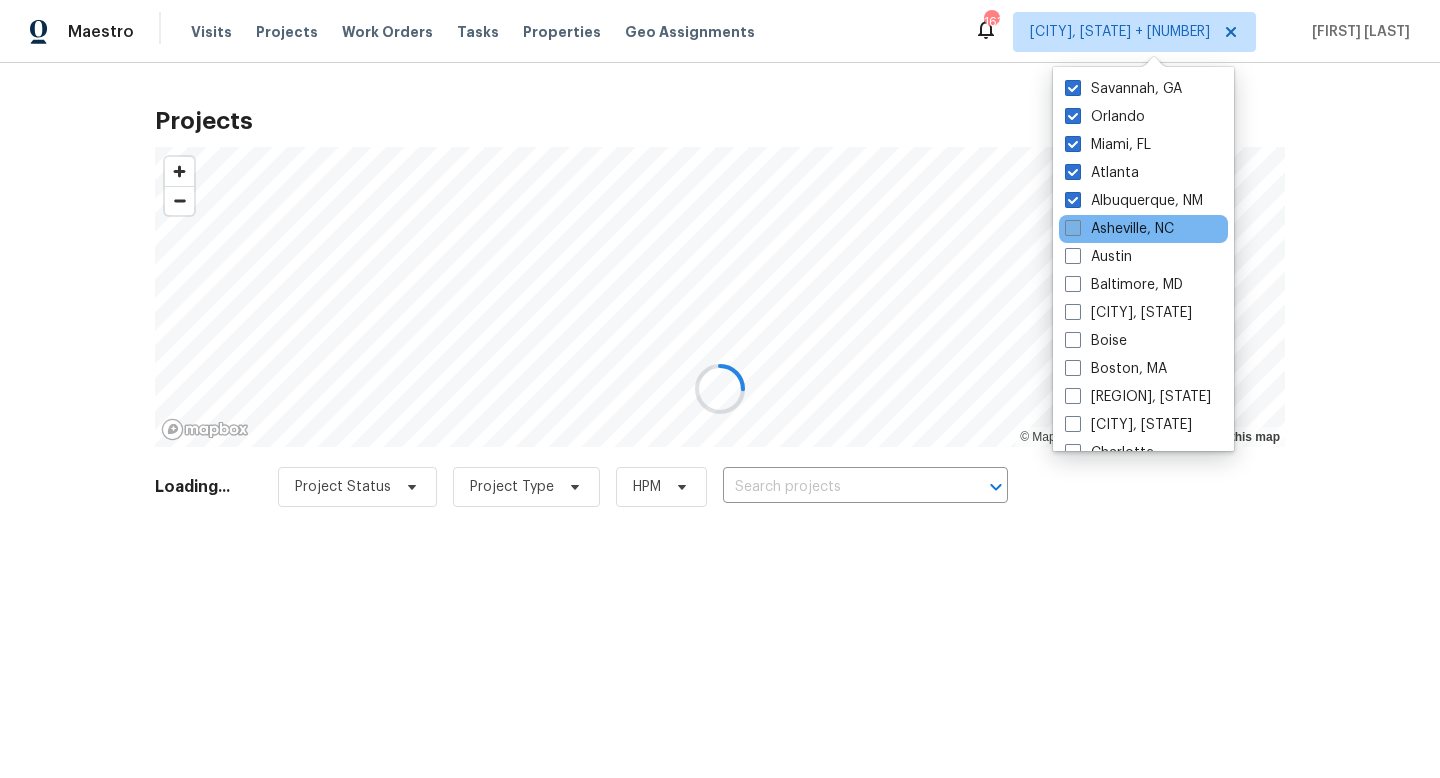 click at bounding box center [1073, 228] 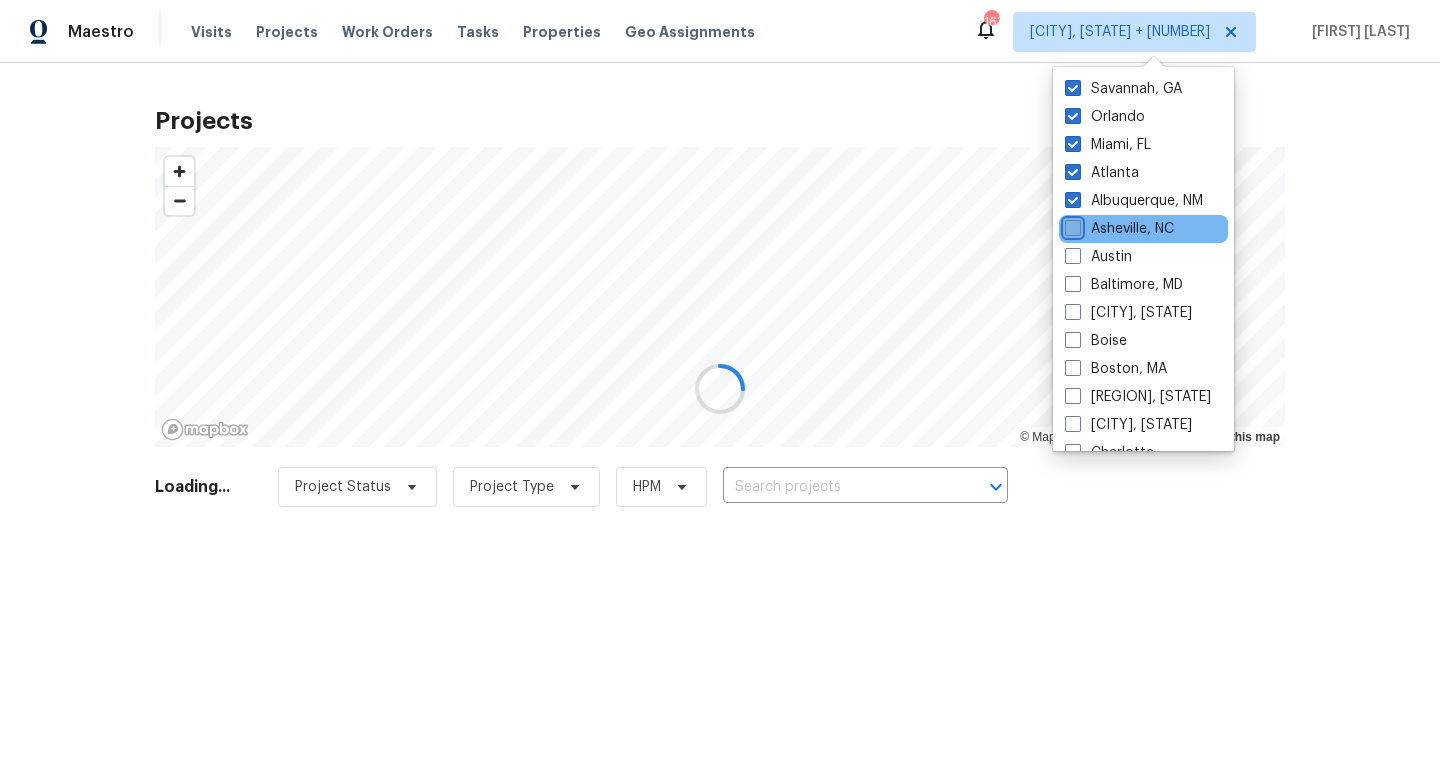 click on "Asheville, NC" at bounding box center (1071, 225) 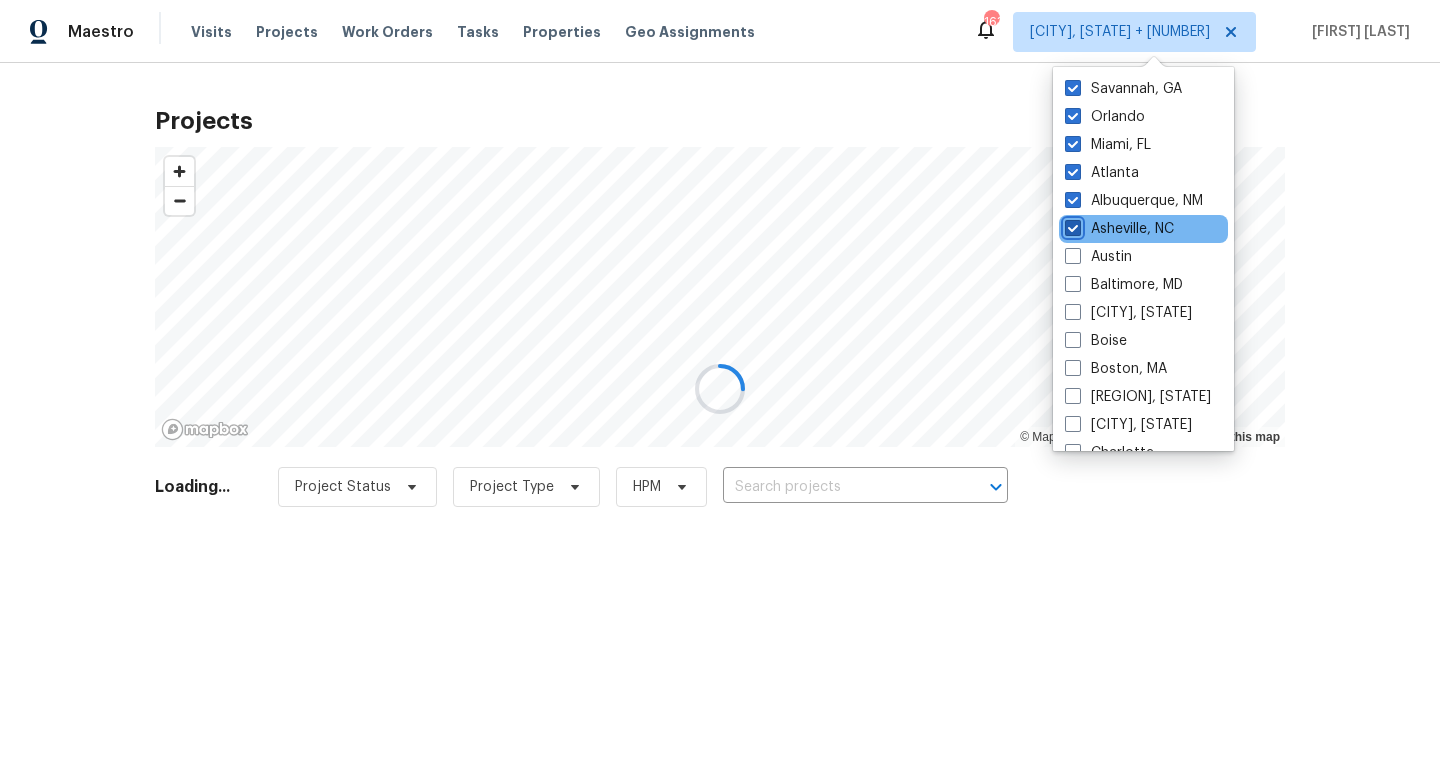 checkbox on "true" 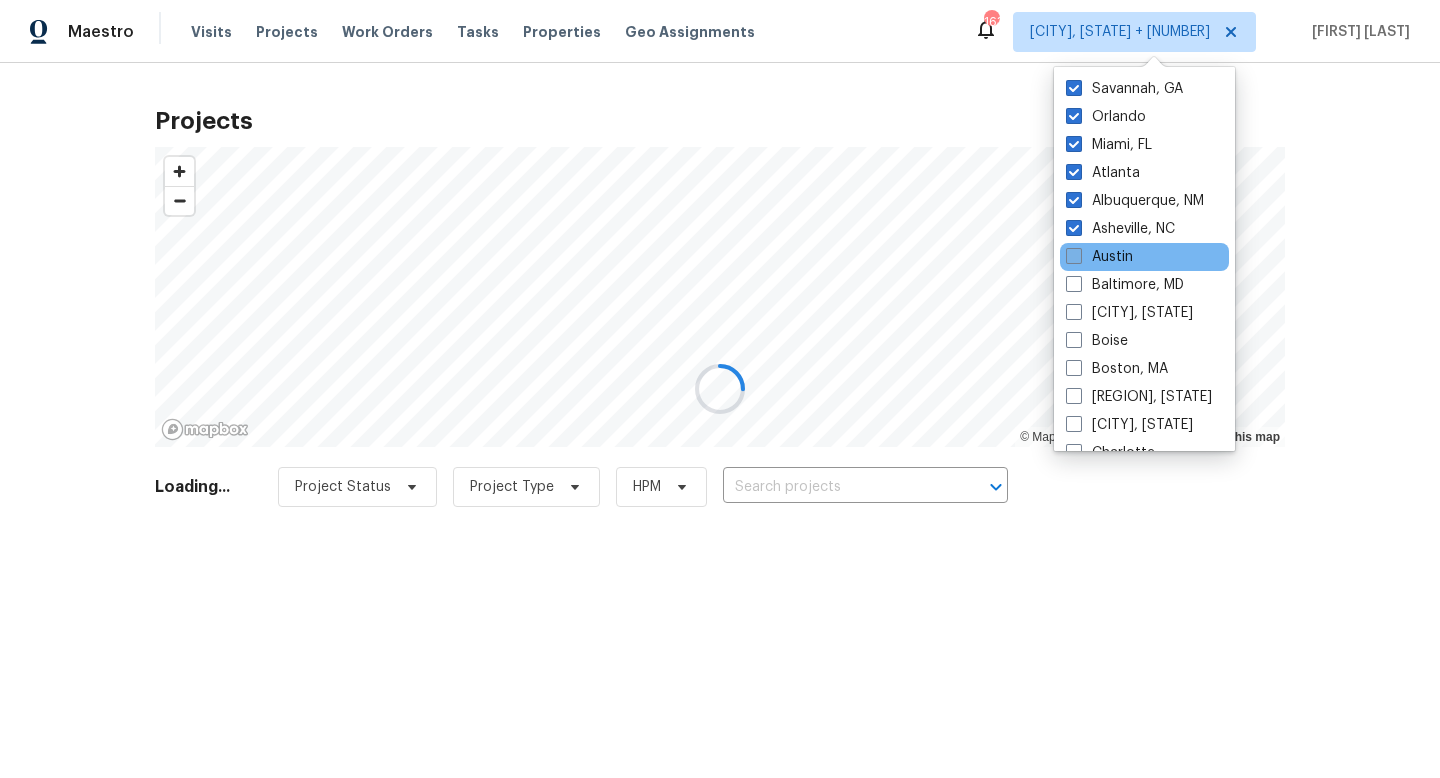 click at bounding box center (1074, 256) 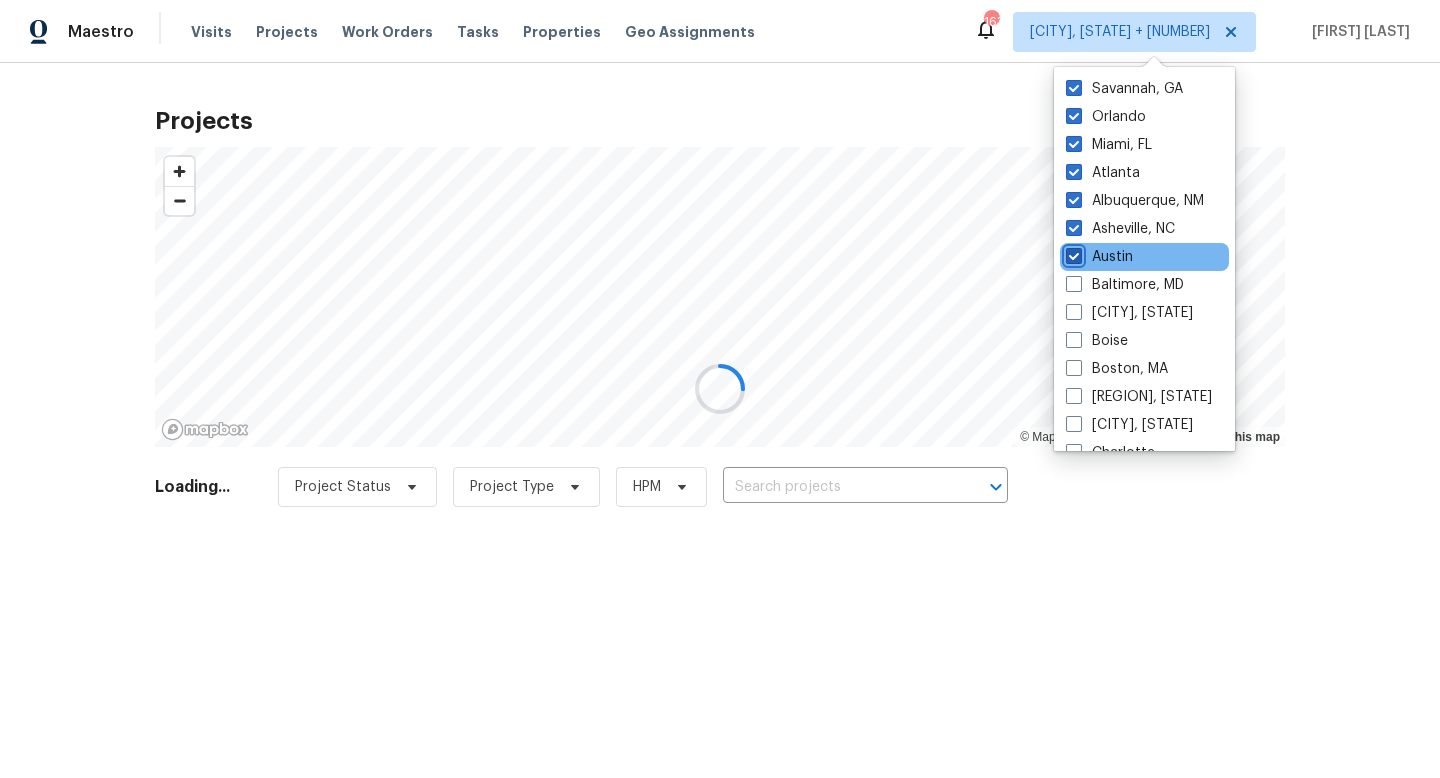 checkbox on "true" 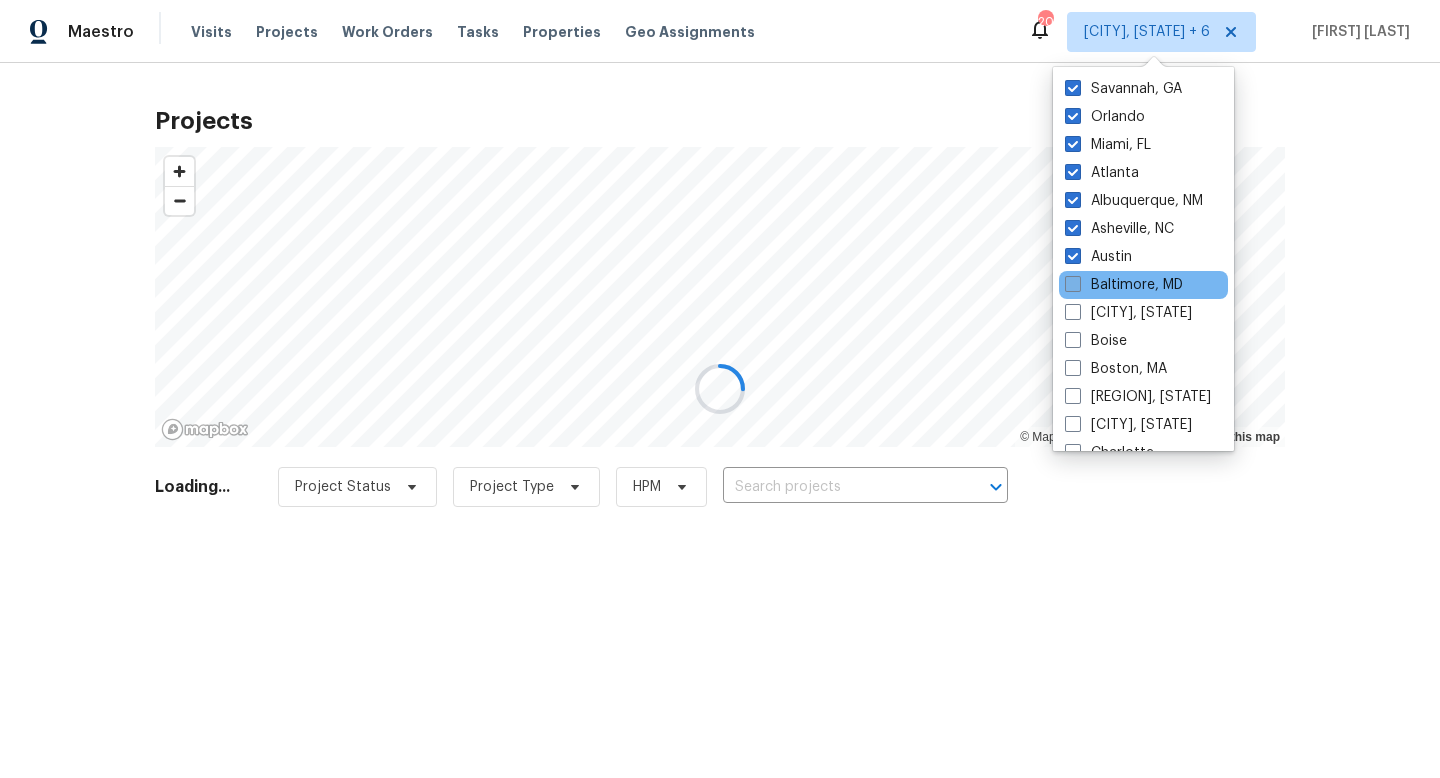 click at bounding box center (1073, 284) 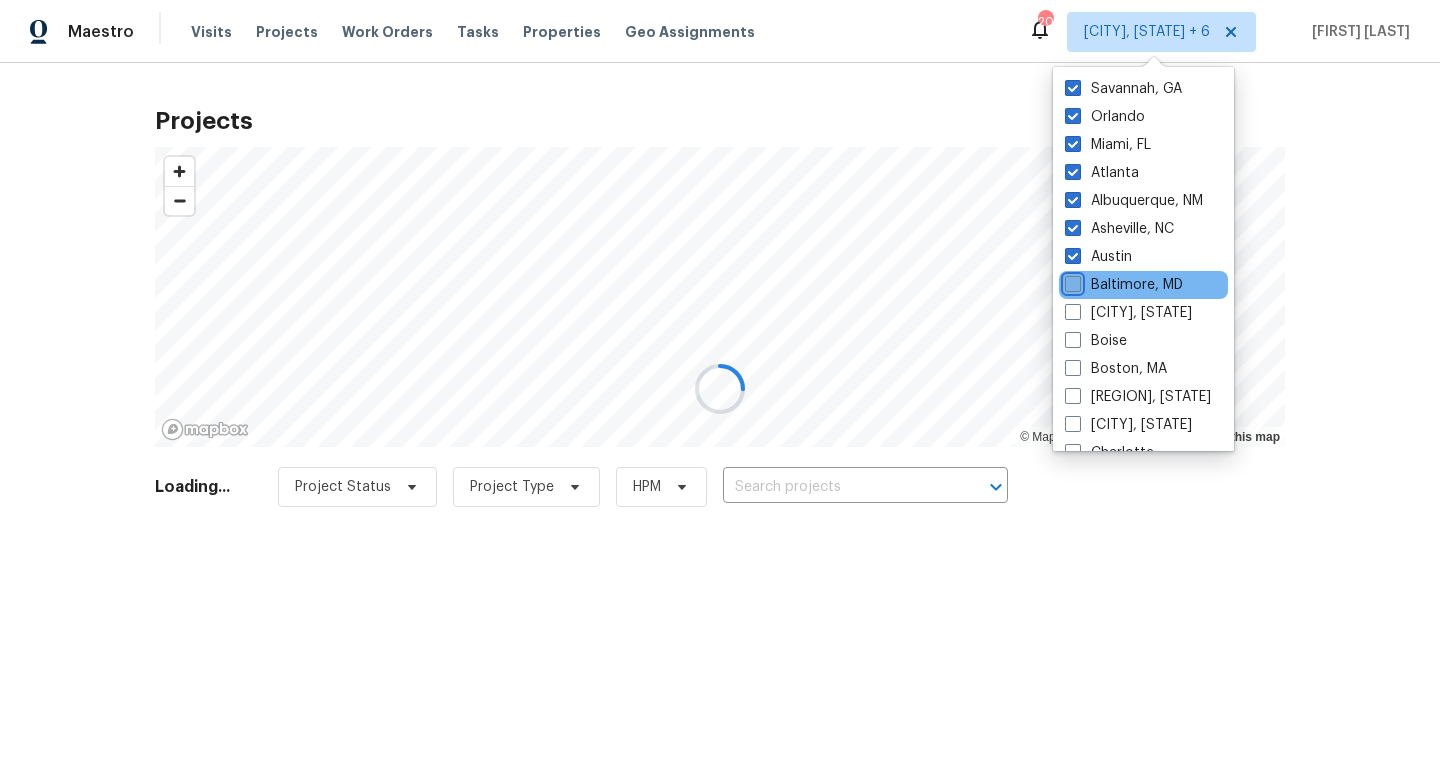 click on "Baltimore, MD" at bounding box center [1071, 281] 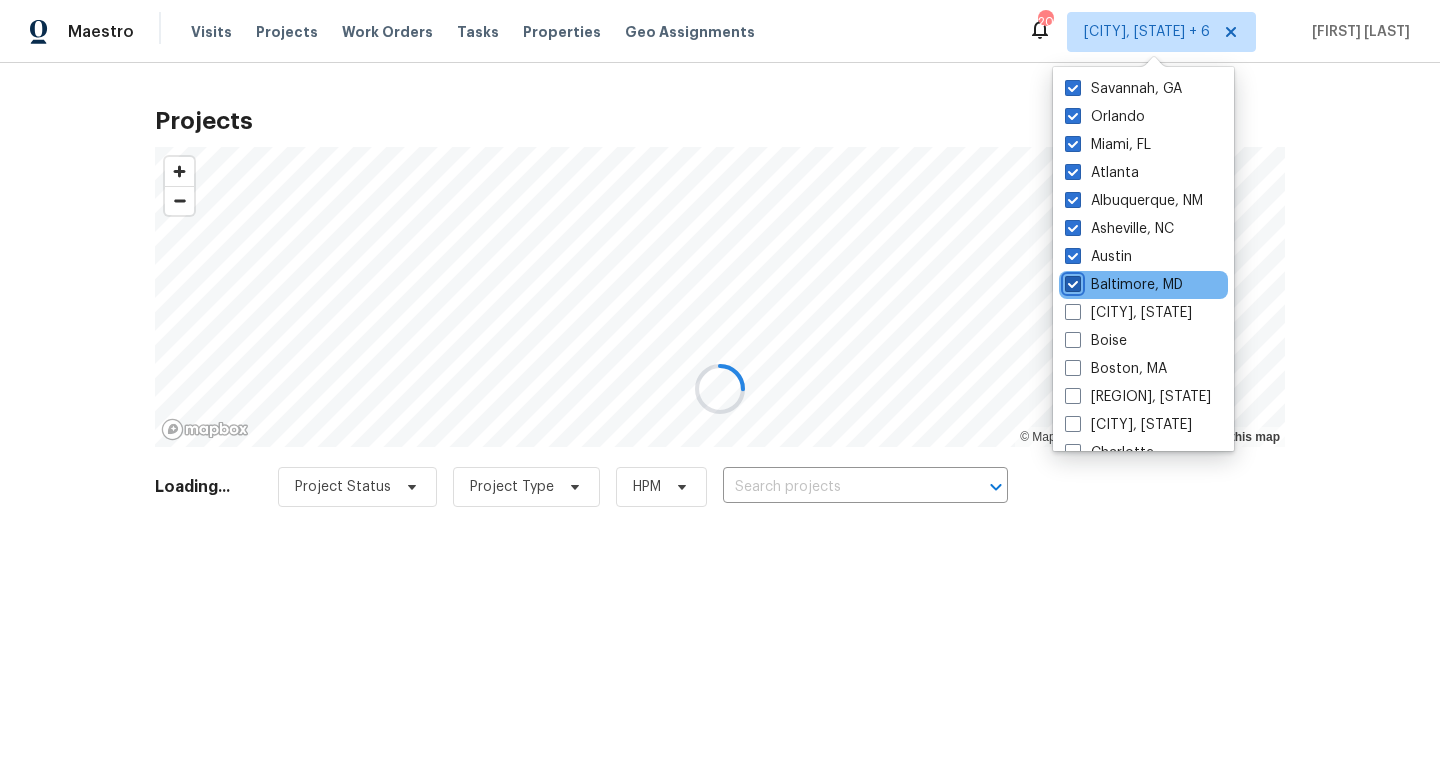 checkbox on "true" 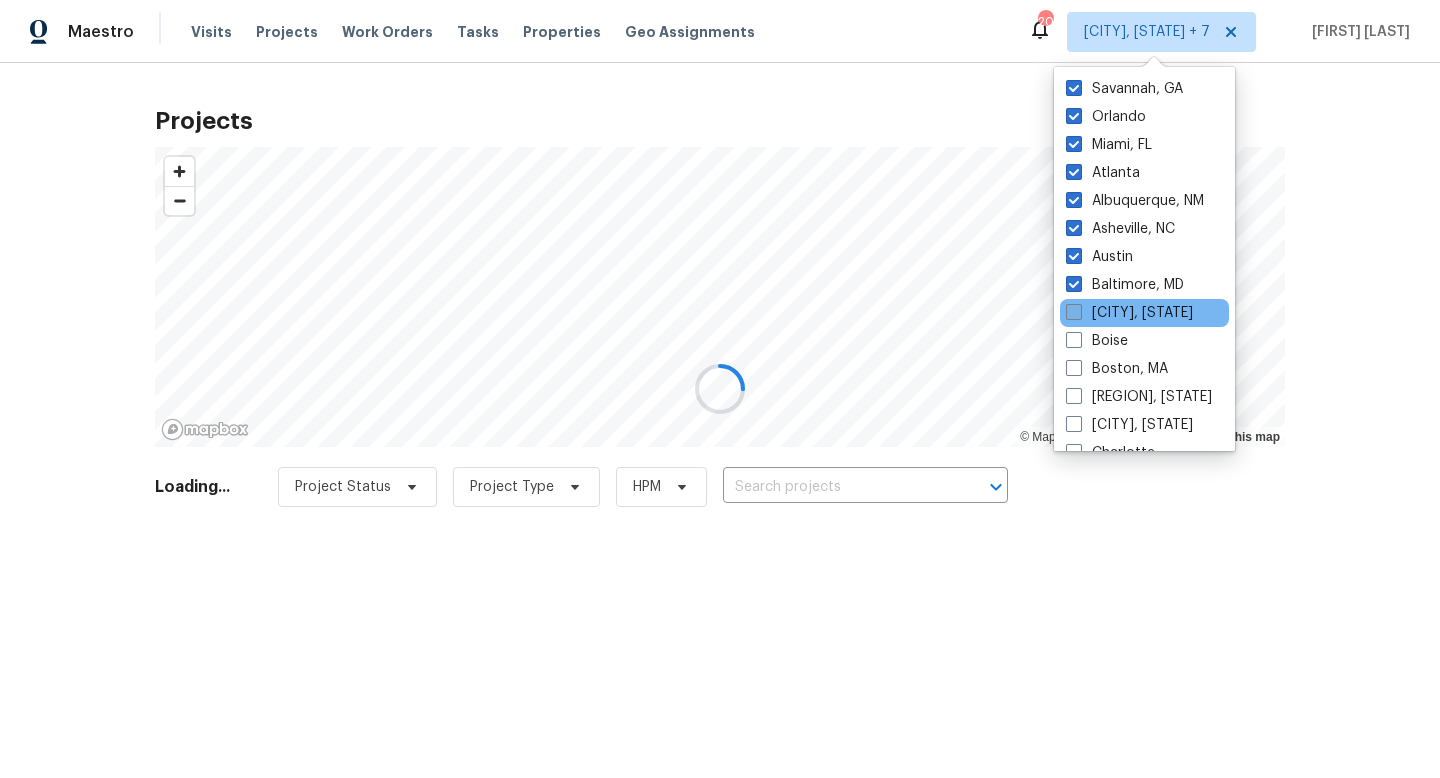 click at bounding box center (1074, 312) 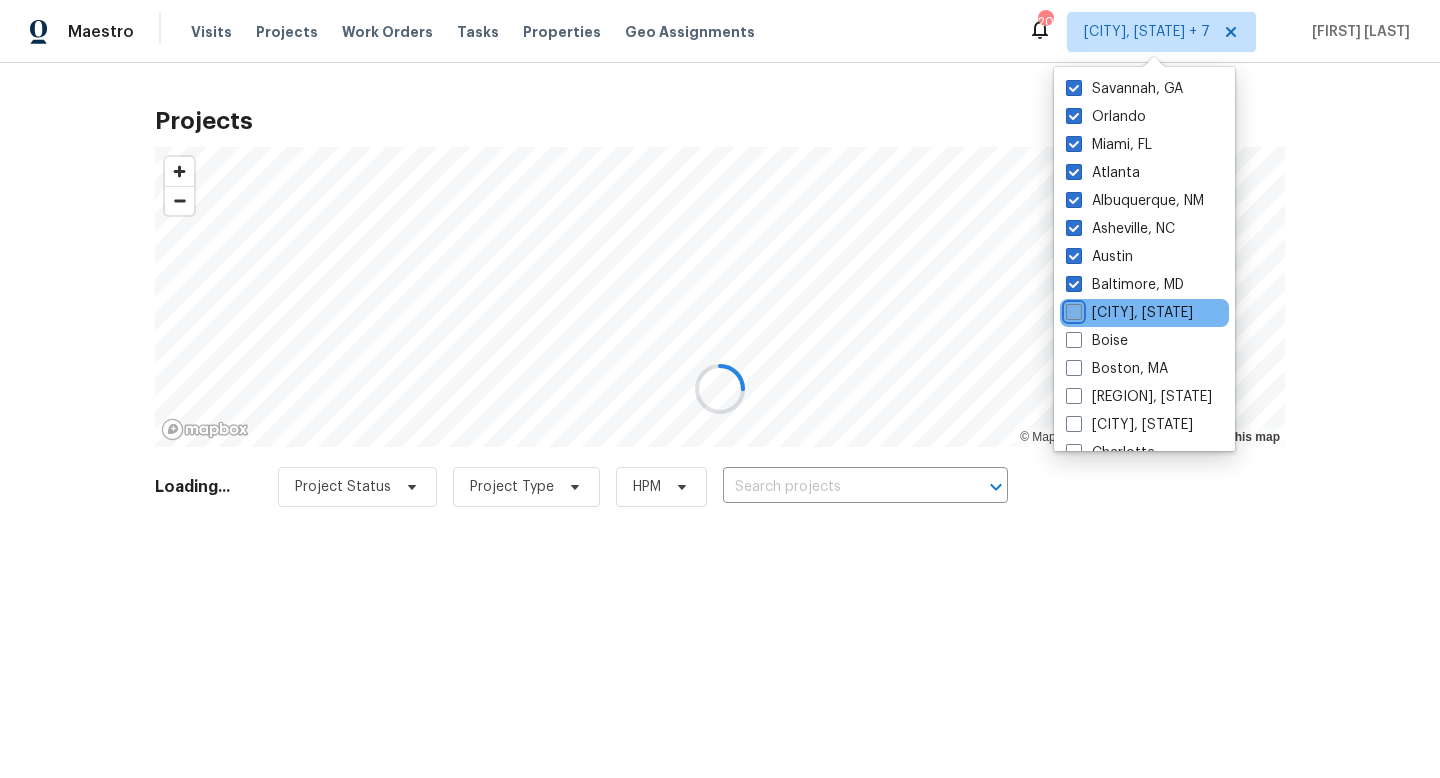 click on "[CITY], [STATE]" at bounding box center [1072, 309] 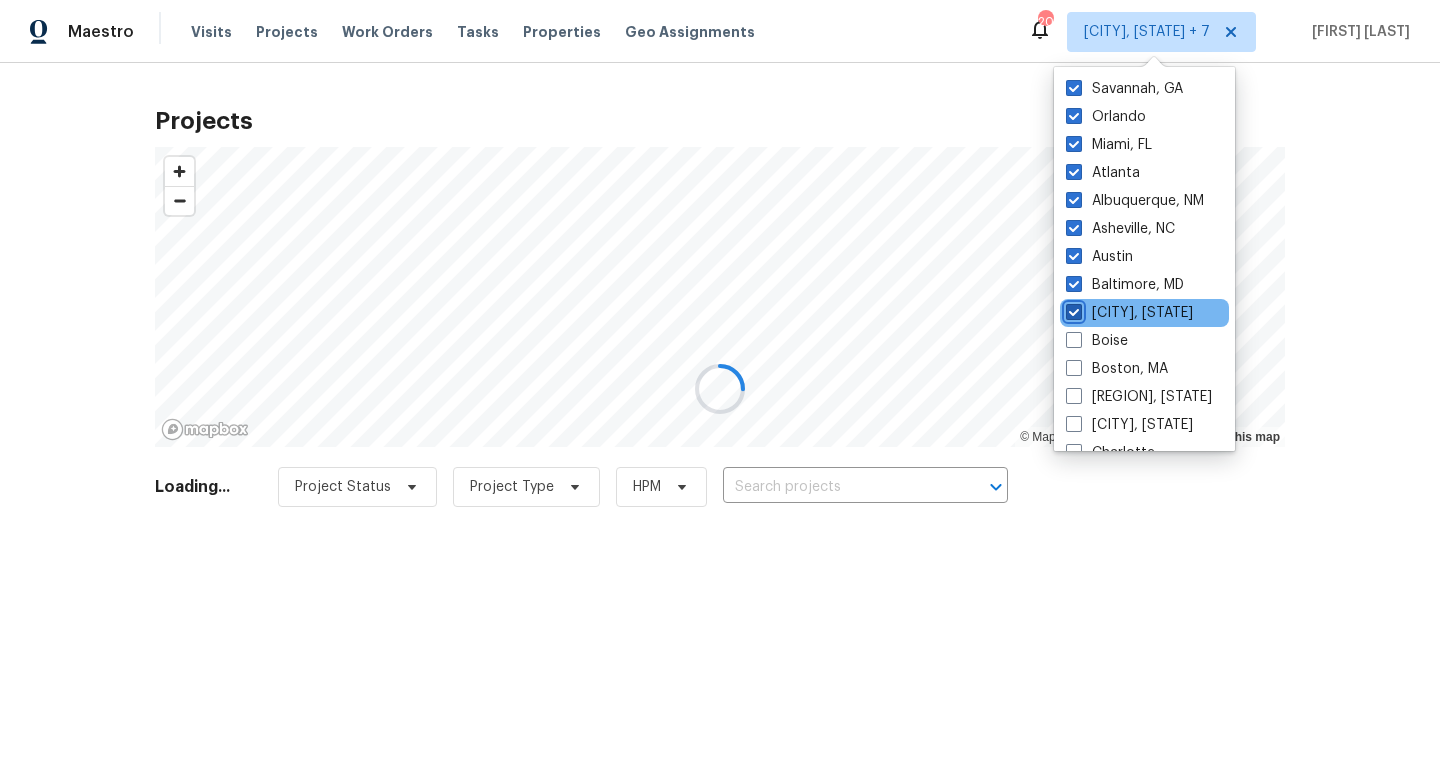 checkbox on "true" 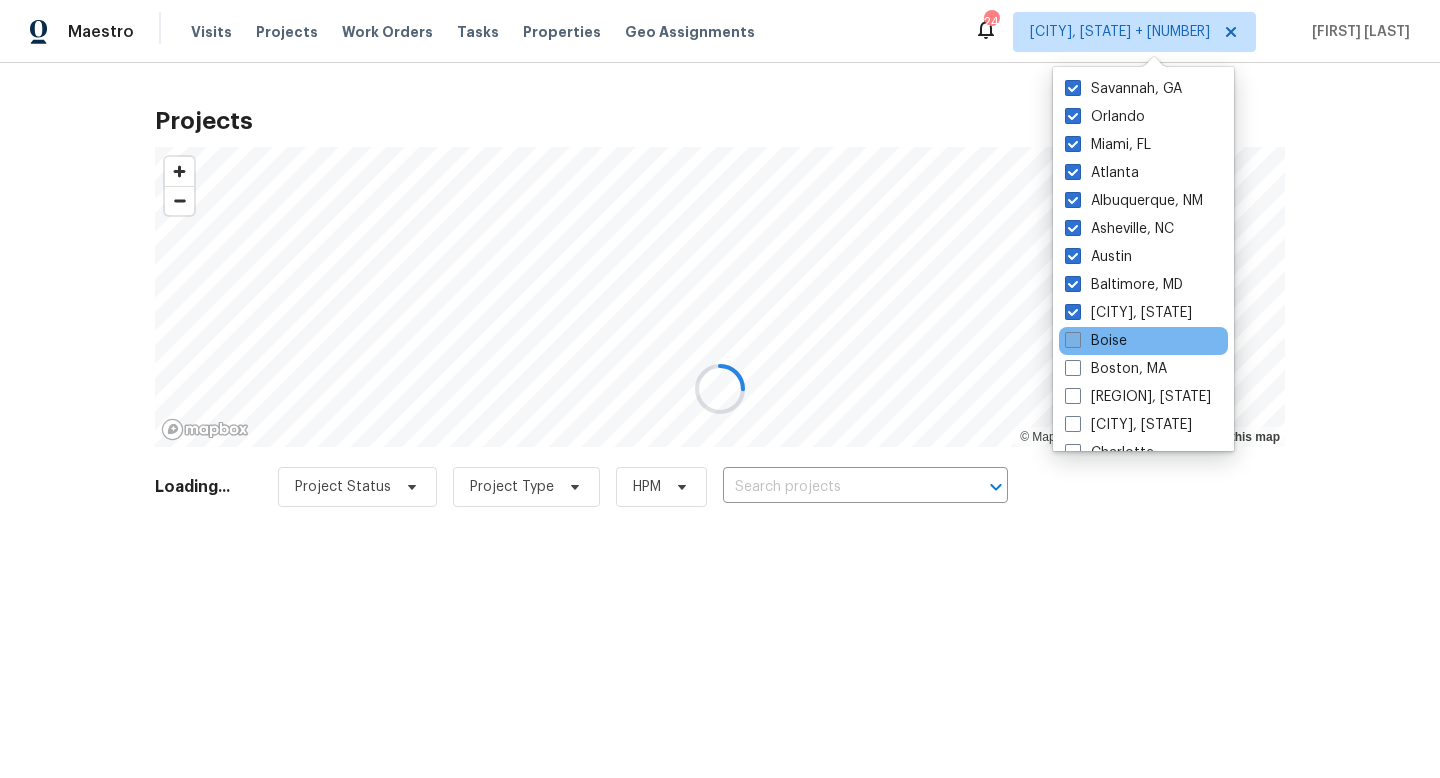 click at bounding box center [1073, 340] 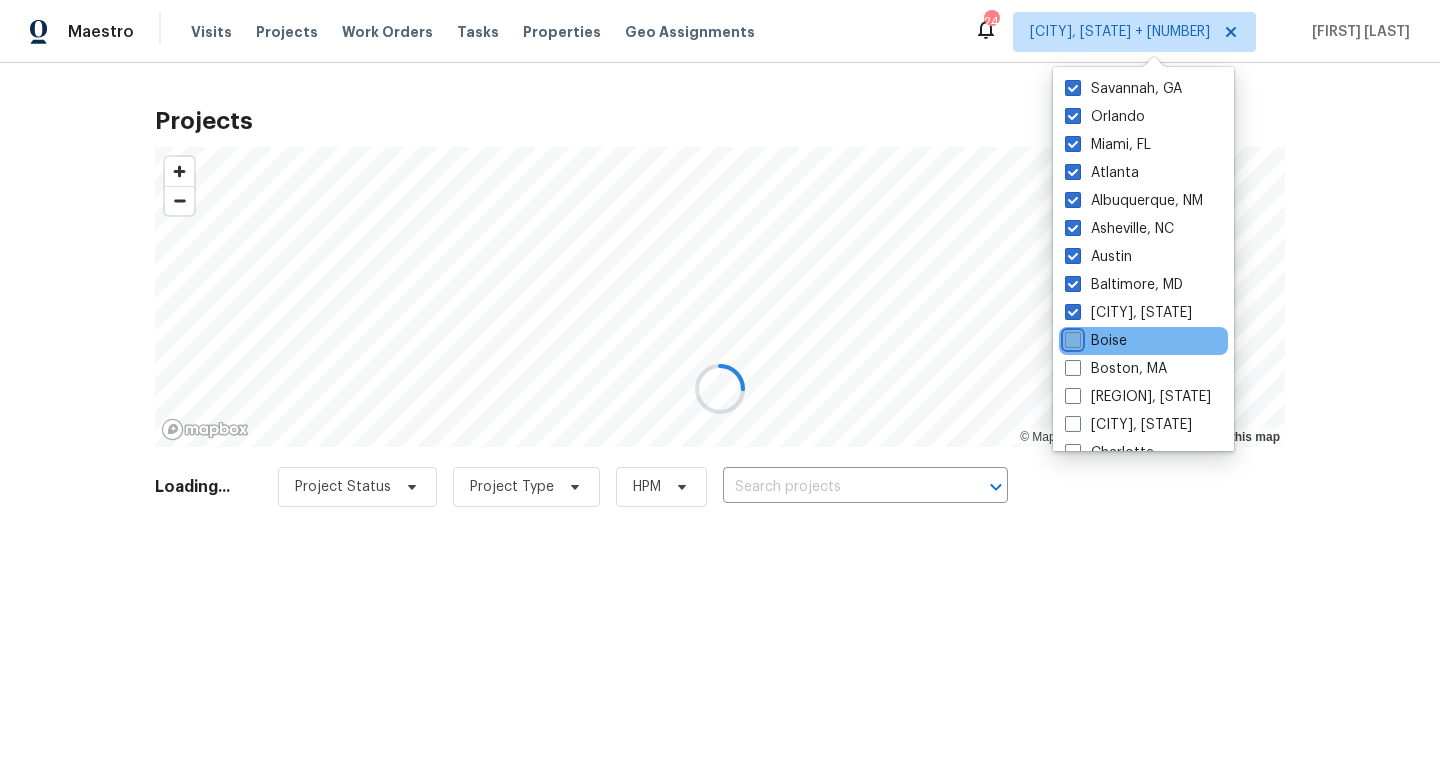 click on "Boise" at bounding box center (1071, 337) 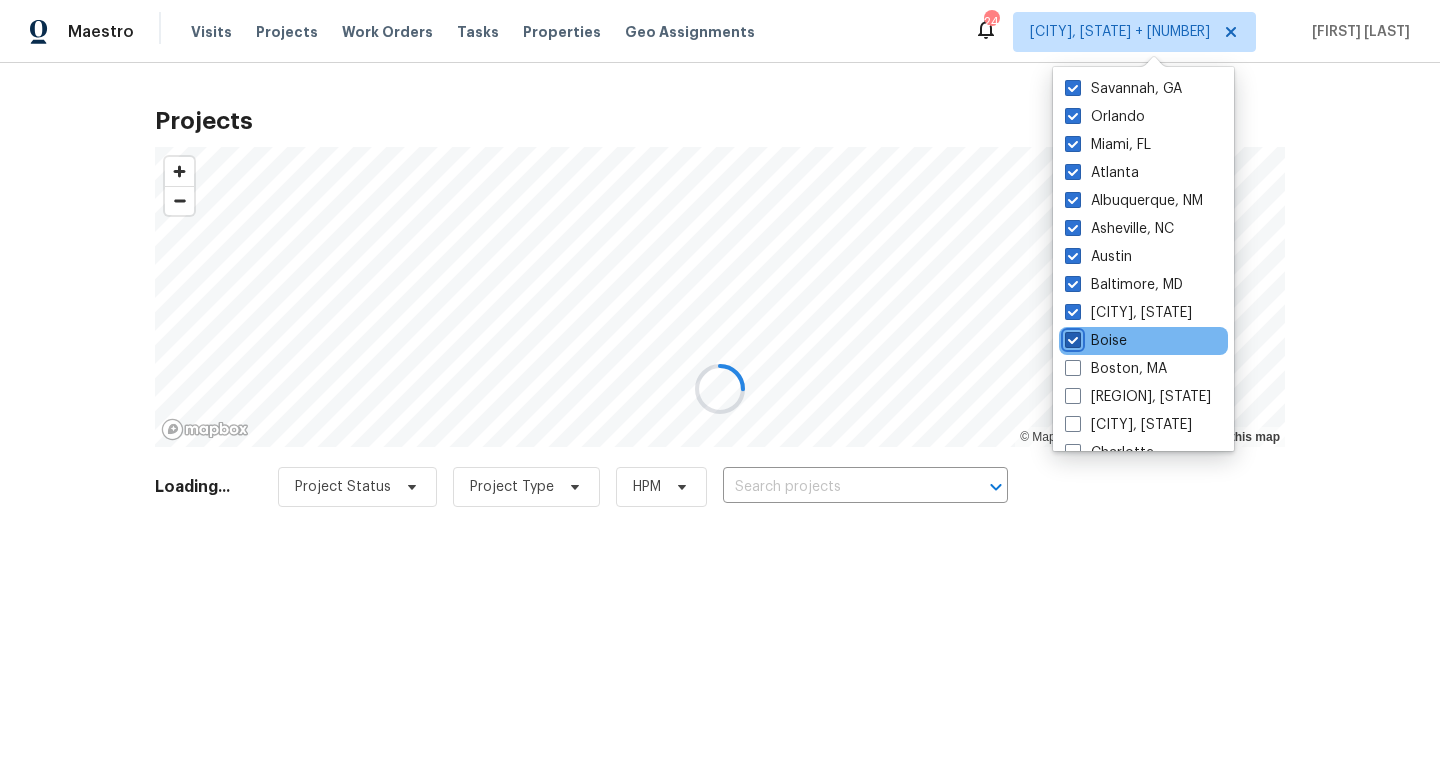 checkbox on "true" 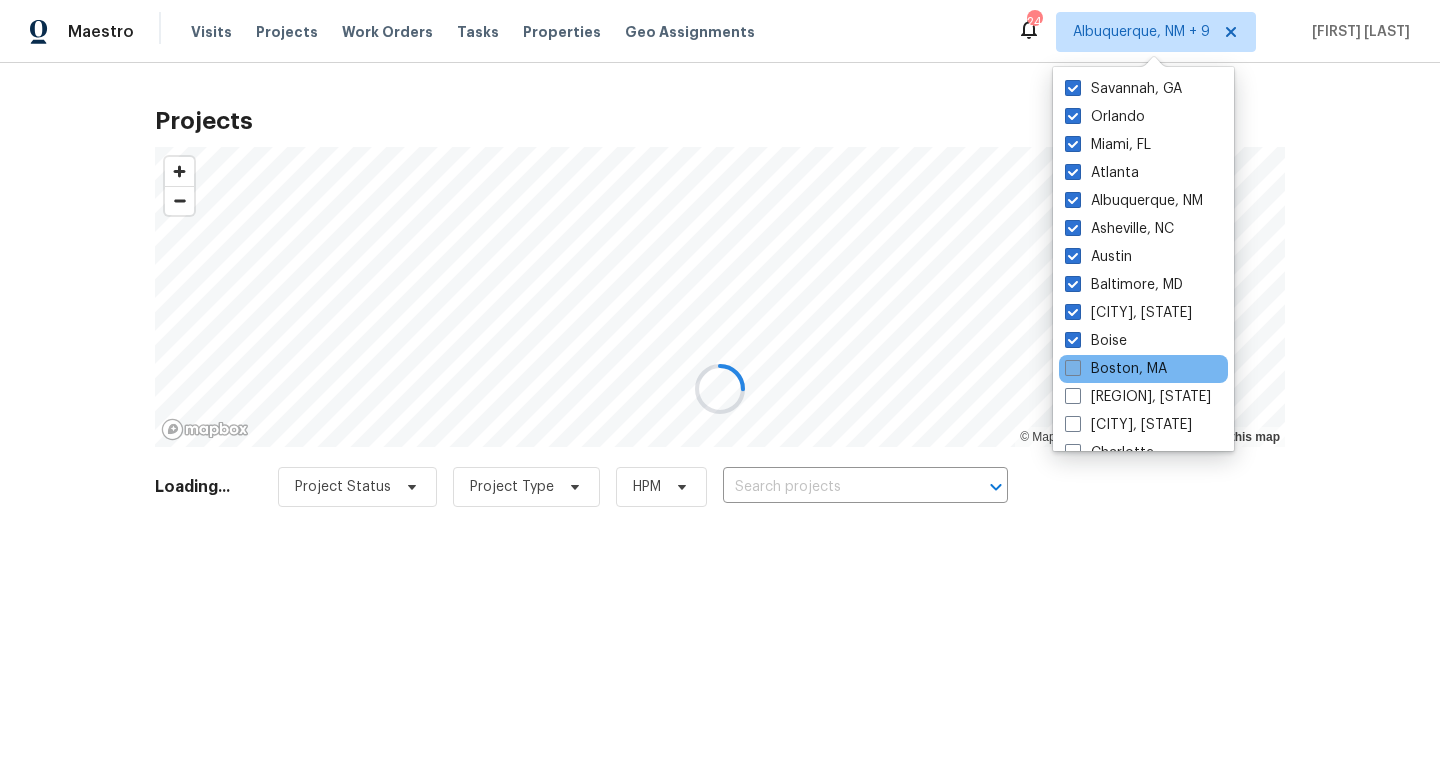 click at bounding box center (1073, 368) 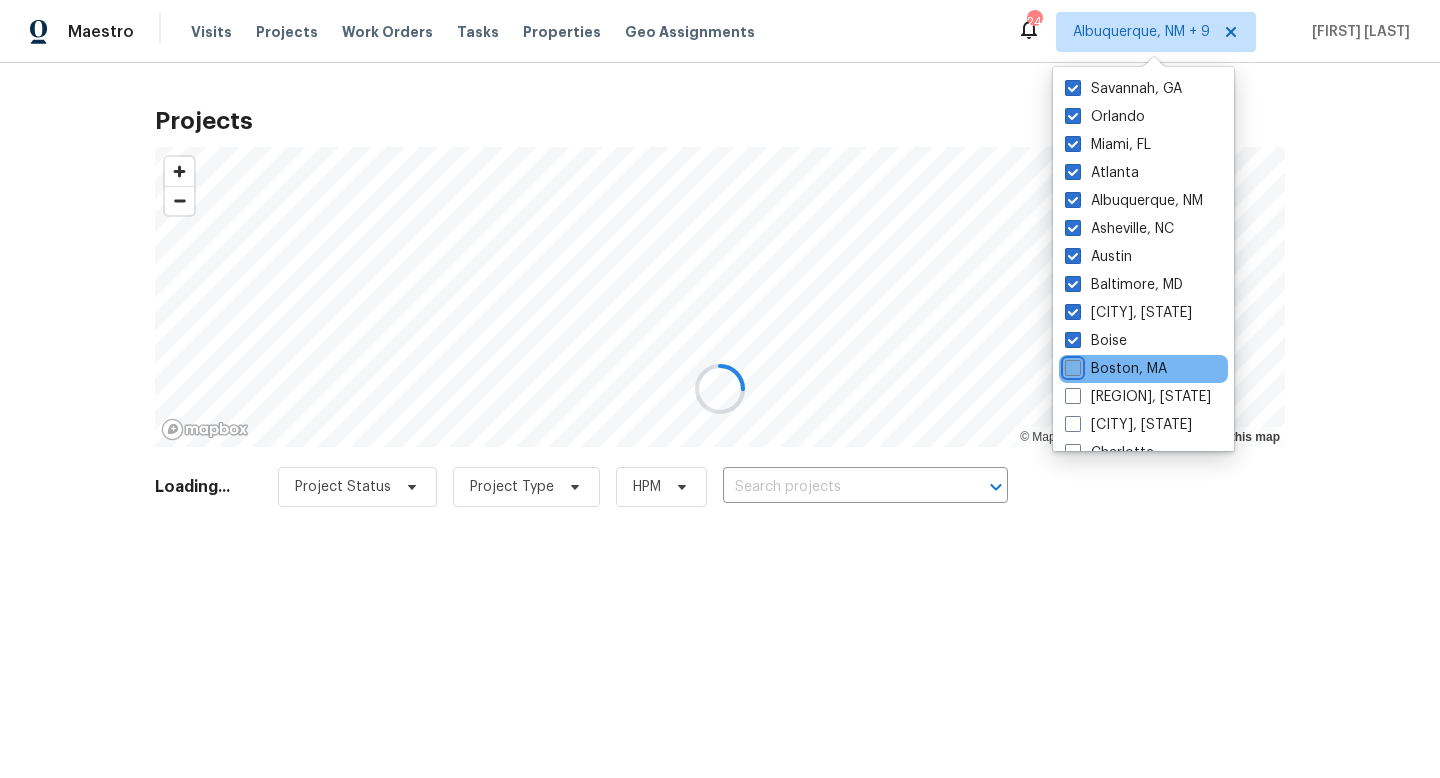 click on "Boston, MA" at bounding box center [1071, 365] 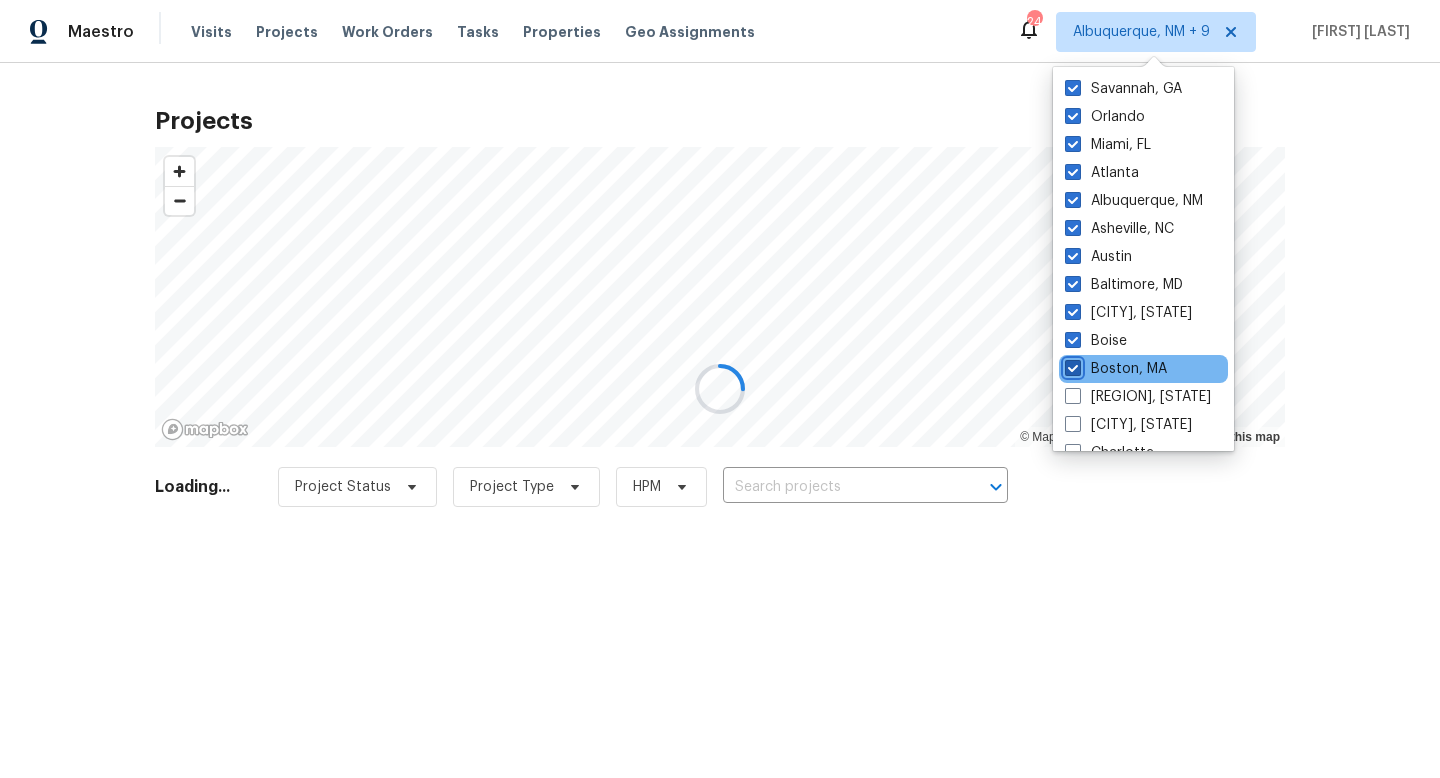checkbox on "true" 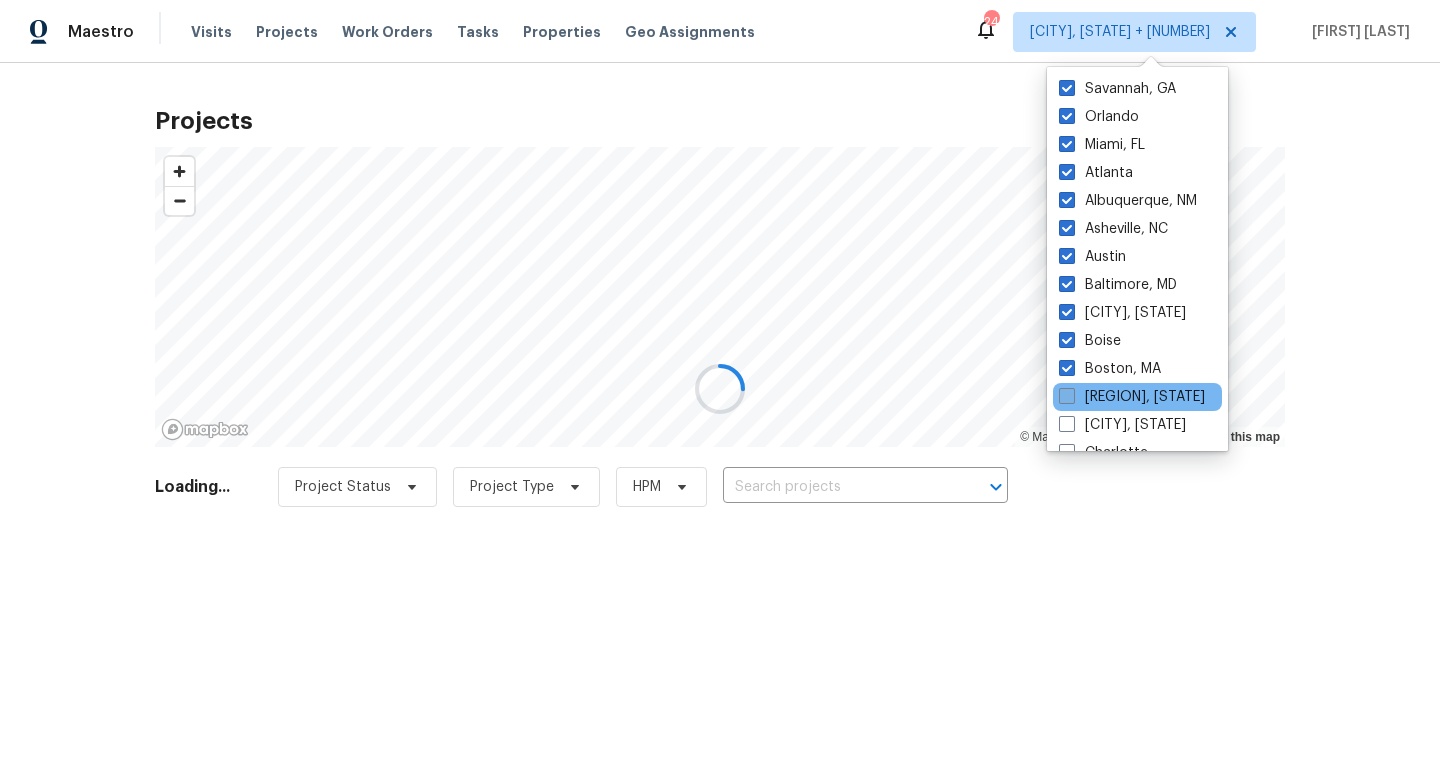 click at bounding box center [1067, 396] 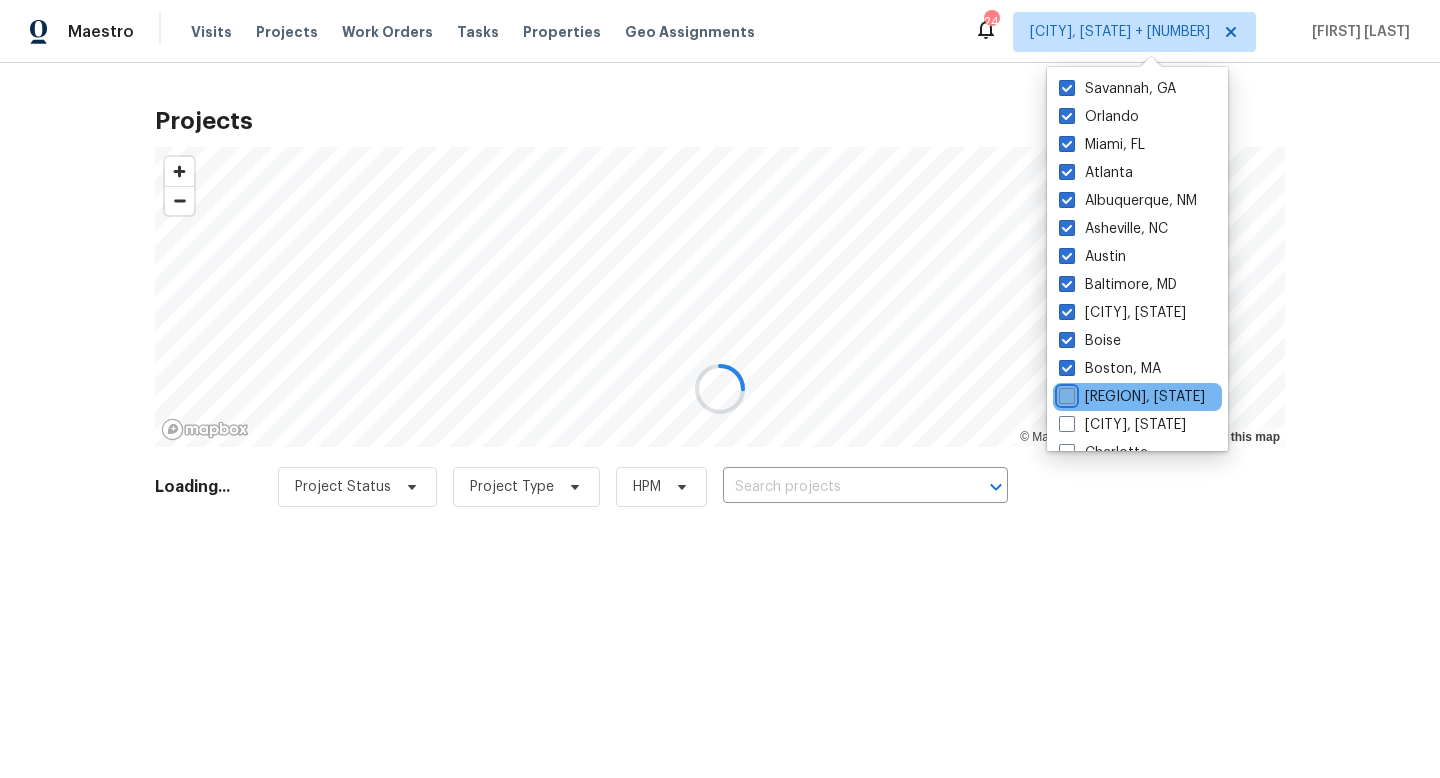 click on "[REGION], [STATE]" at bounding box center (1065, 393) 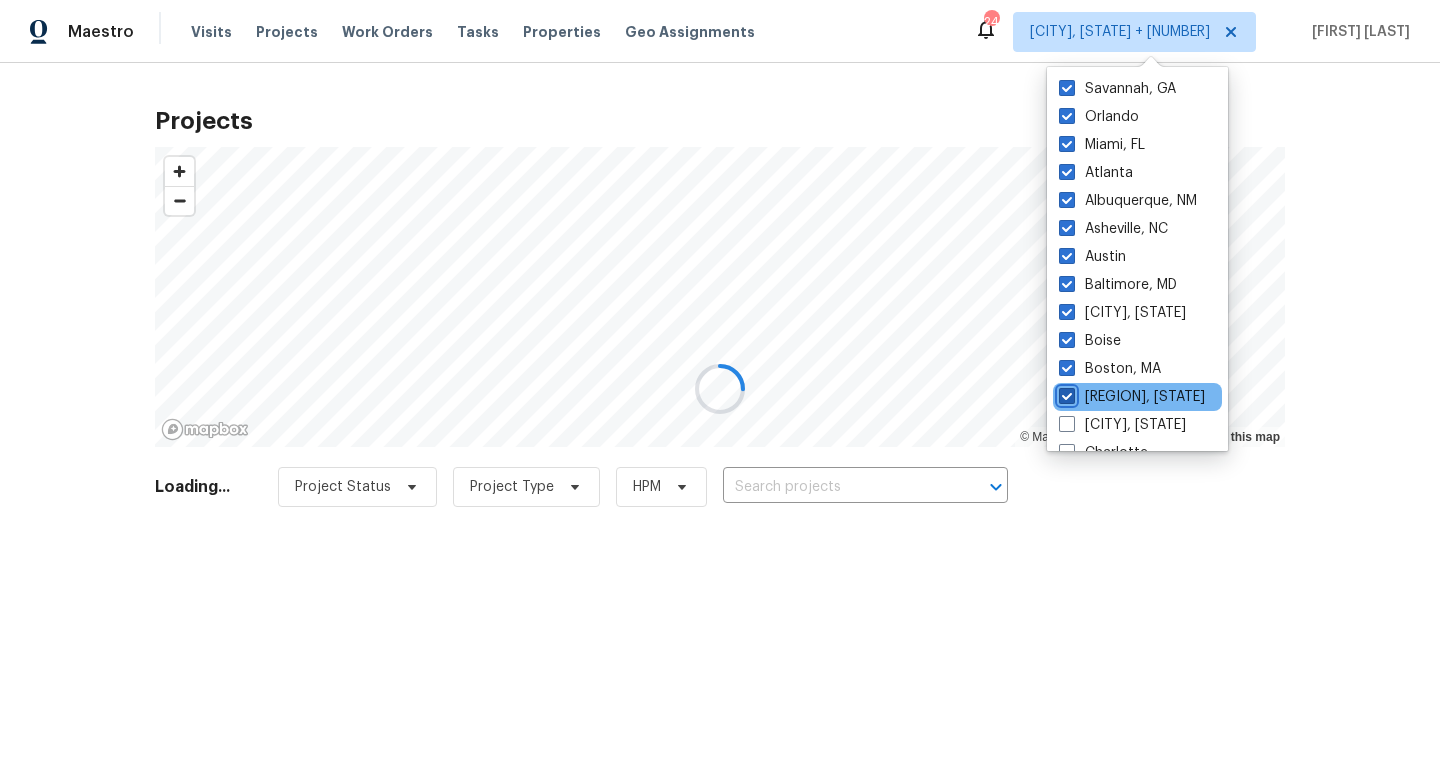 checkbox on "true" 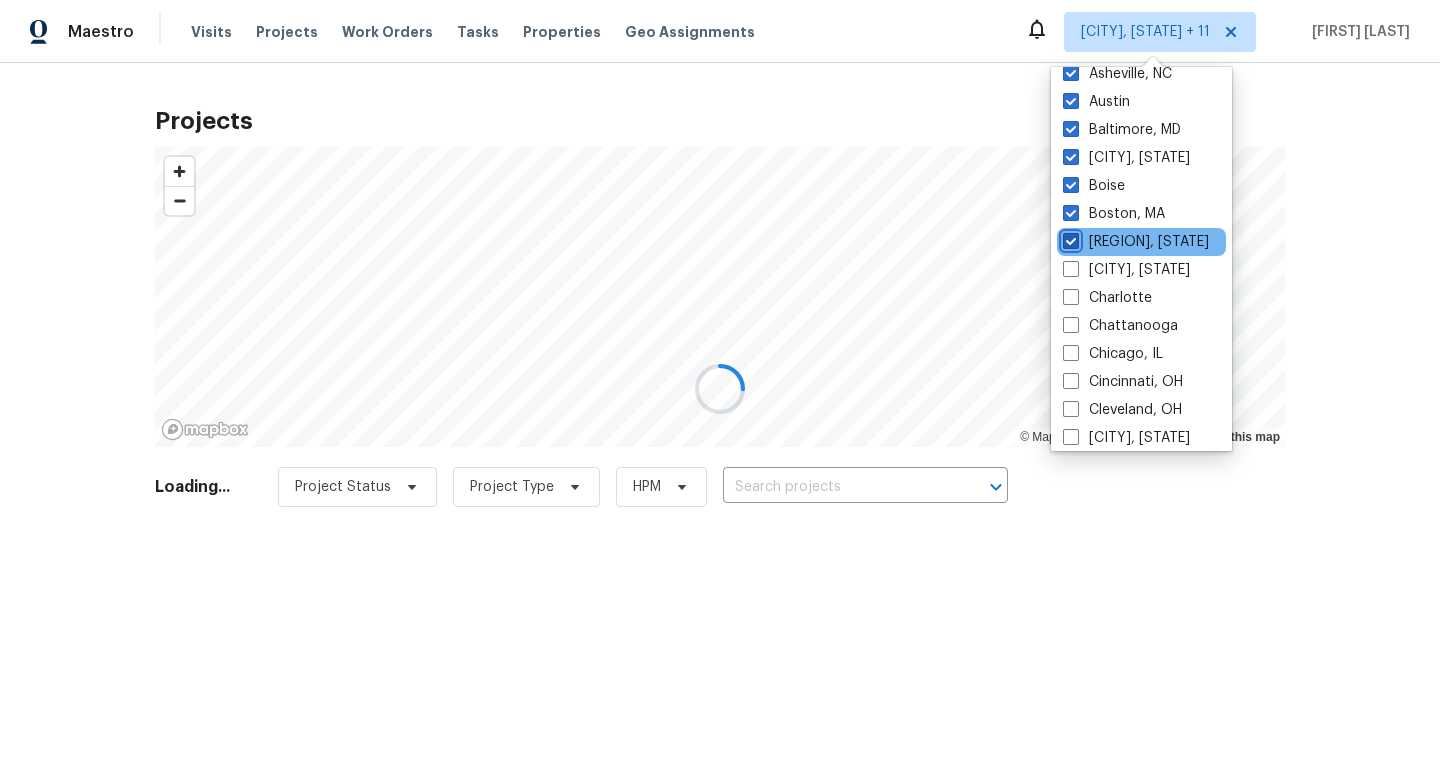 scroll, scrollTop: 206, scrollLeft: 0, axis: vertical 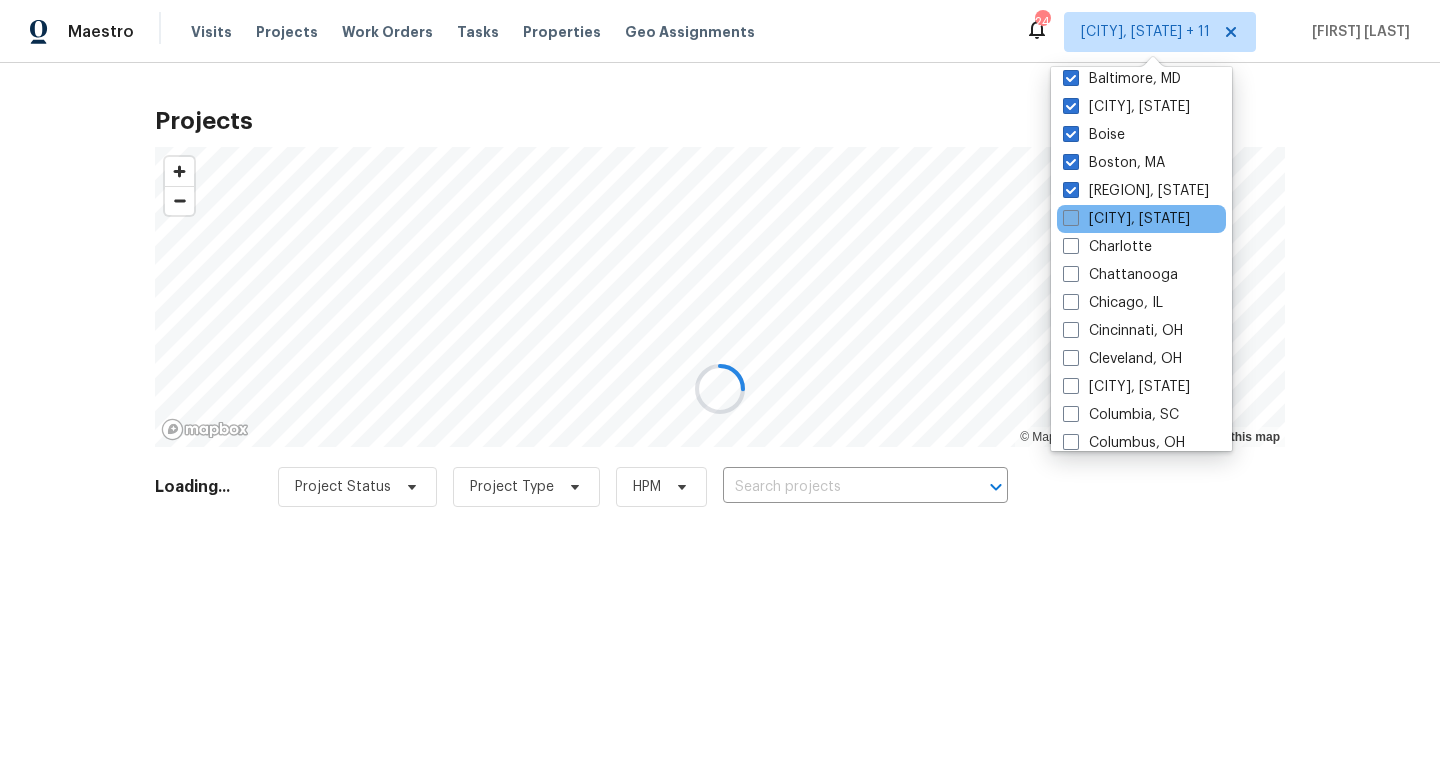 click at bounding box center [1071, 218] 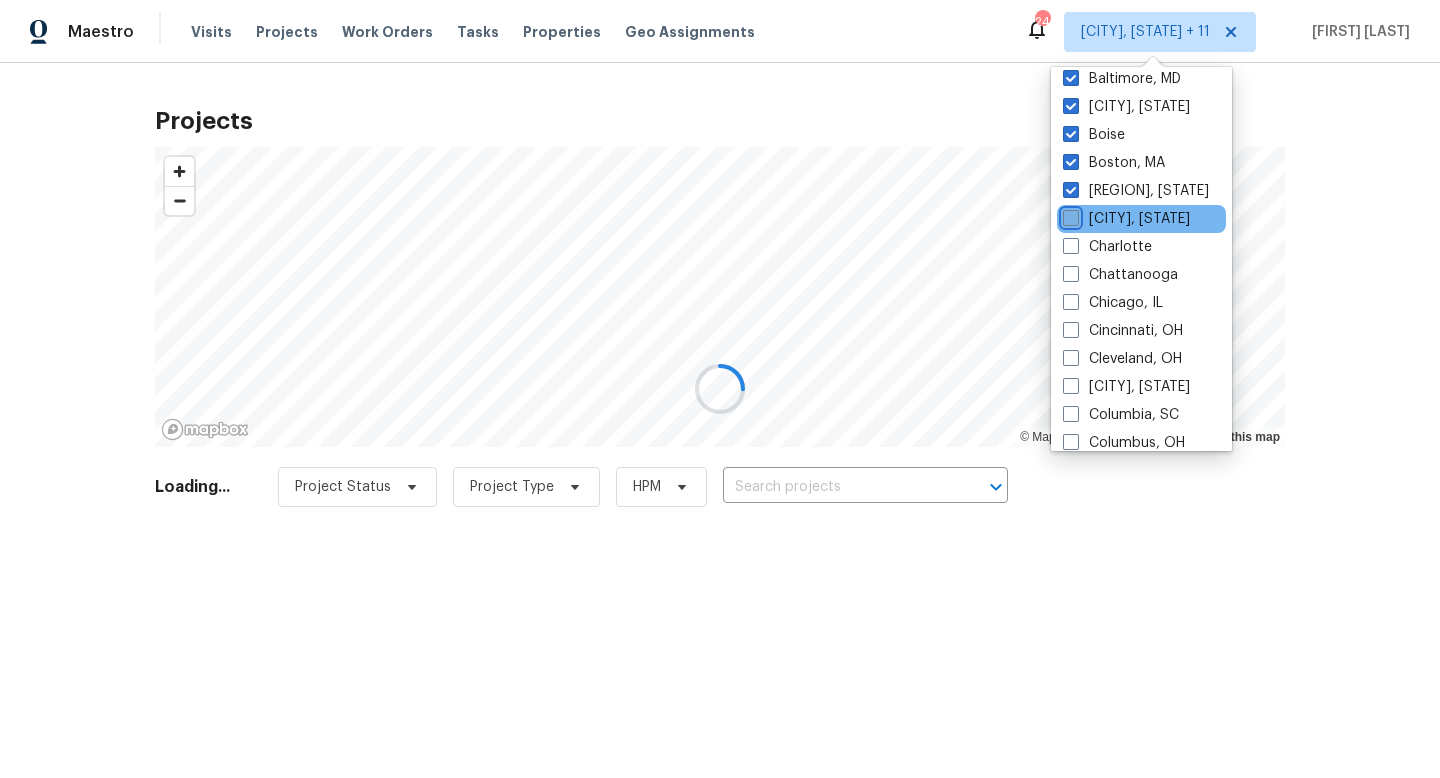 click on "[CITY], [STATE]" at bounding box center [1069, 215] 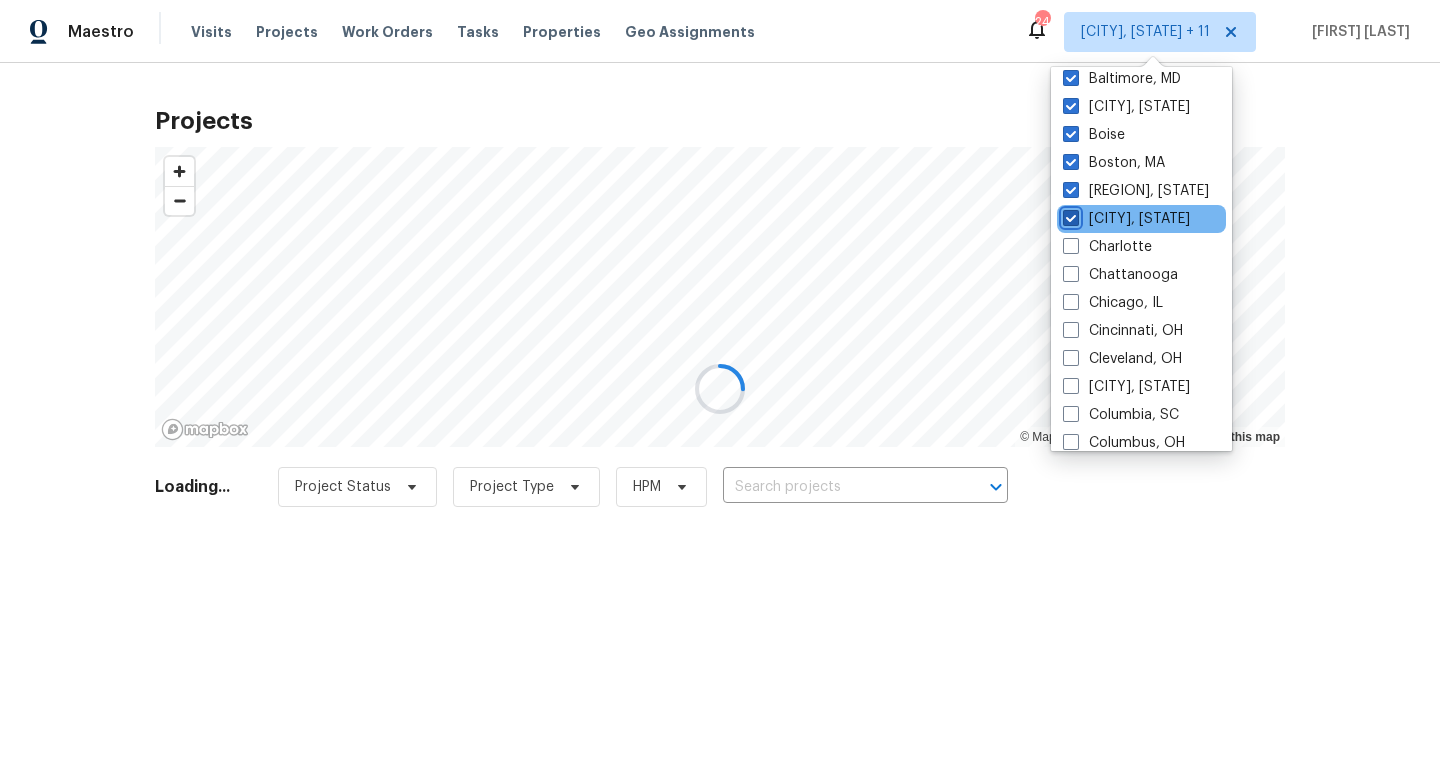 checkbox on "true" 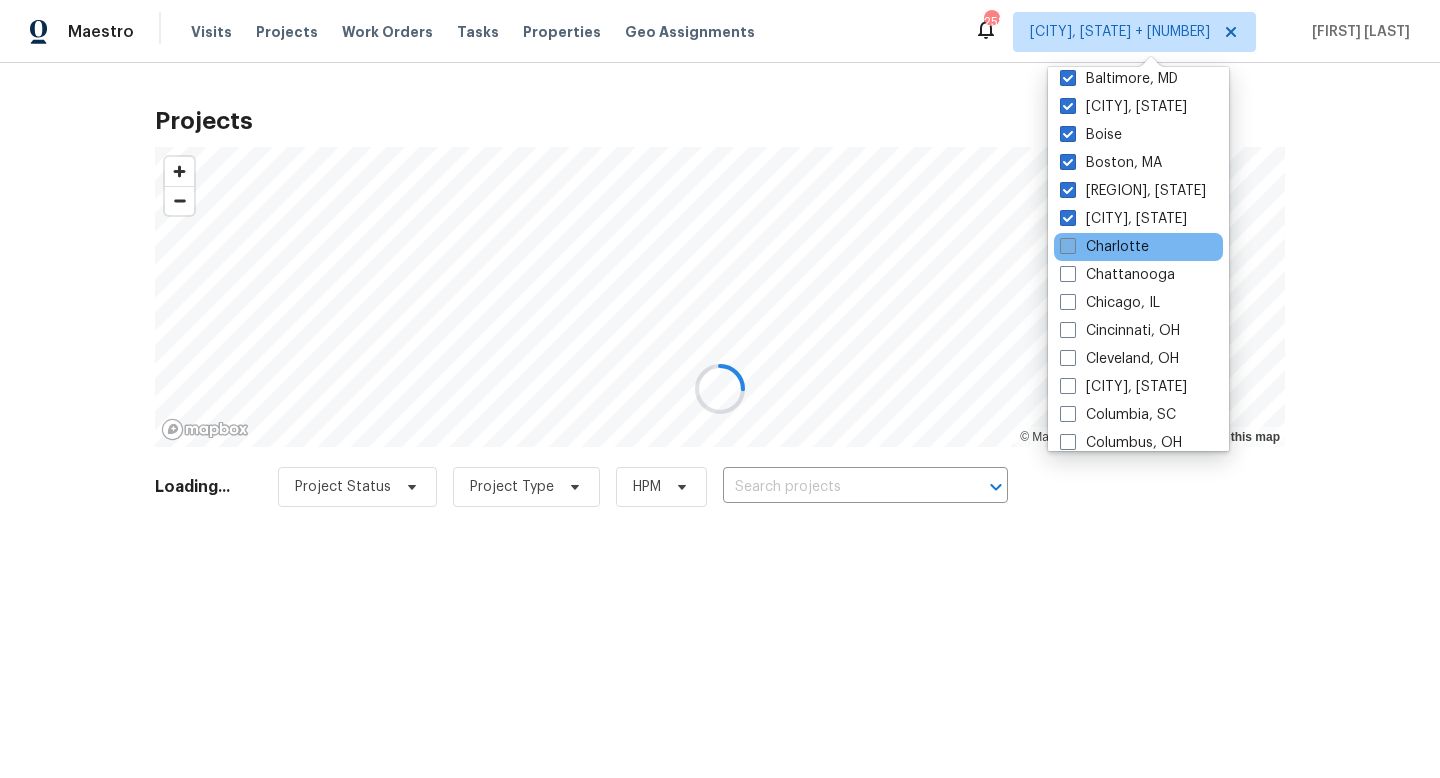 click at bounding box center [1068, 246] 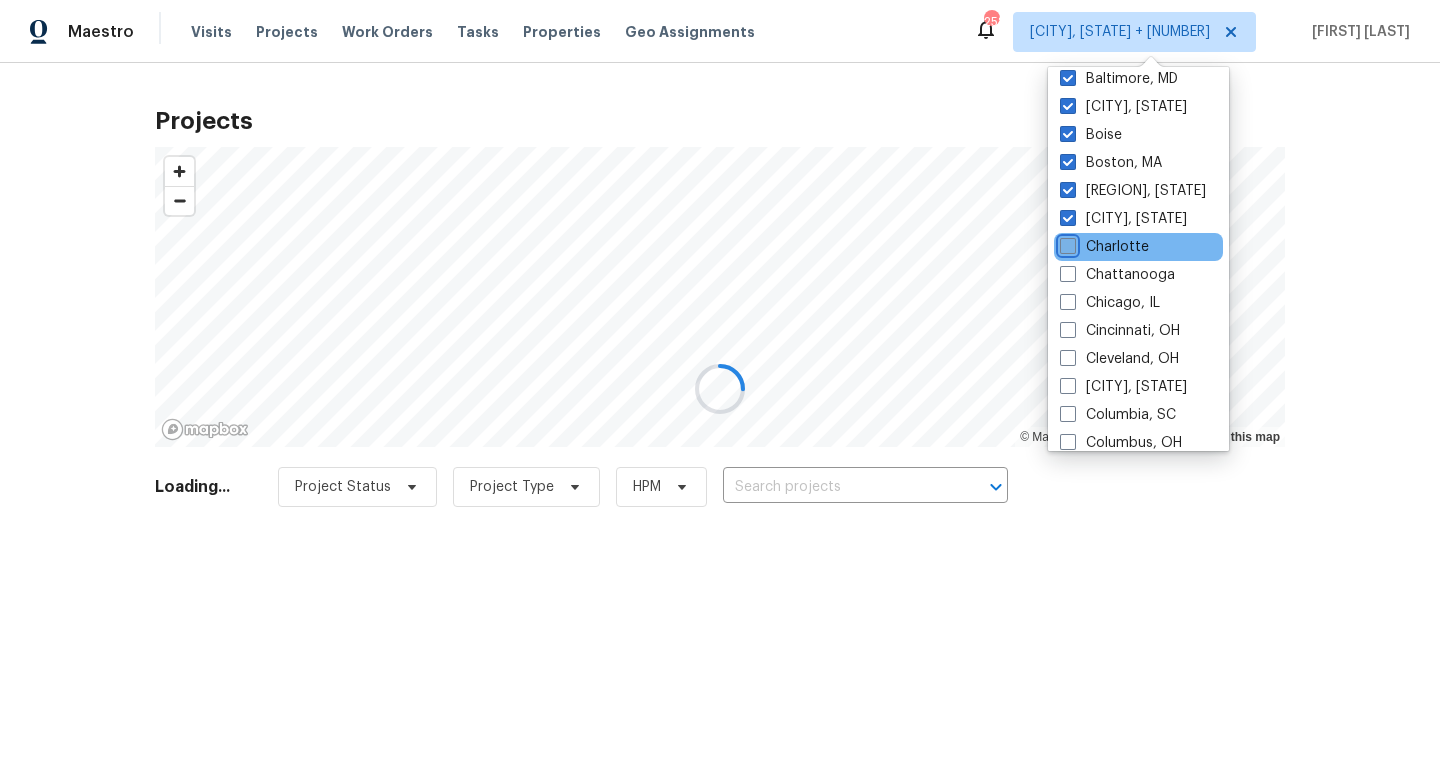 click on "Charlotte" at bounding box center (1066, 243) 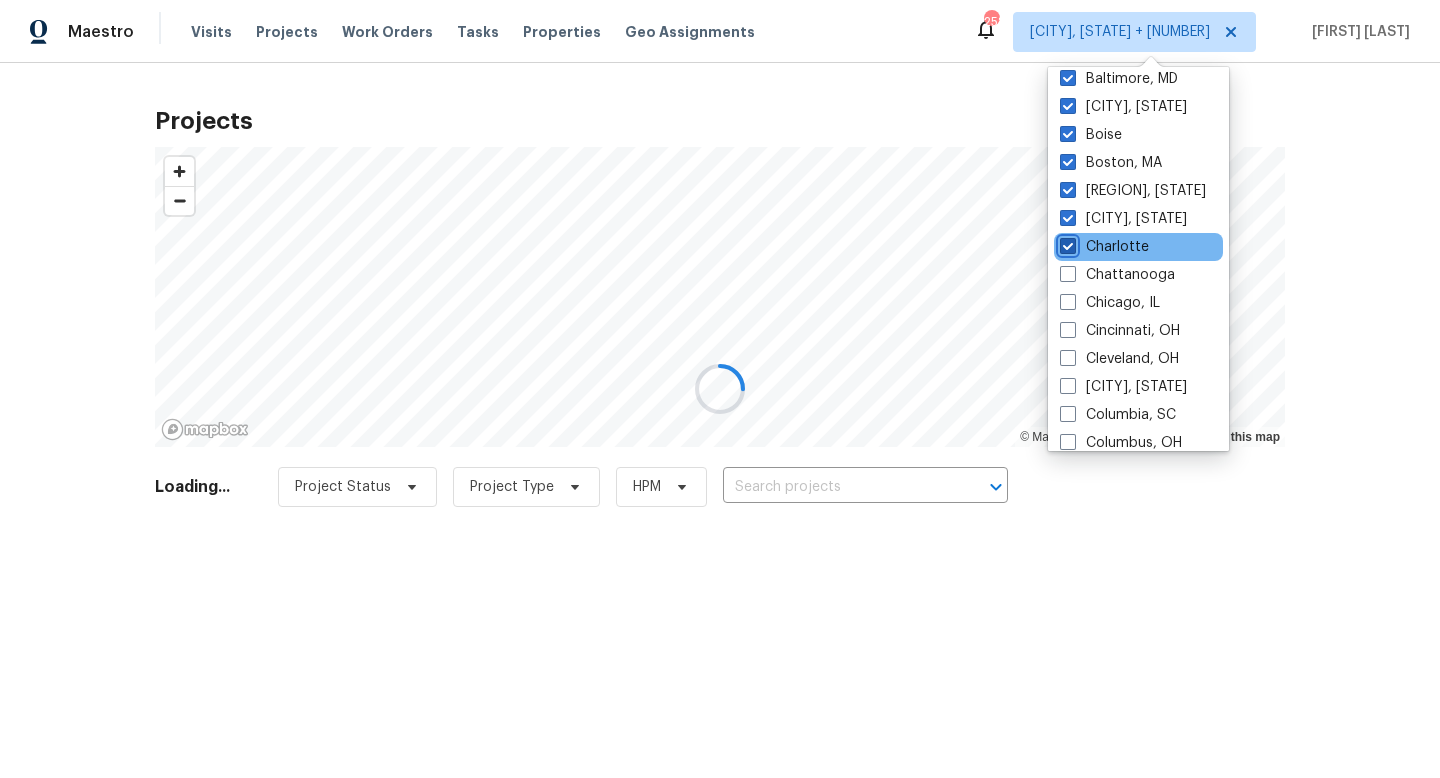 checkbox on "true" 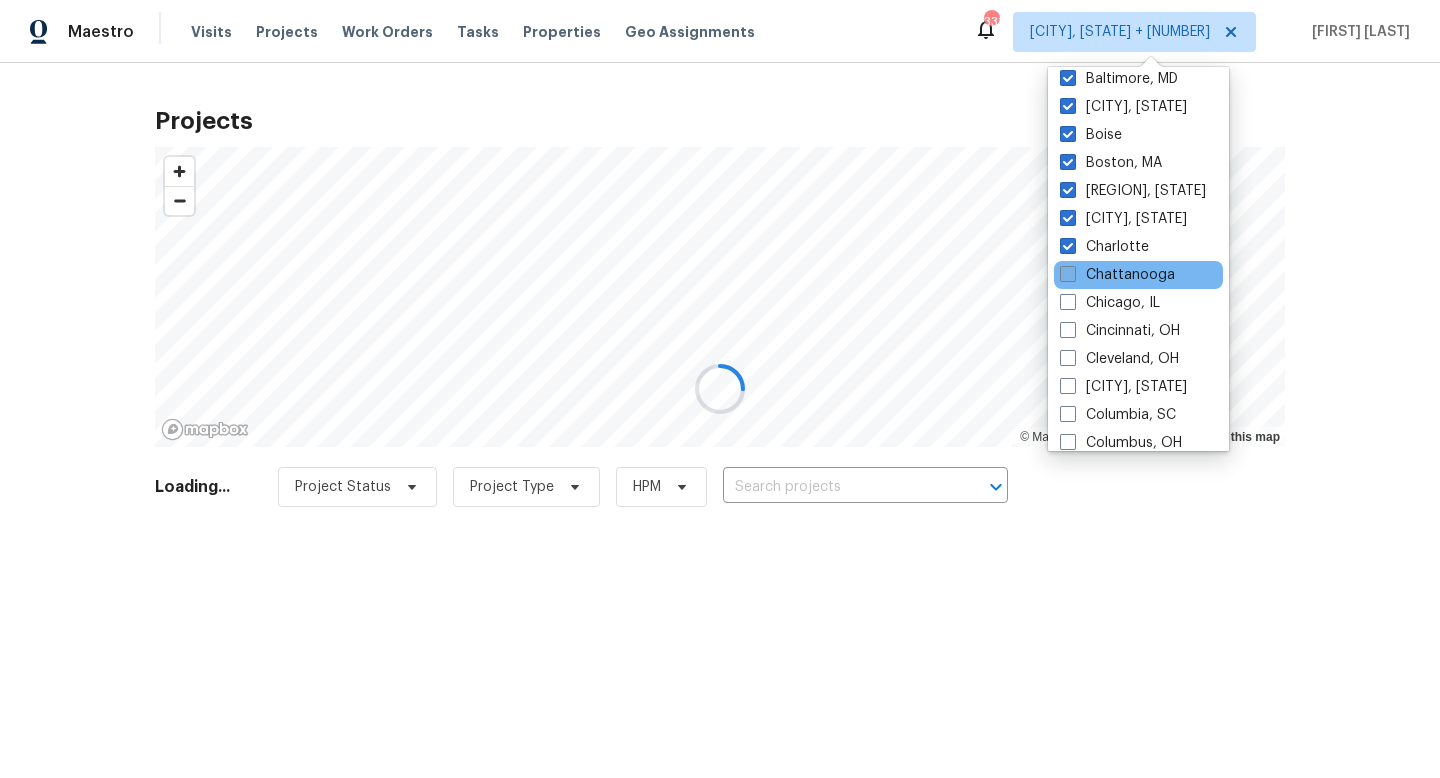 click at bounding box center [1068, 274] 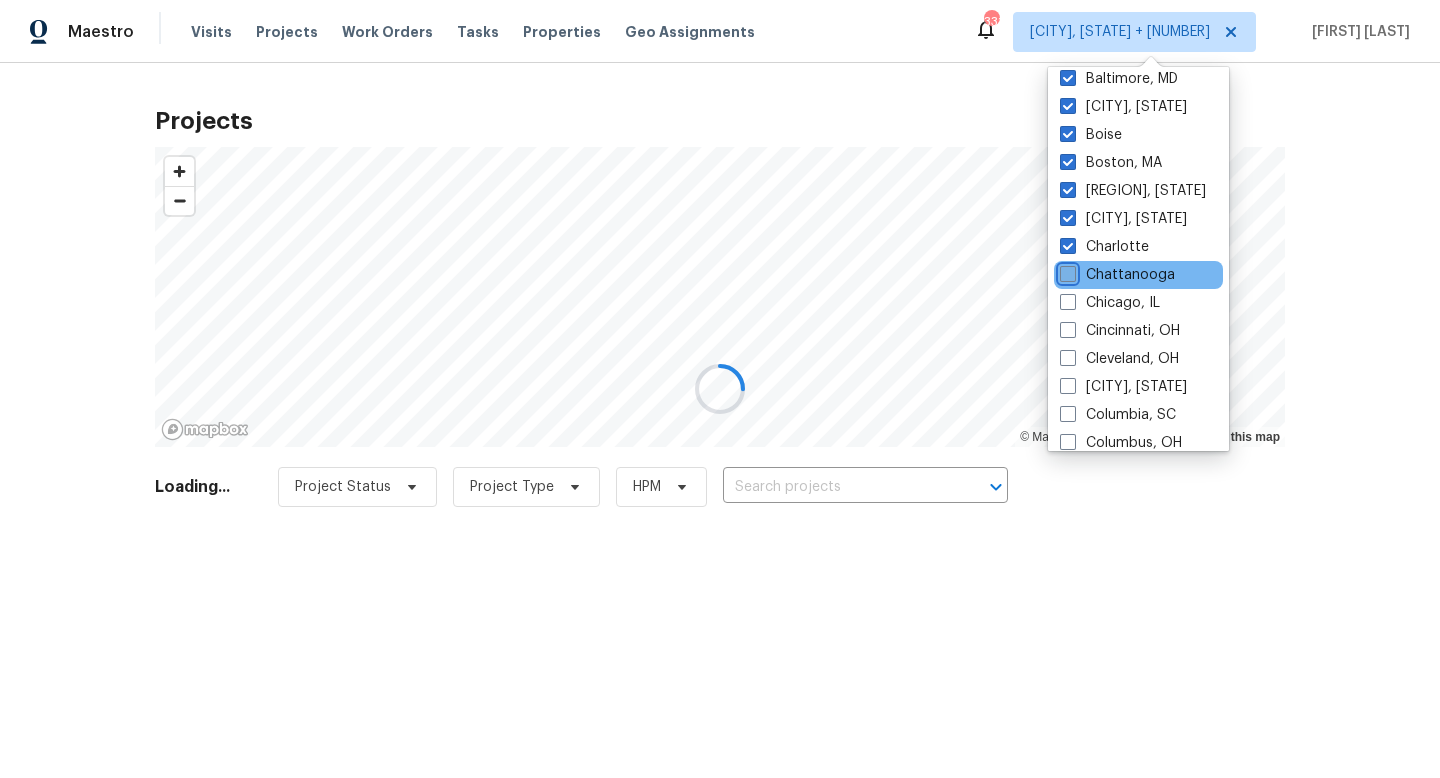 click on "Chattanooga" at bounding box center (1066, 271) 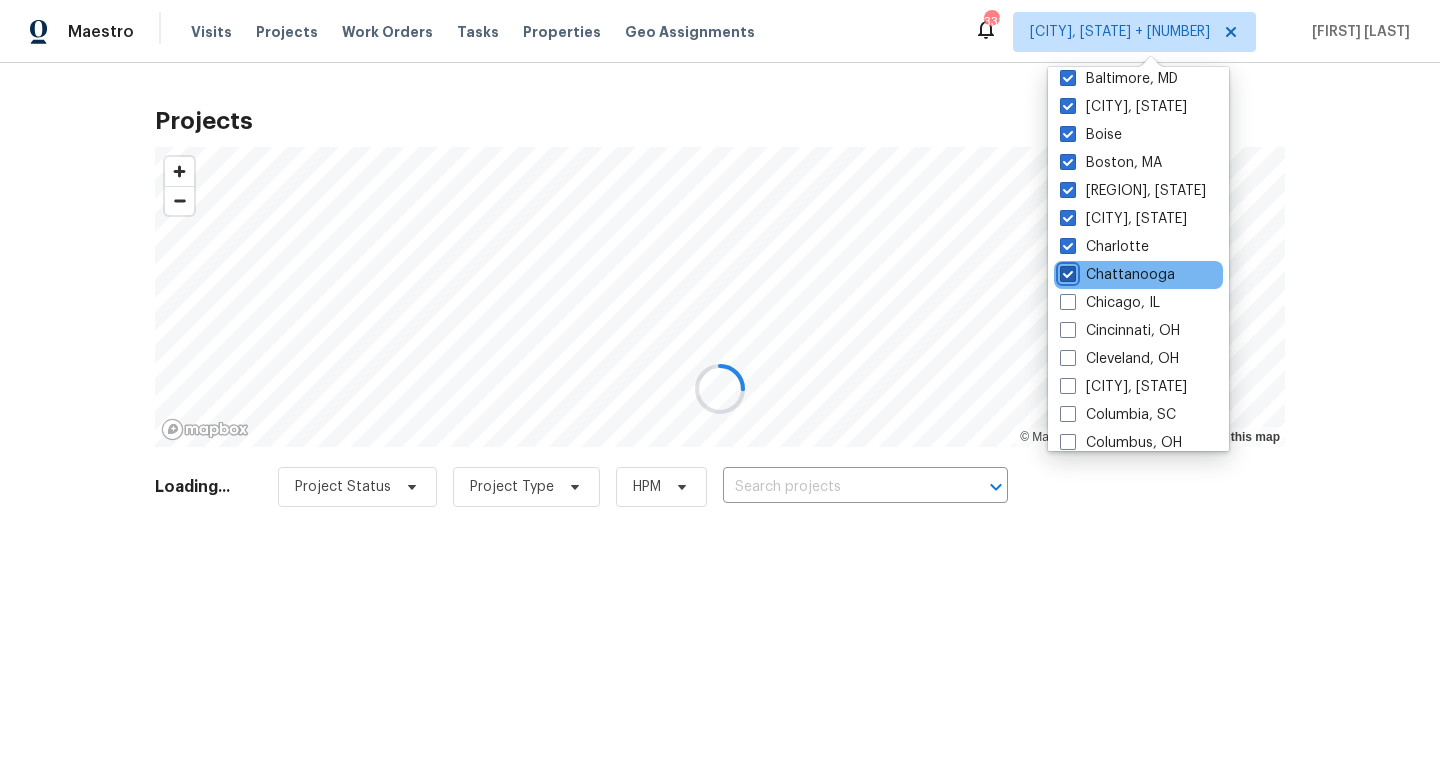 checkbox on "true" 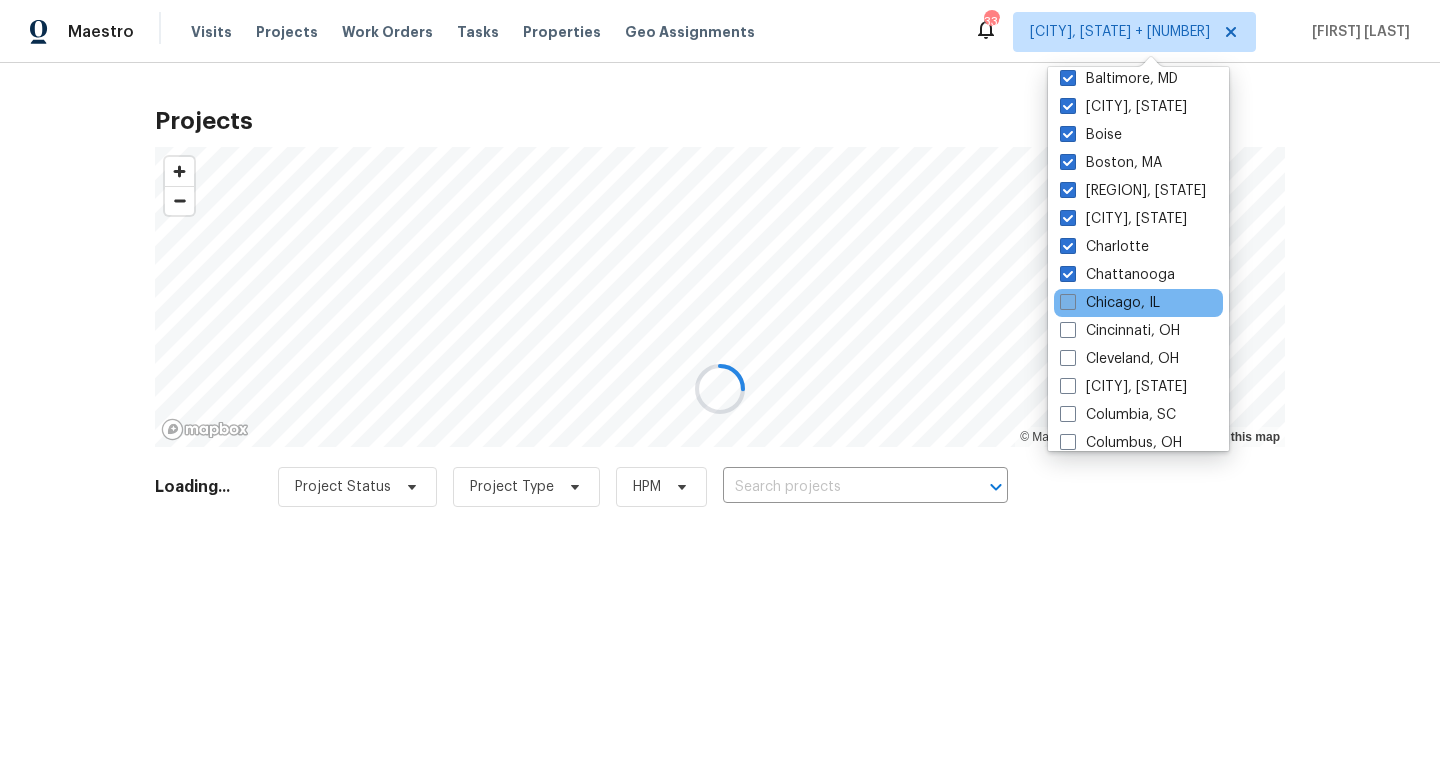 click at bounding box center (1068, 302) 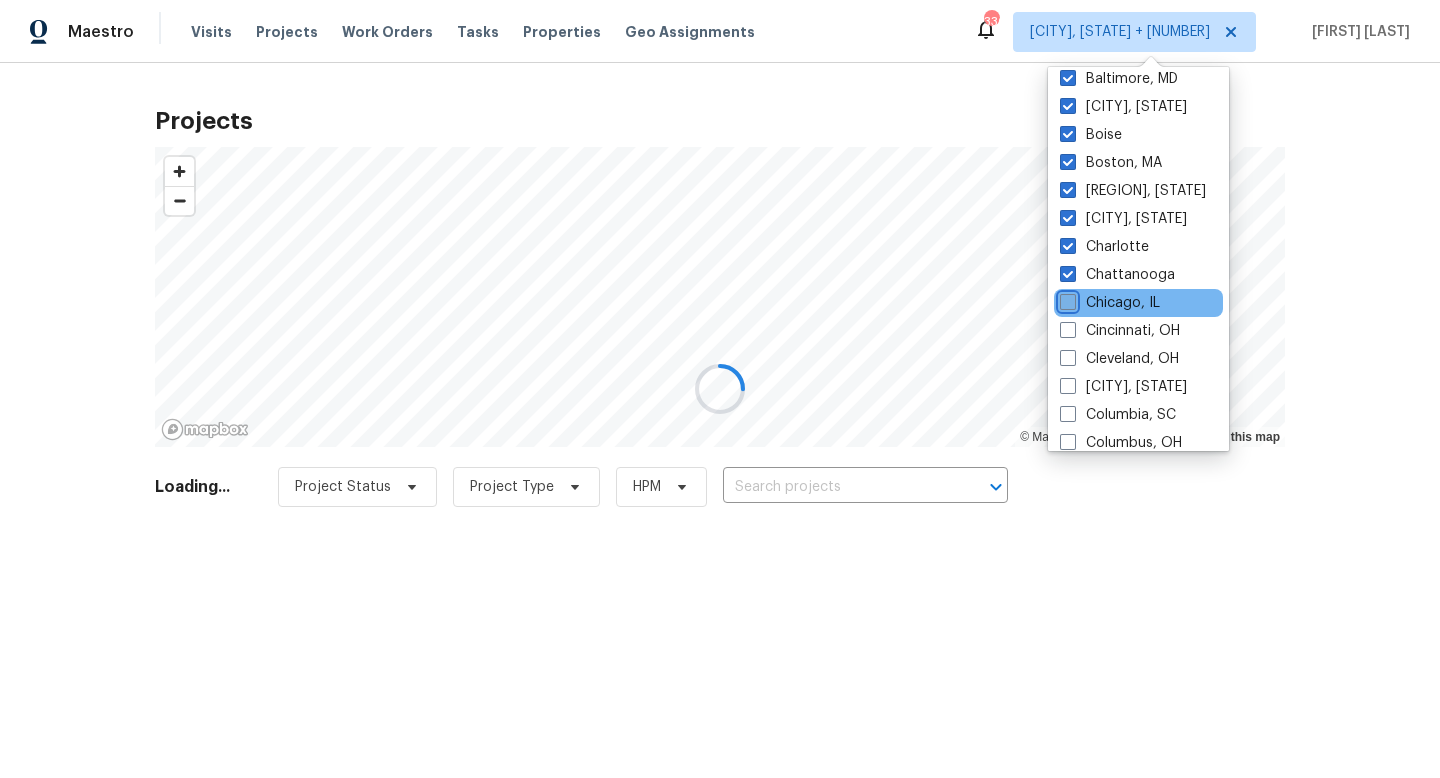 click on "Chicago, IL" at bounding box center (1066, 299) 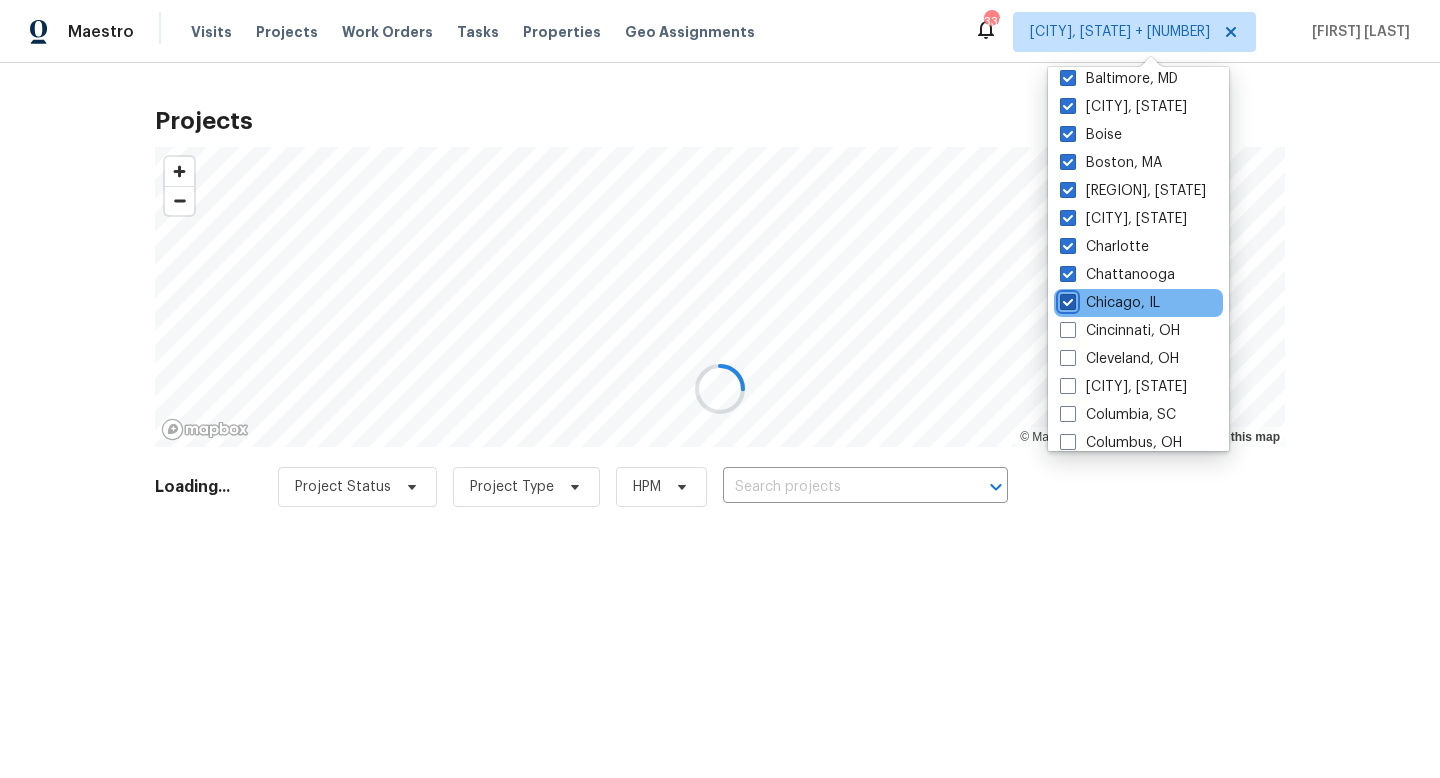 checkbox on "true" 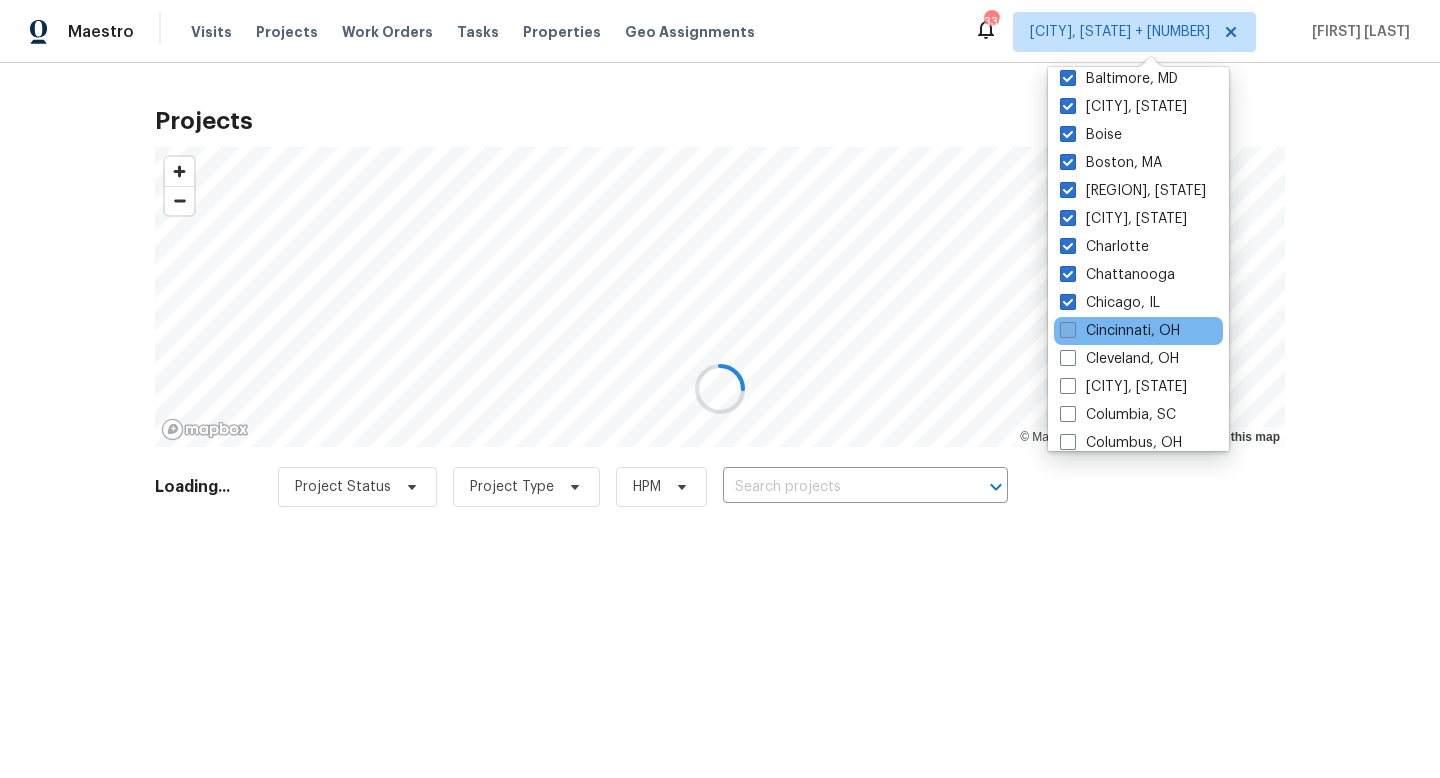 click at bounding box center (1068, 330) 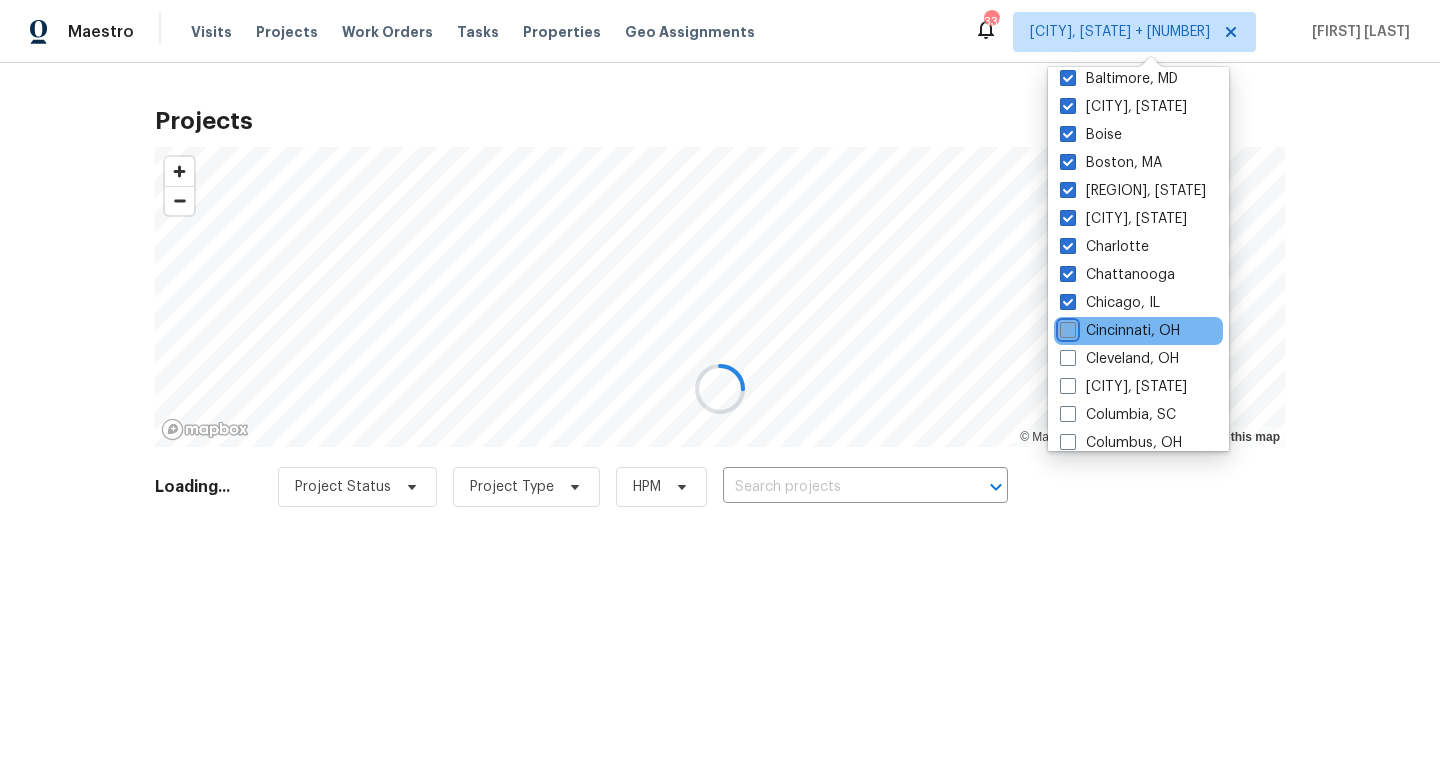 click on "Cincinnati, OH" at bounding box center [1066, 327] 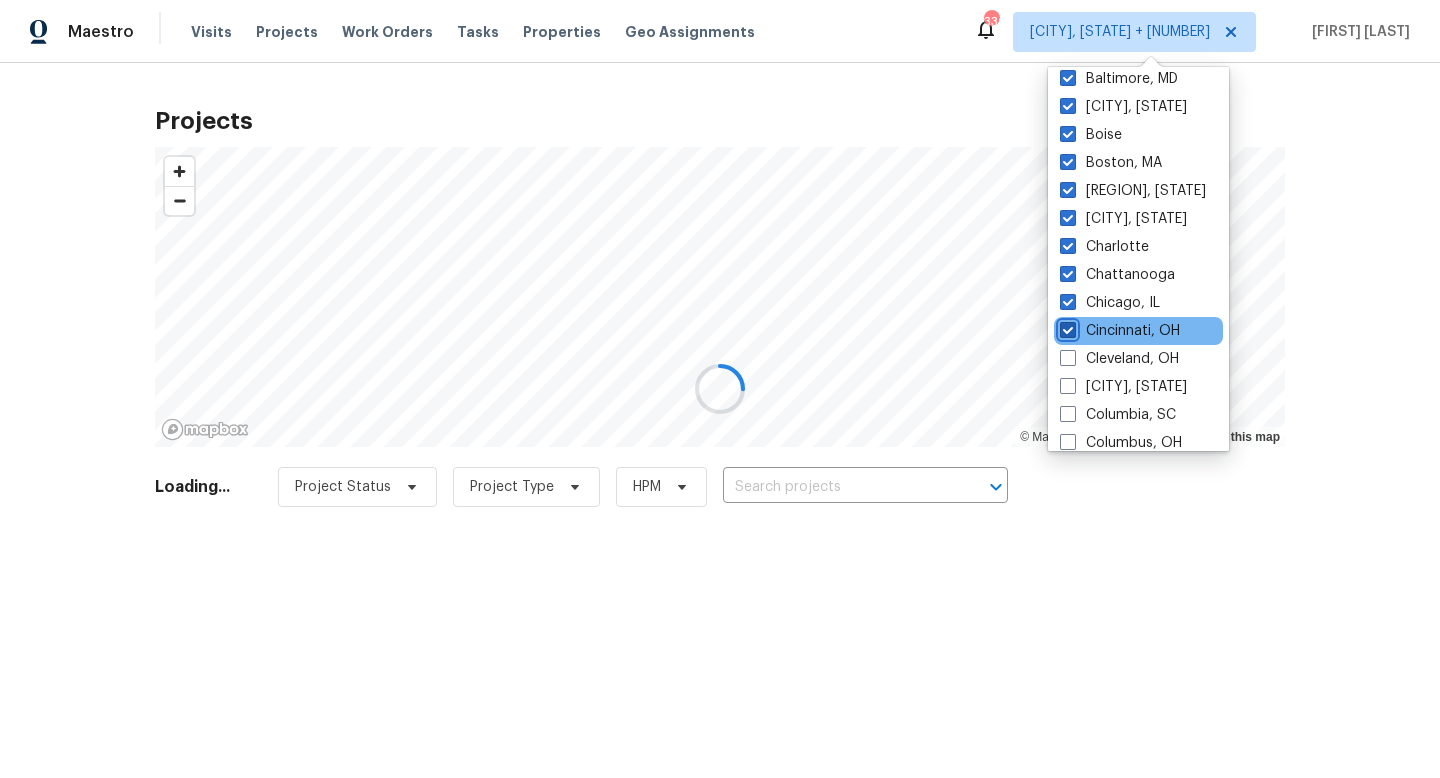 checkbox on "true" 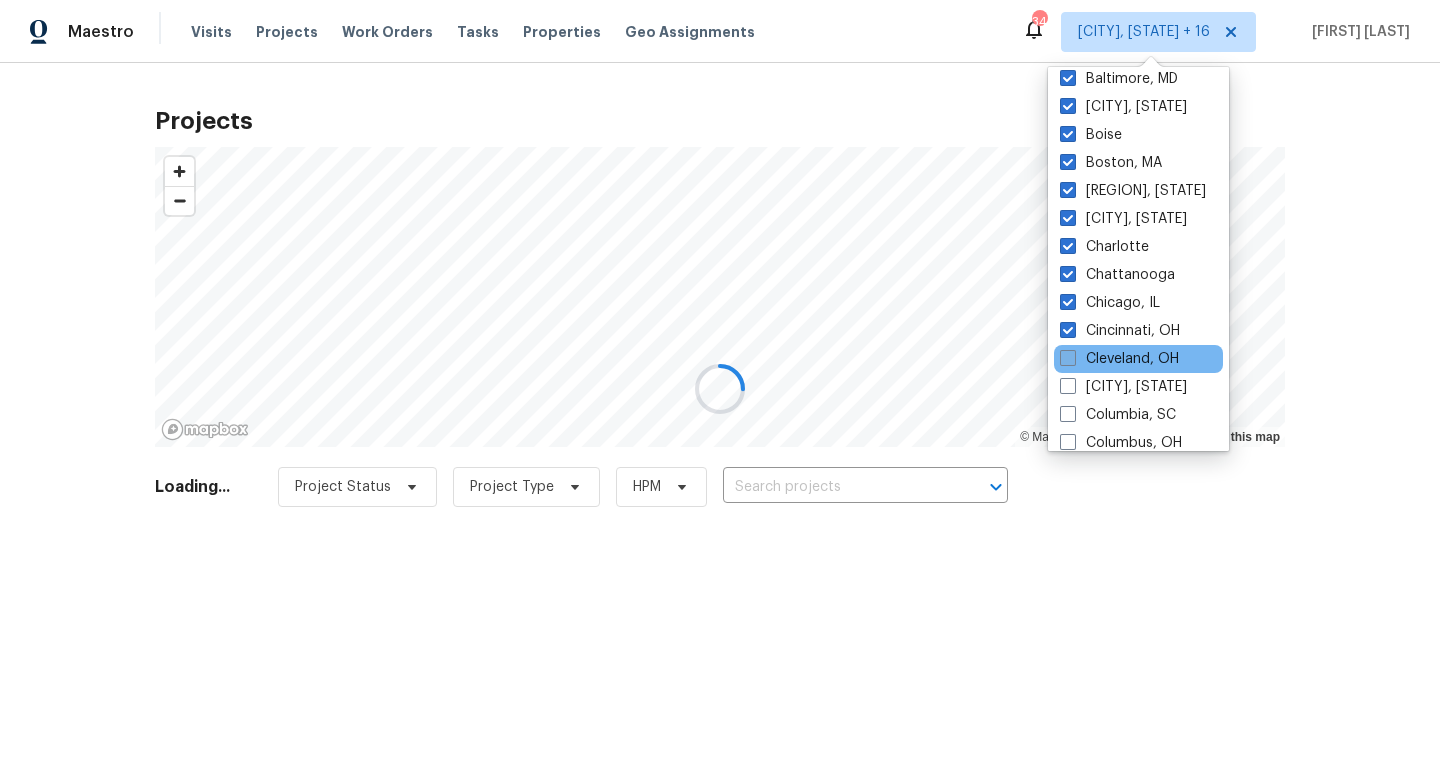 click at bounding box center (1068, 358) 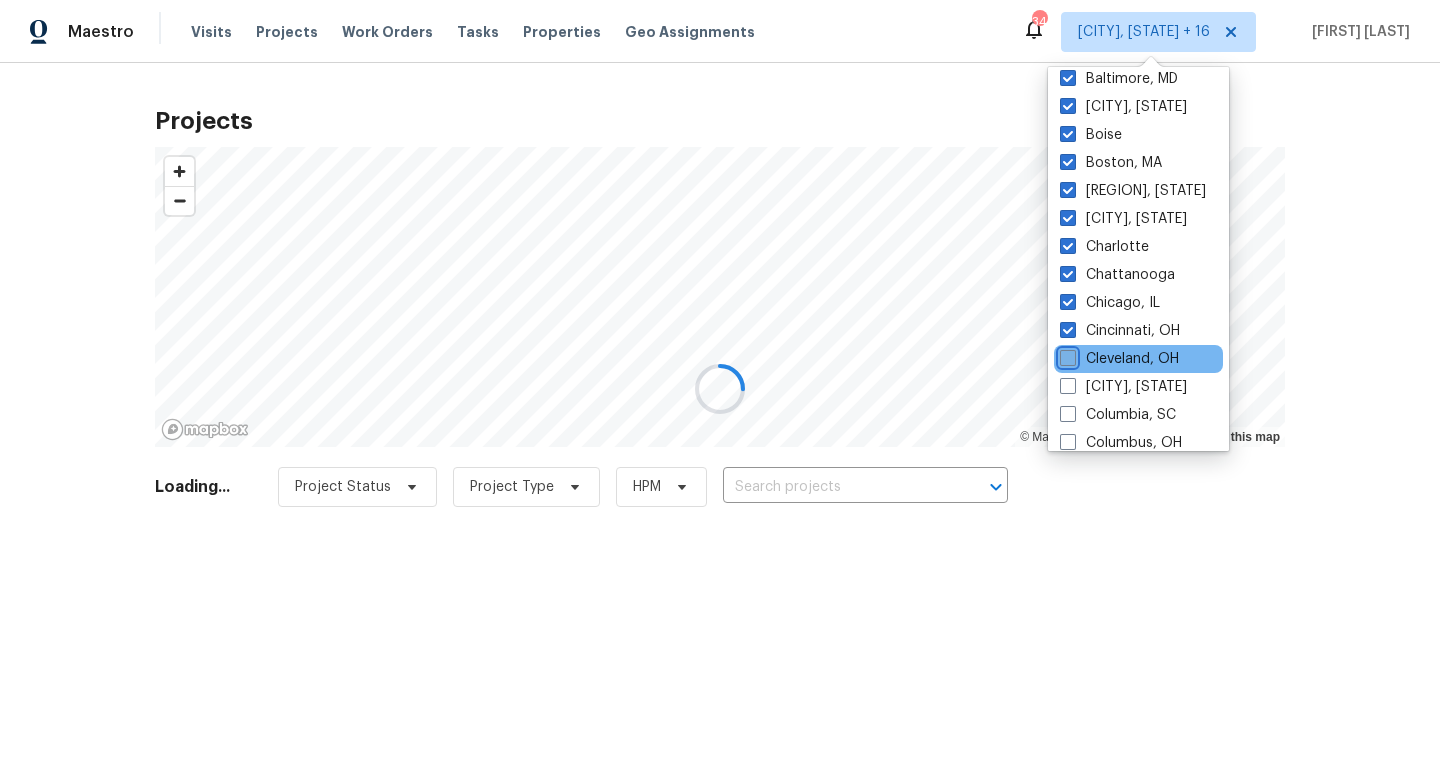 click on "Cleveland, OH" at bounding box center [1066, 355] 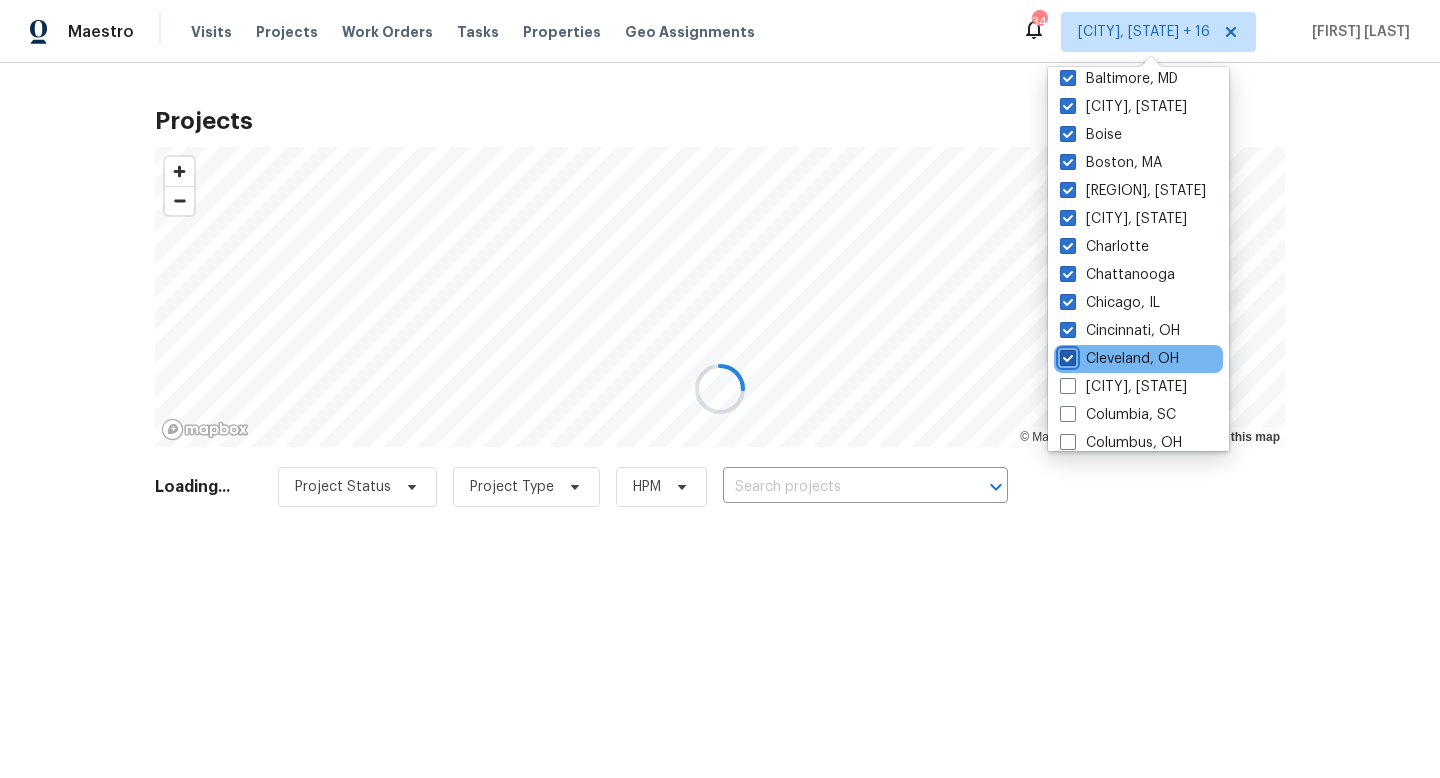 checkbox on "true" 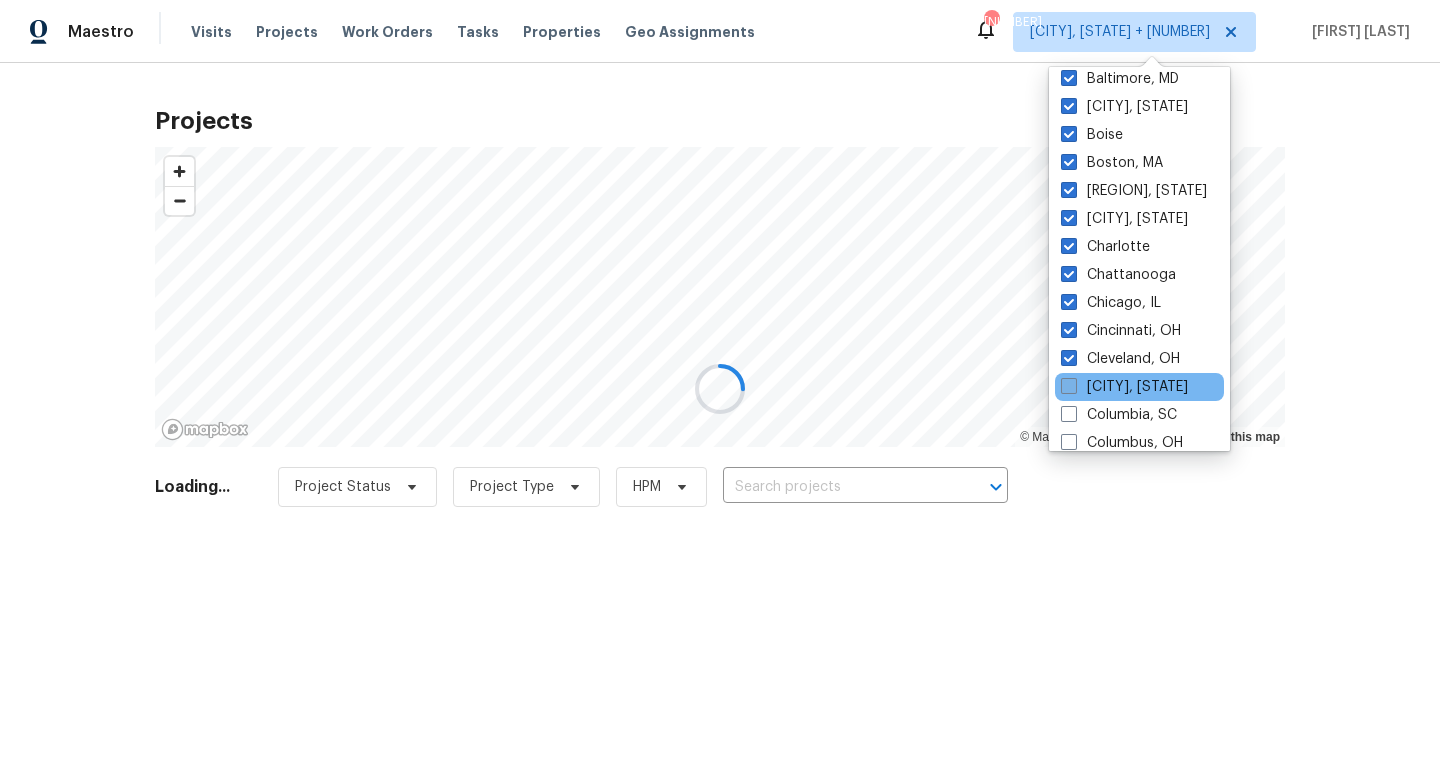 click at bounding box center [1069, 386] 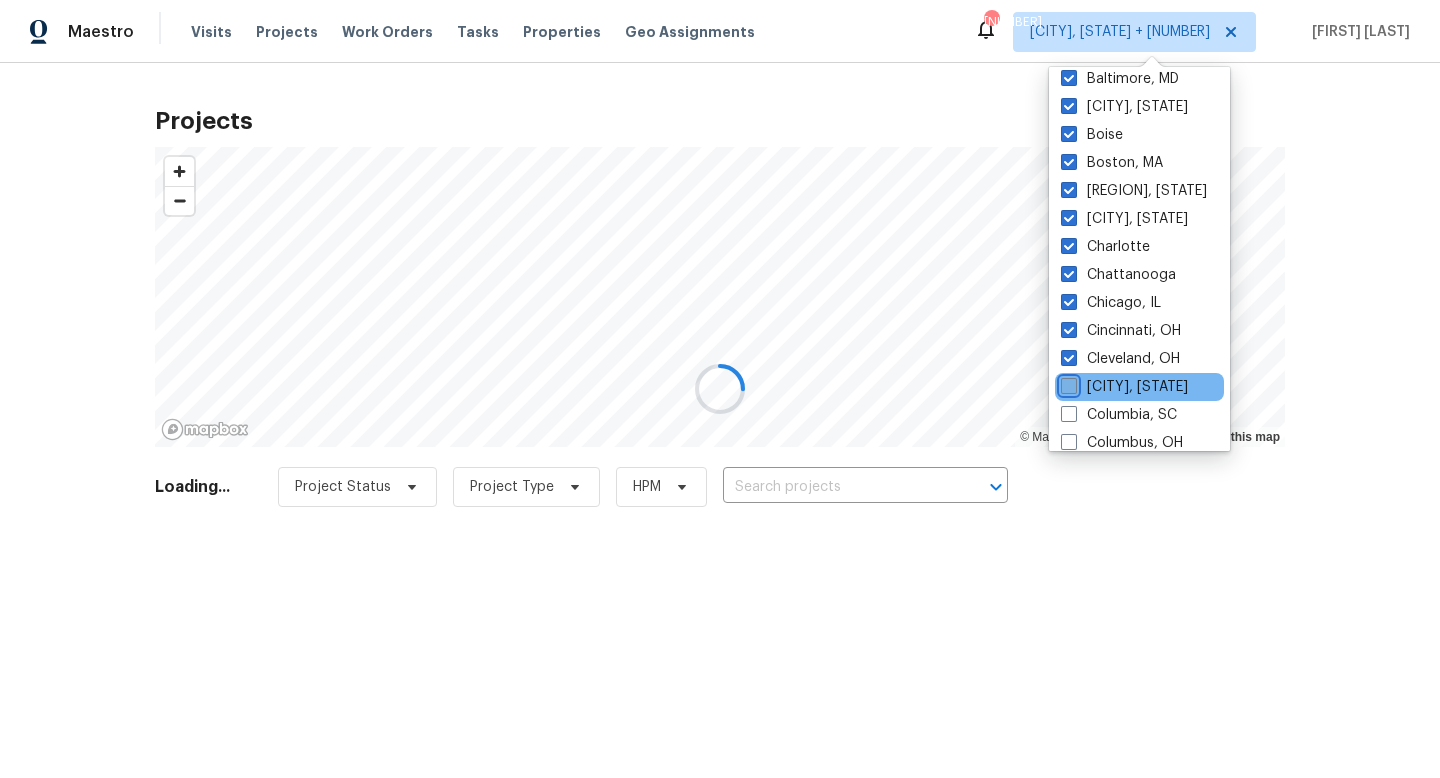 click on "[CITY], [STATE]" at bounding box center (1067, 383) 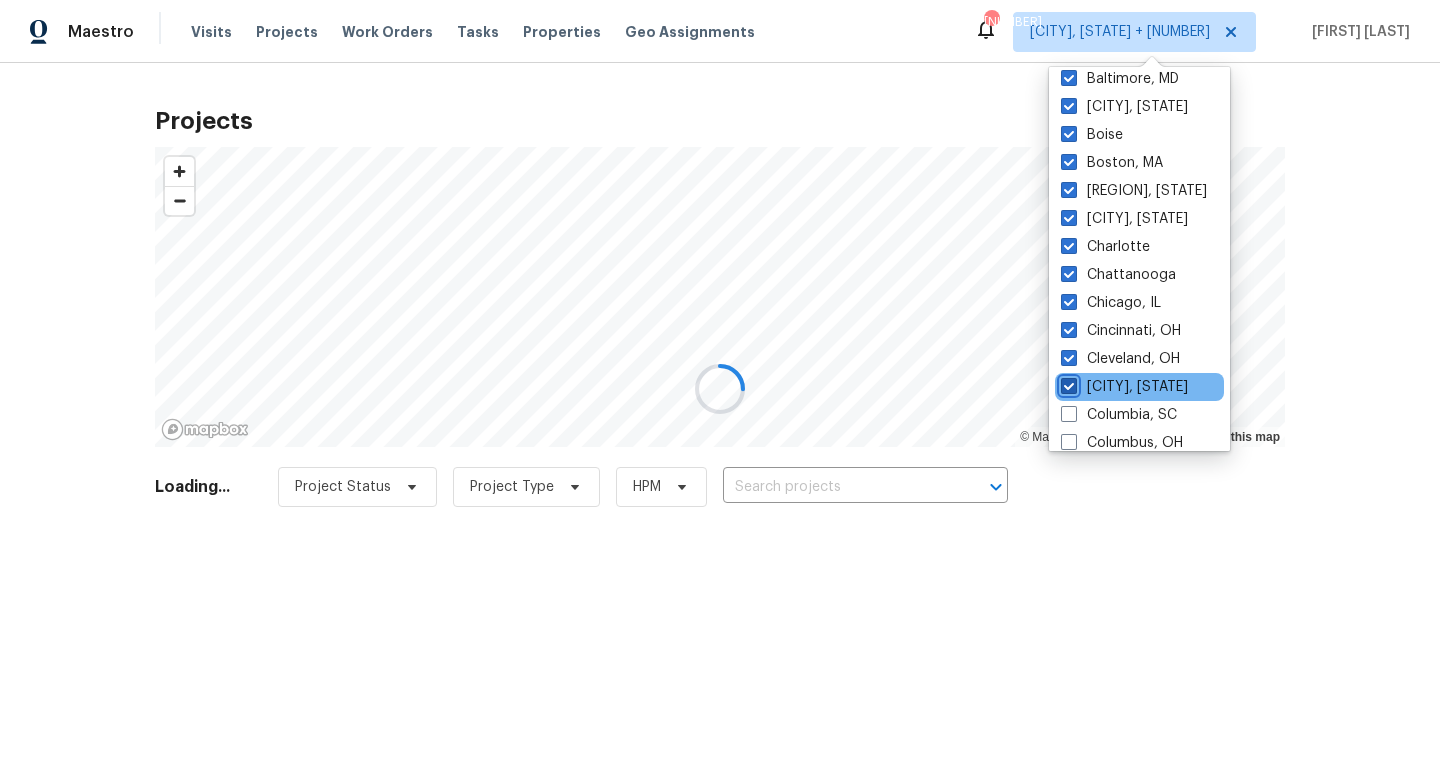 checkbox on "true" 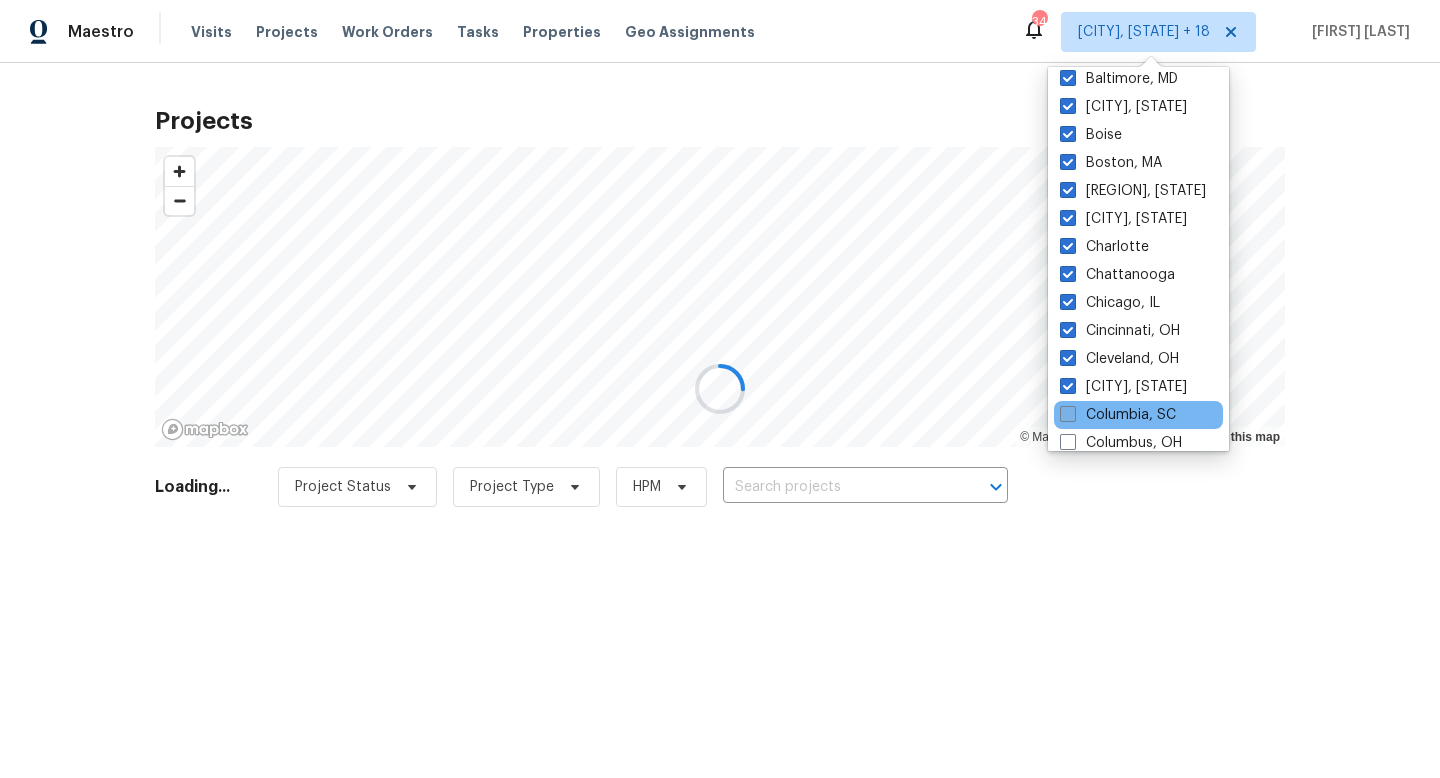 click at bounding box center [1068, 414] 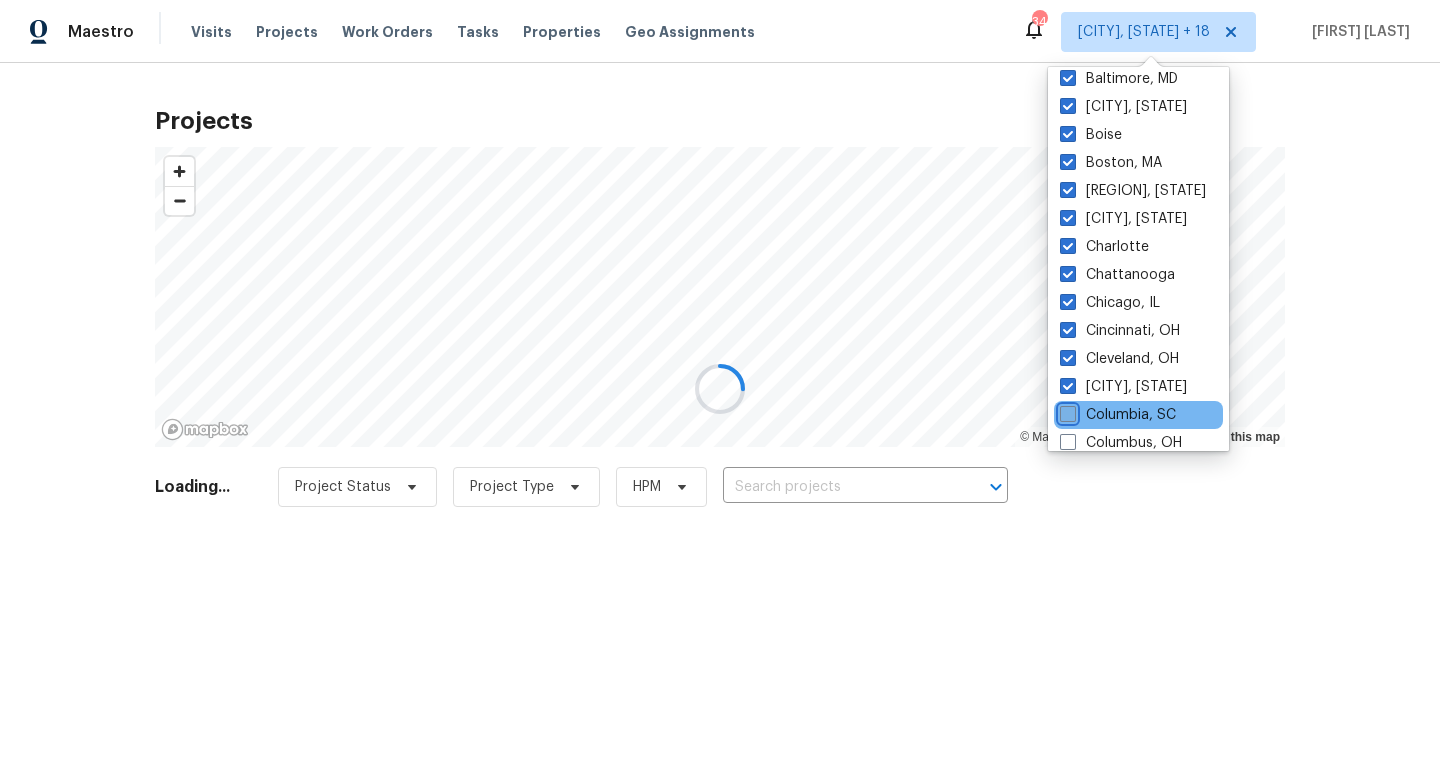click on "Columbia, SC" at bounding box center [1066, 411] 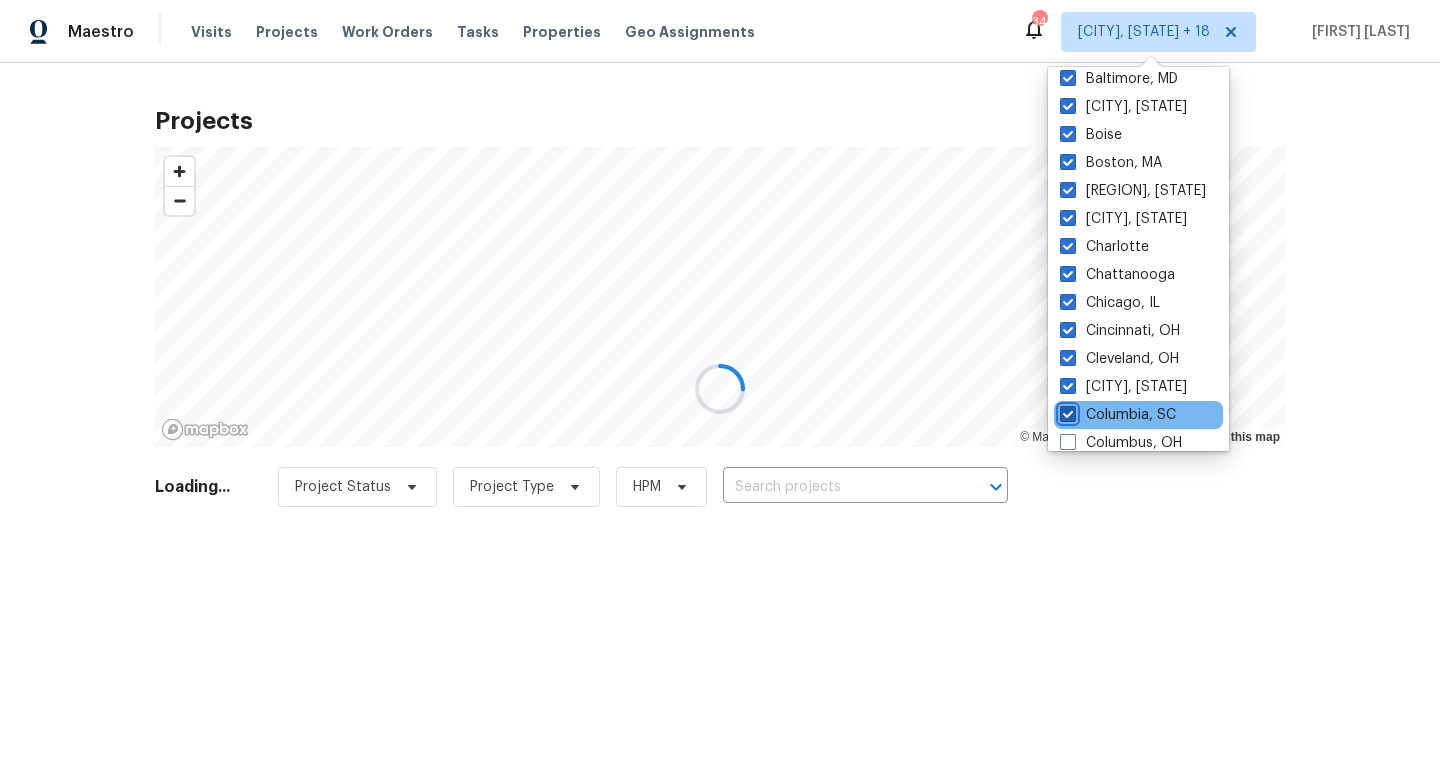 checkbox on "true" 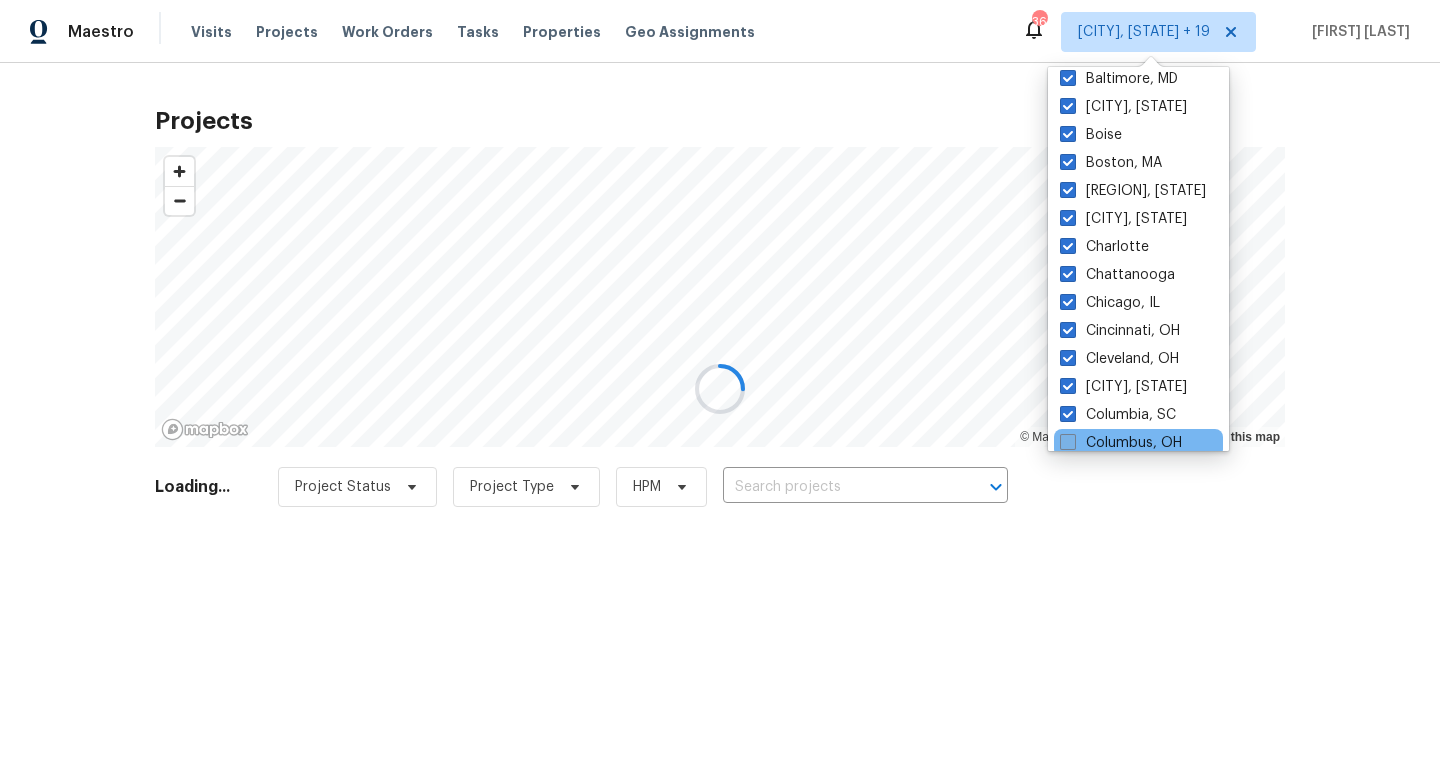 click at bounding box center (1068, 442) 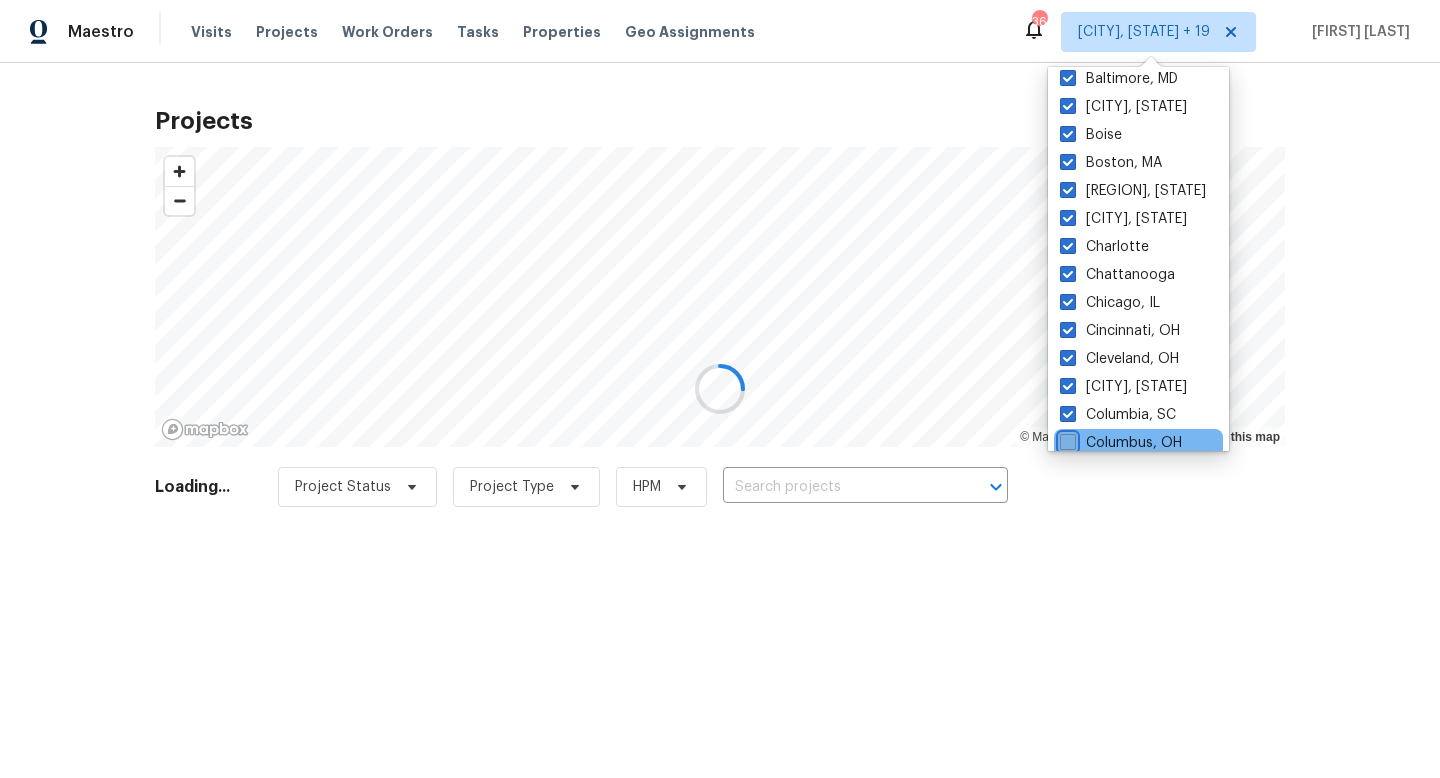 click on "Columbus, OH" at bounding box center (1066, 439) 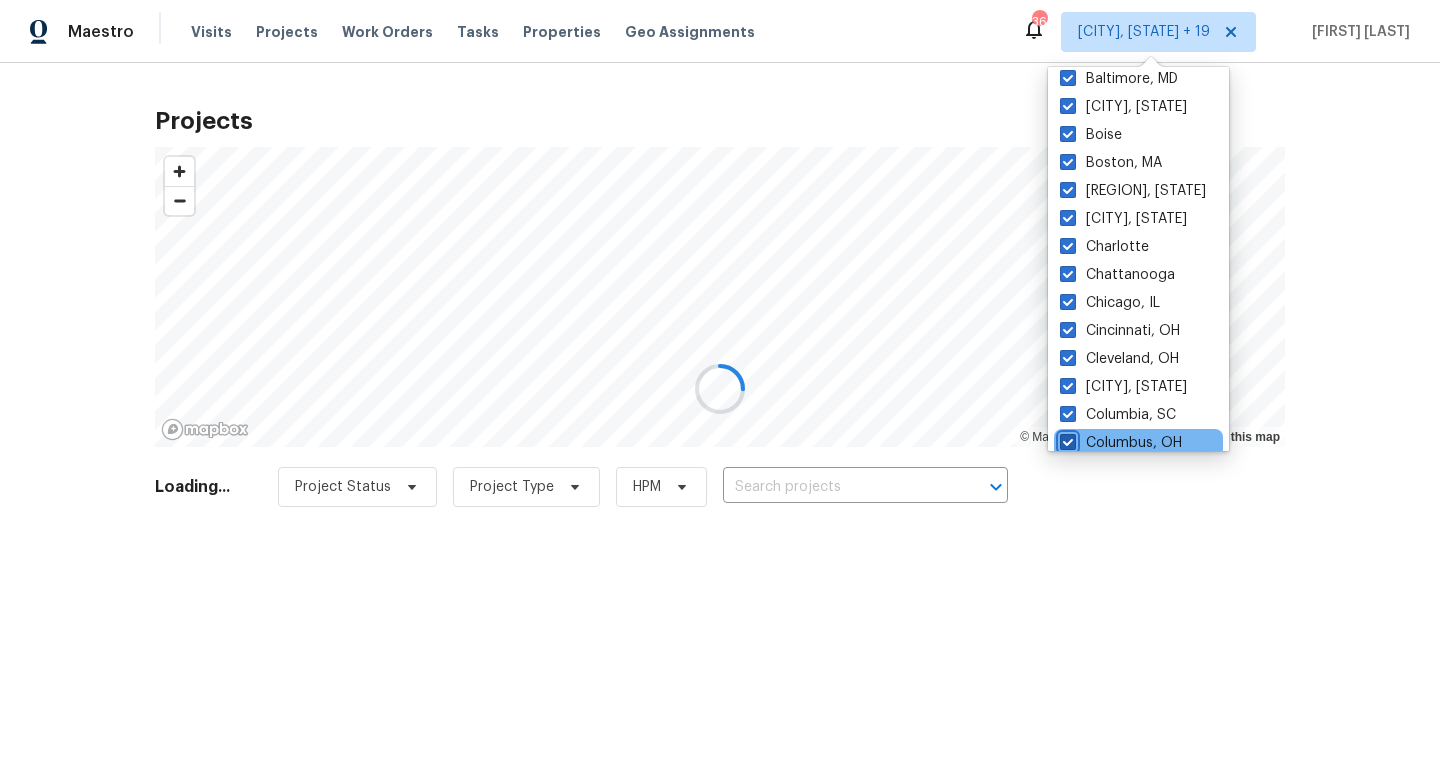 checkbox on "true" 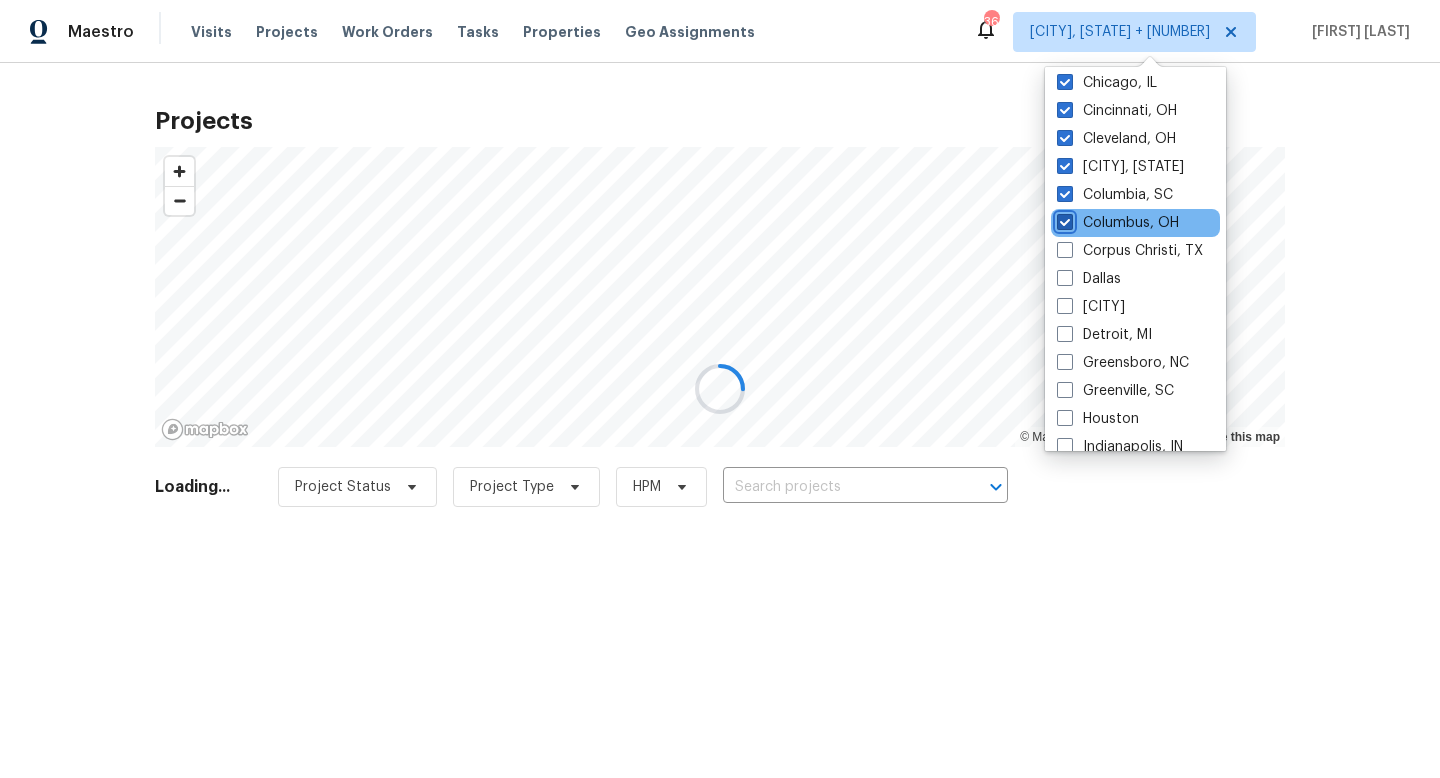 scroll, scrollTop: 437, scrollLeft: 0, axis: vertical 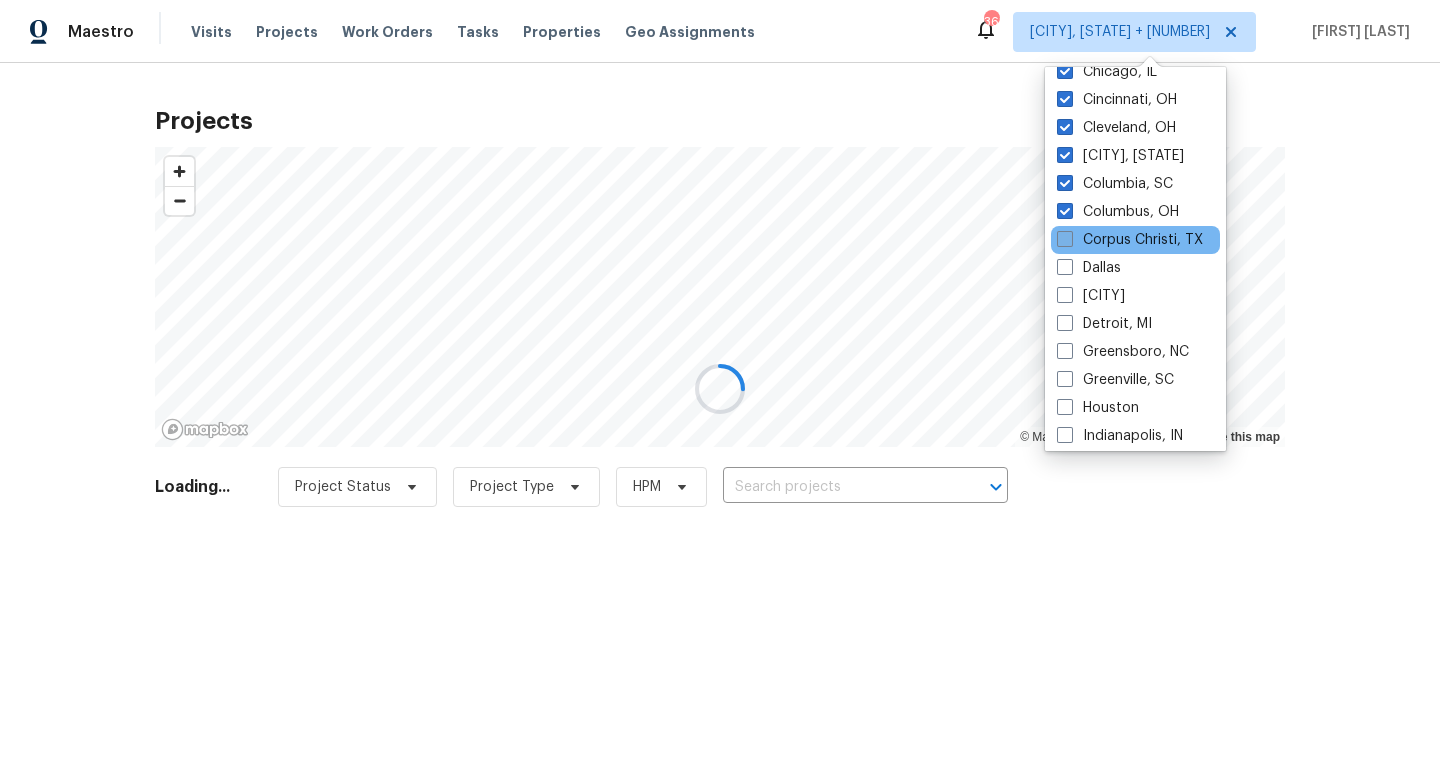 click at bounding box center [1065, 239] 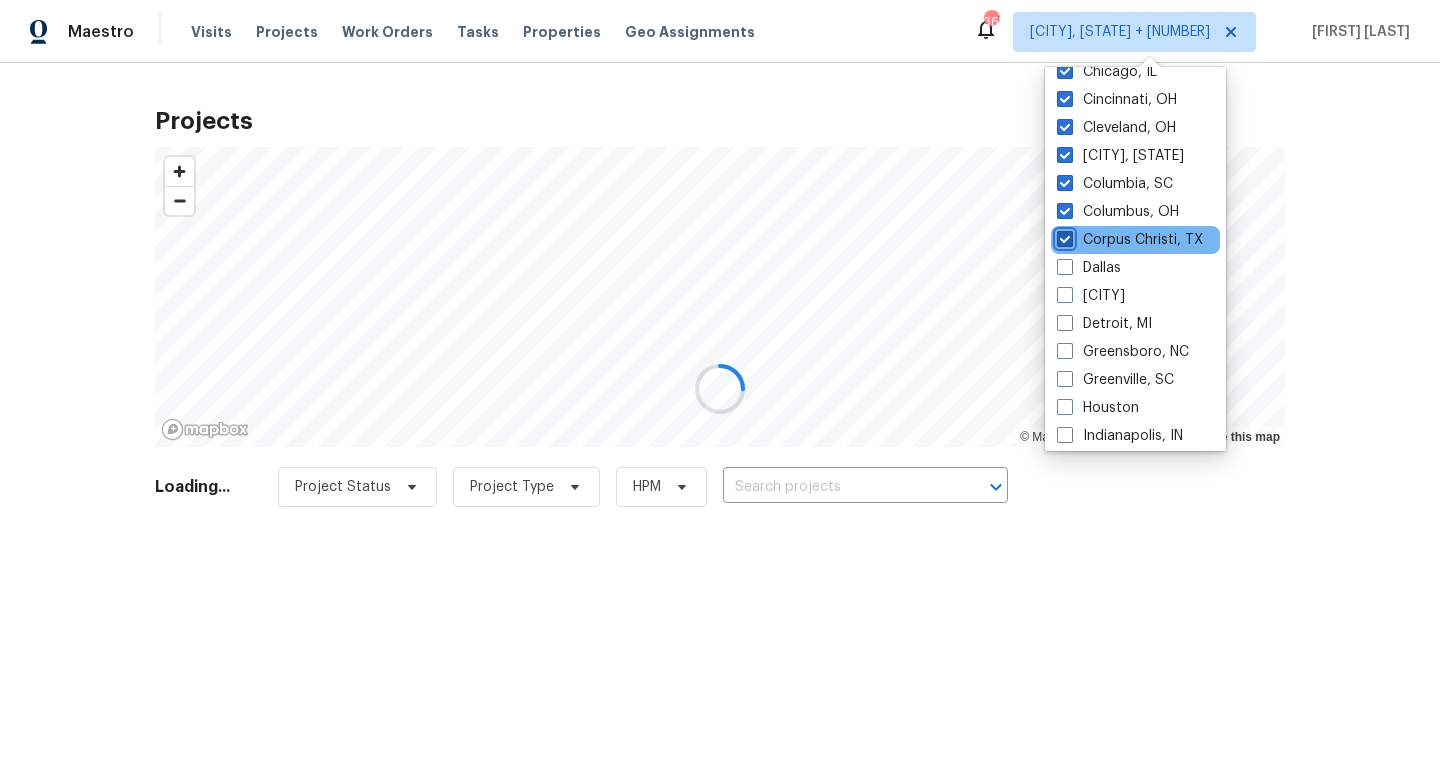 checkbox on "true" 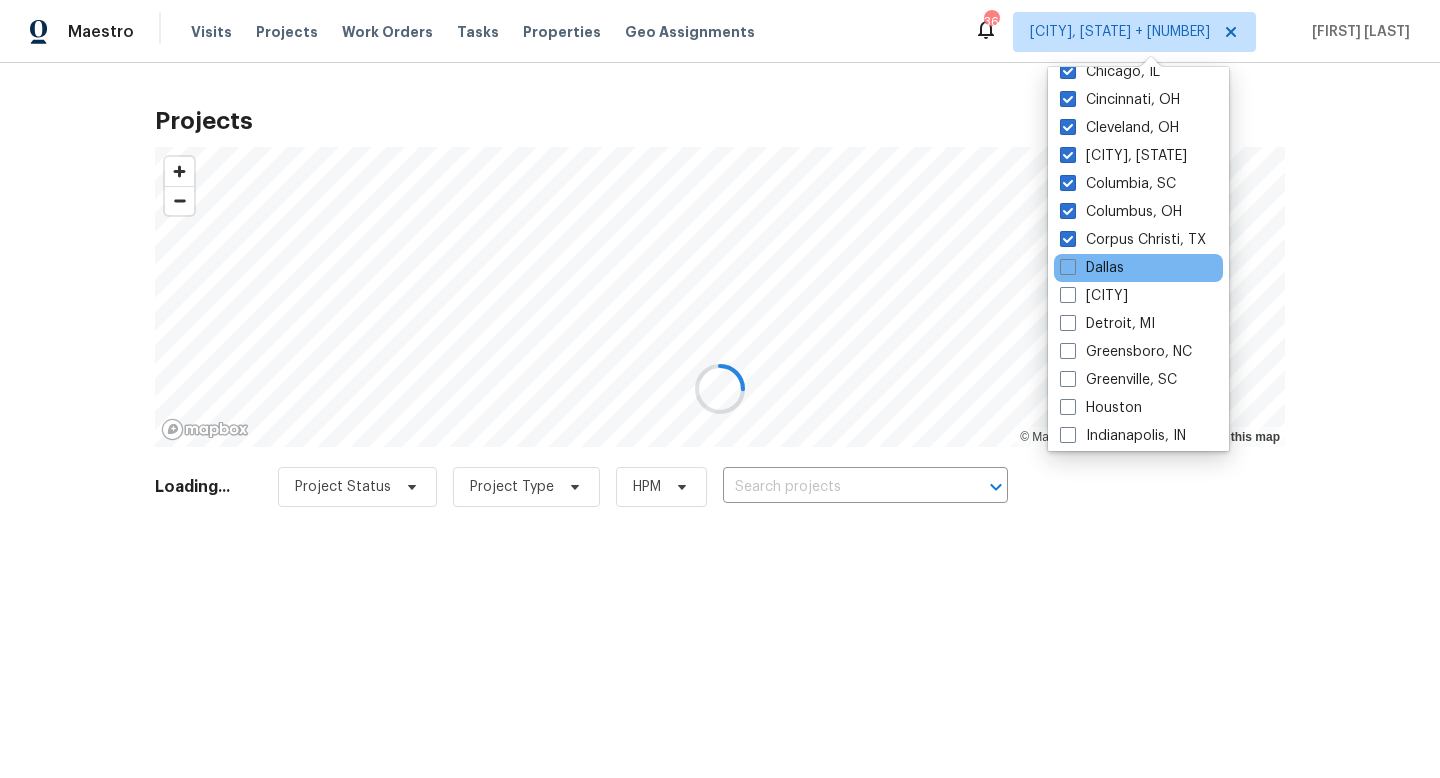 click on "Dallas" at bounding box center (1138, 268) 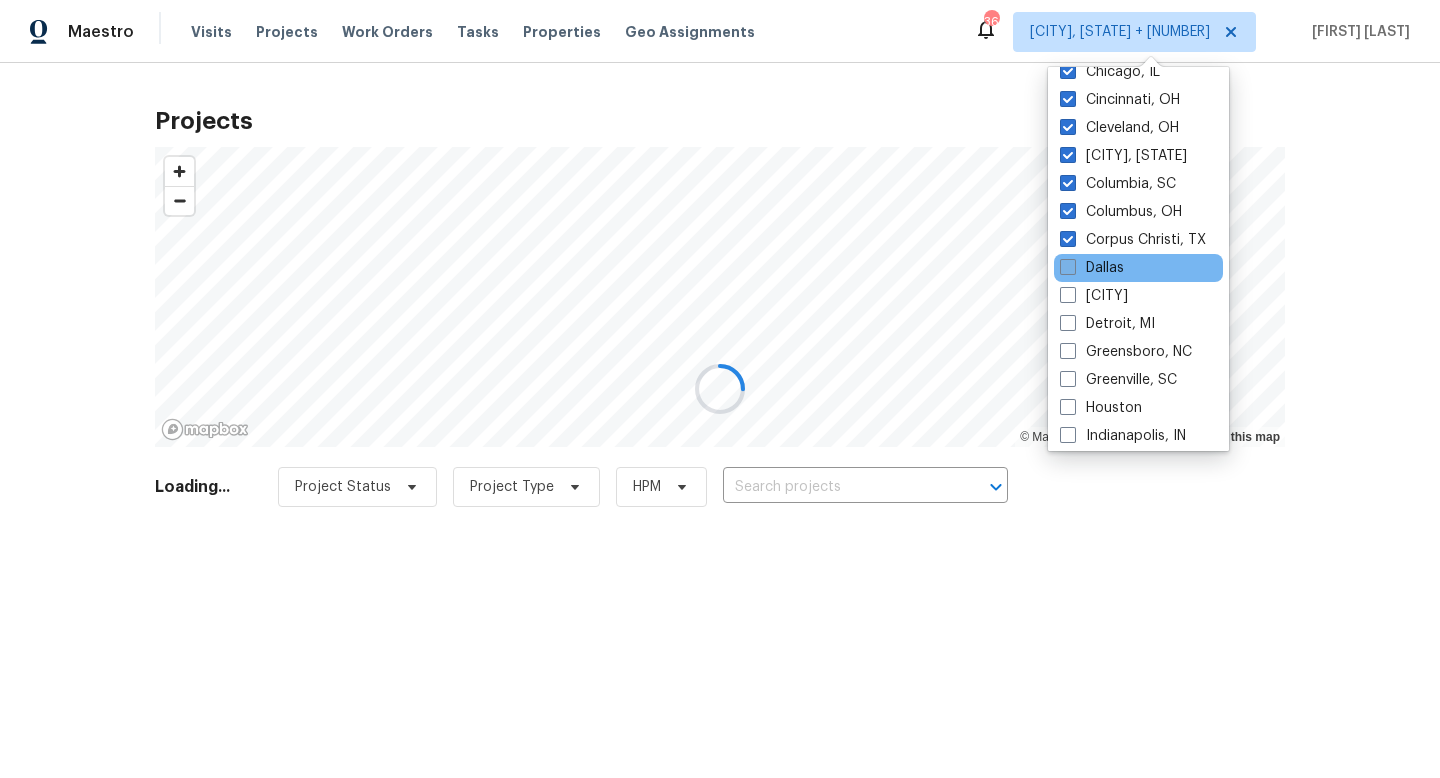 click at bounding box center [1068, 267] 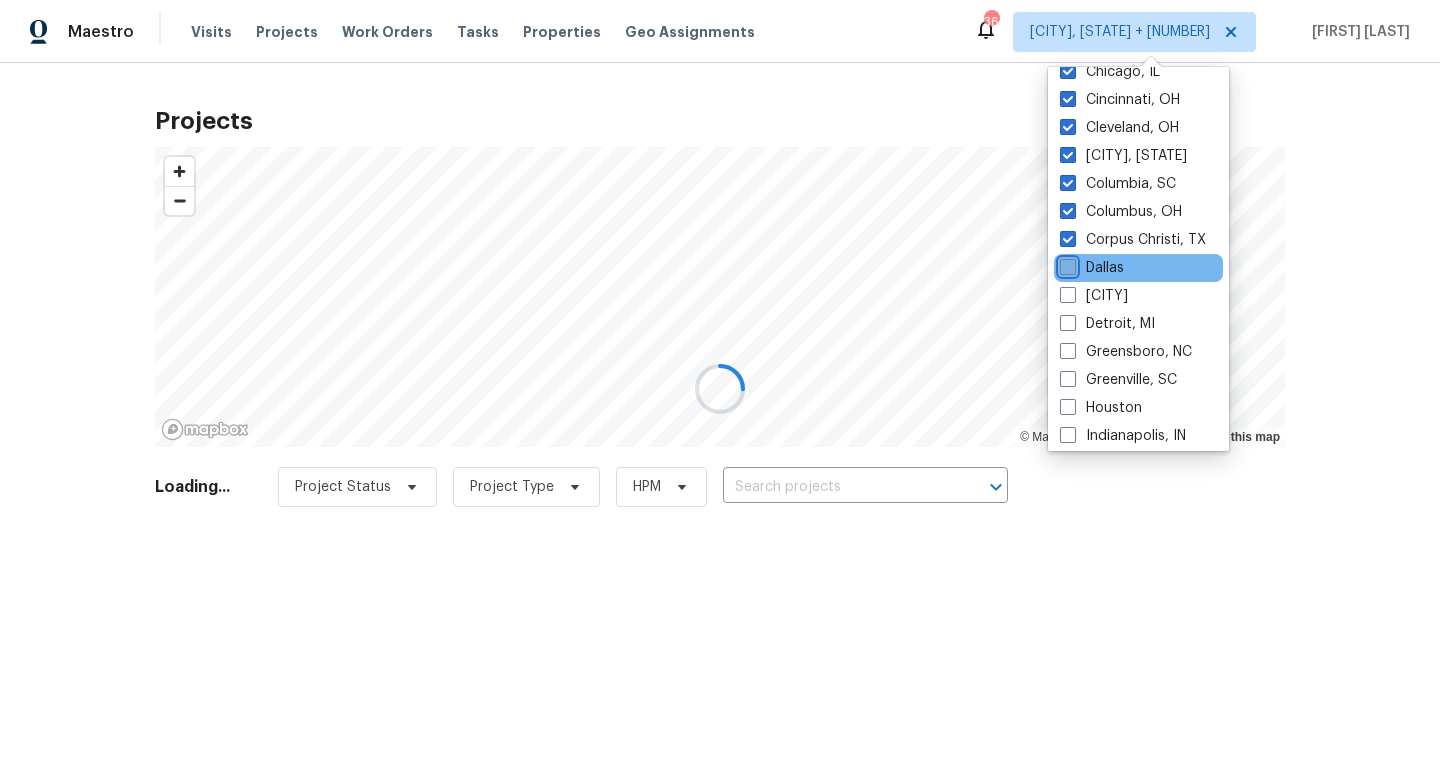 click on "Dallas" at bounding box center (1066, 264) 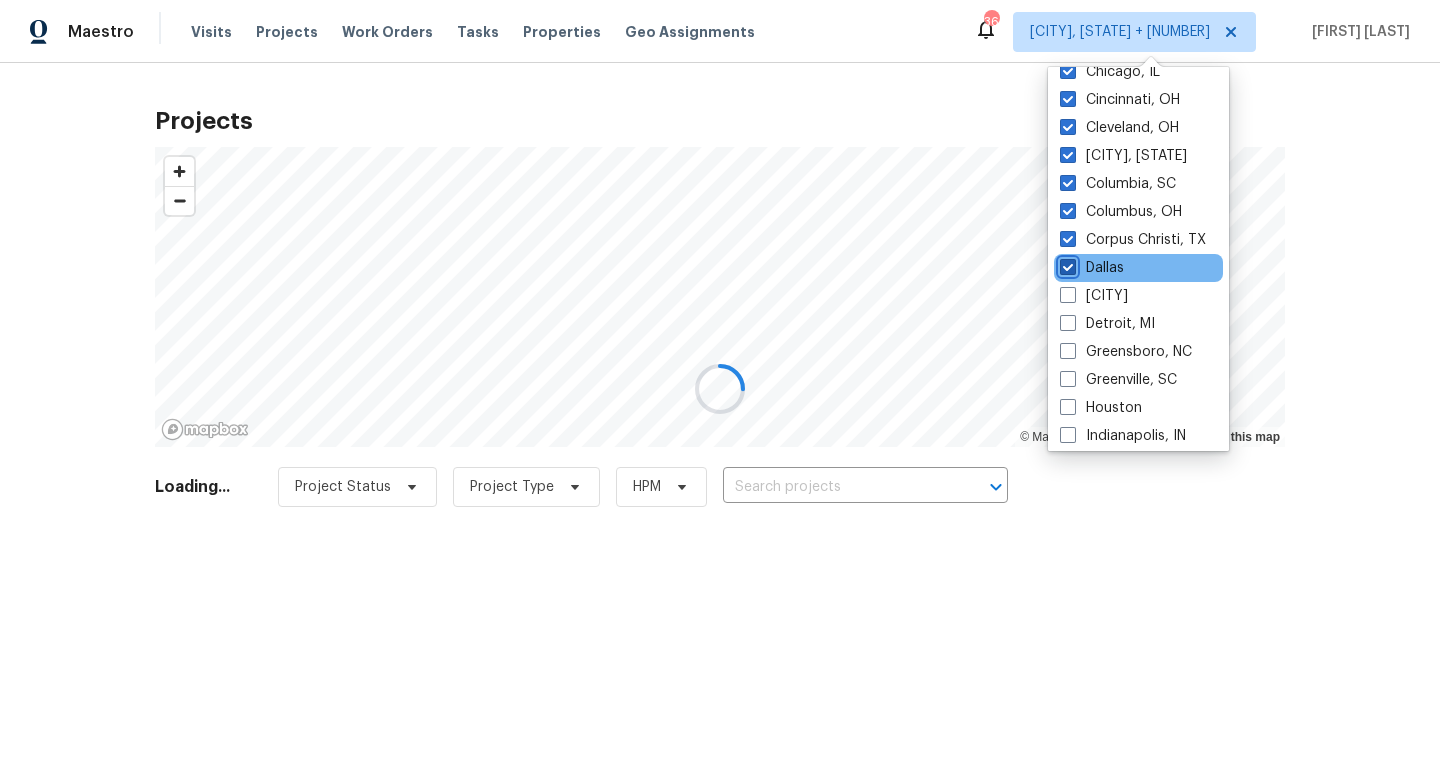 checkbox on "true" 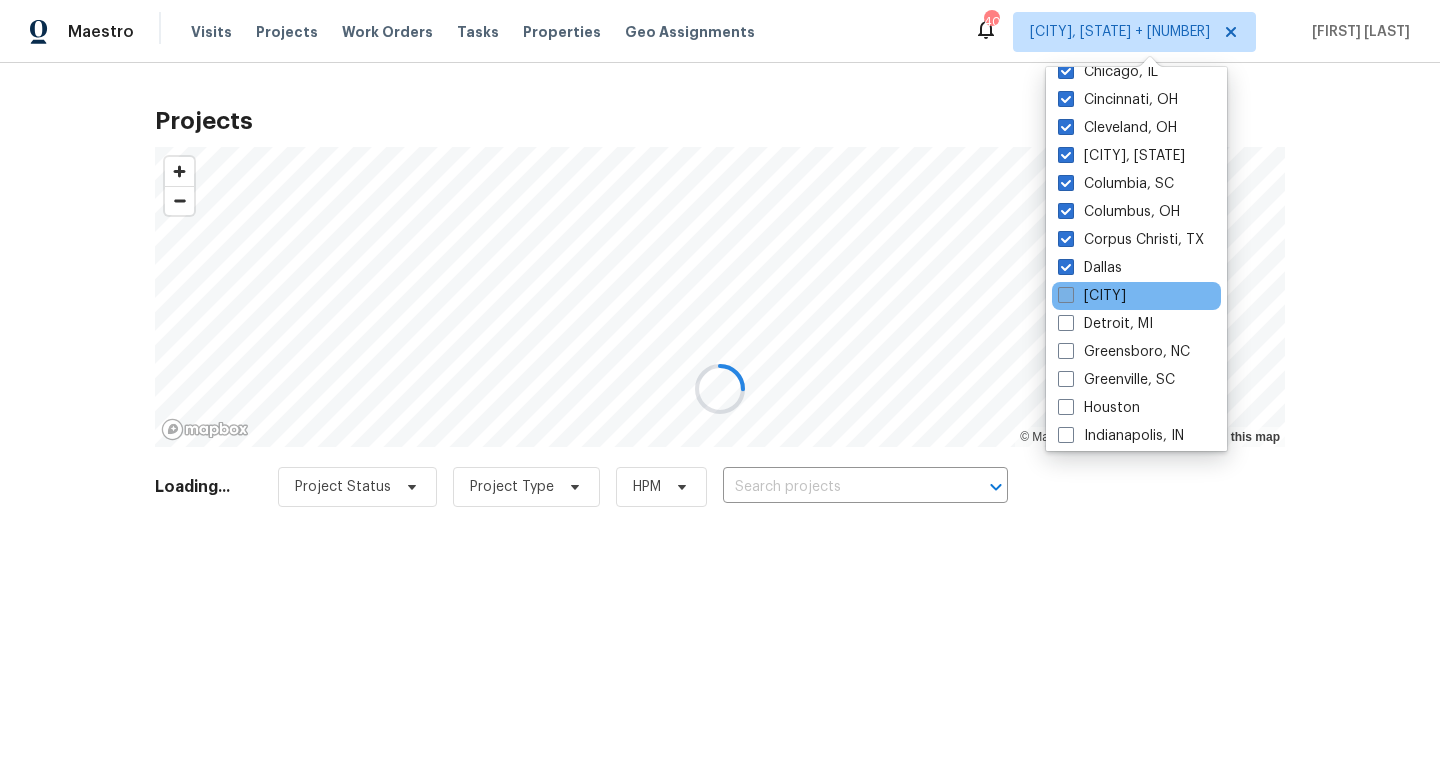 click at bounding box center (1066, 295) 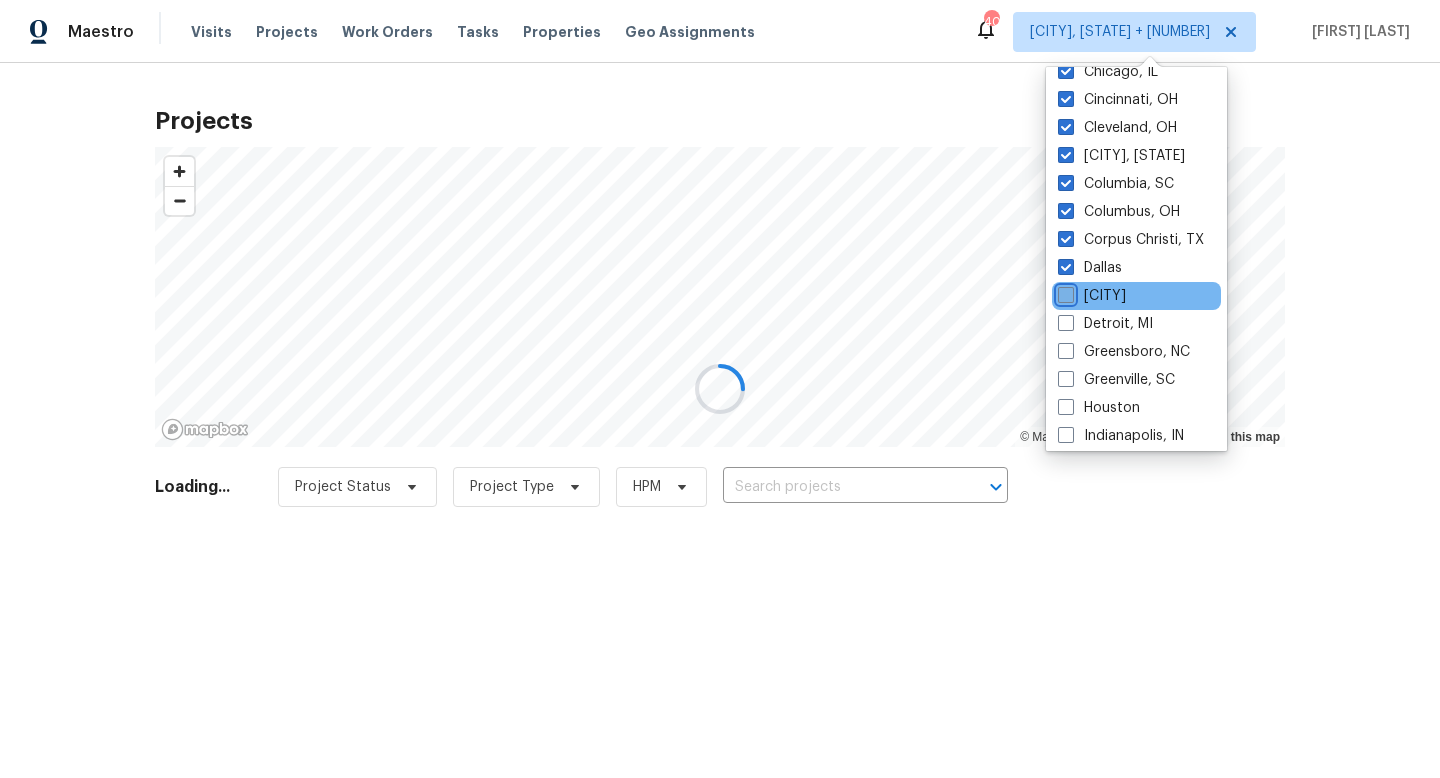 click on "[CITY]" at bounding box center (1064, 292) 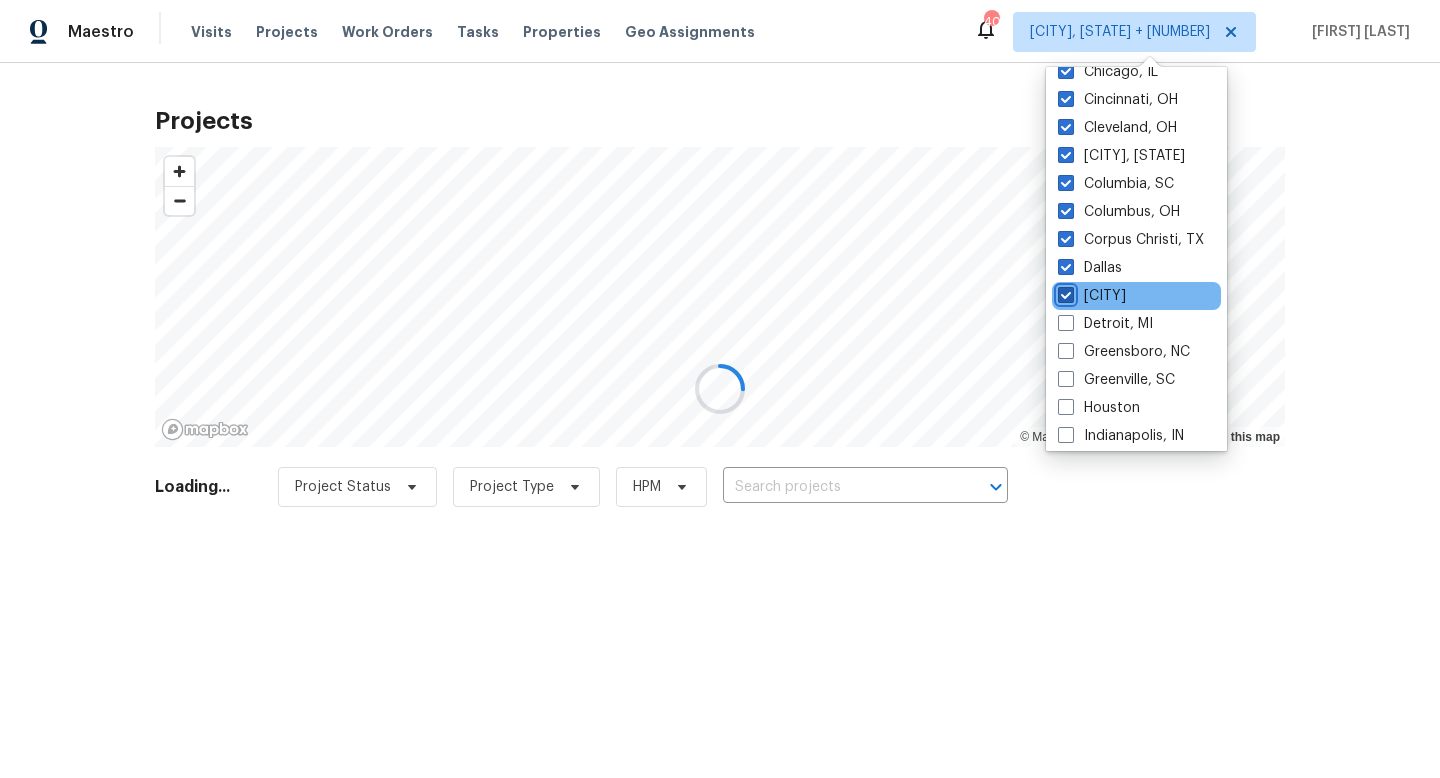 checkbox on "true" 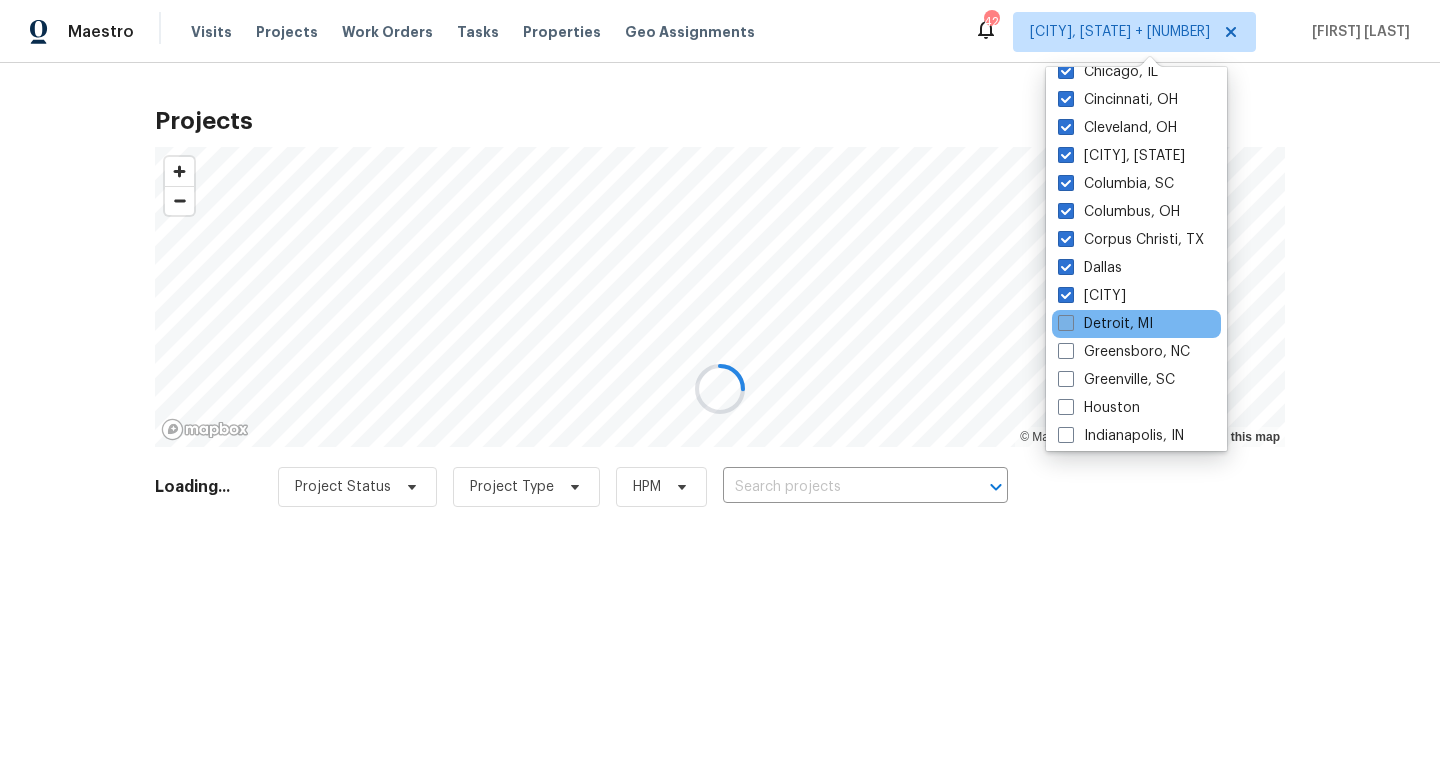 click at bounding box center (1066, 323) 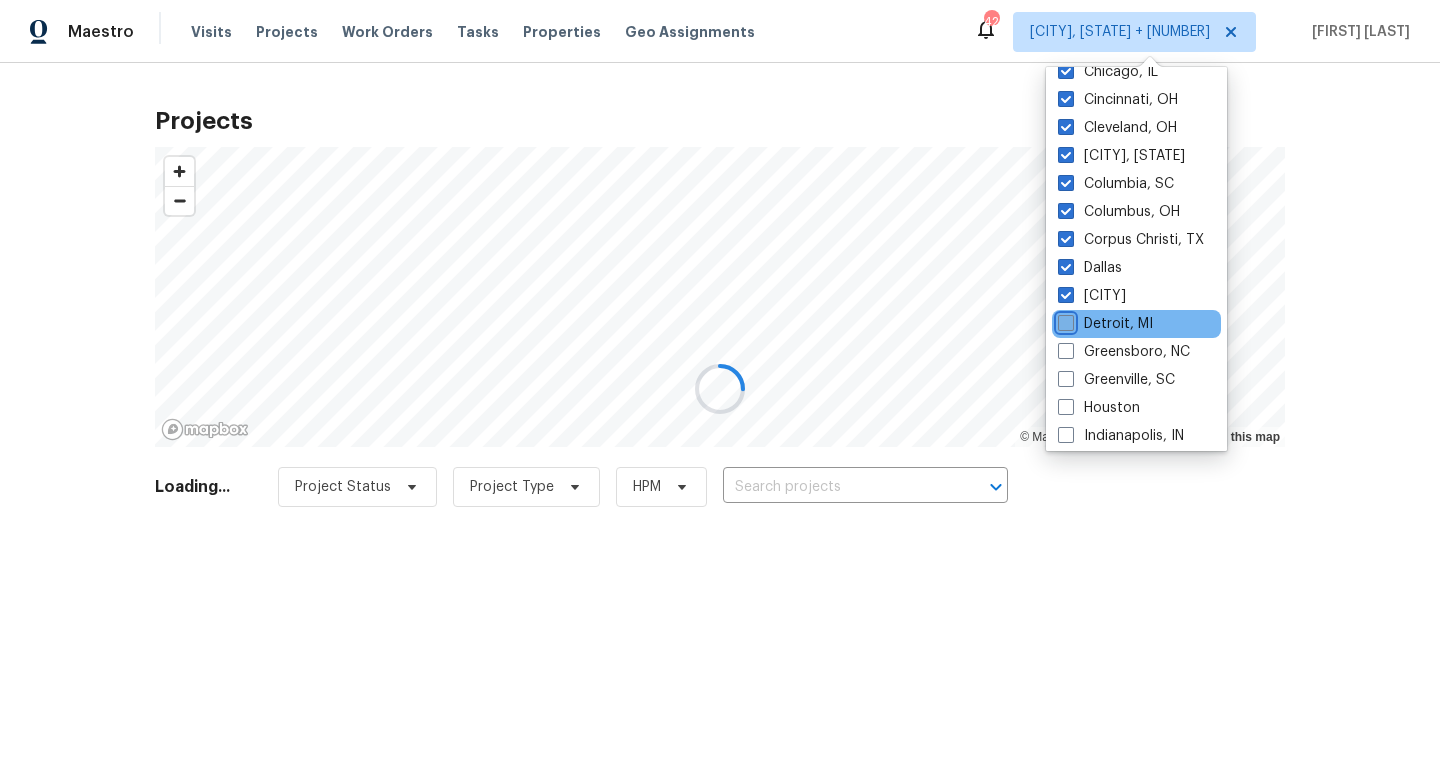 click on "Detroit, MI" at bounding box center (1064, 320) 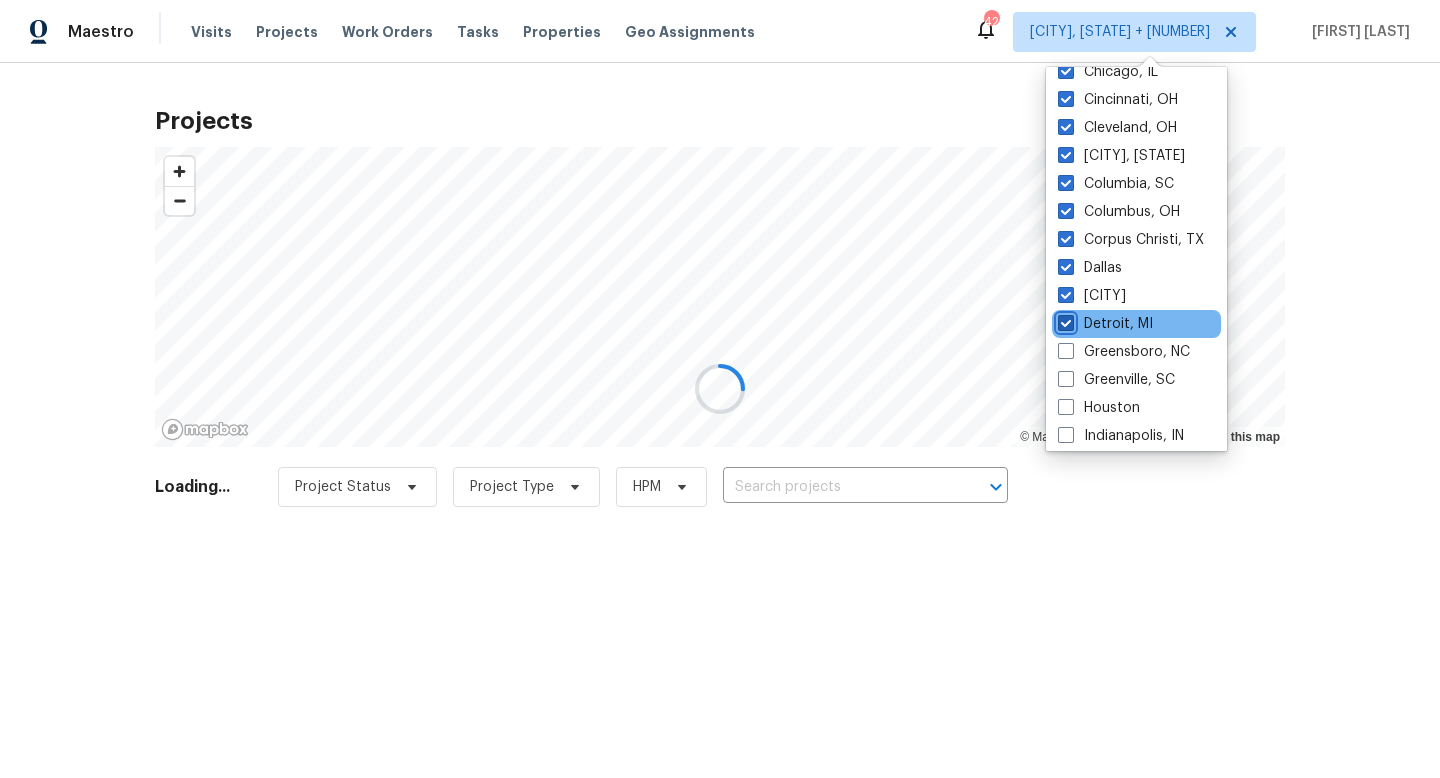 checkbox on "true" 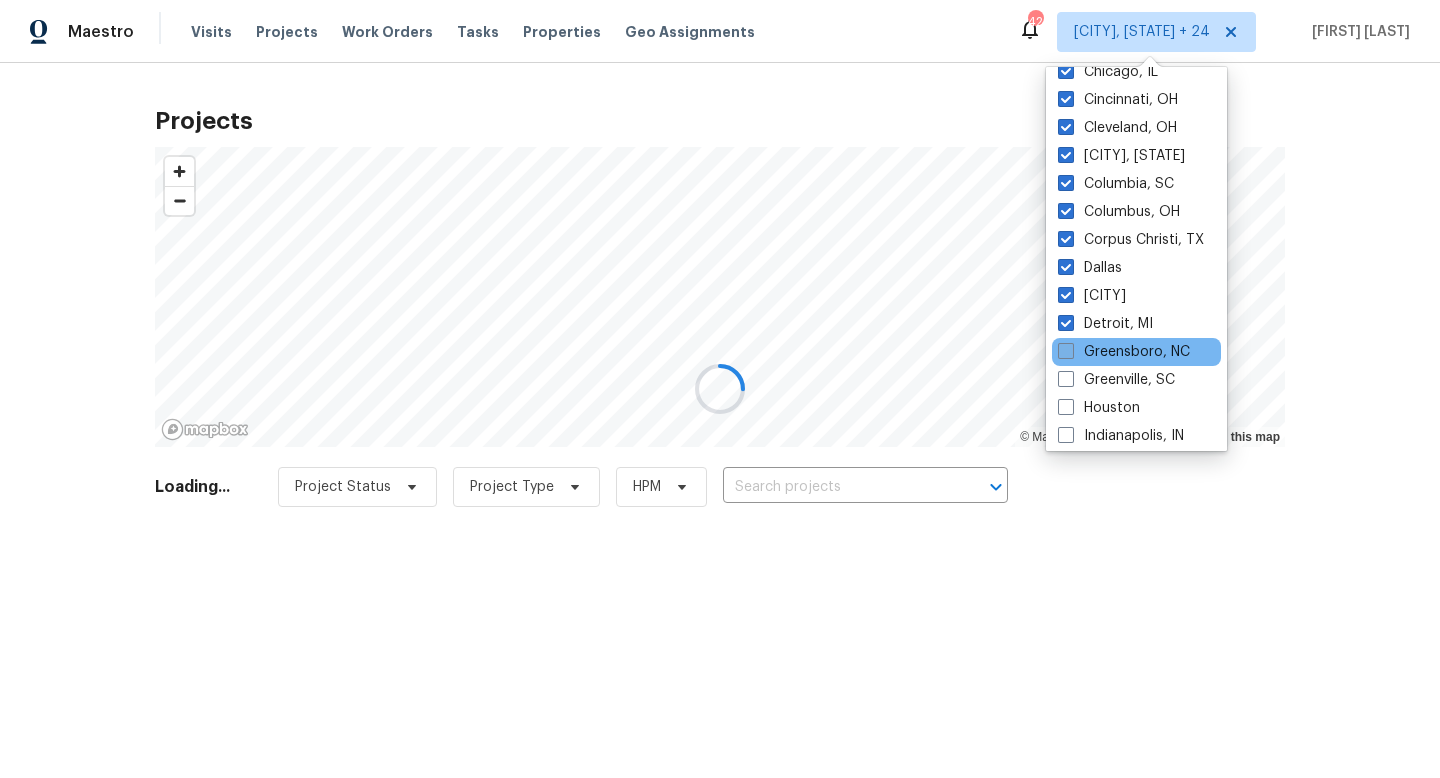 click at bounding box center (1066, 351) 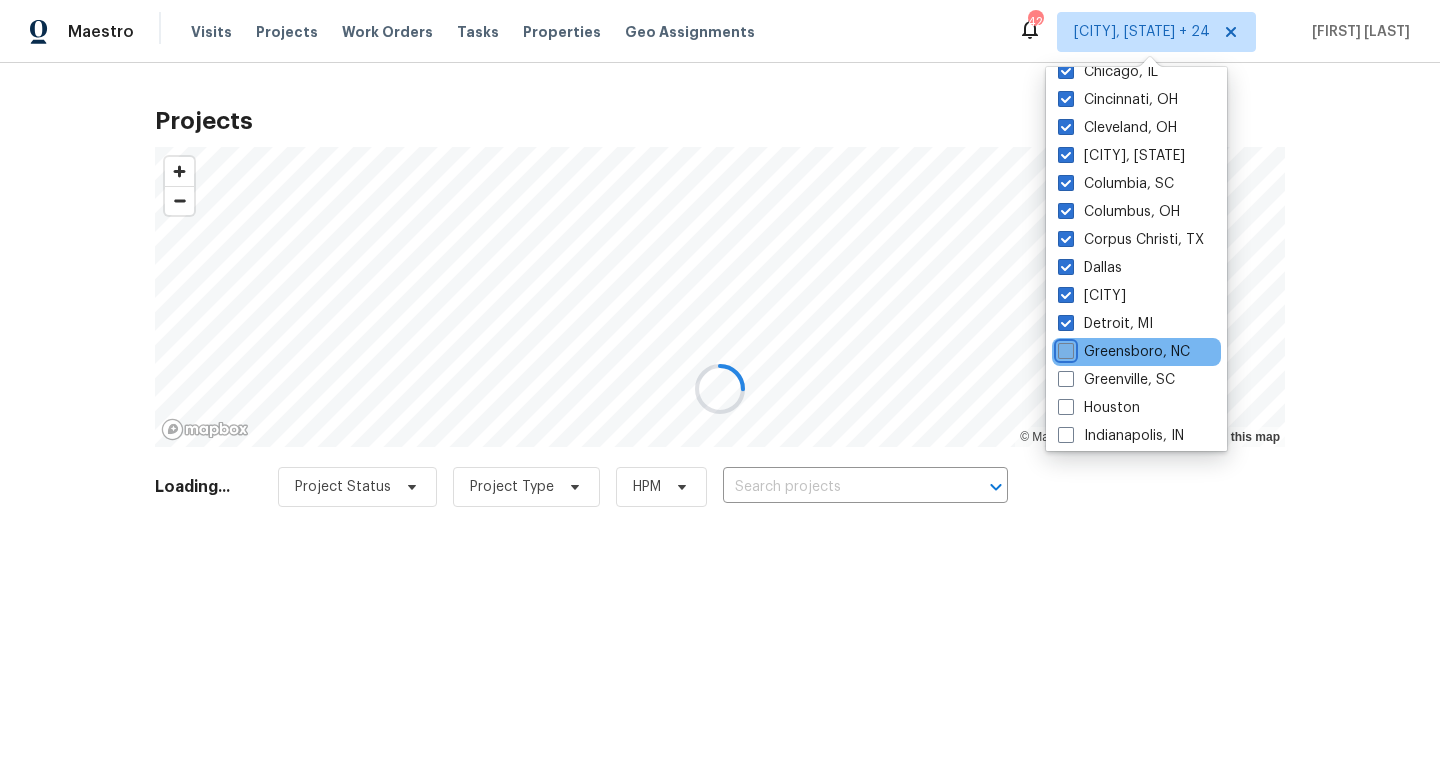 click on "Greensboro, NC" at bounding box center (1064, 348) 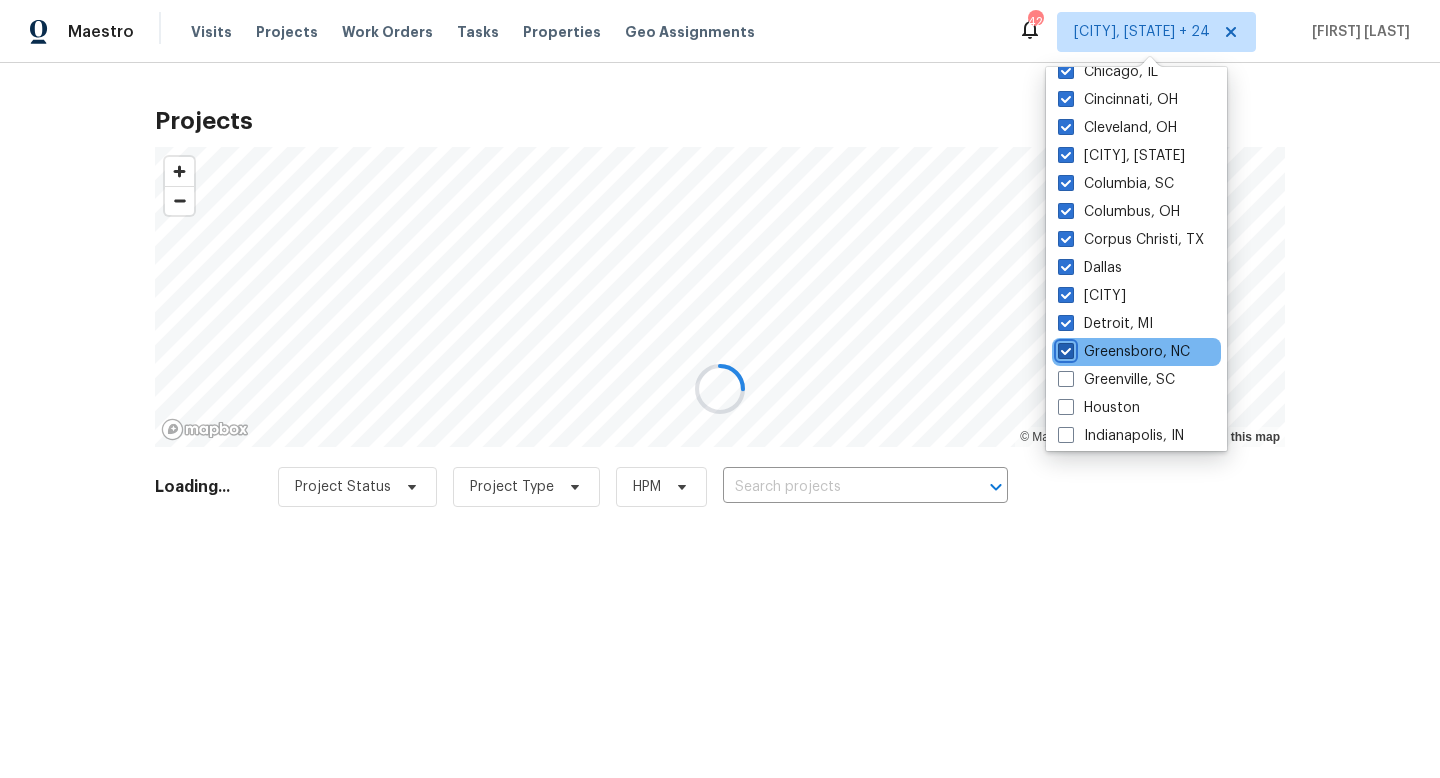 checkbox on "true" 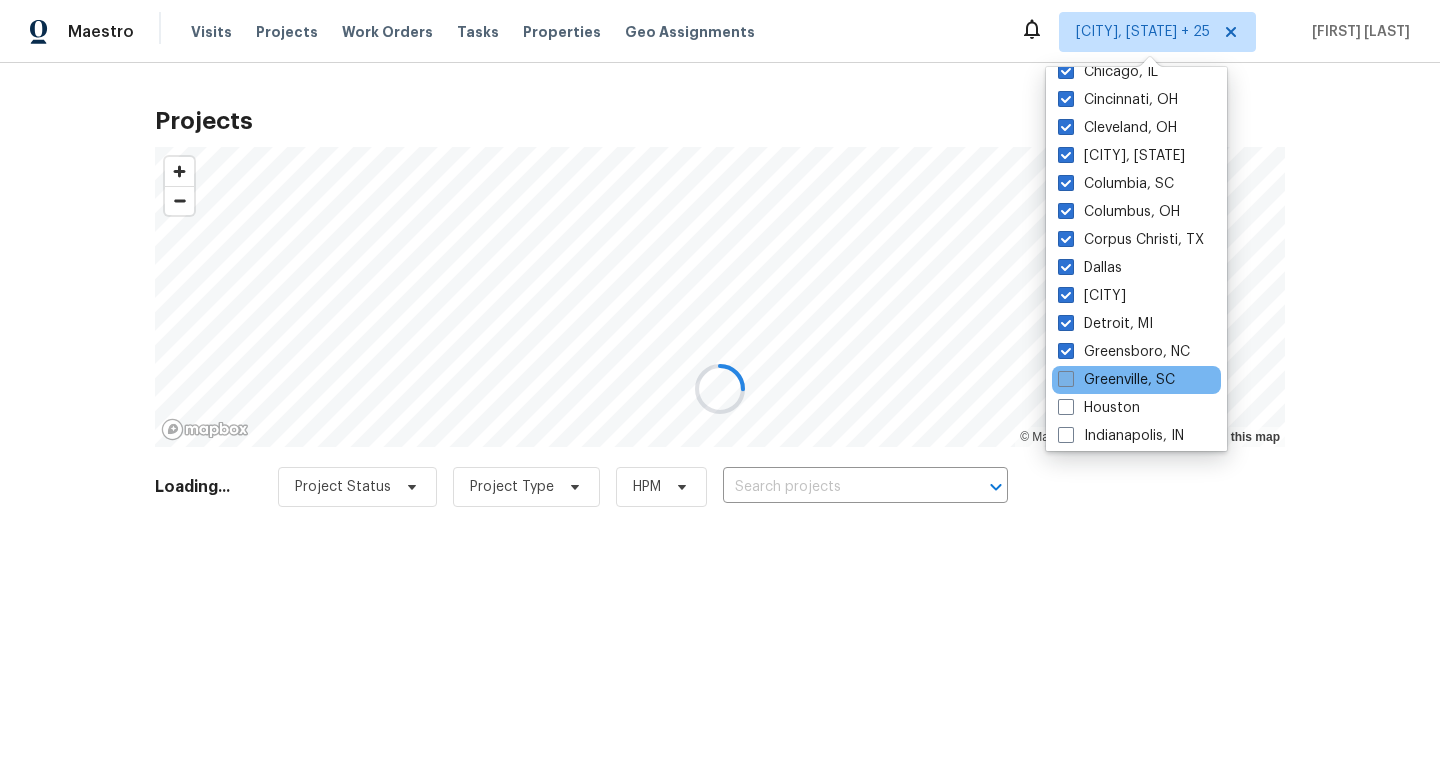 click at bounding box center (1066, 379) 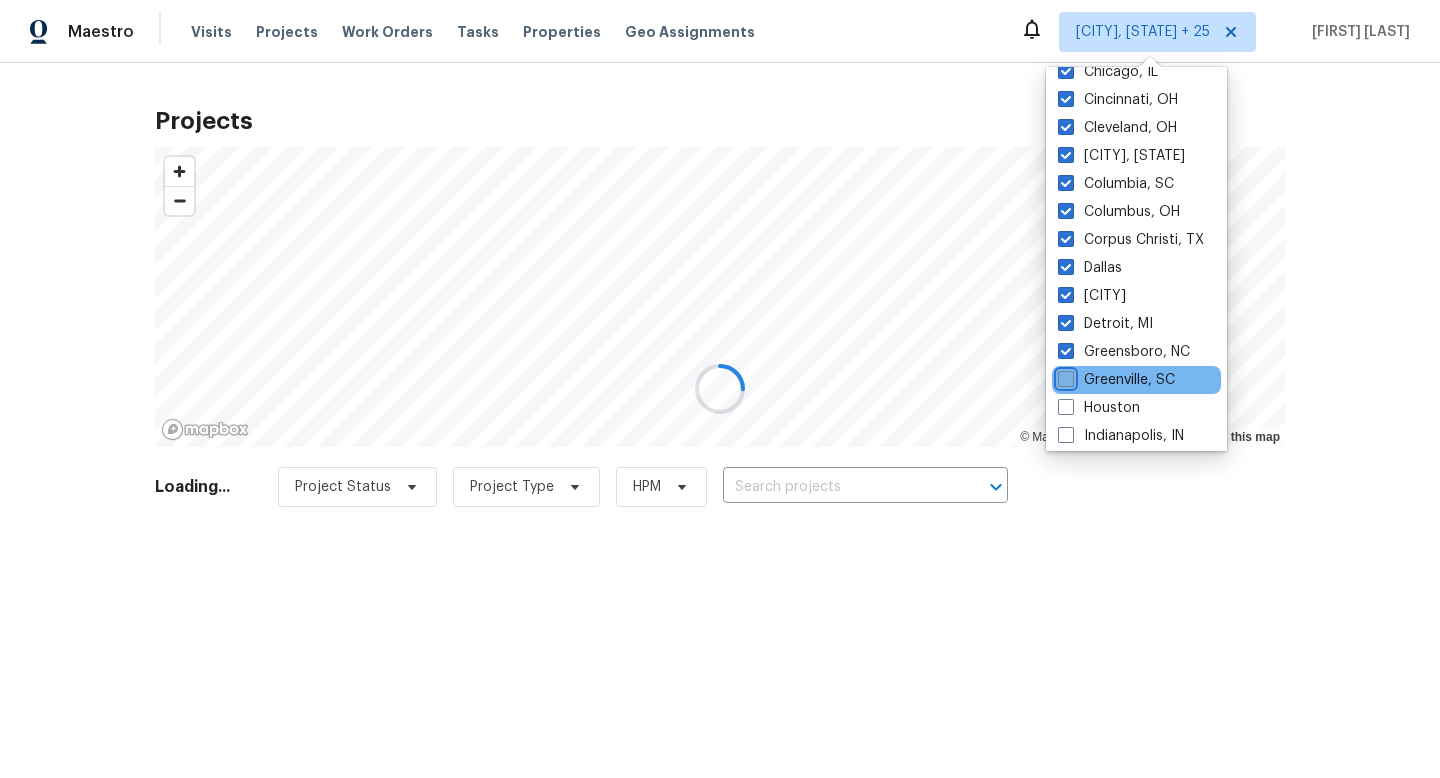 click on "Greenville, SC" at bounding box center (1064, 376) 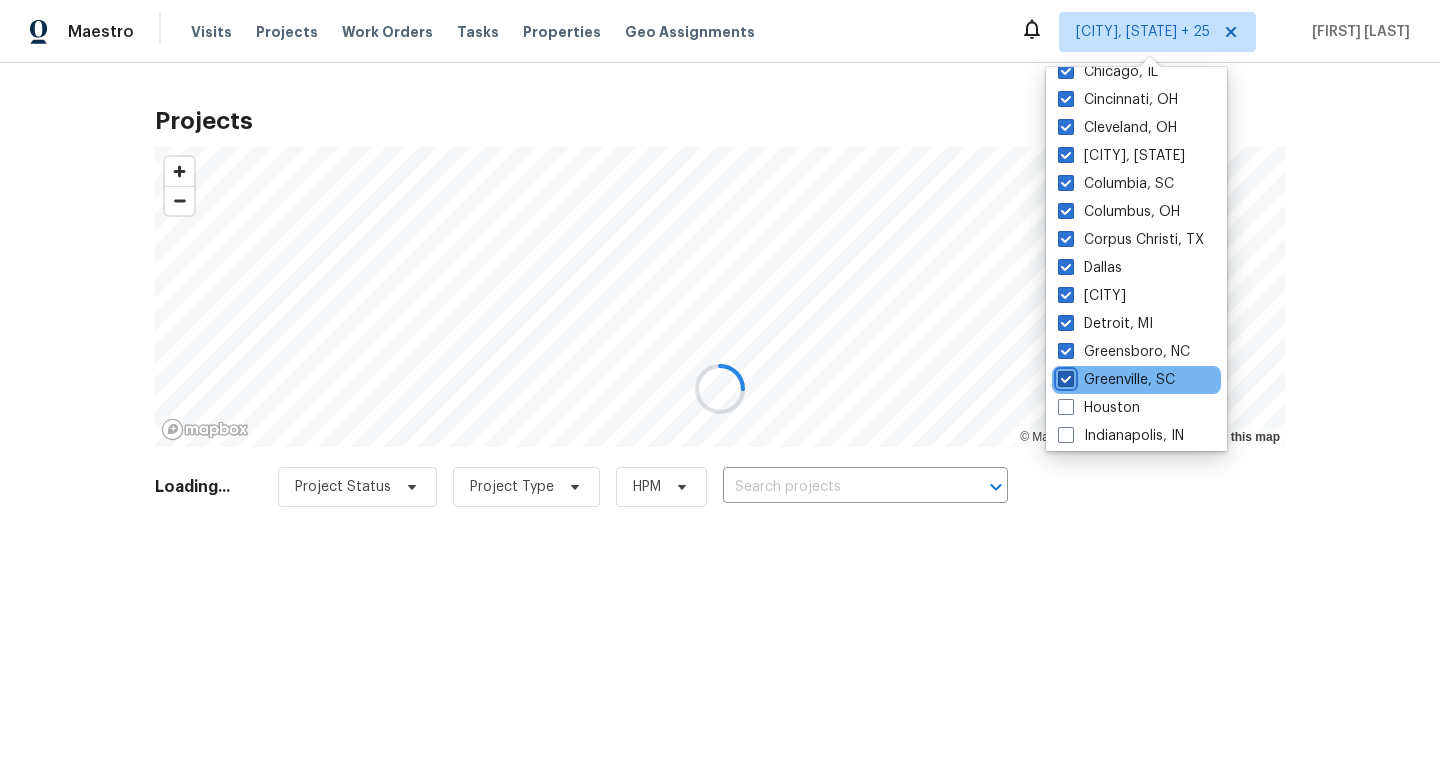 checkbox on "true" 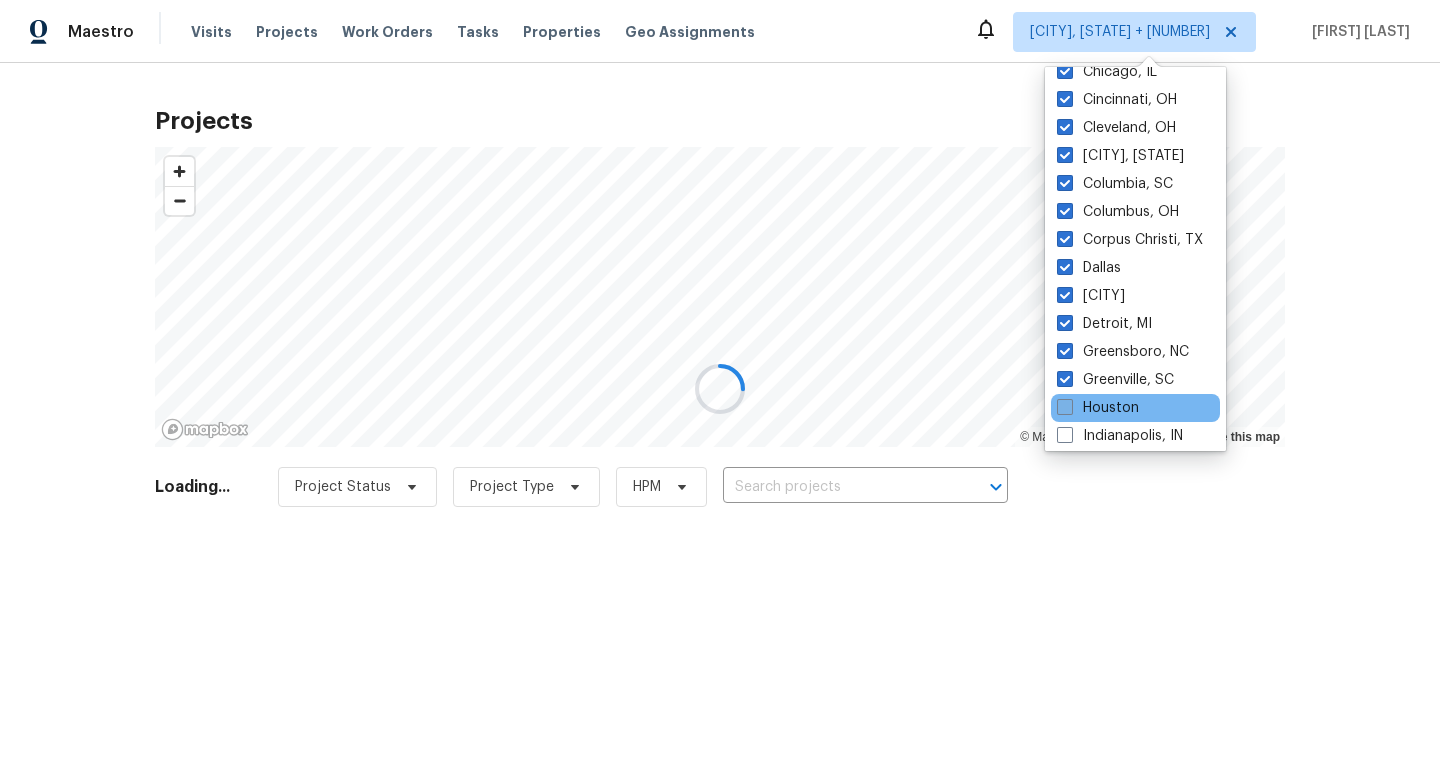 click at bounding box center (1065, 407) 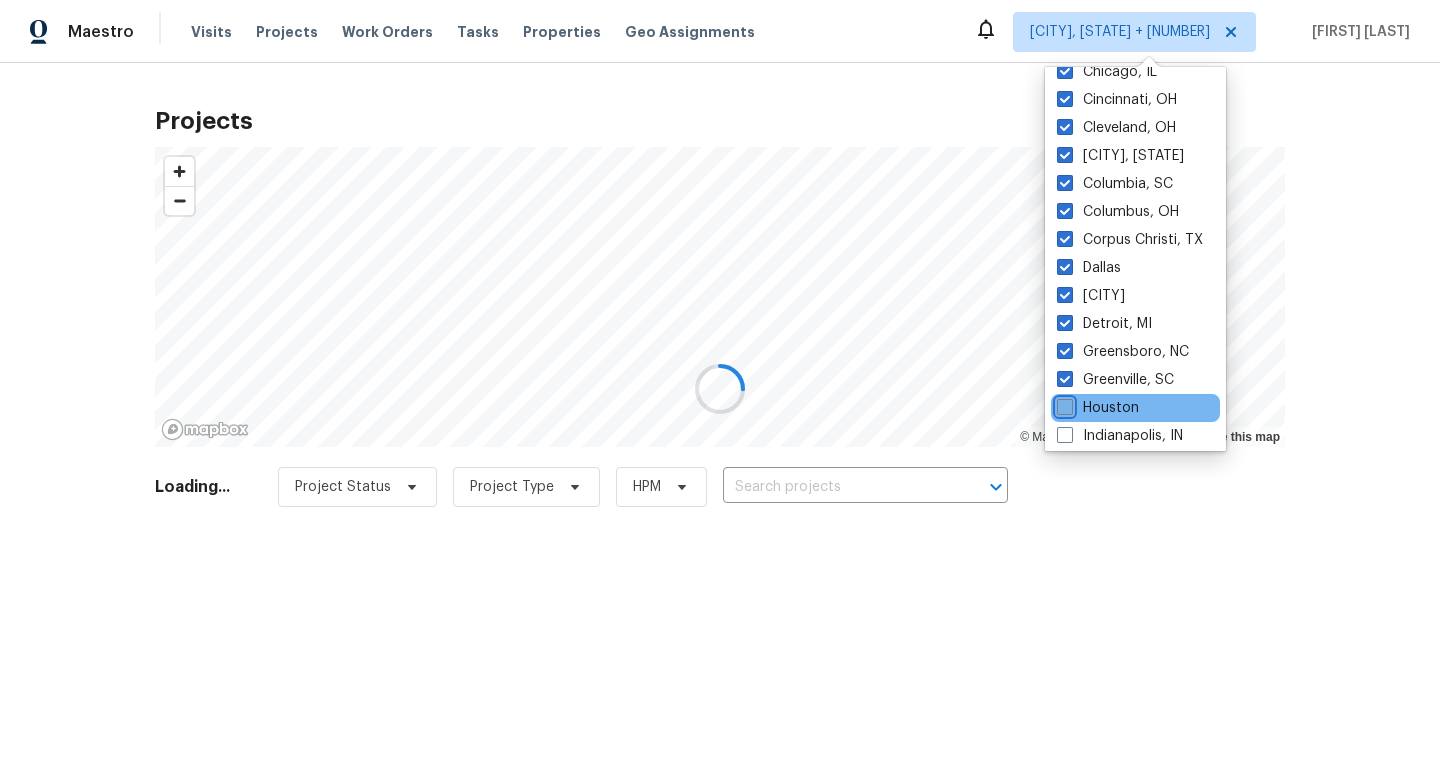 click on "Houston" at bounding box center (1063, 404) 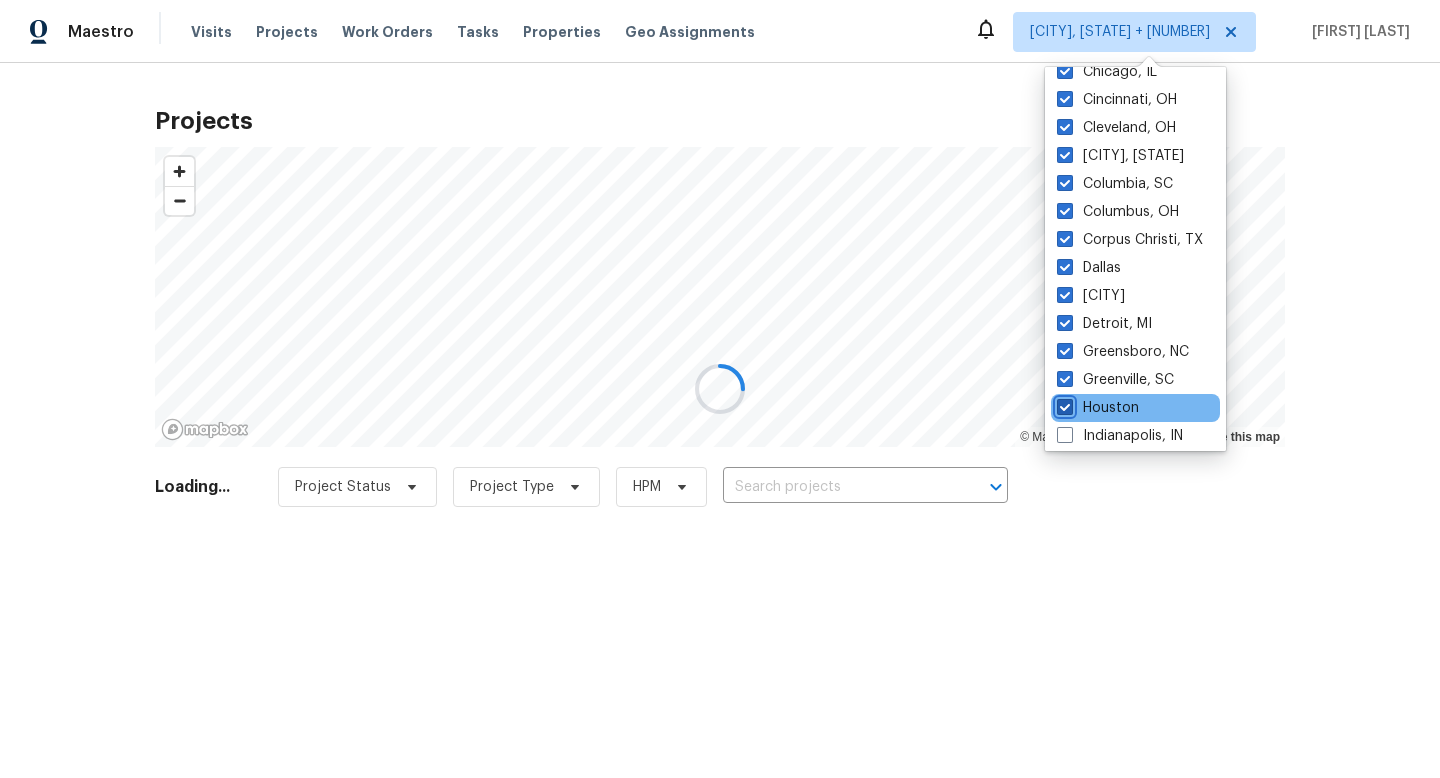 checkbox on "true" 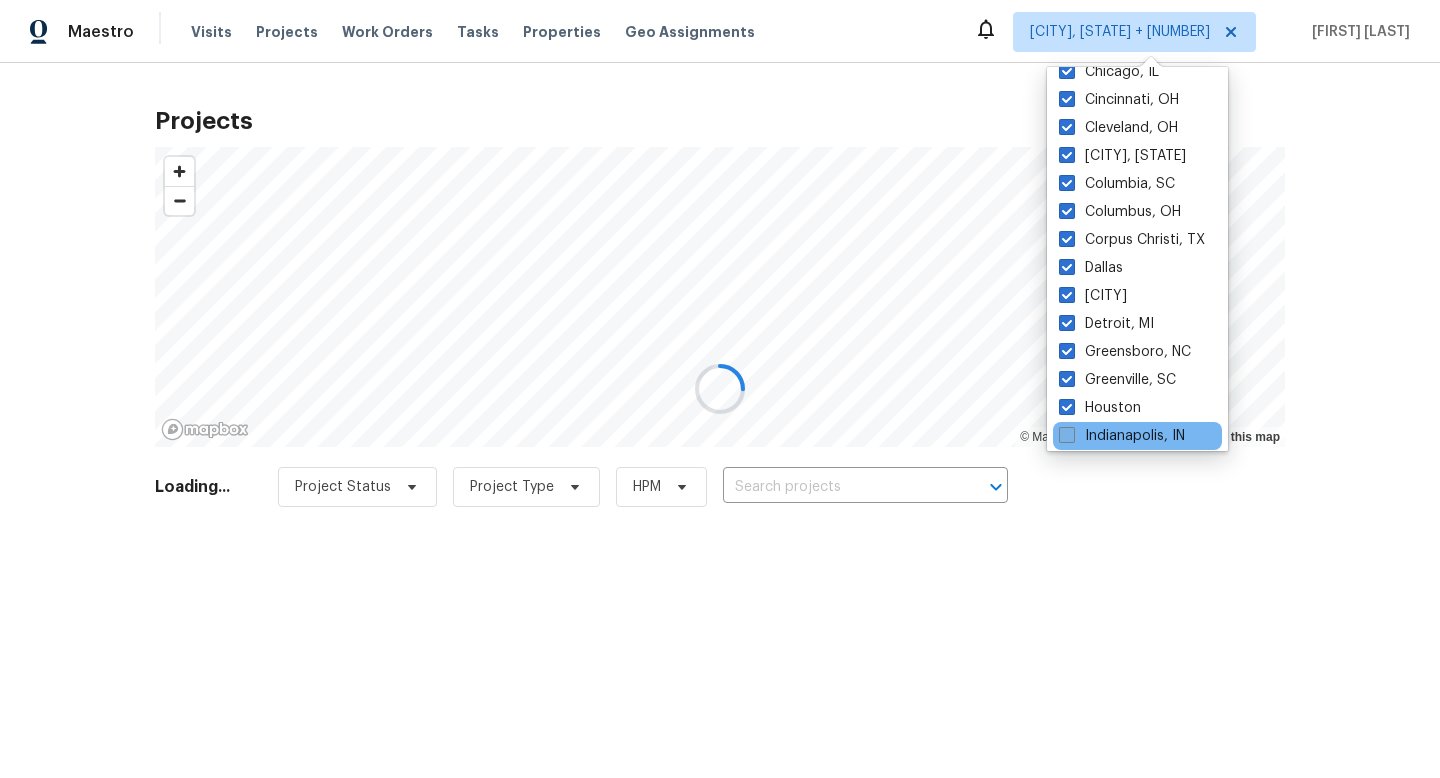 click on "Indianapolis, IN" at bounding box center (1122, 436) 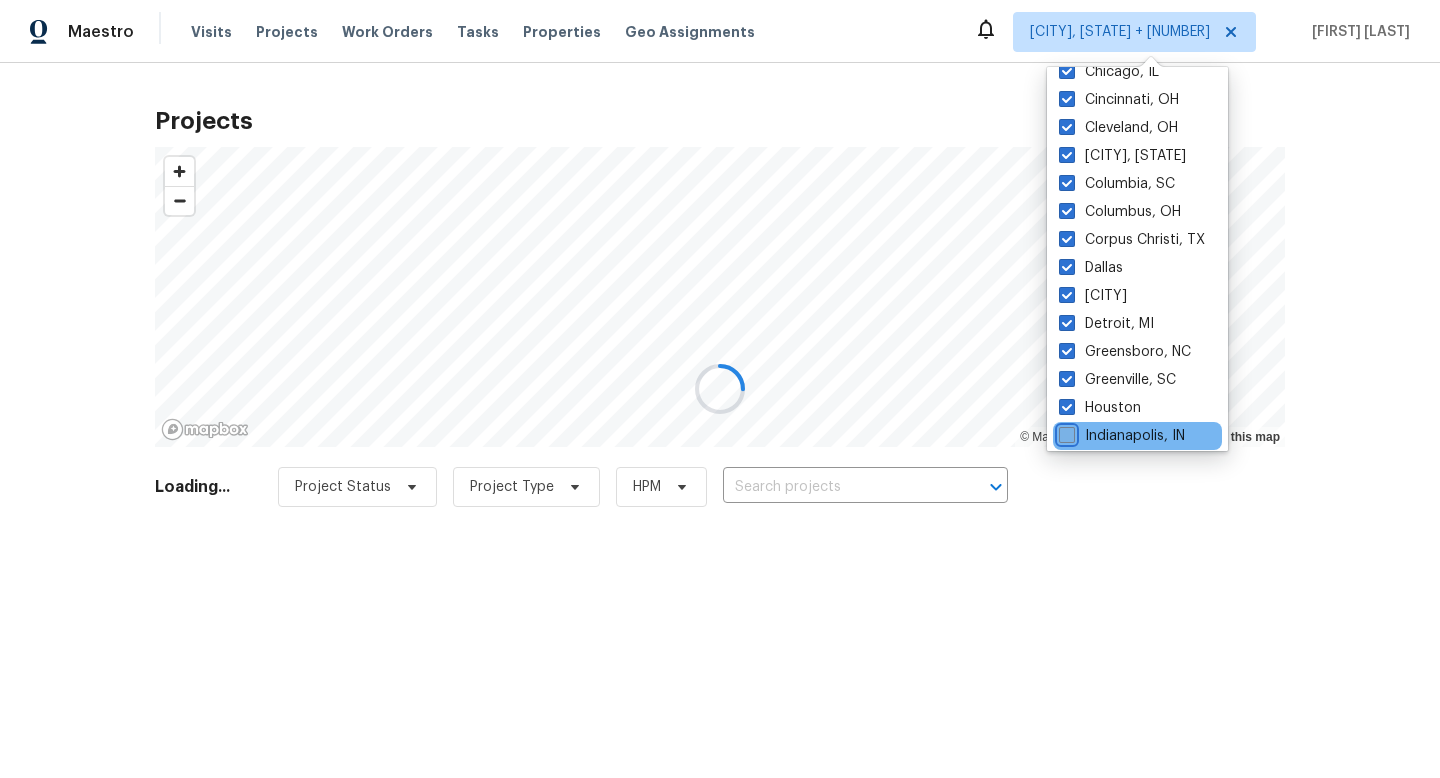 click on "Indianapolis, IN" at bounding box center [1065, 432] 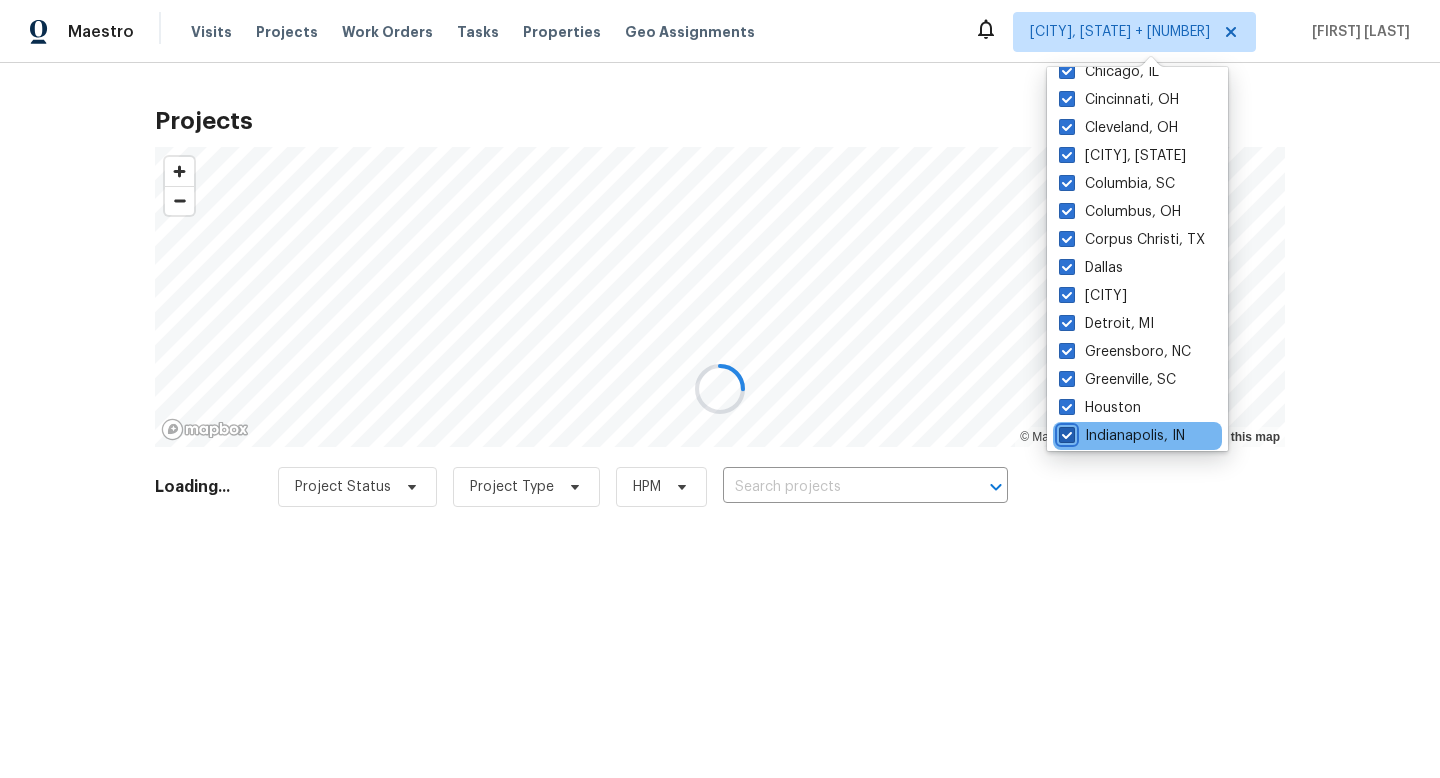 checkbox on "true" 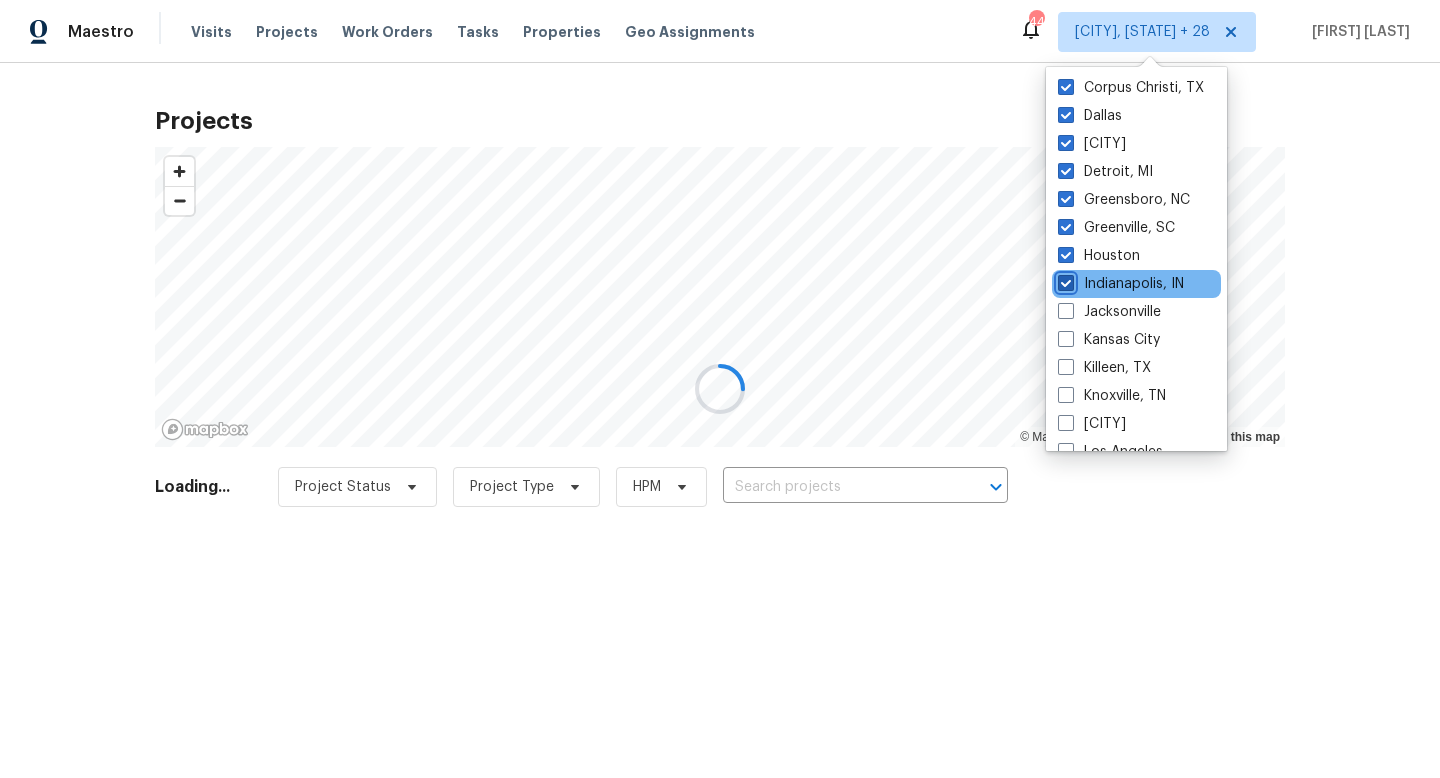 scroll, scrollTop: 656, scrollLeft: 0, axis: vertical 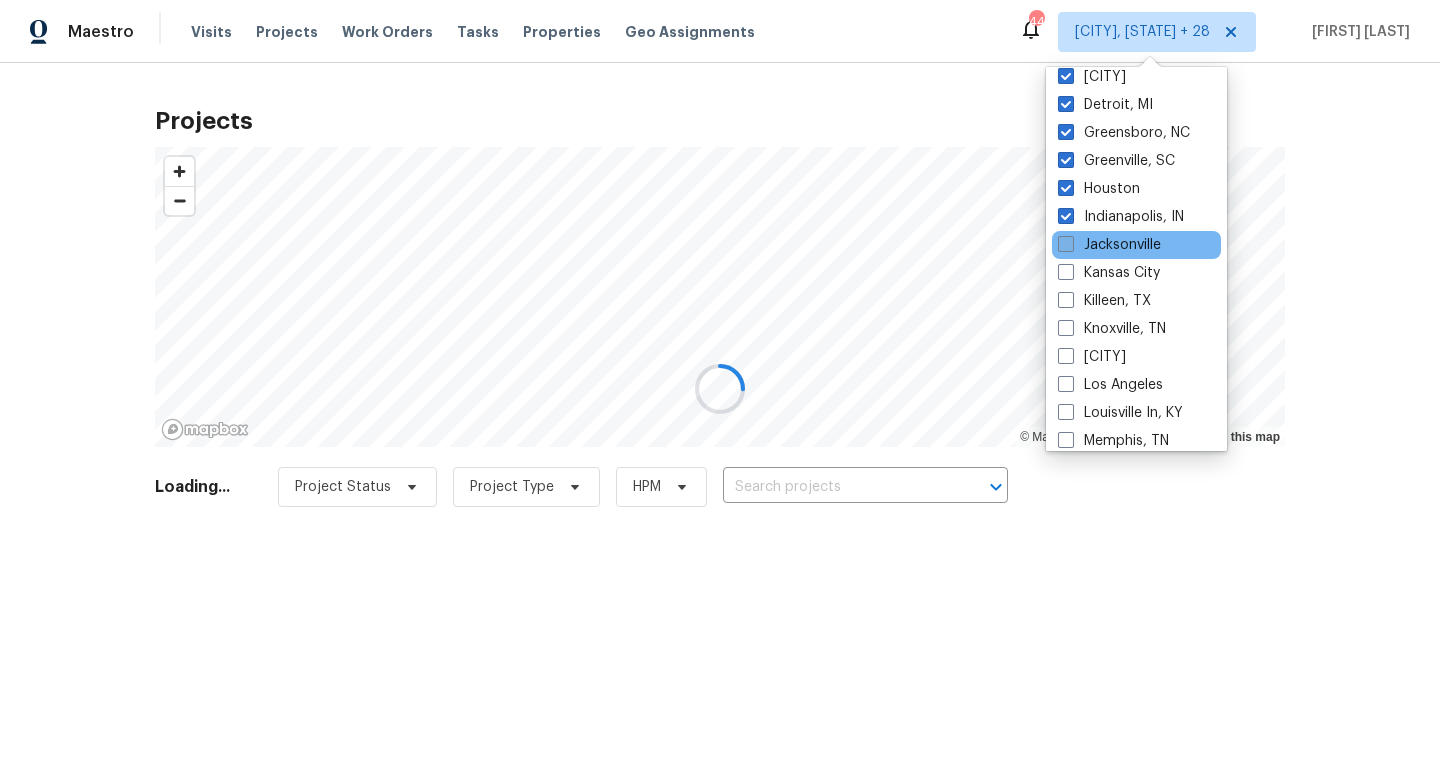 click at bounding box center (1066, 244) 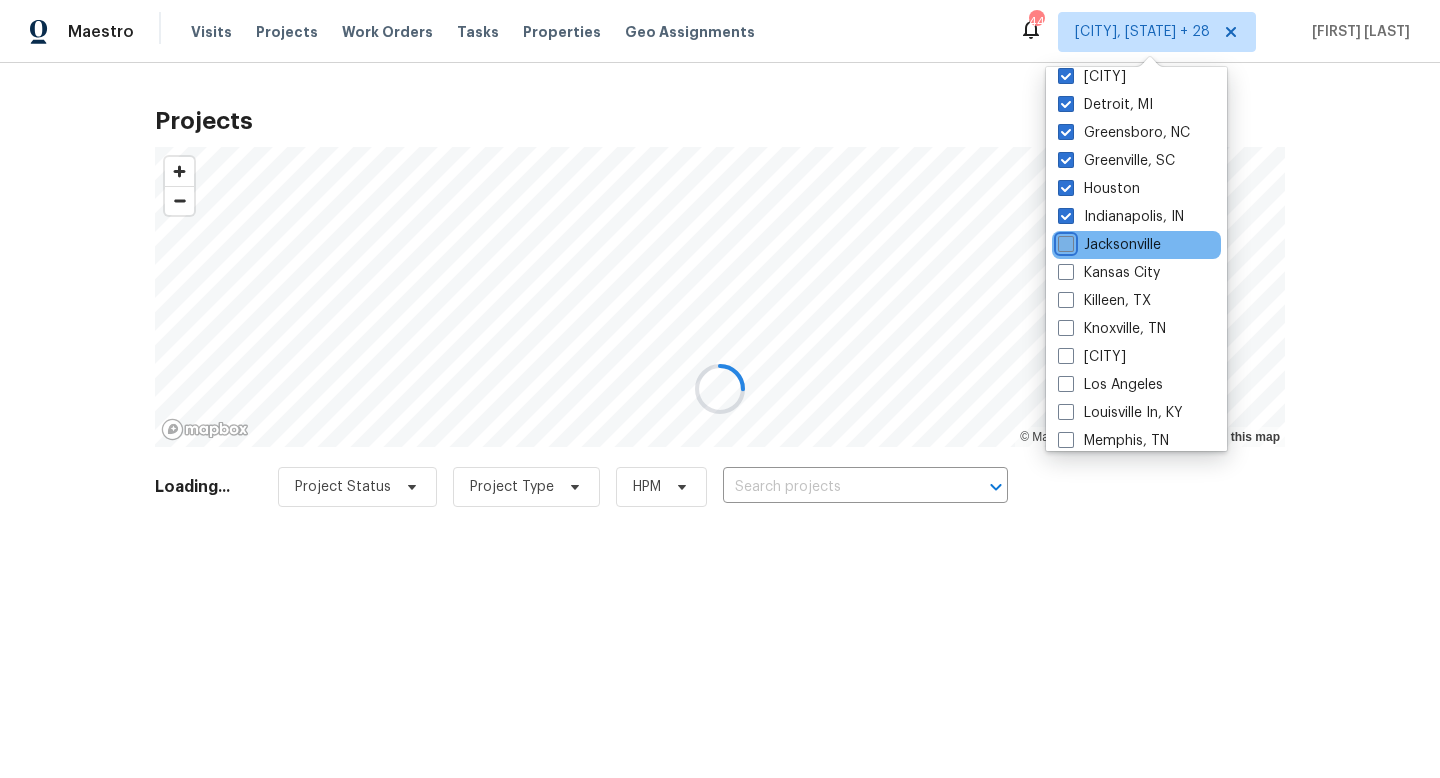 click on "Jacksonville" at bounding box center [1064, 241] 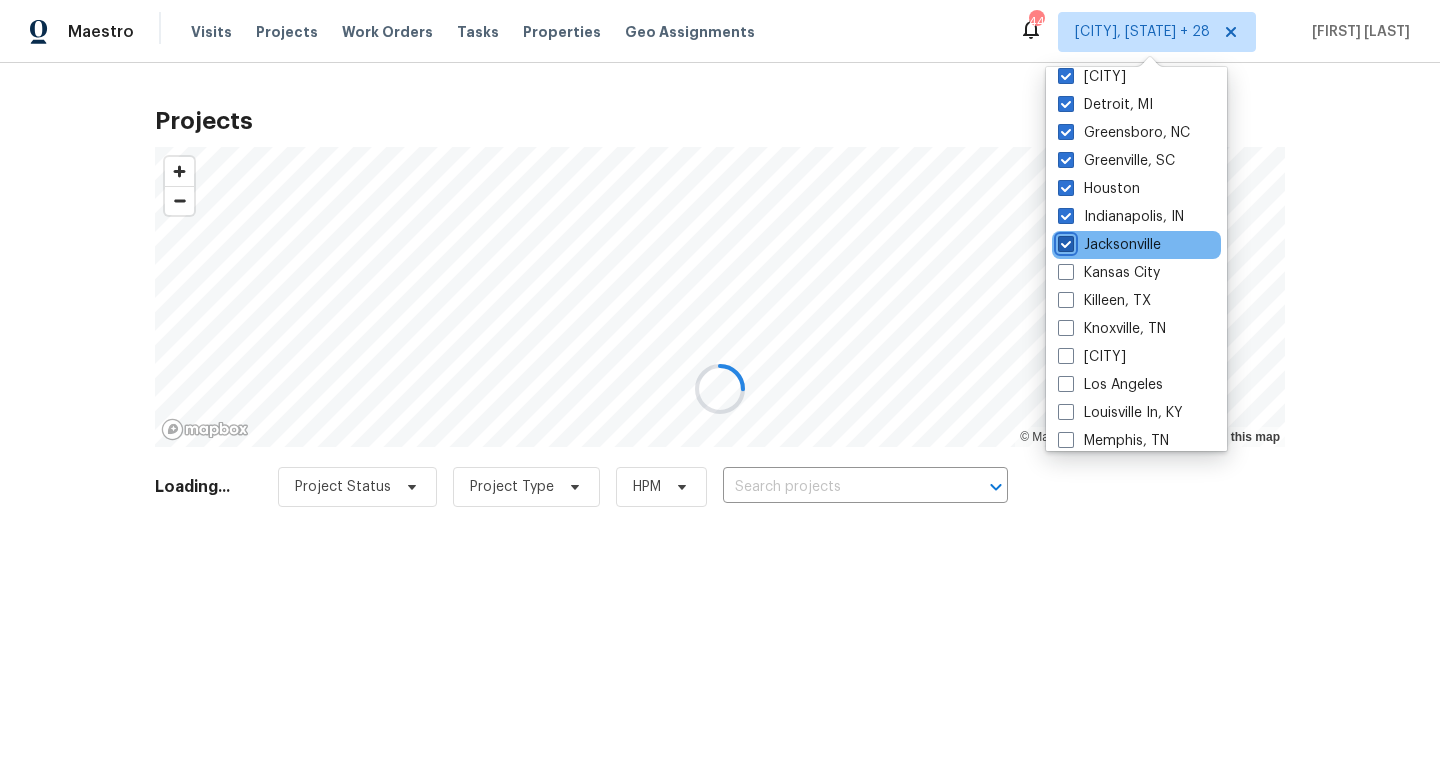 checkbox on "true" 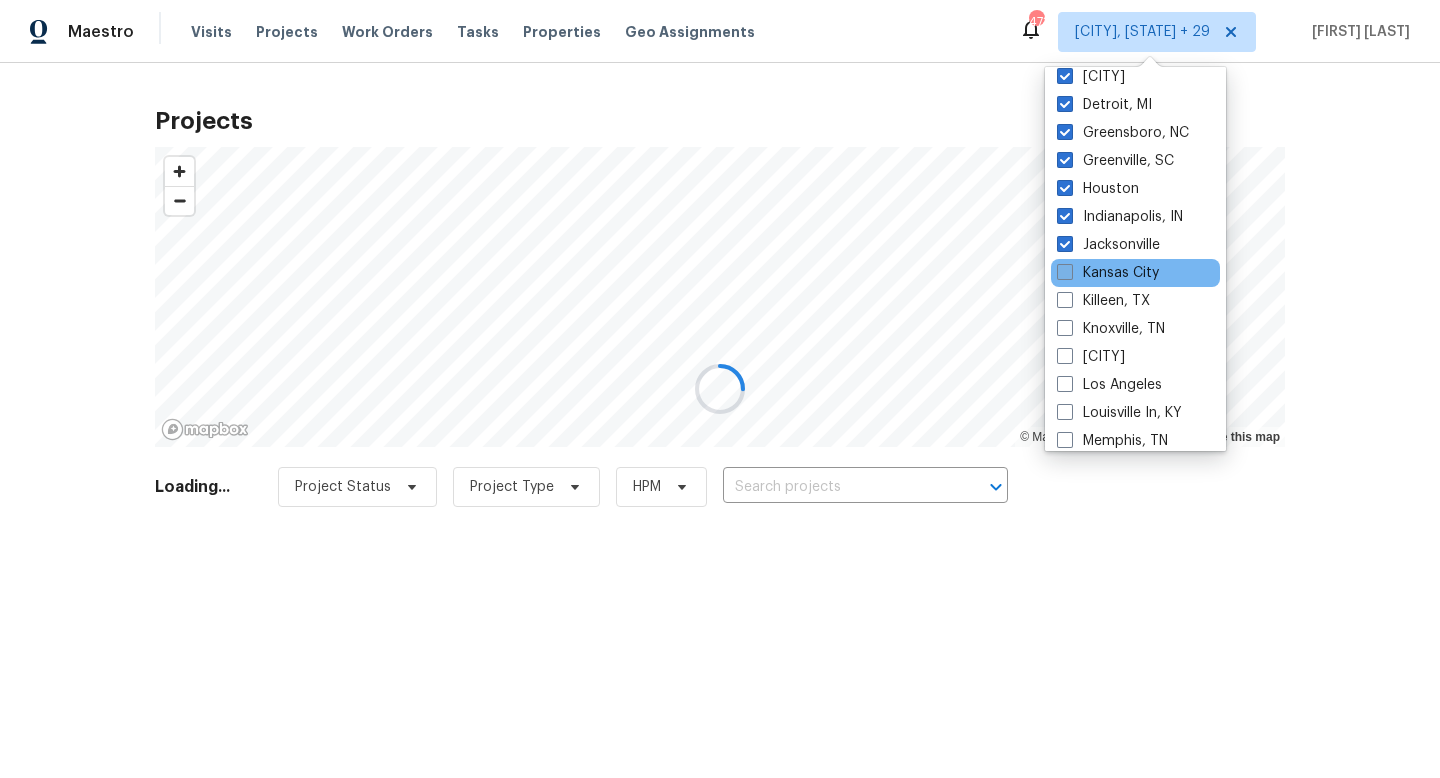 click at bounding box center [1065, 272] 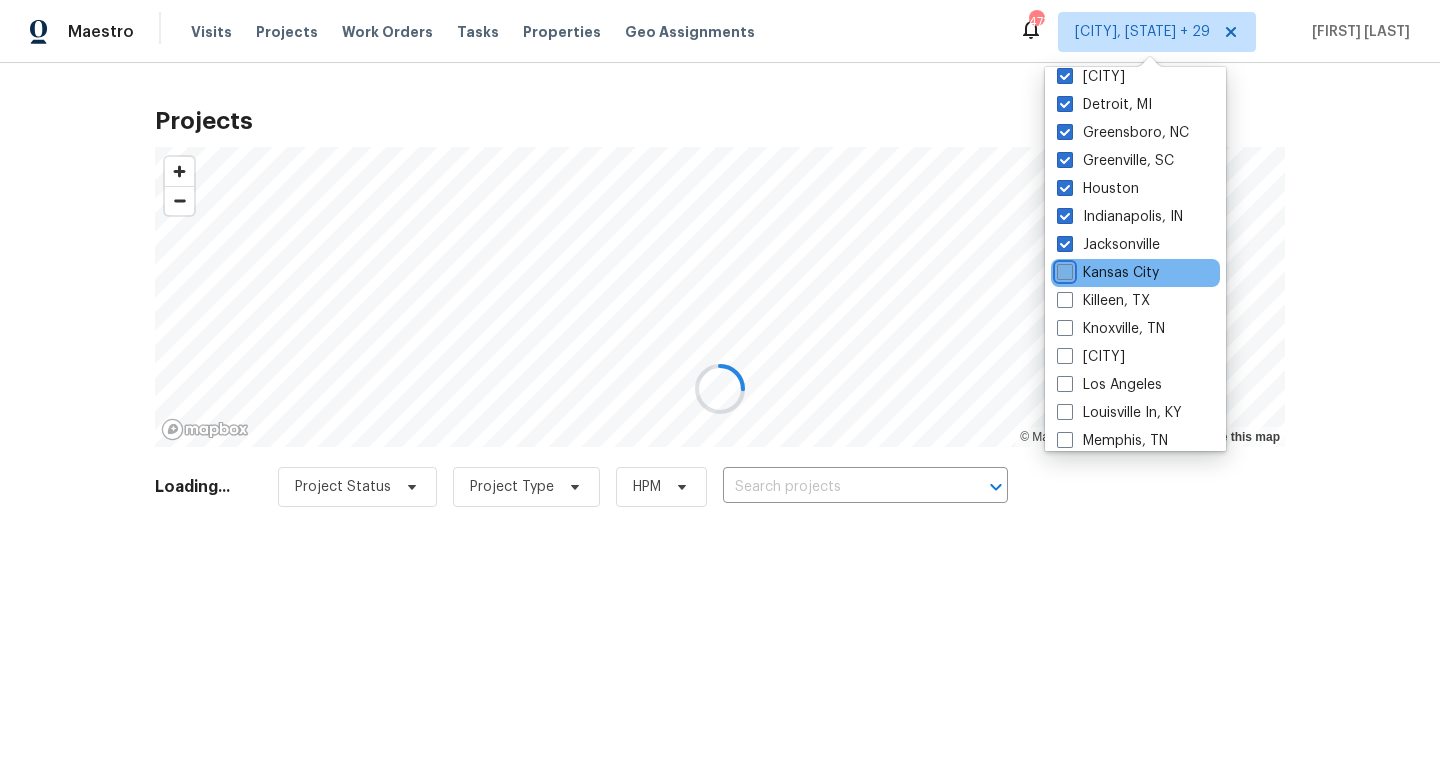 click on "Kansas City" at bounding box center [1063, 269] 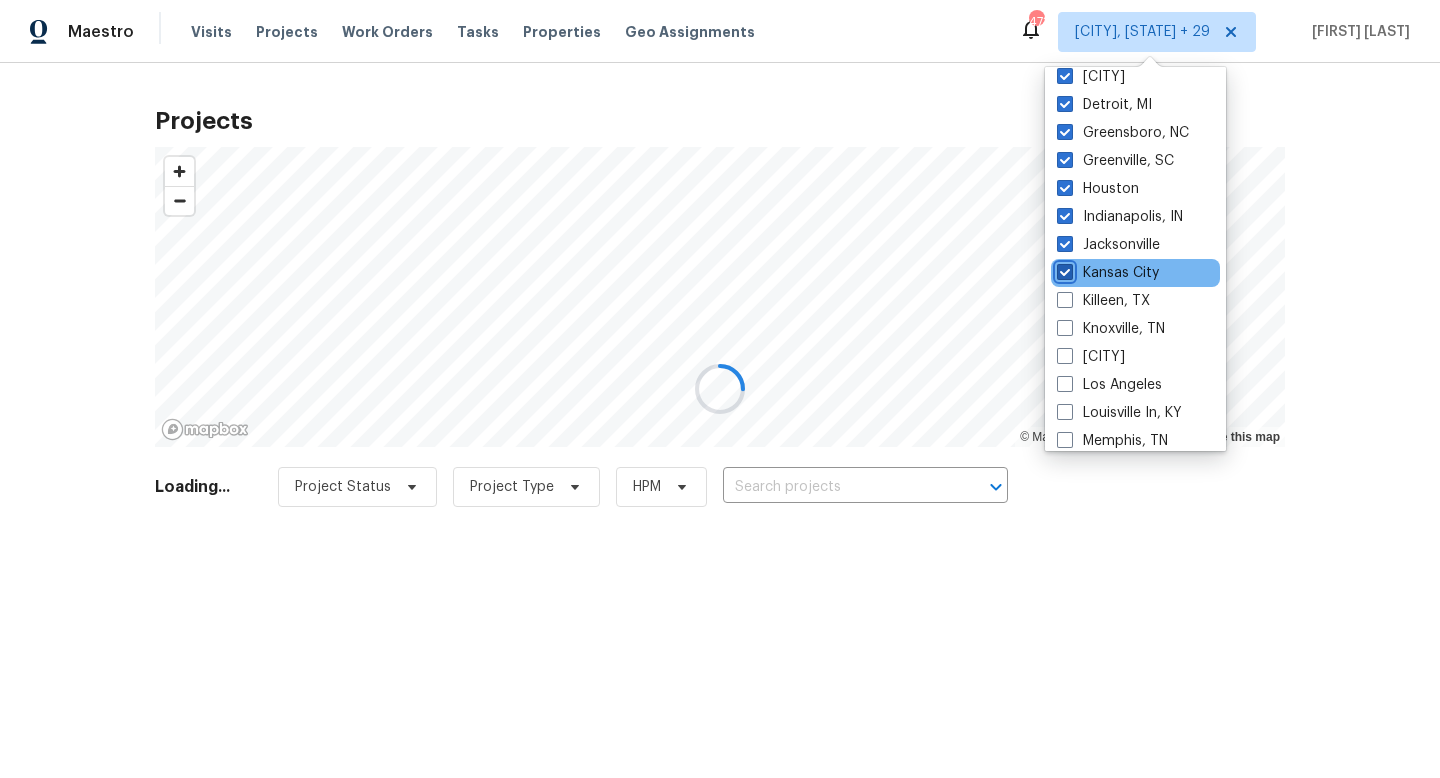 checkbox on "true" 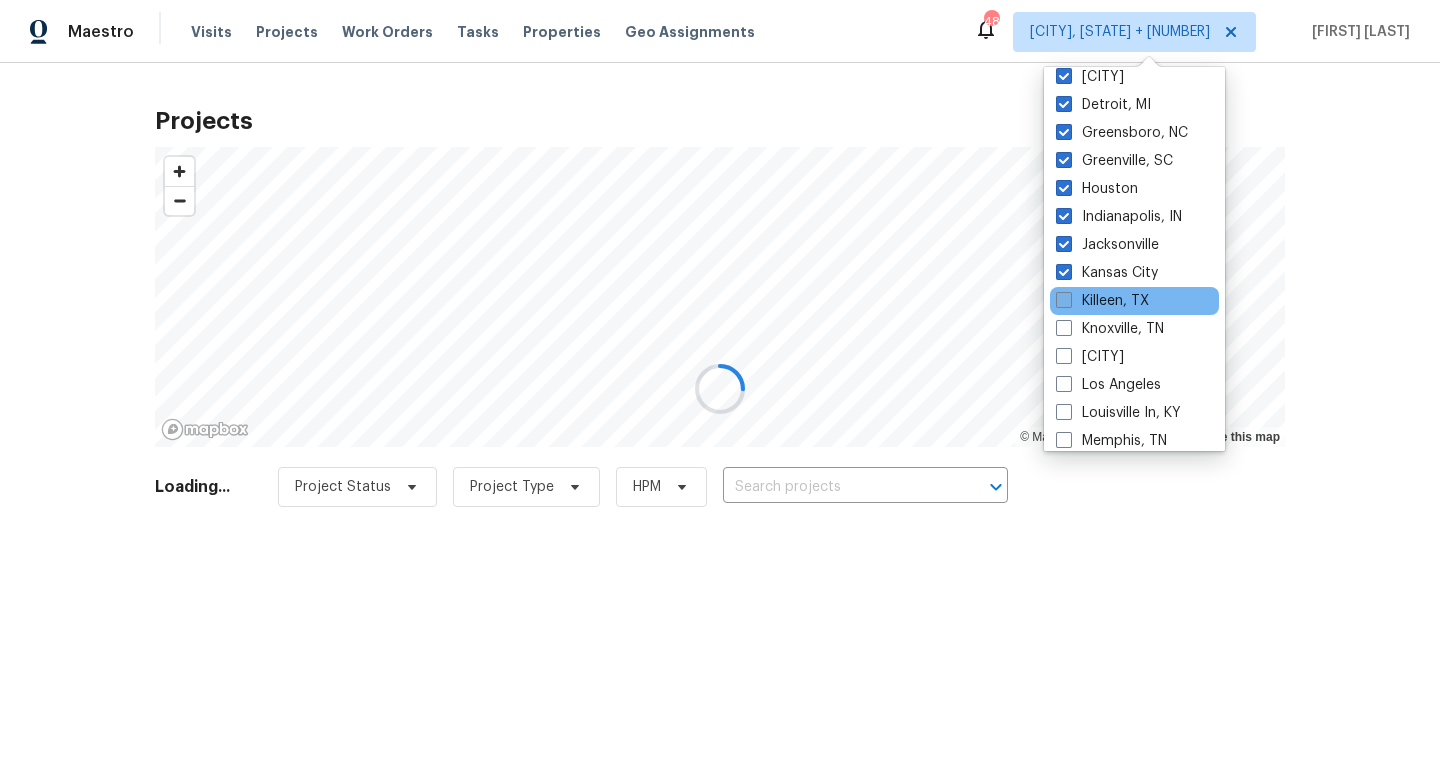 click at bounding box center (1064, 300) 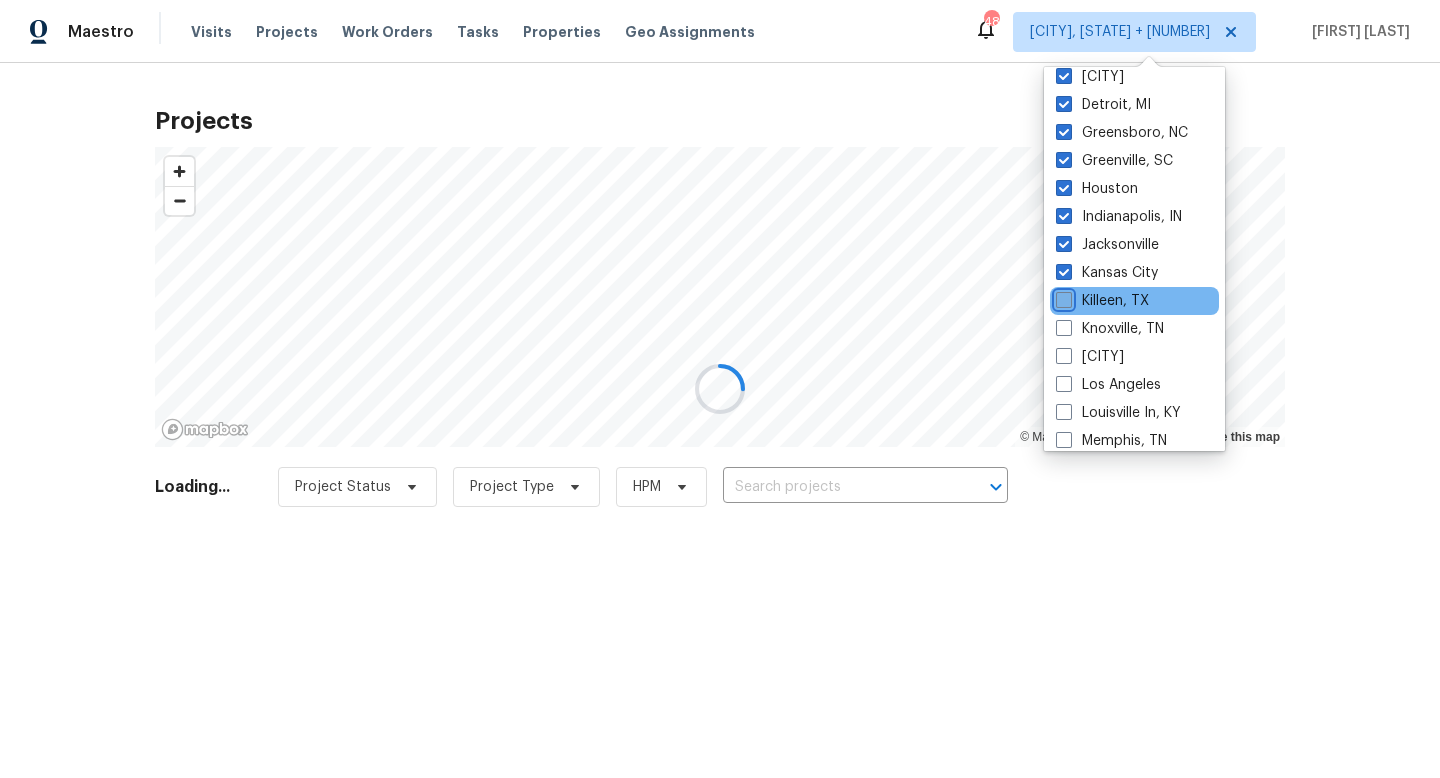 click on "Killeen, TX" at bounding box center (1062, 297) 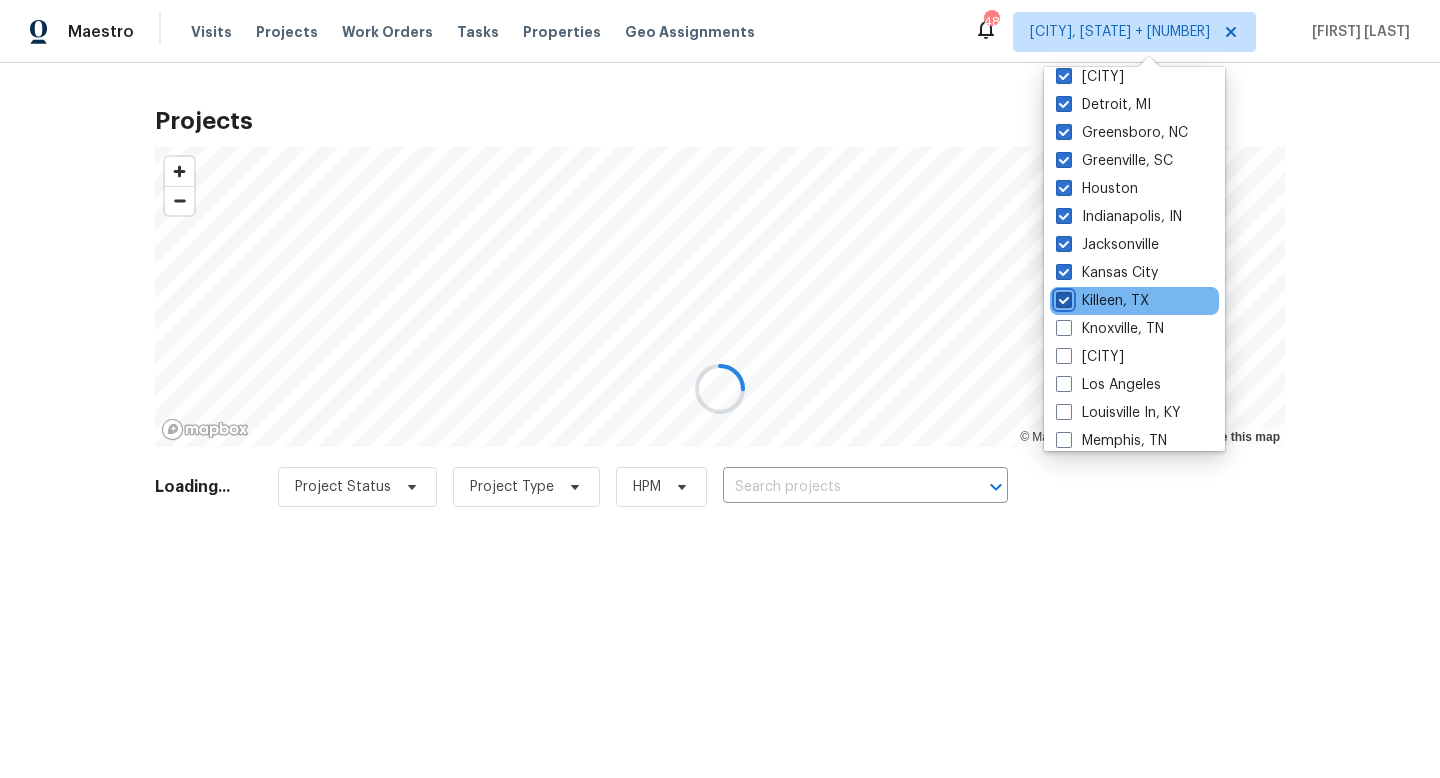 checkbox on "true" 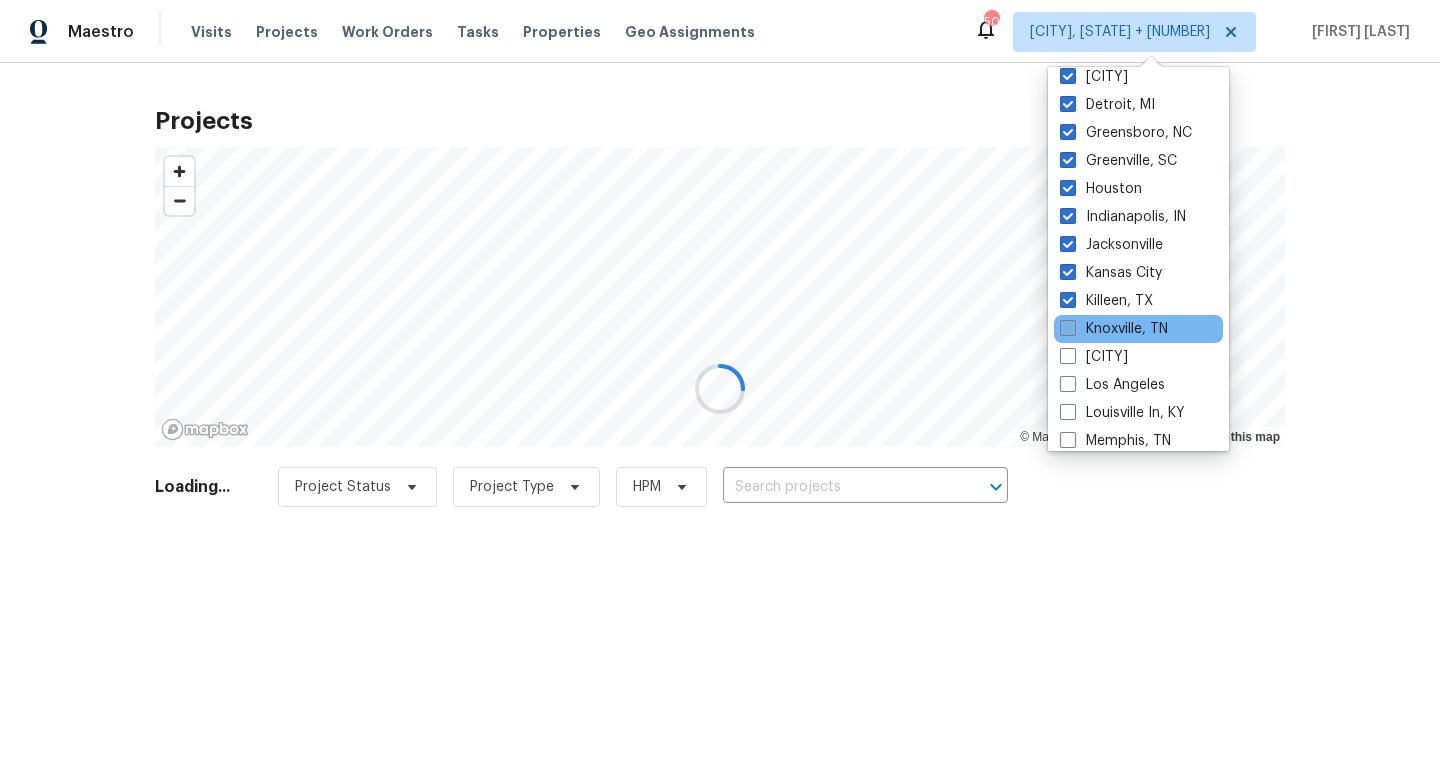 click at bounding box center (1068, 328) 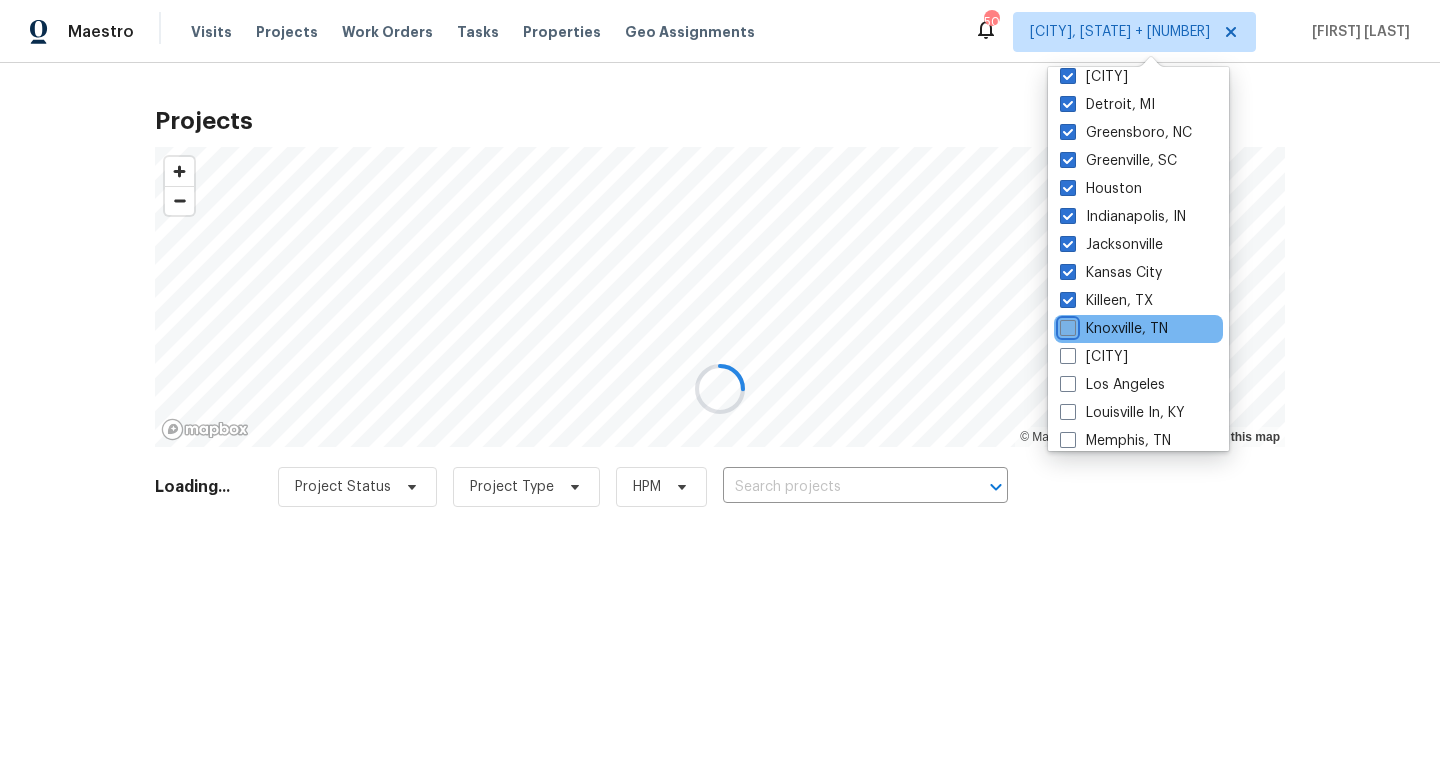 click on "Knoxville, TN" at bounding box center [1066, 325] 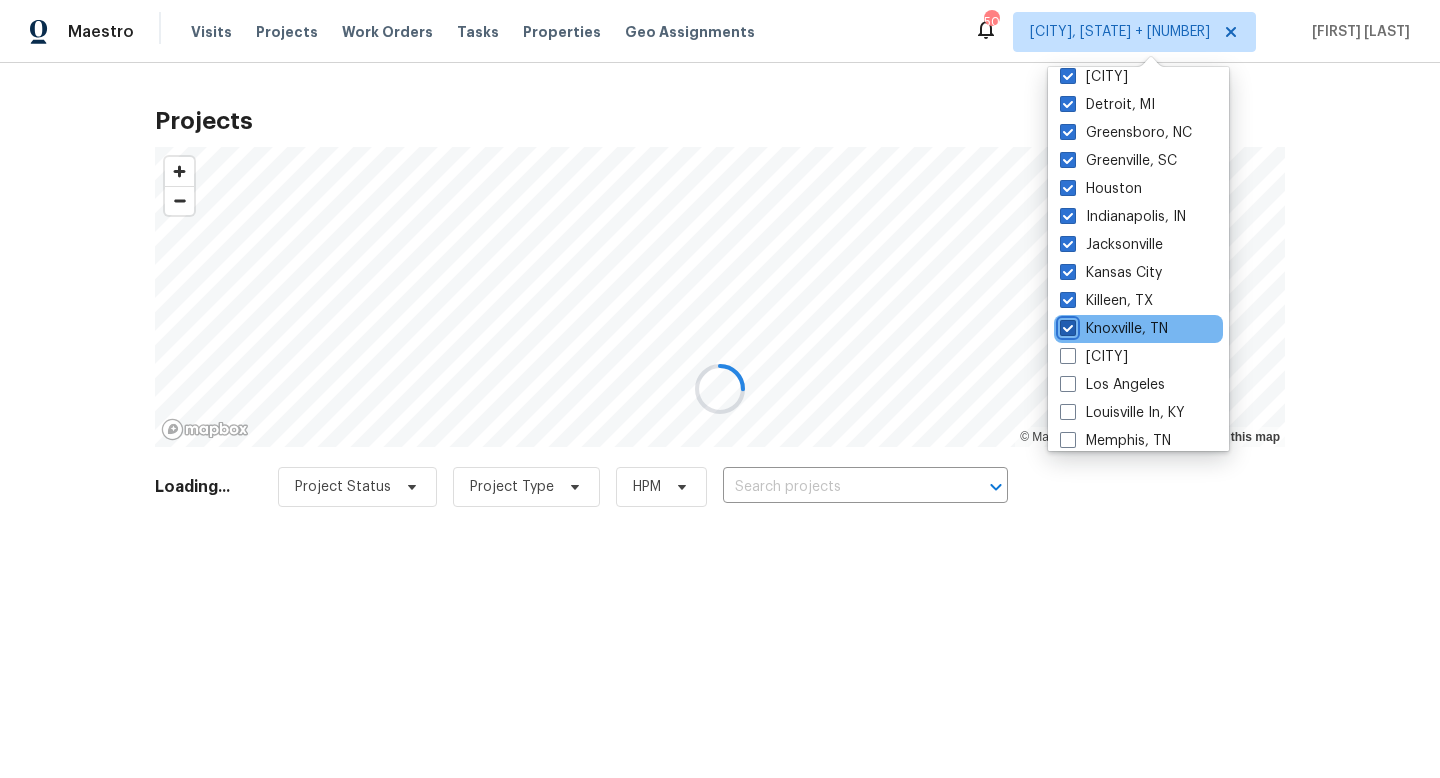 checkbox on "true" 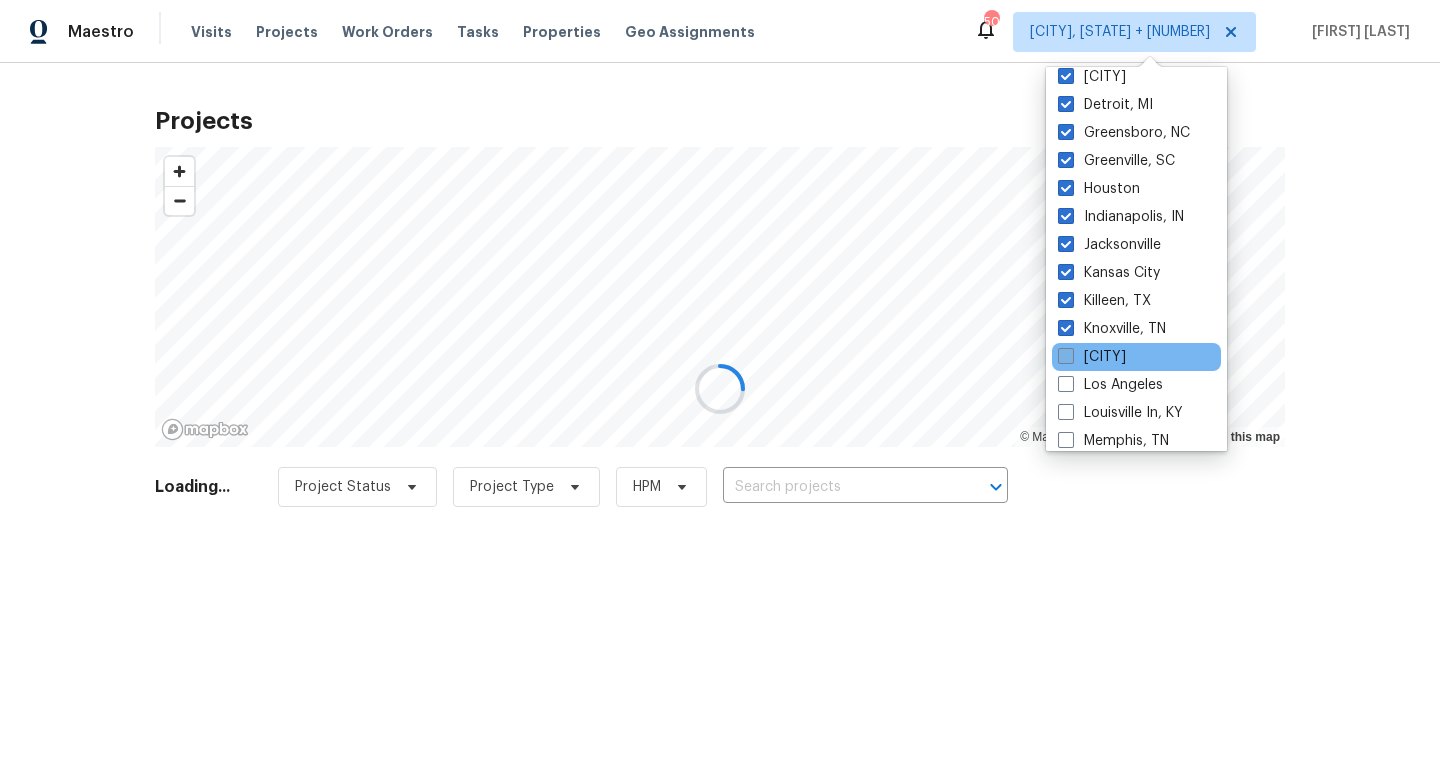 click on "[CITY]" at bounding box center (1092, 357) 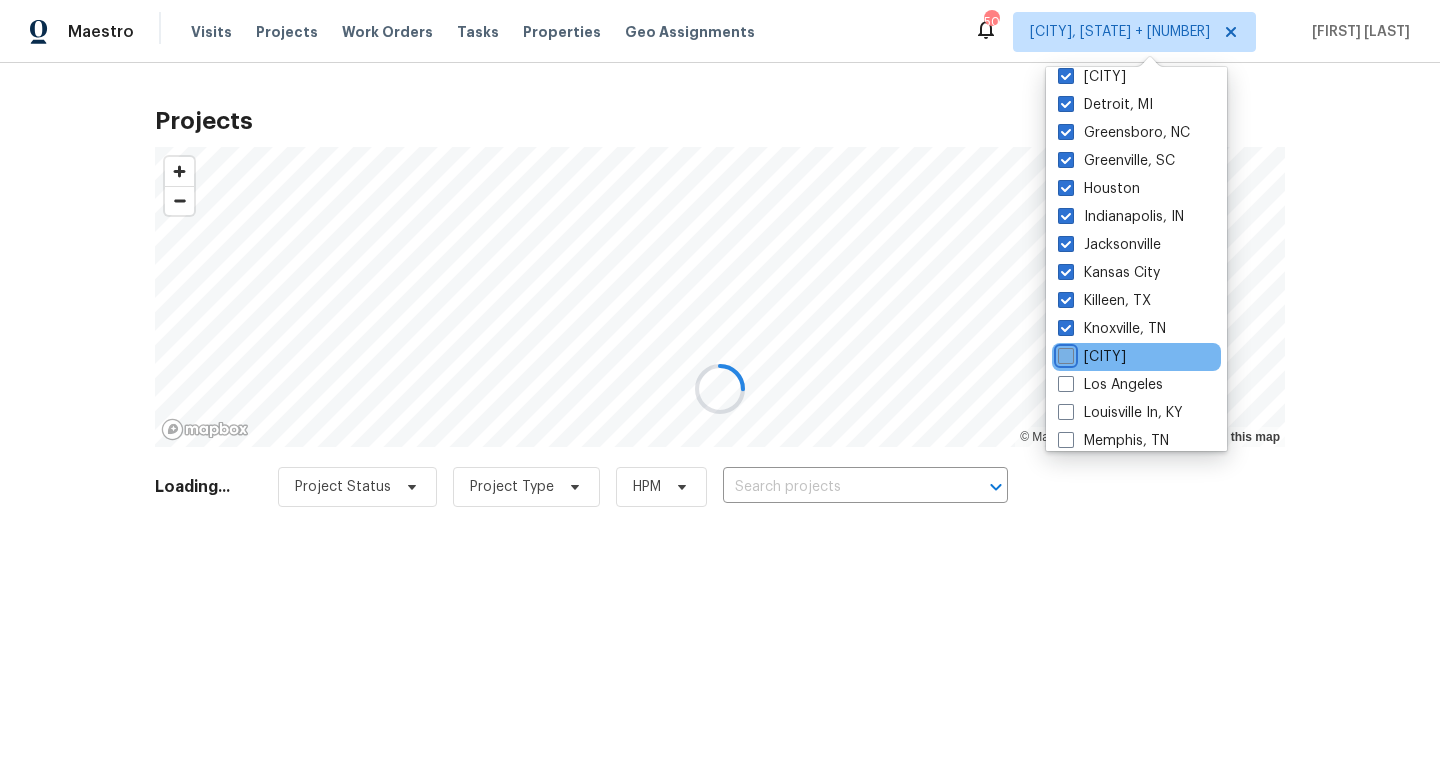 click on "[CITY]" at bounding box center (1064, 353) 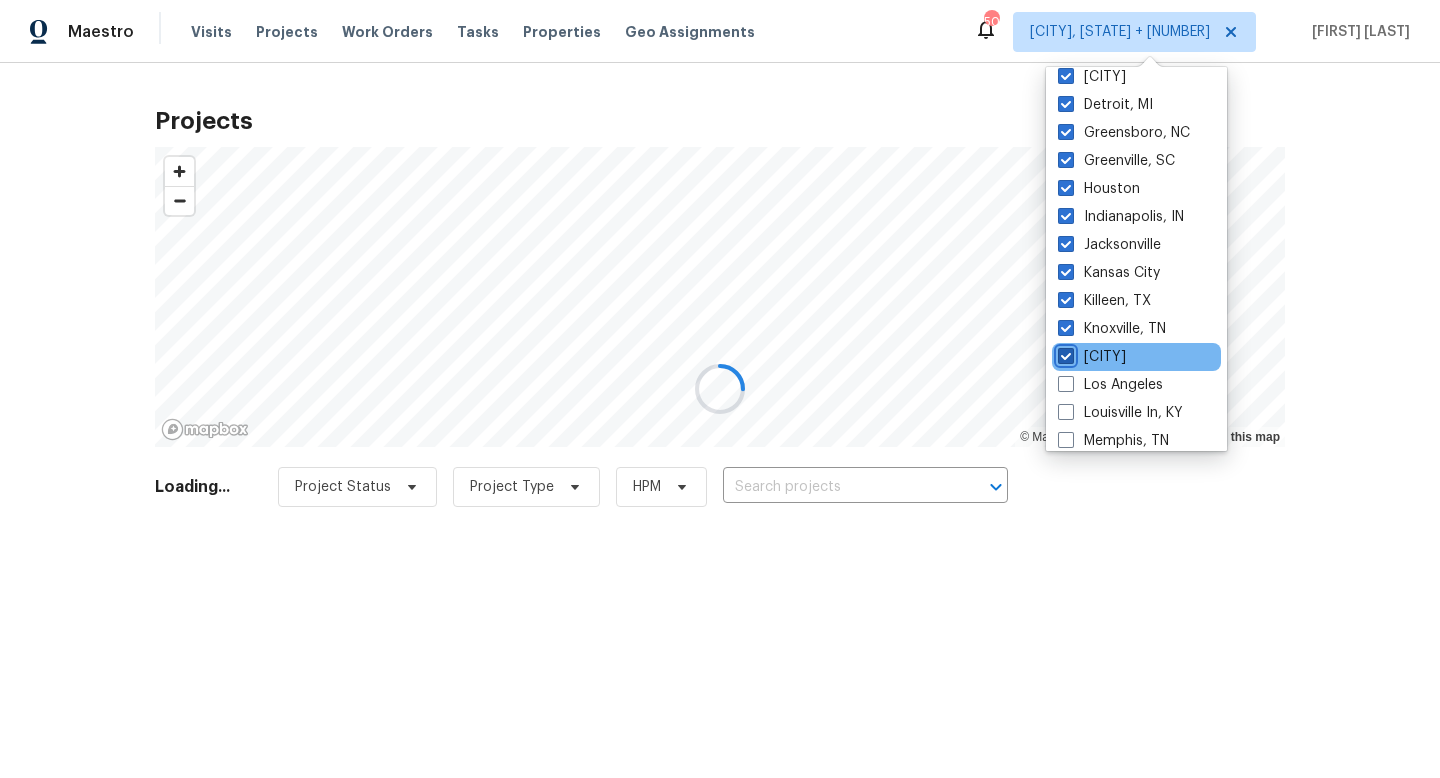 checkbox on "true" 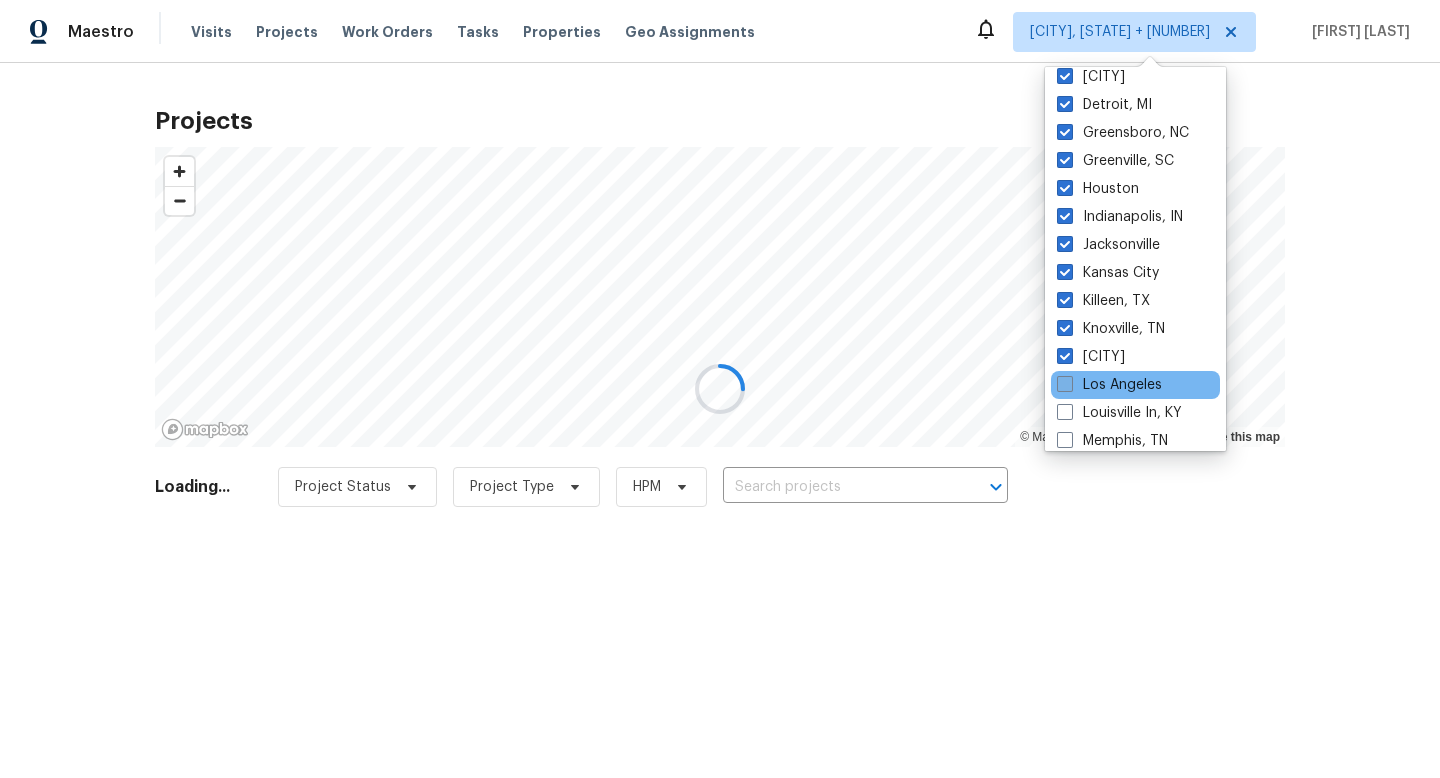 click at bounding box center (1065, 384) 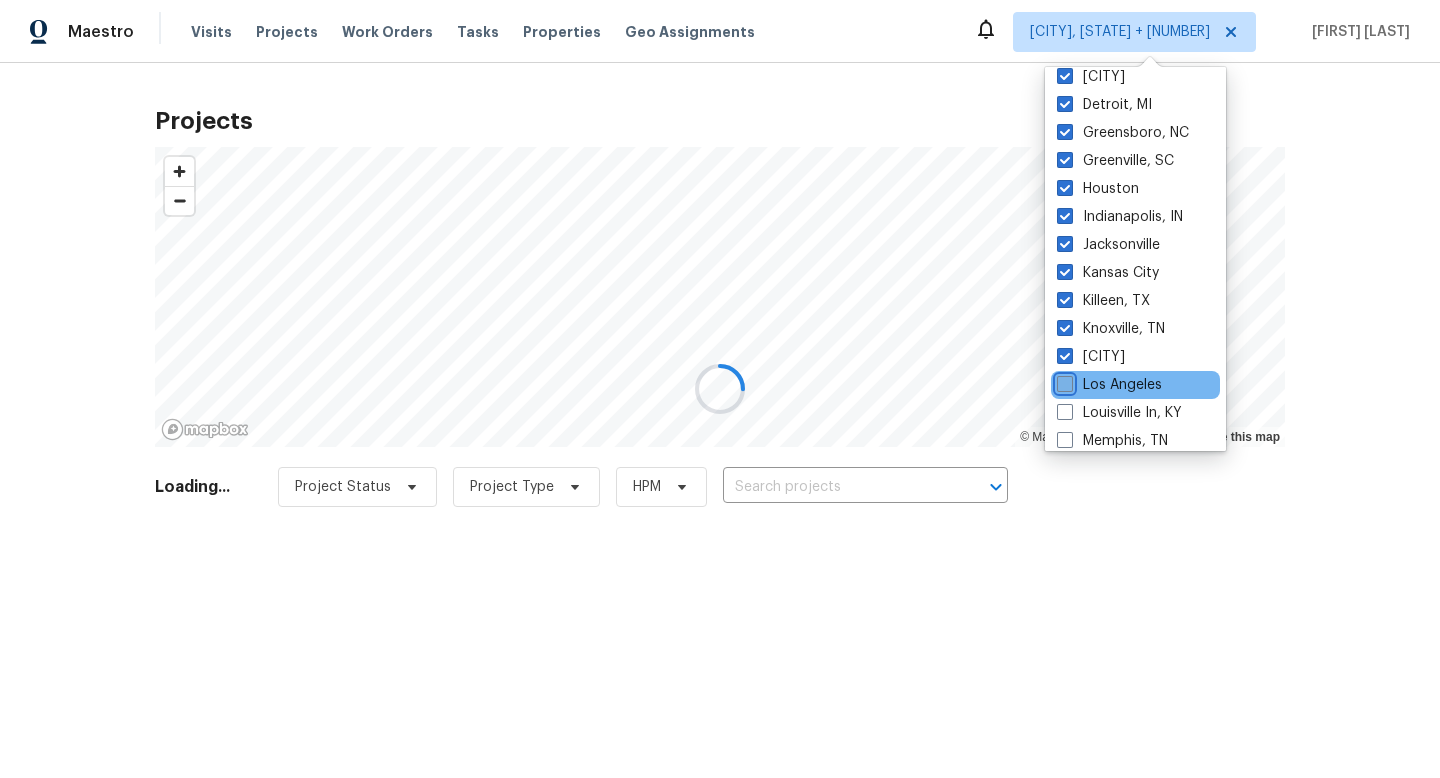click on "Los Angeles" at bounding box center (1063, 381) 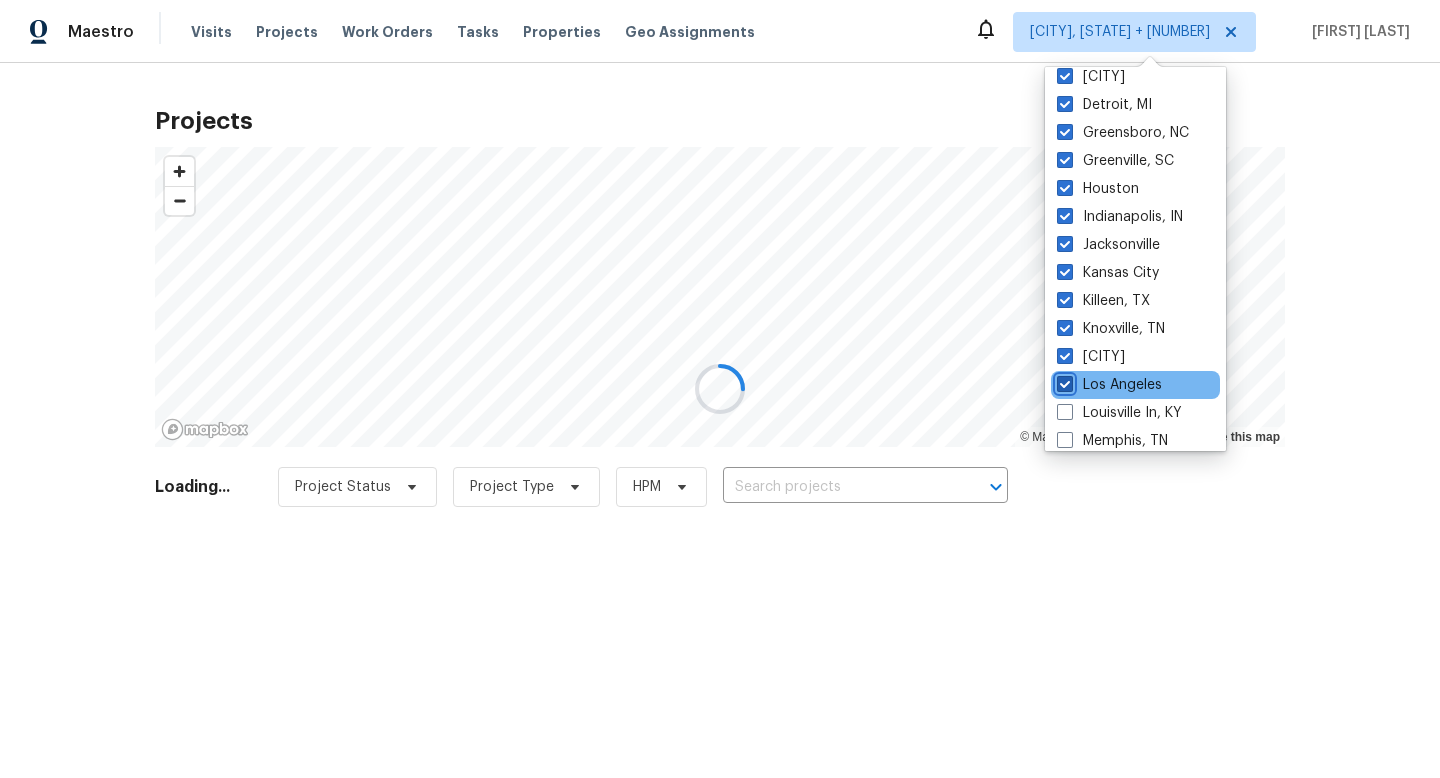 checkbox on "true" 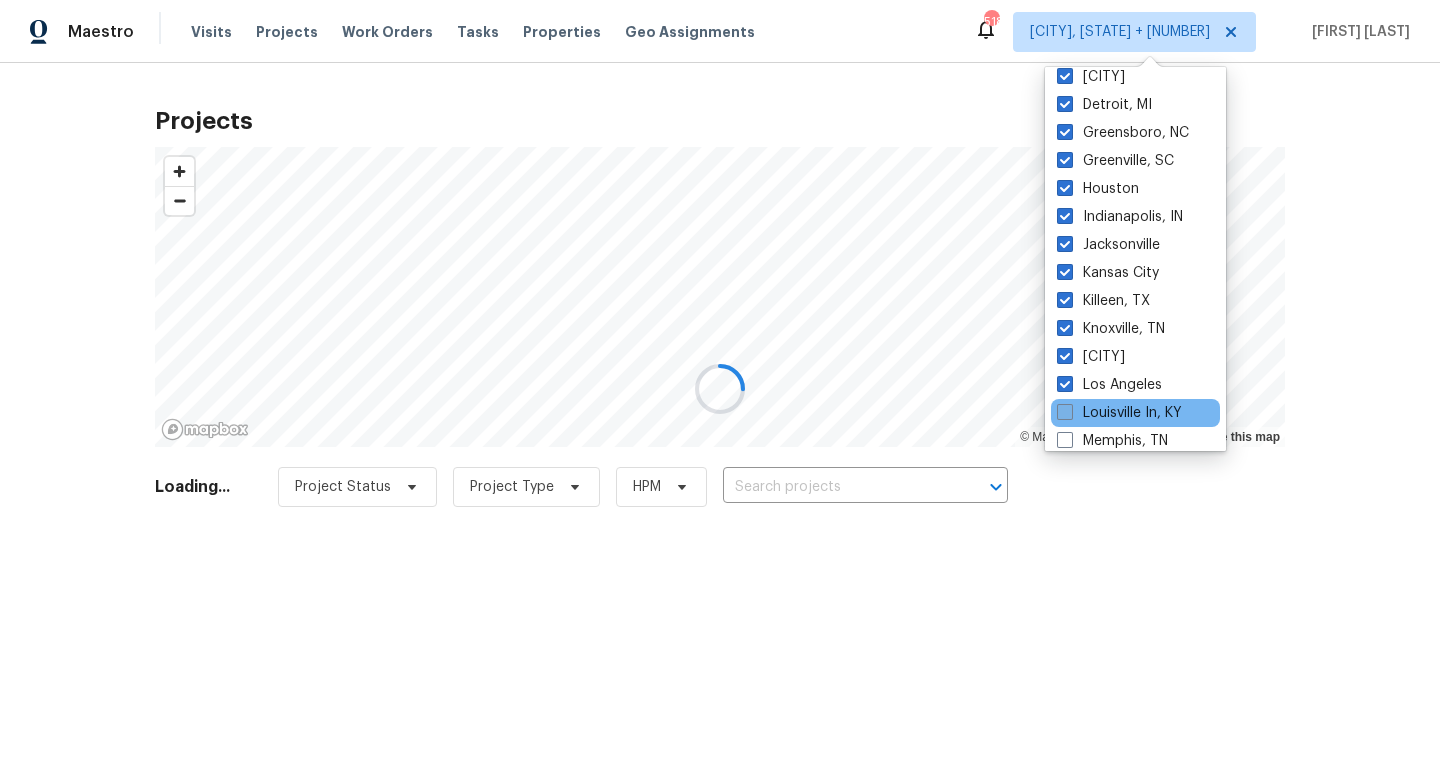 click at bounding box center [1065, 412] 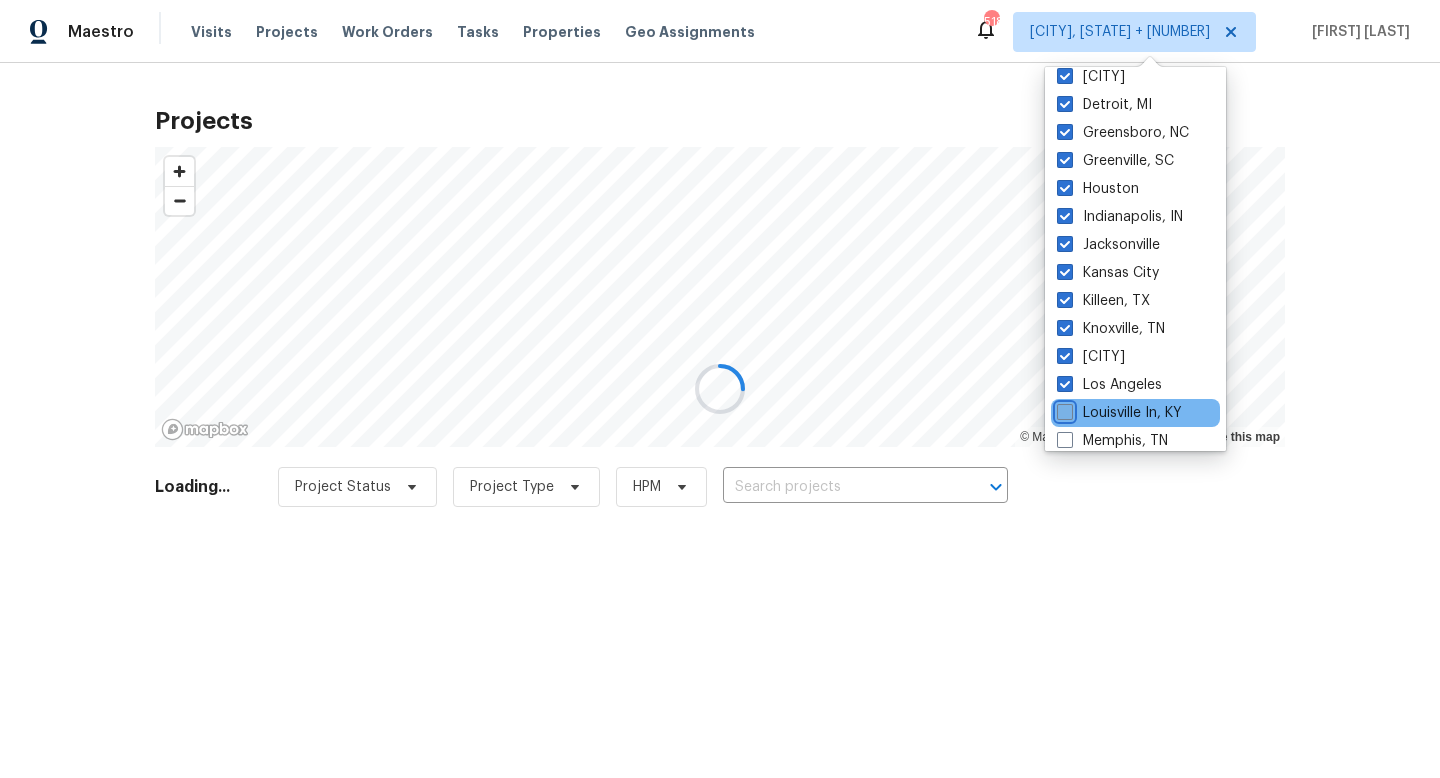 click on "Louisville In, KY" at bounding box center [1063, 409] 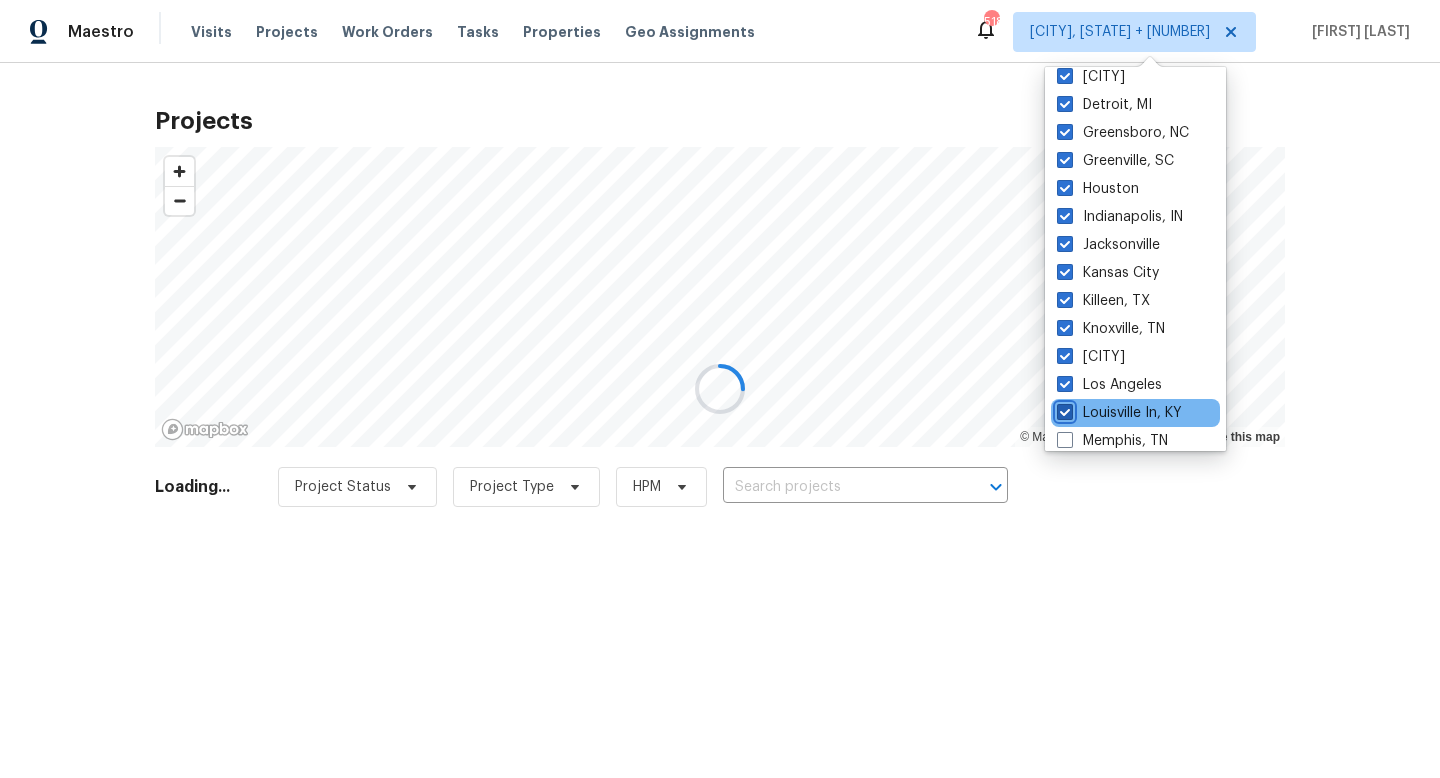 checkbox on "true" 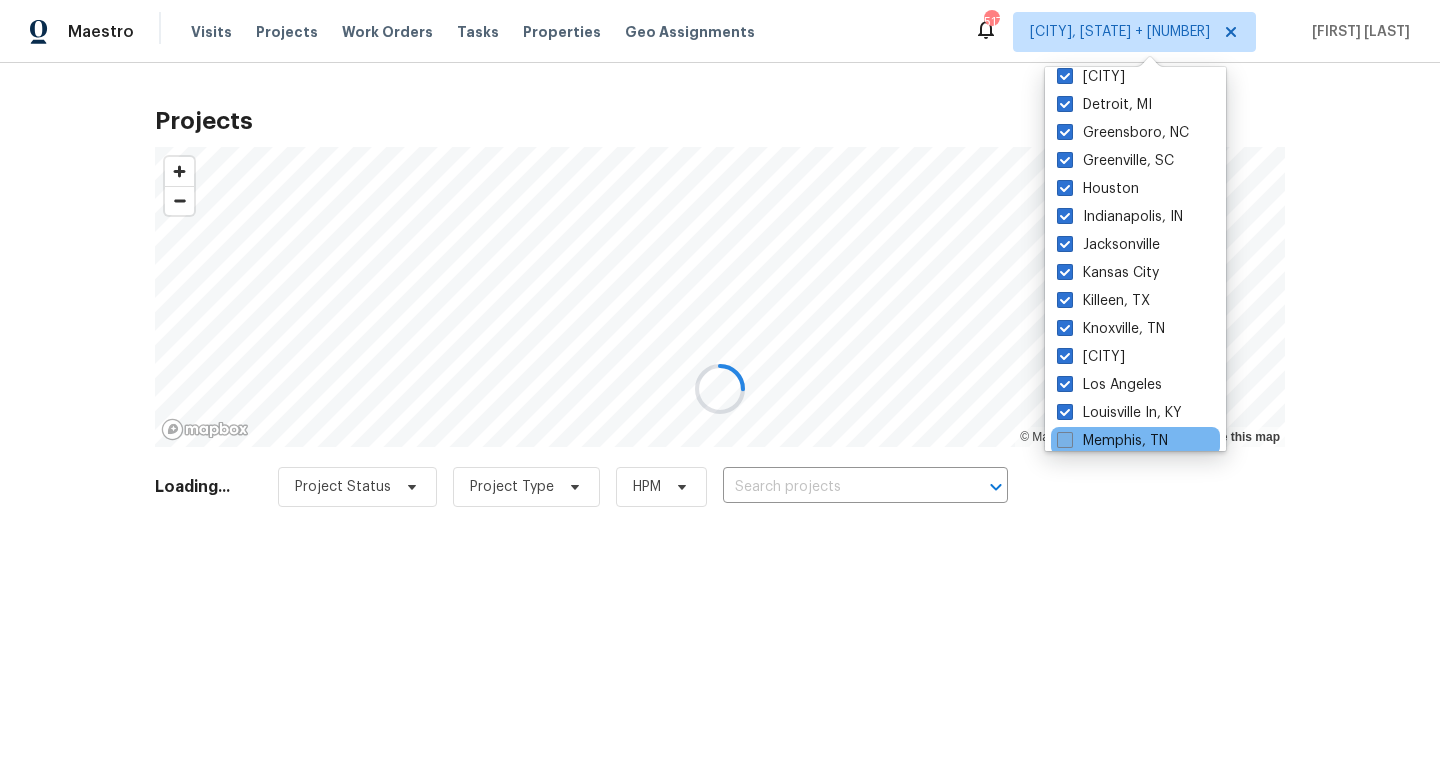 click at bounding box center (1065, 440) 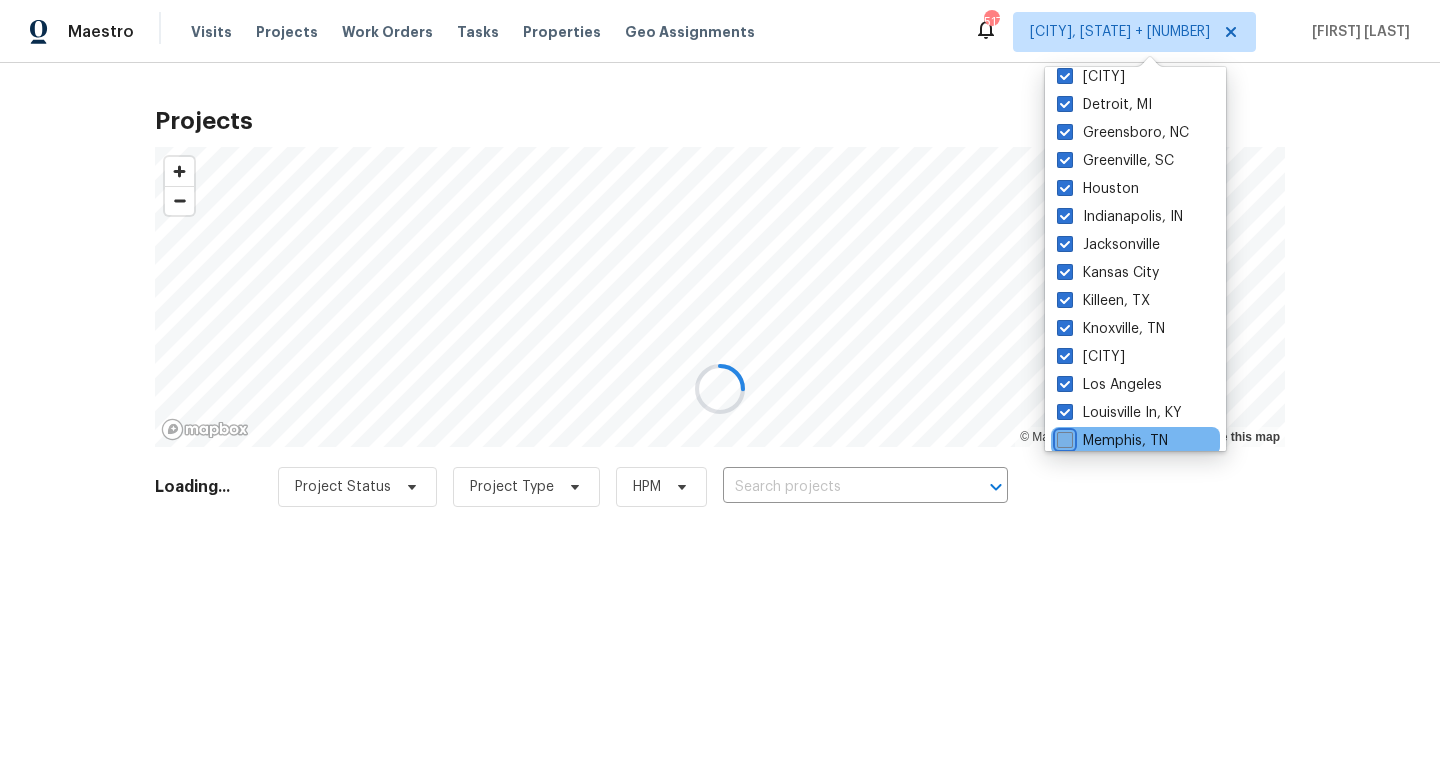 click on "Memphis, TN" at bounding box center (1063, 437) 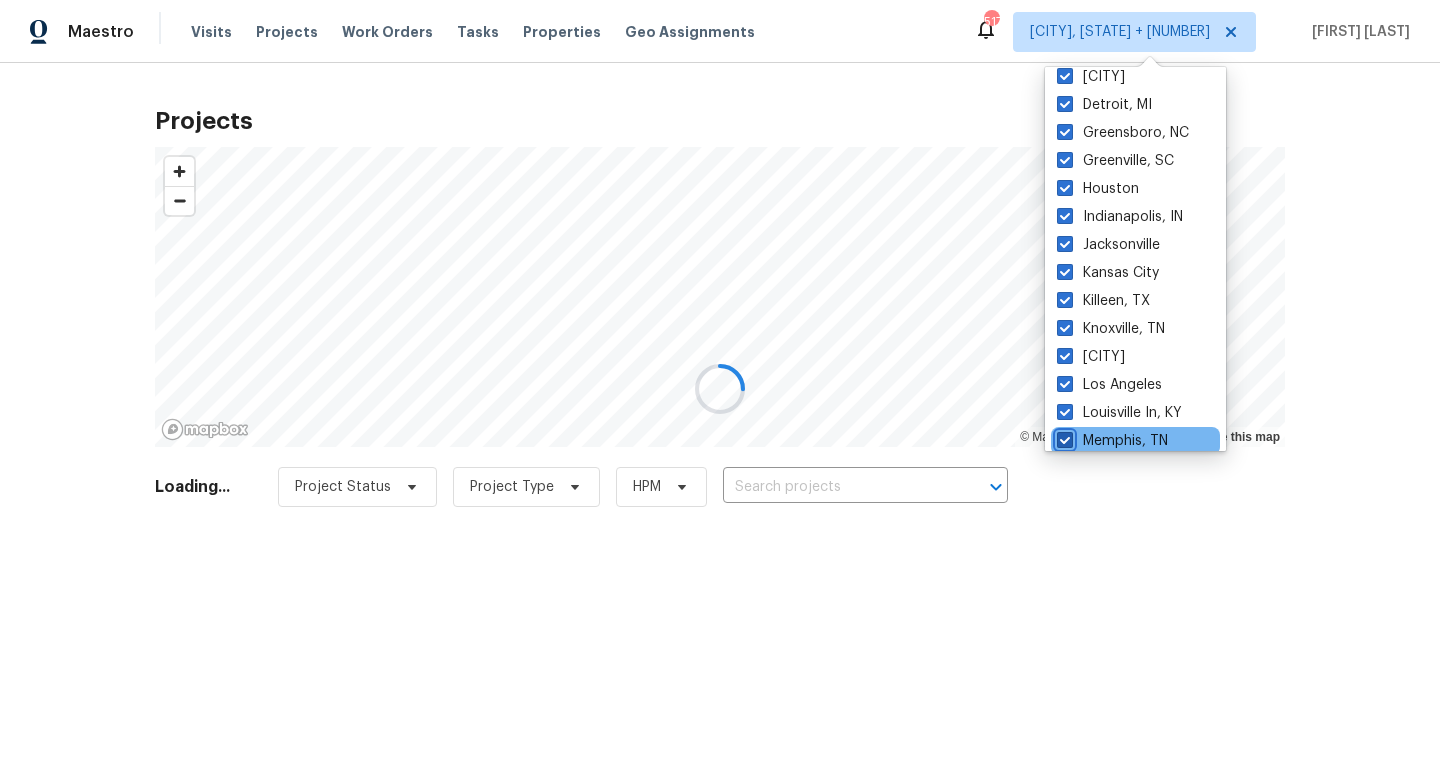 checkbox on "true" 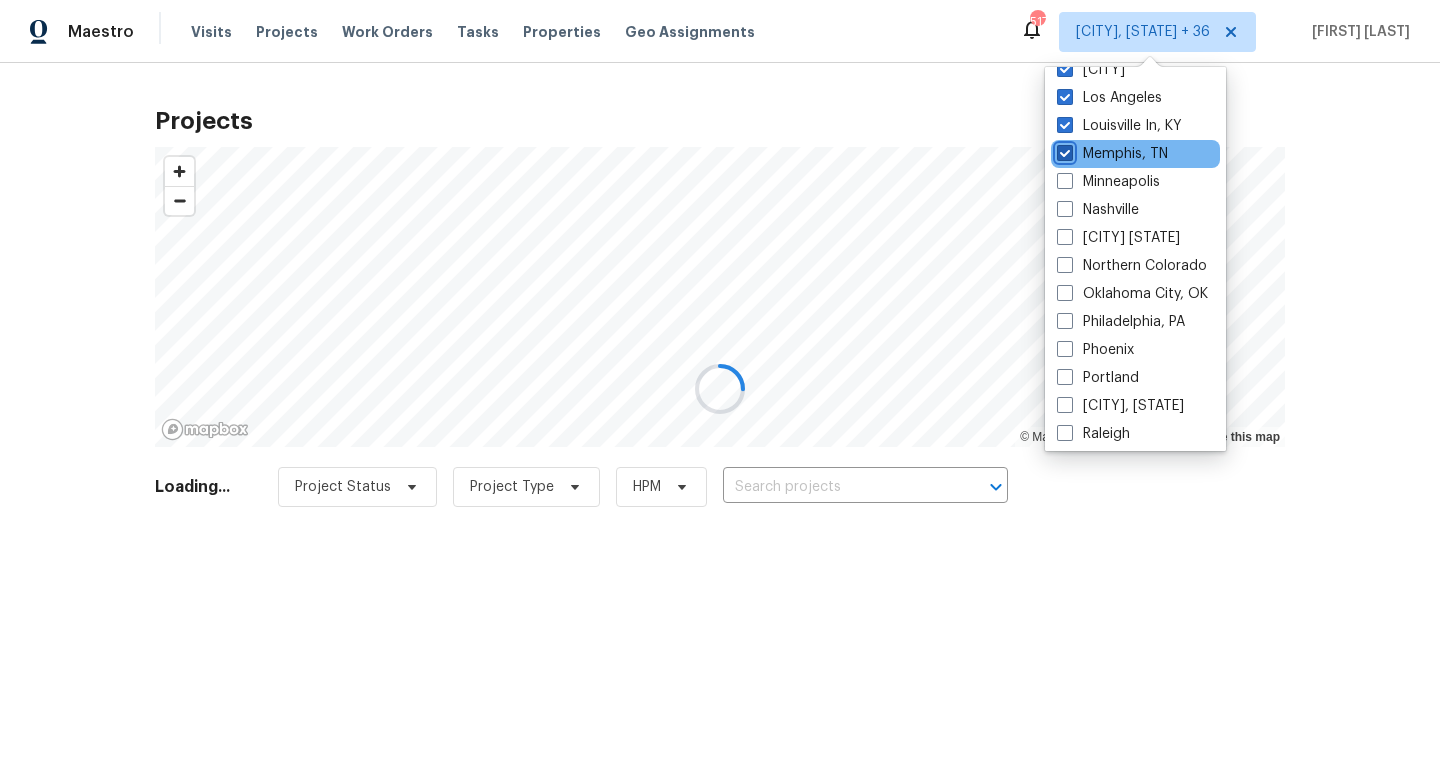 scroll, scrollTop: 944, scrollLeft: 0, axis: vertical 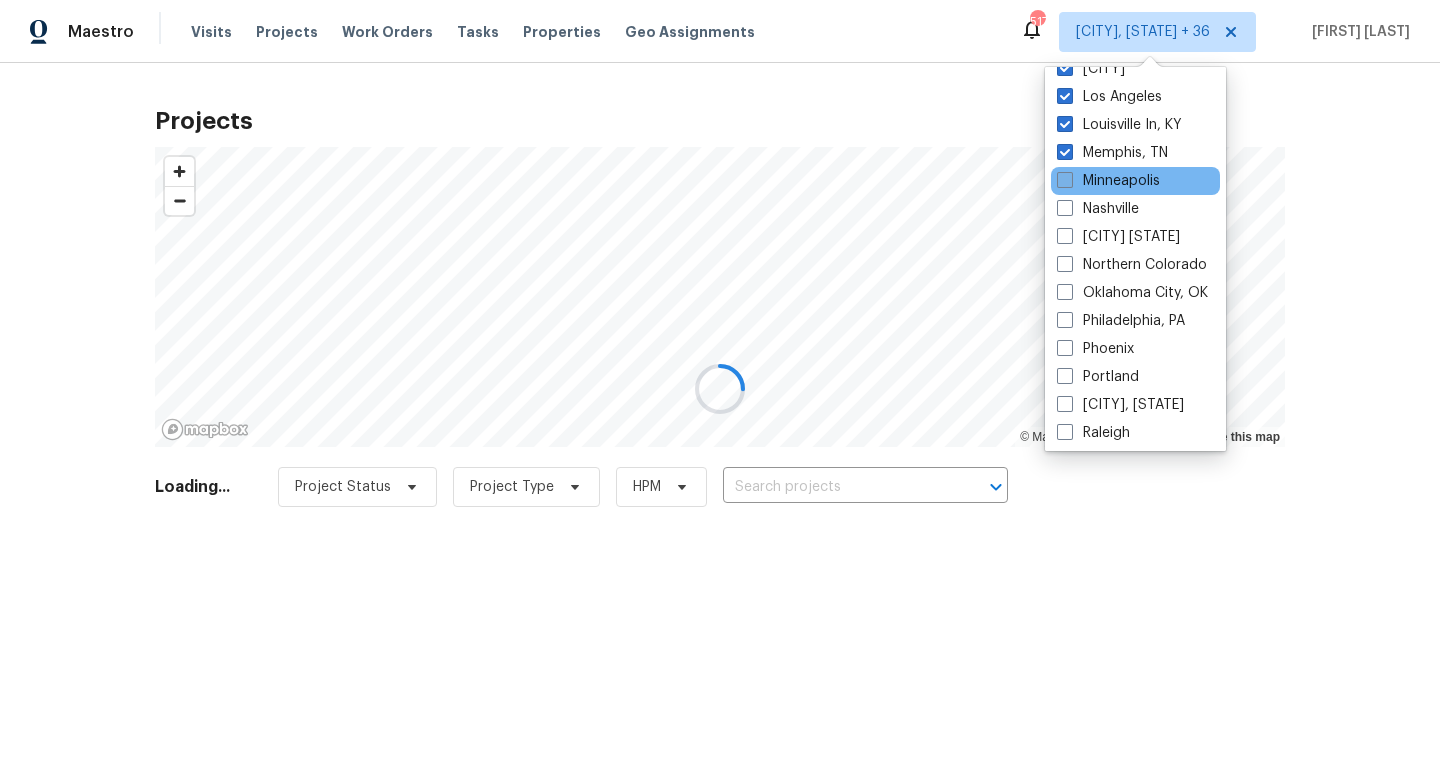 click at bounding box center (1065, 180) 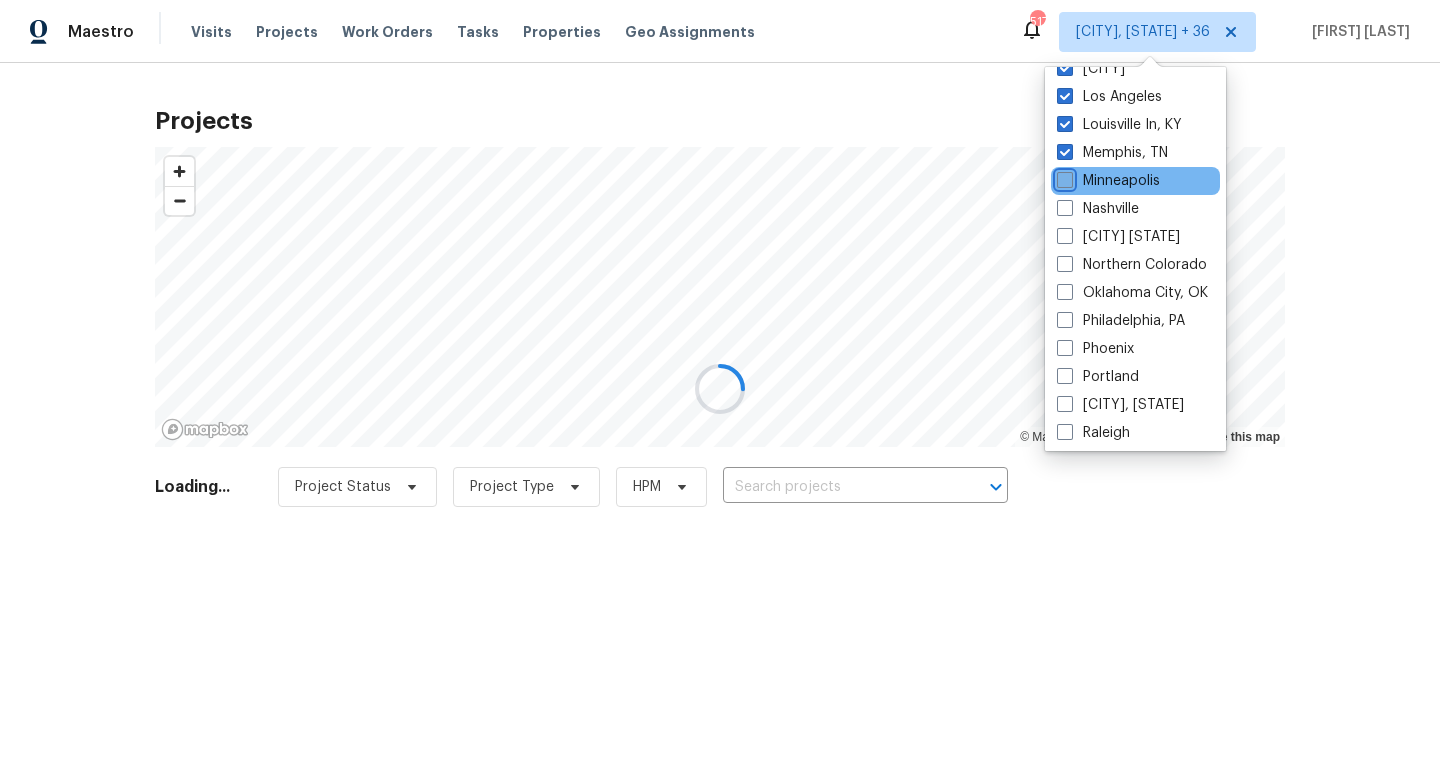 click on "Minneapolis" at bounding box center (1063, 177) 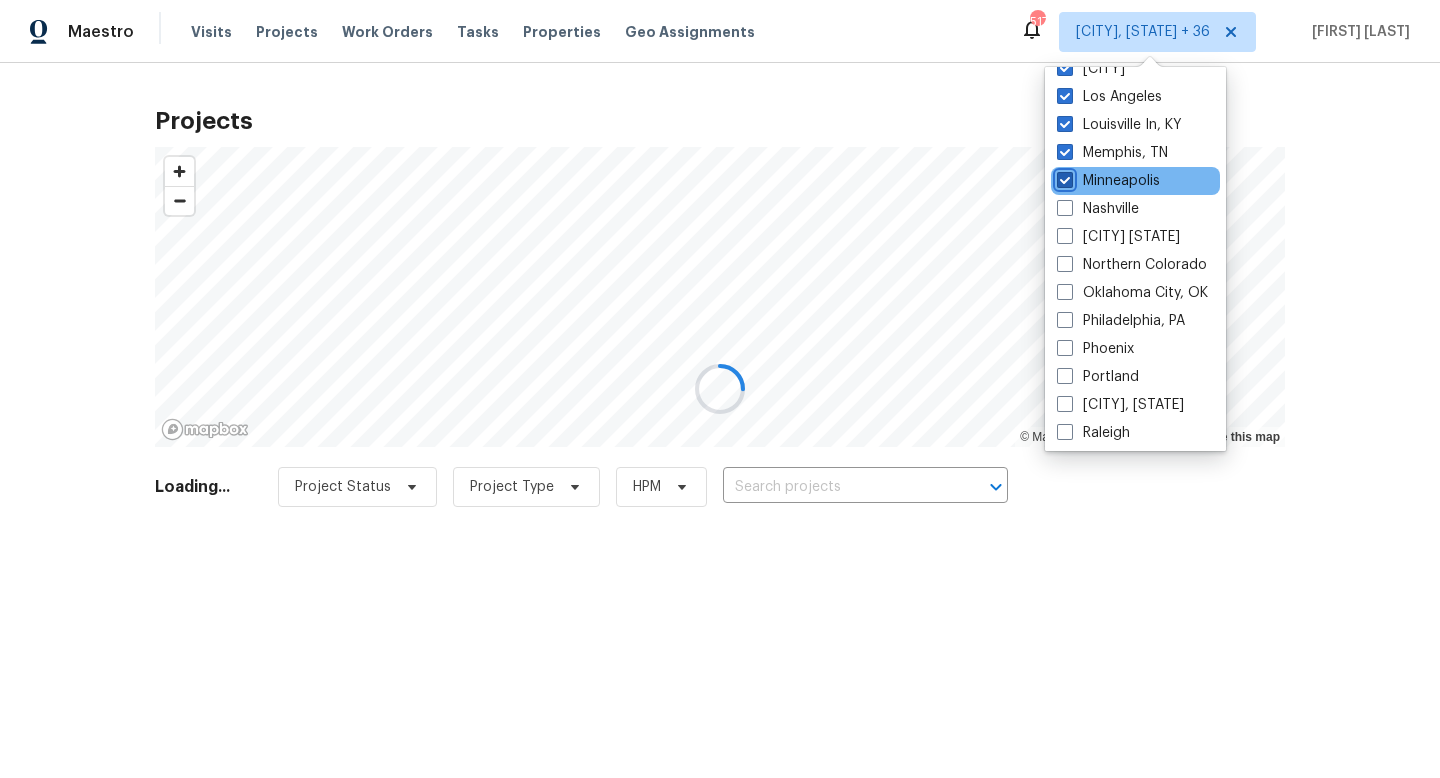 checkbox on "true" 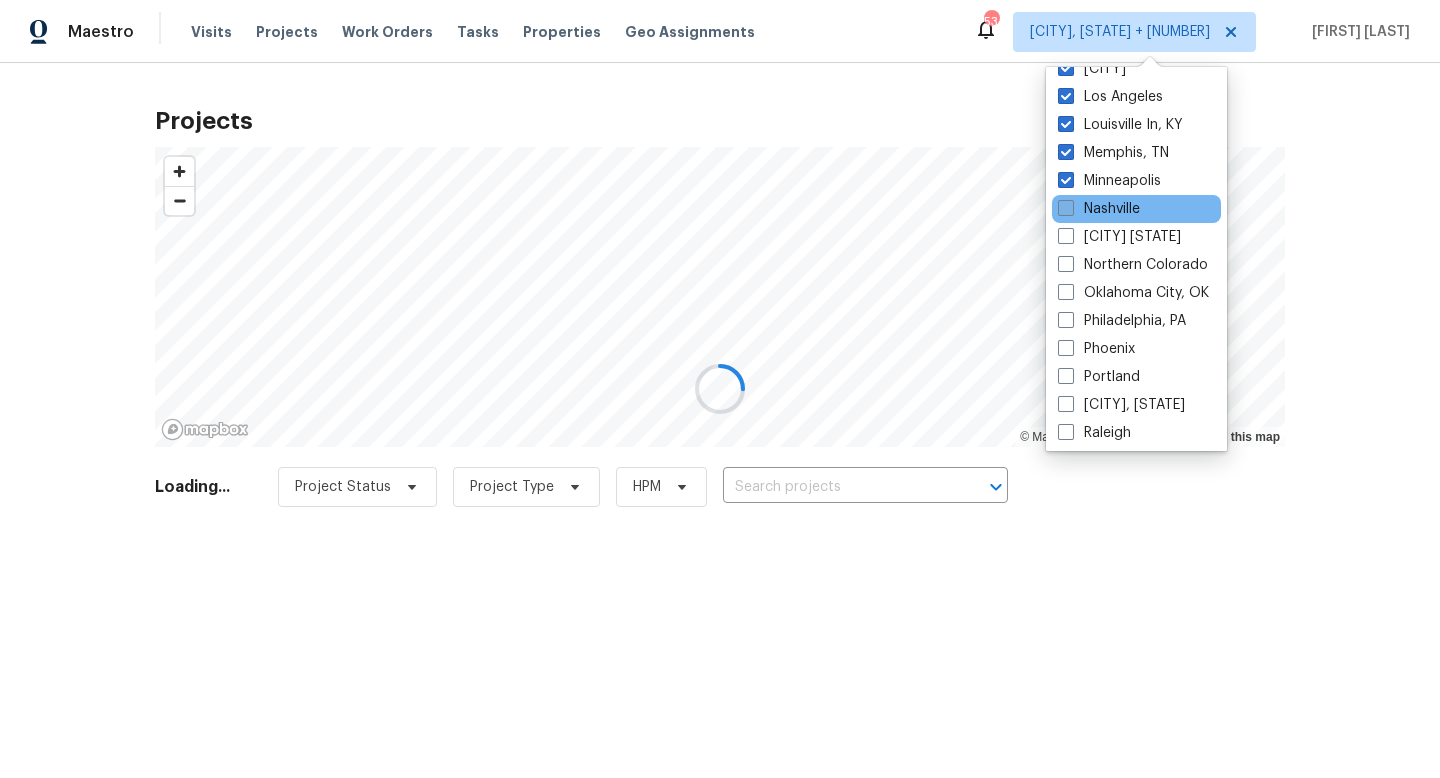 click at bounding box center [1066, 208] 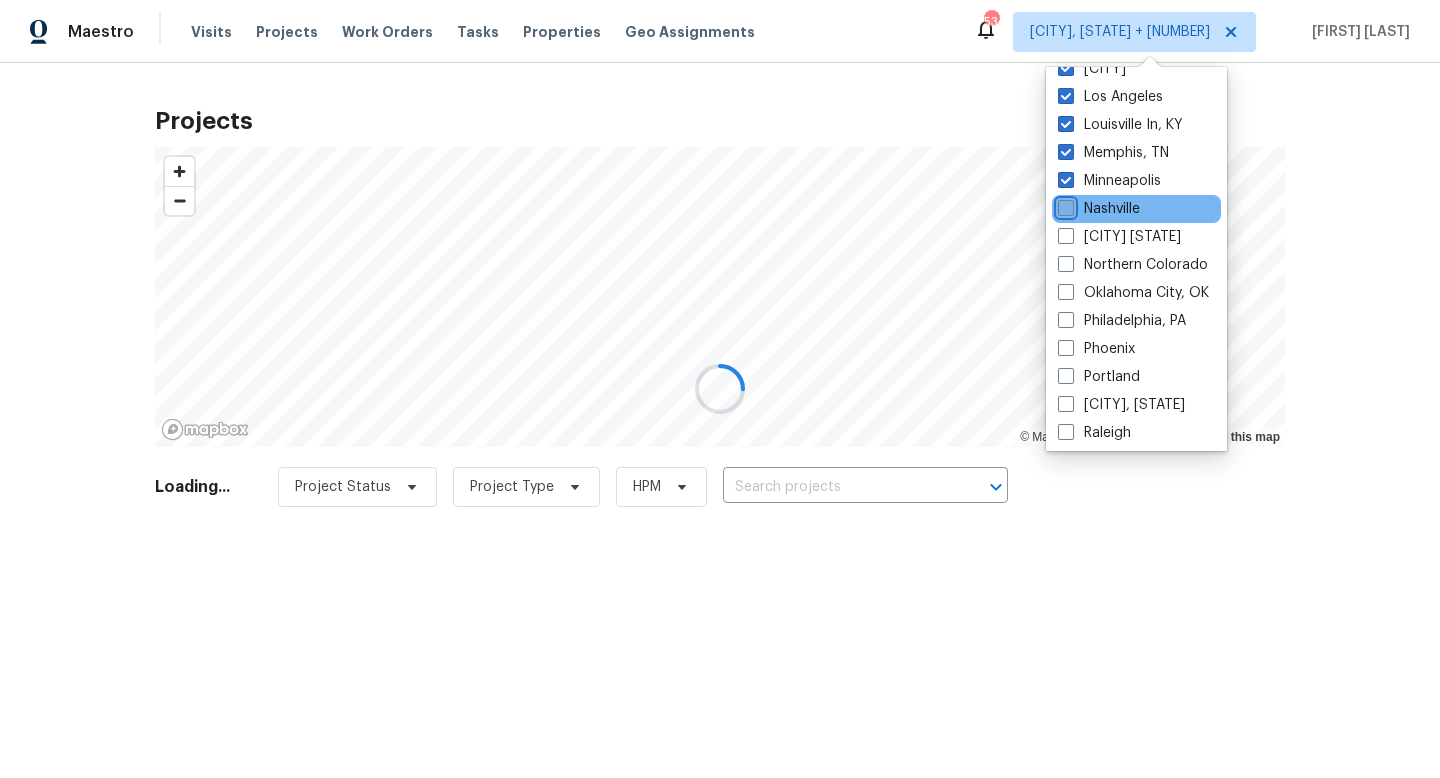 click on "Nashville" at bounding box center (1064, 205) 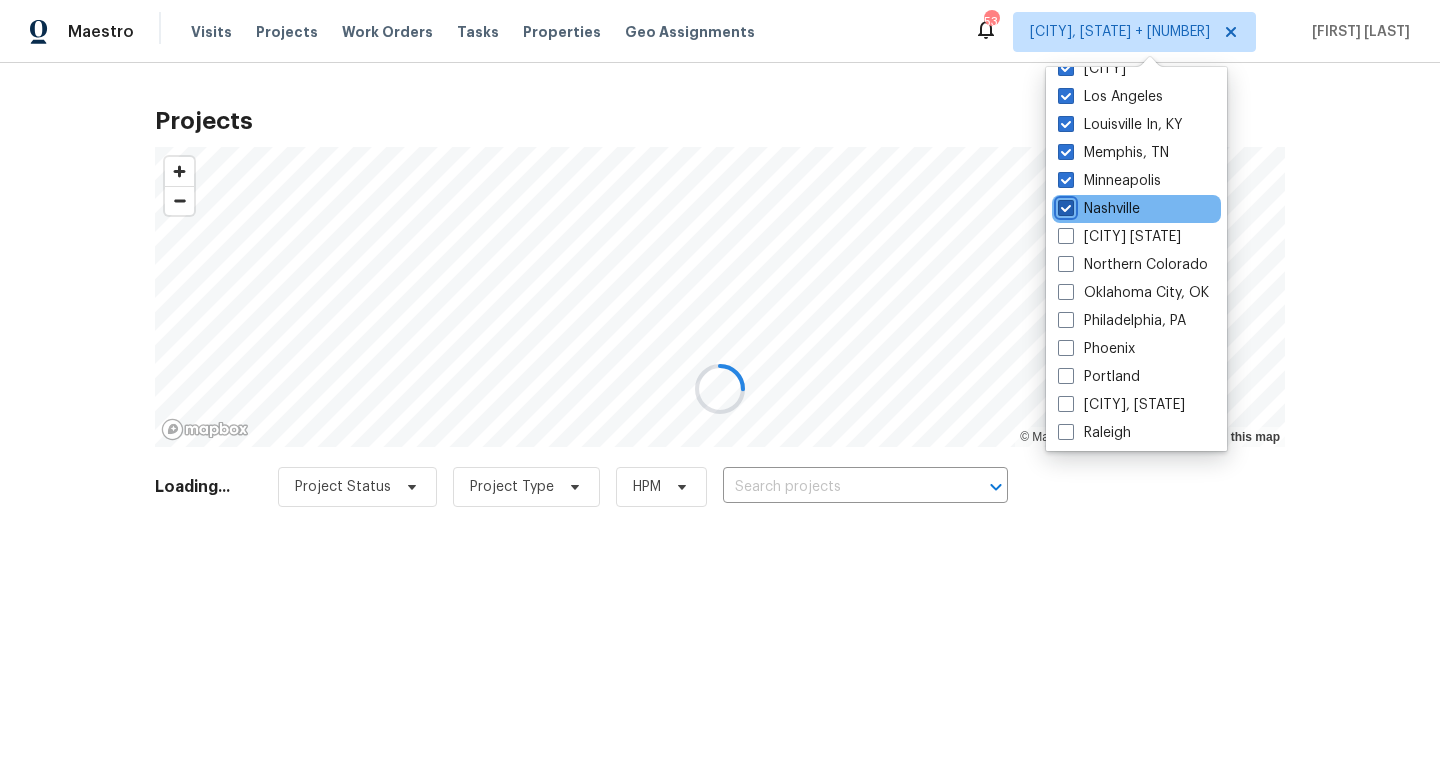 checkbox on "true" 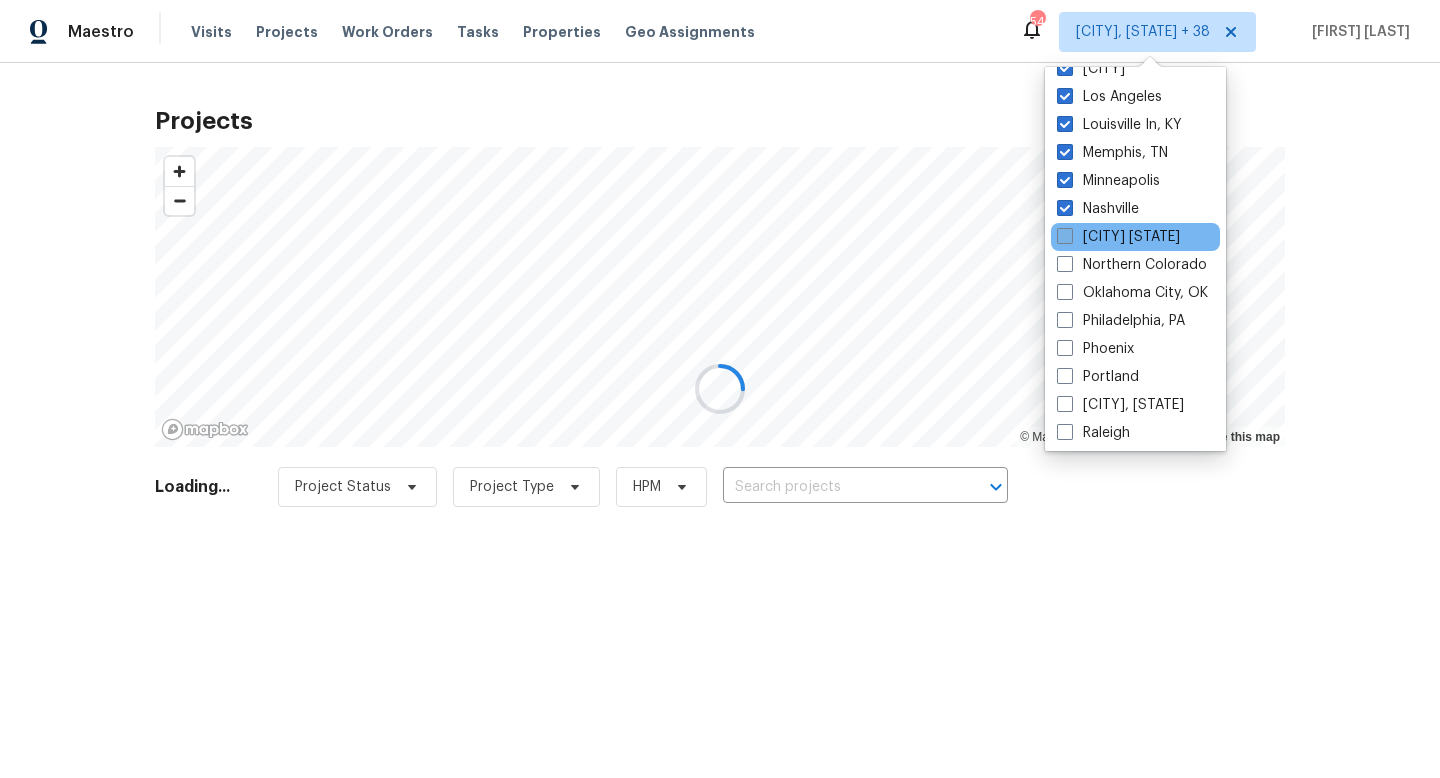 click on "[CITY] [STATE]" at bounding box center [1118, 237] 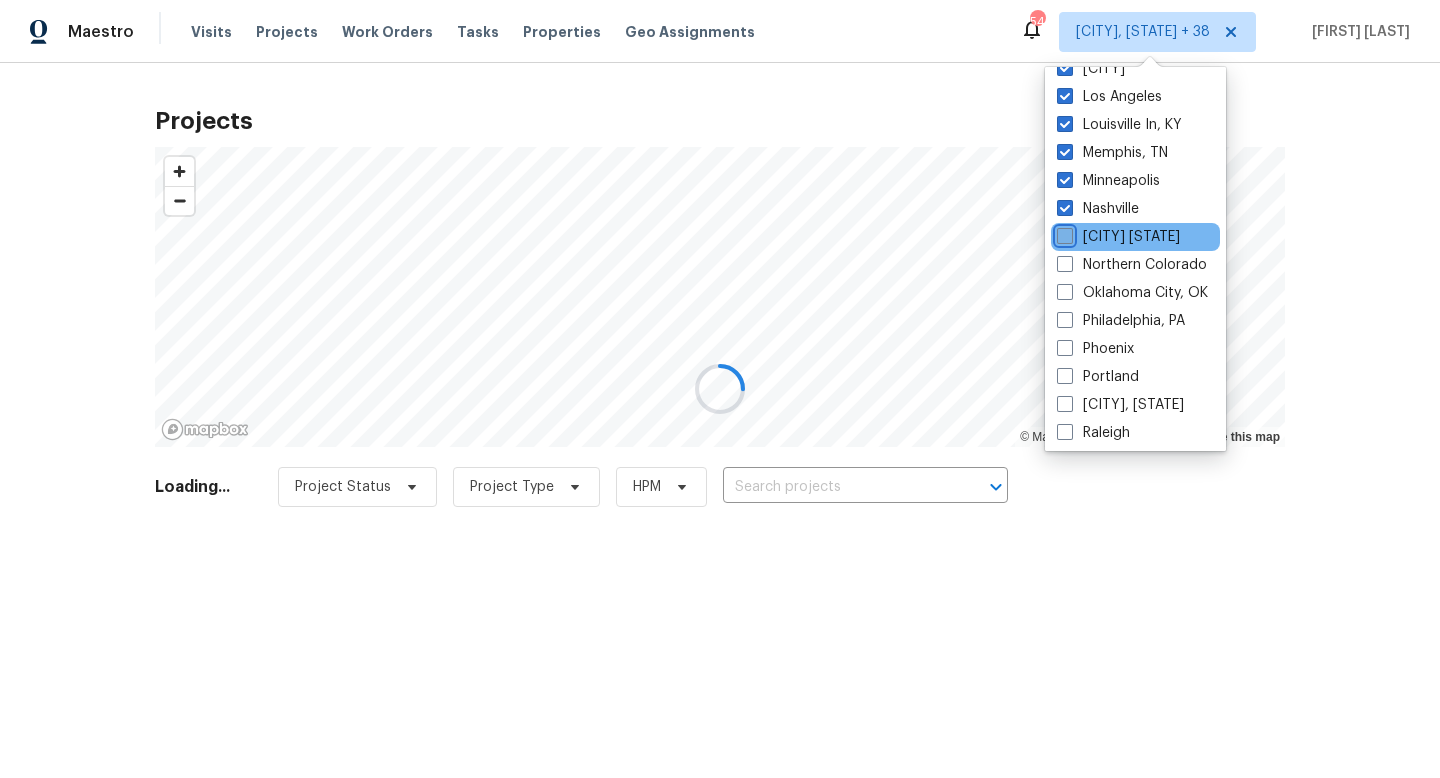 click on "[CITY] [STATE]" at bounding box center (1063, 233) 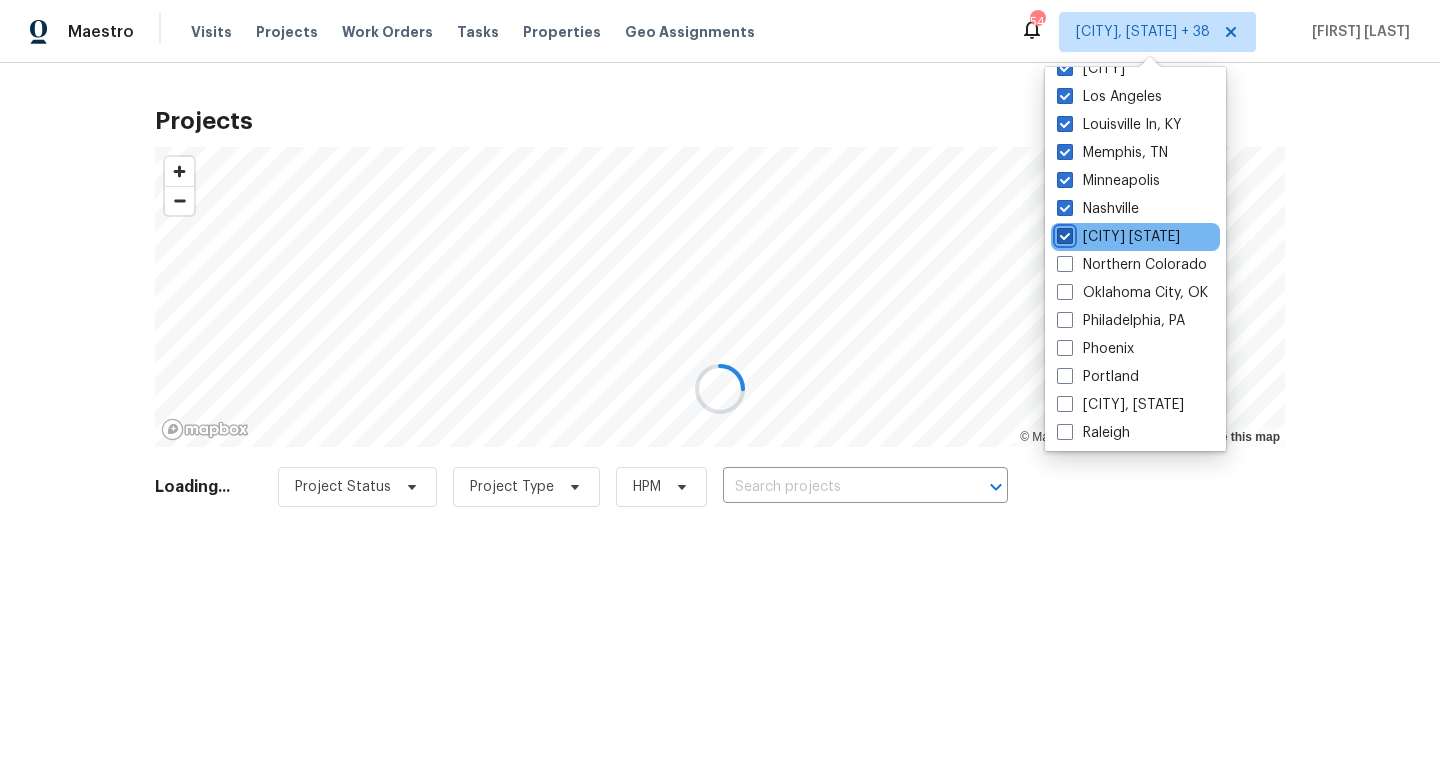 checkbox on "true" 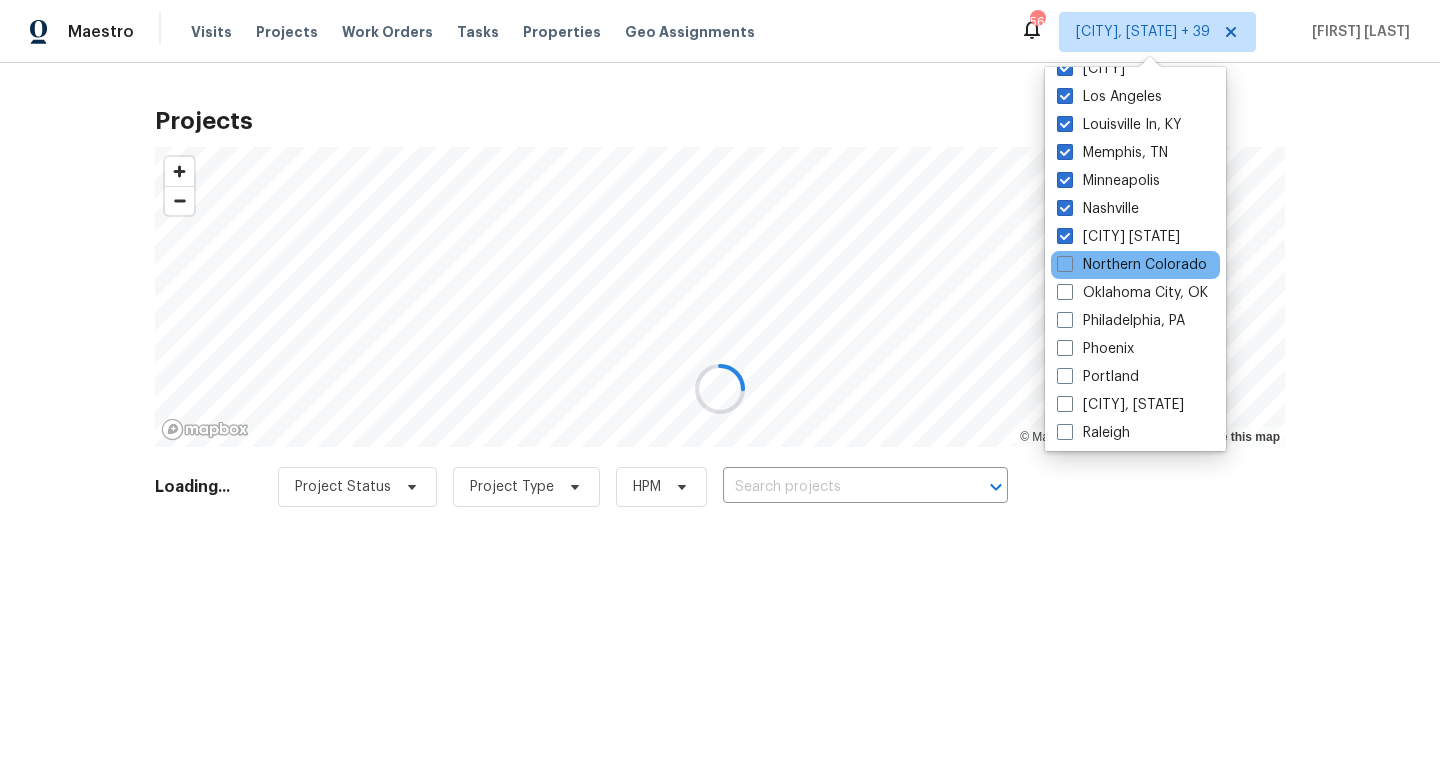 click on "Northern Colorado" at bounding box center [1135, 265] 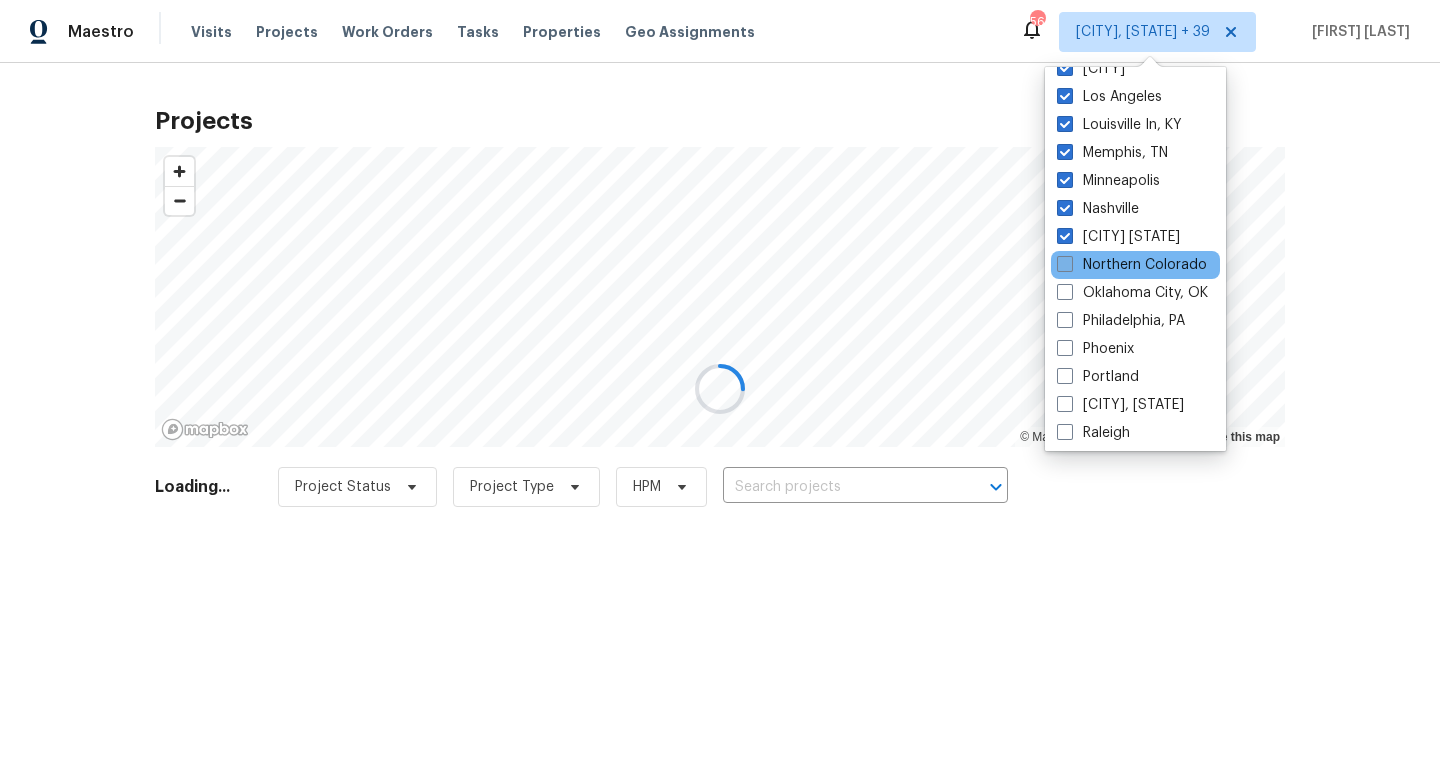 click at bounding box center [1065, 264] 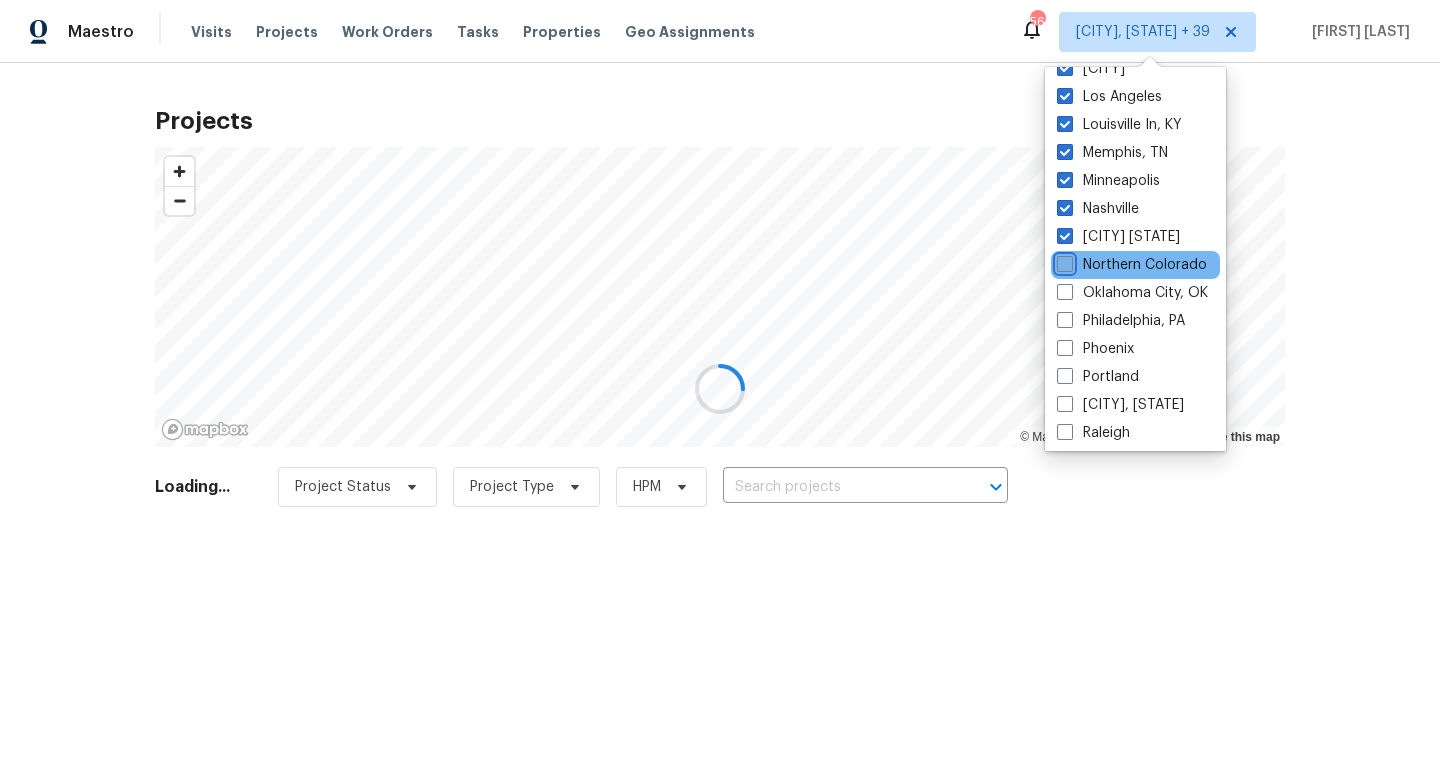 click on "Northern Colorado" at bounding box center (1063, 261) 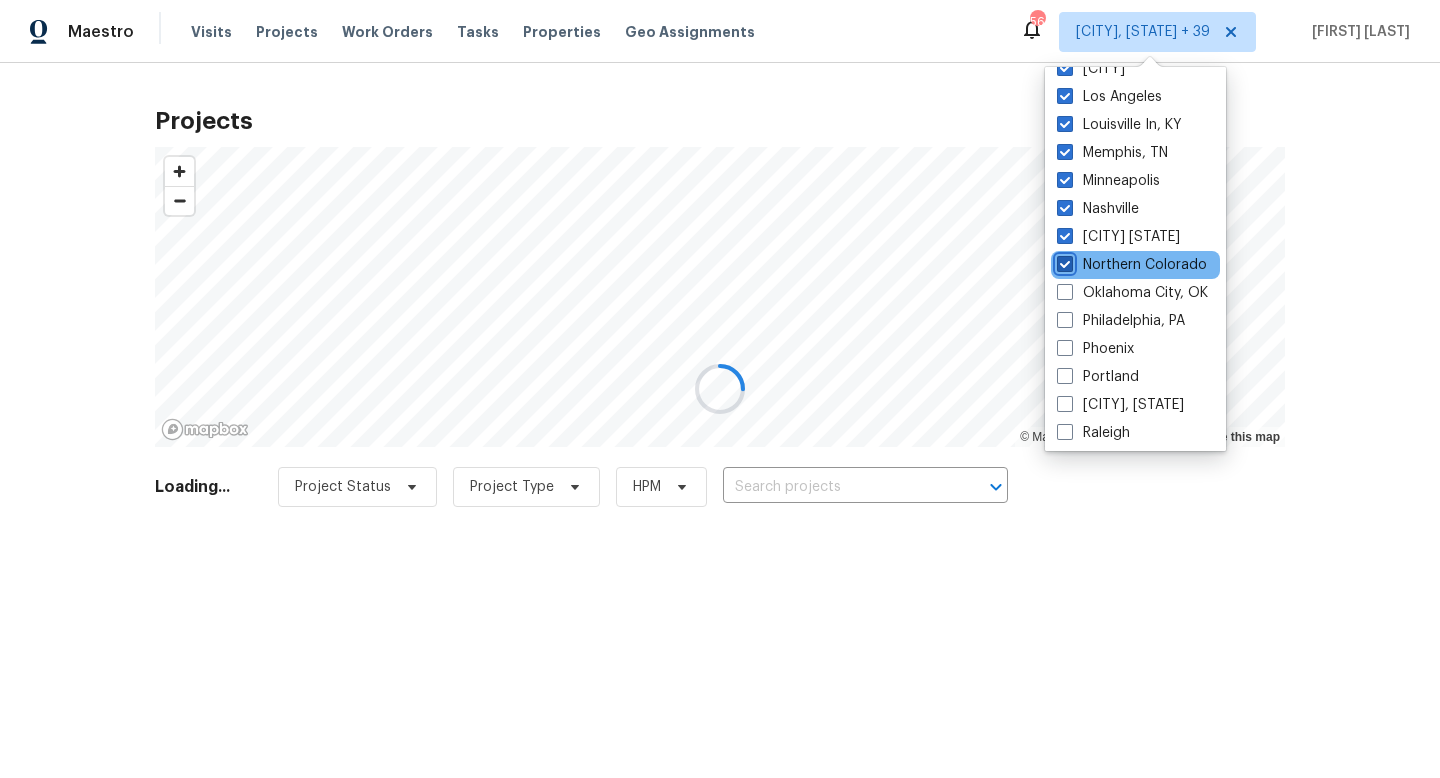 checkbox on "true" 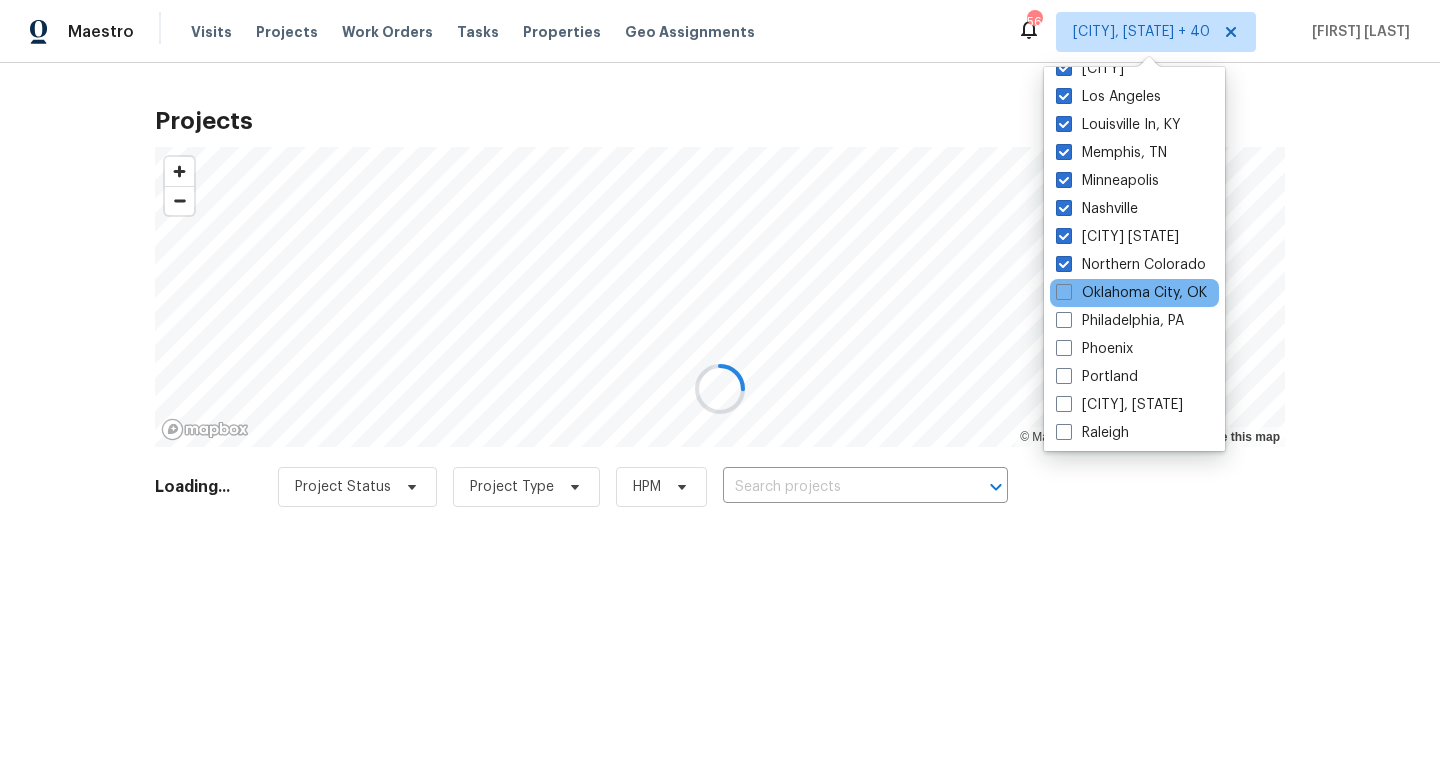 click on "Oklahoma City, OK" at bounding box center [1134, 293] 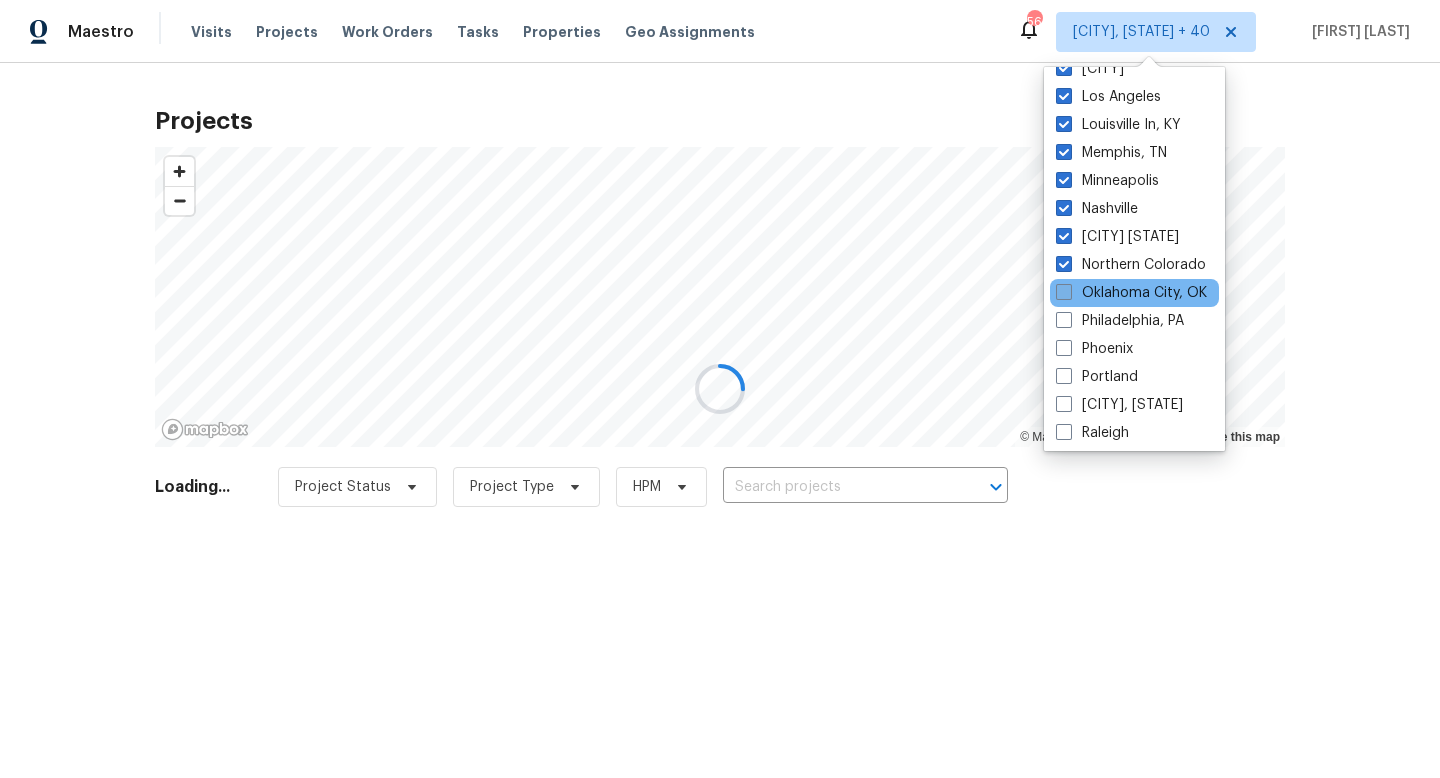 click at bounding box center [1064, 292] 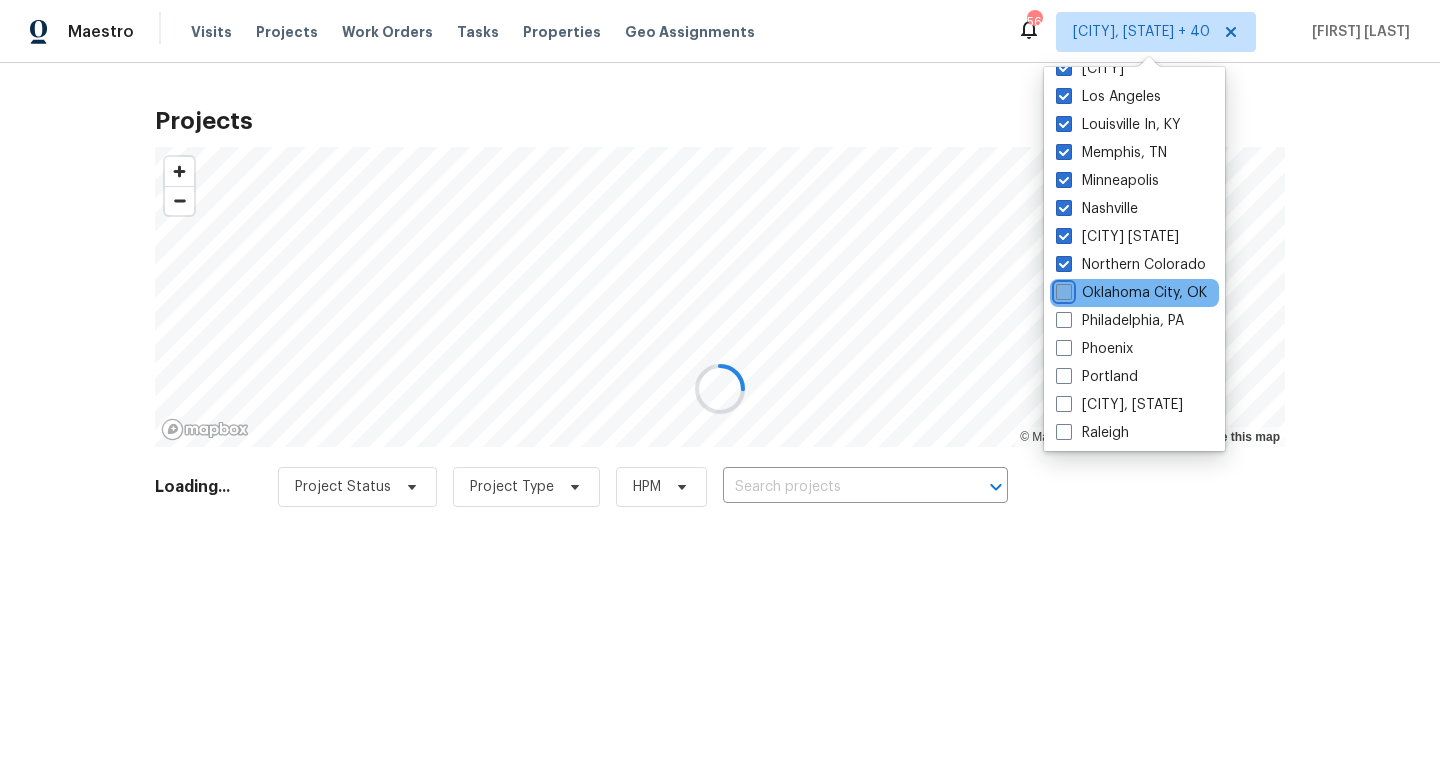 click on "Oklahoma City, OK" at bounding box center (1062, 289) 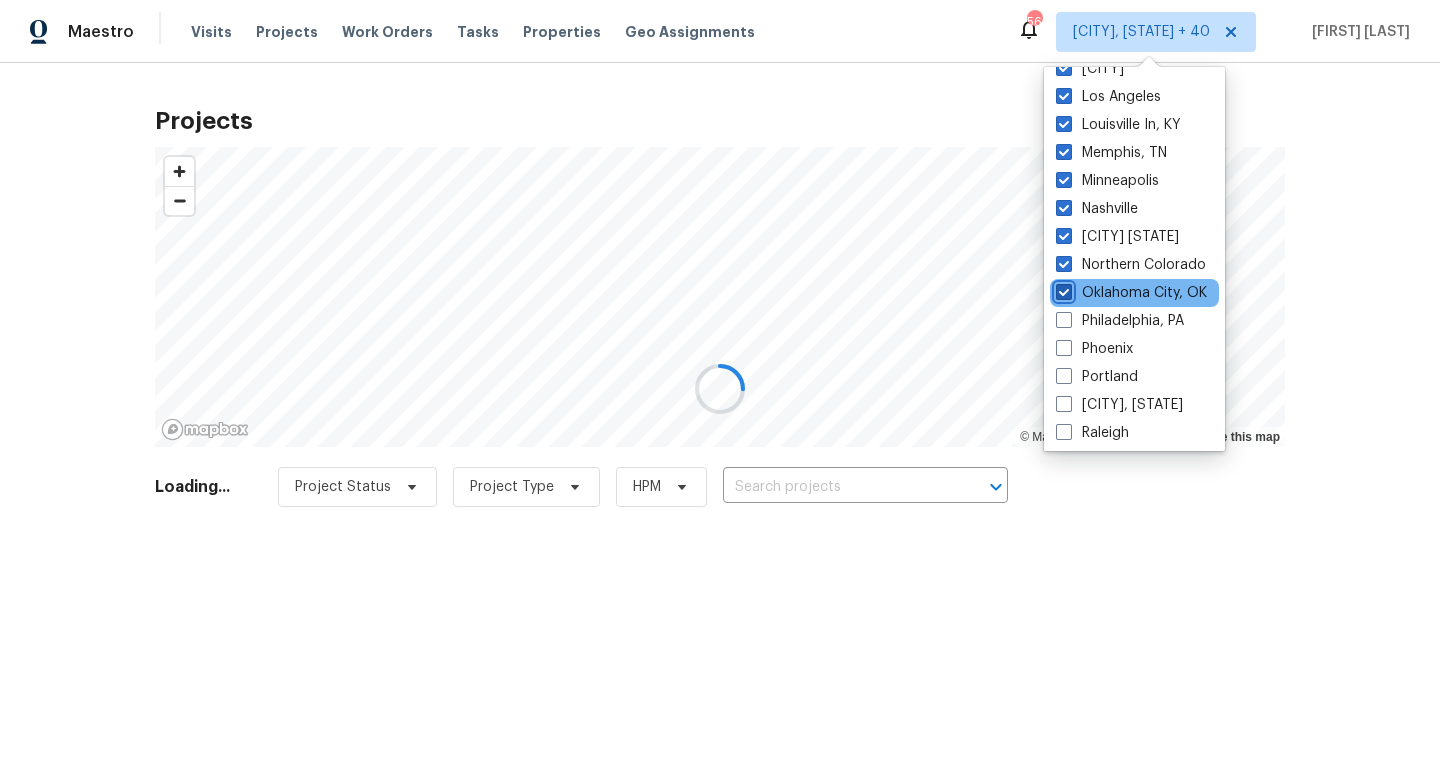 checkbox on "true" 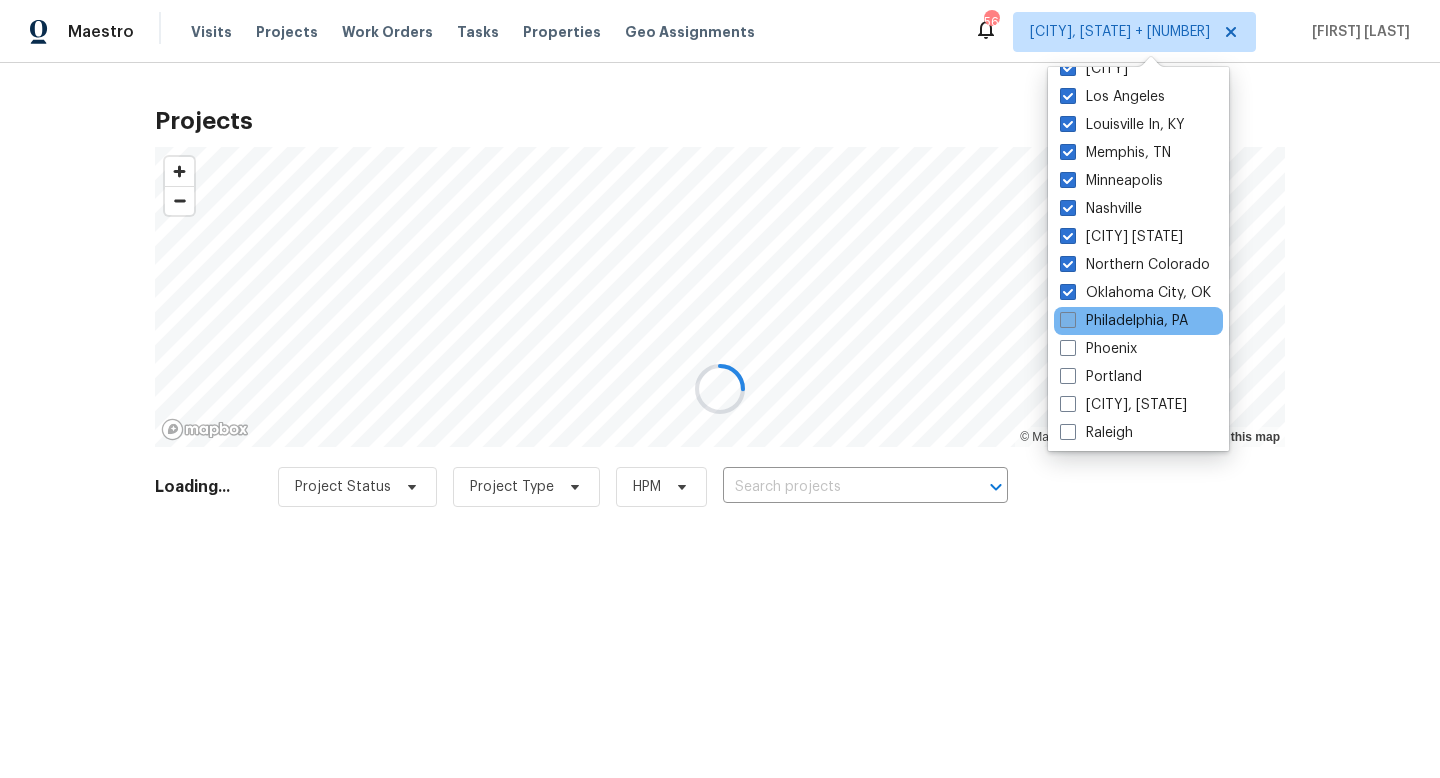 click at bounding box center (1068, 320) 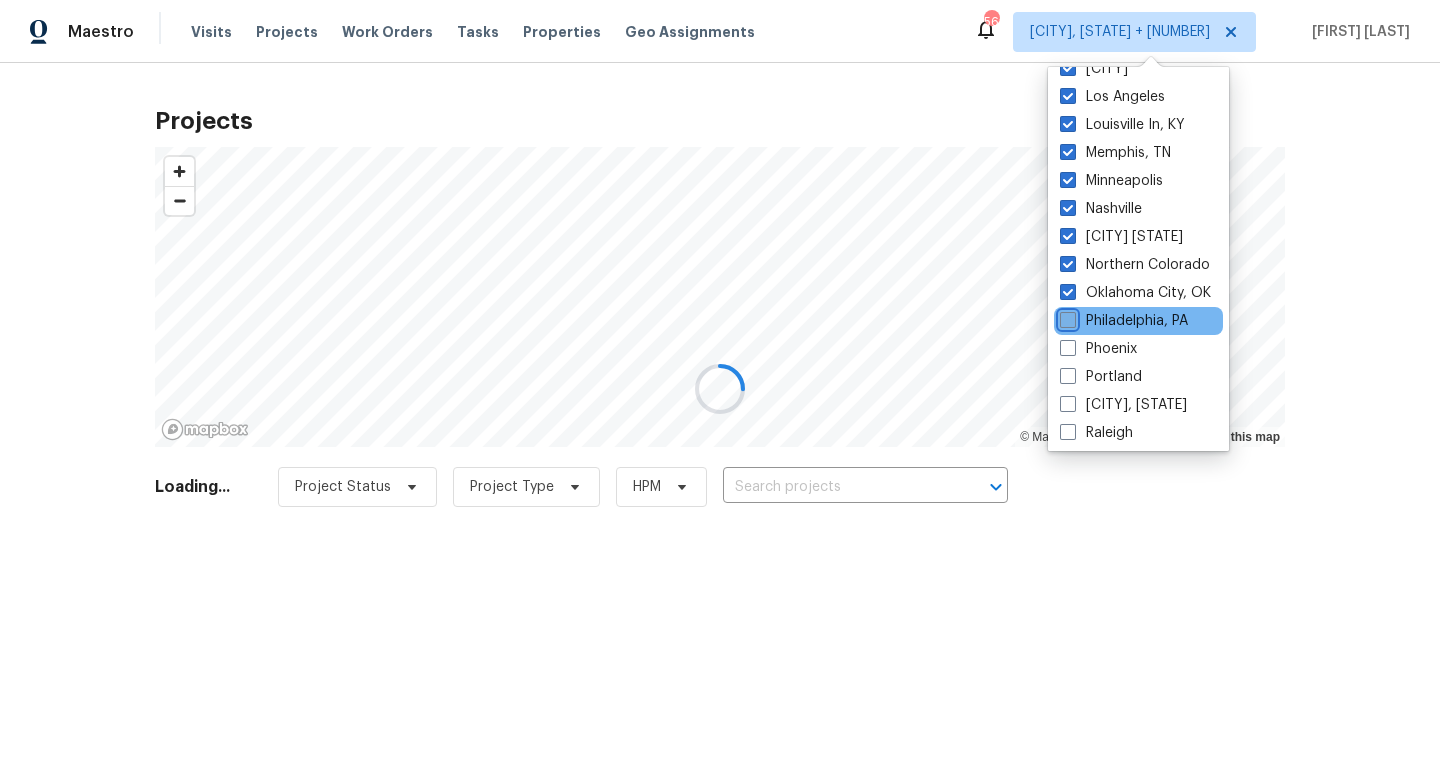click on "Philadelphia, PA" at bounding box center (1066, 317) 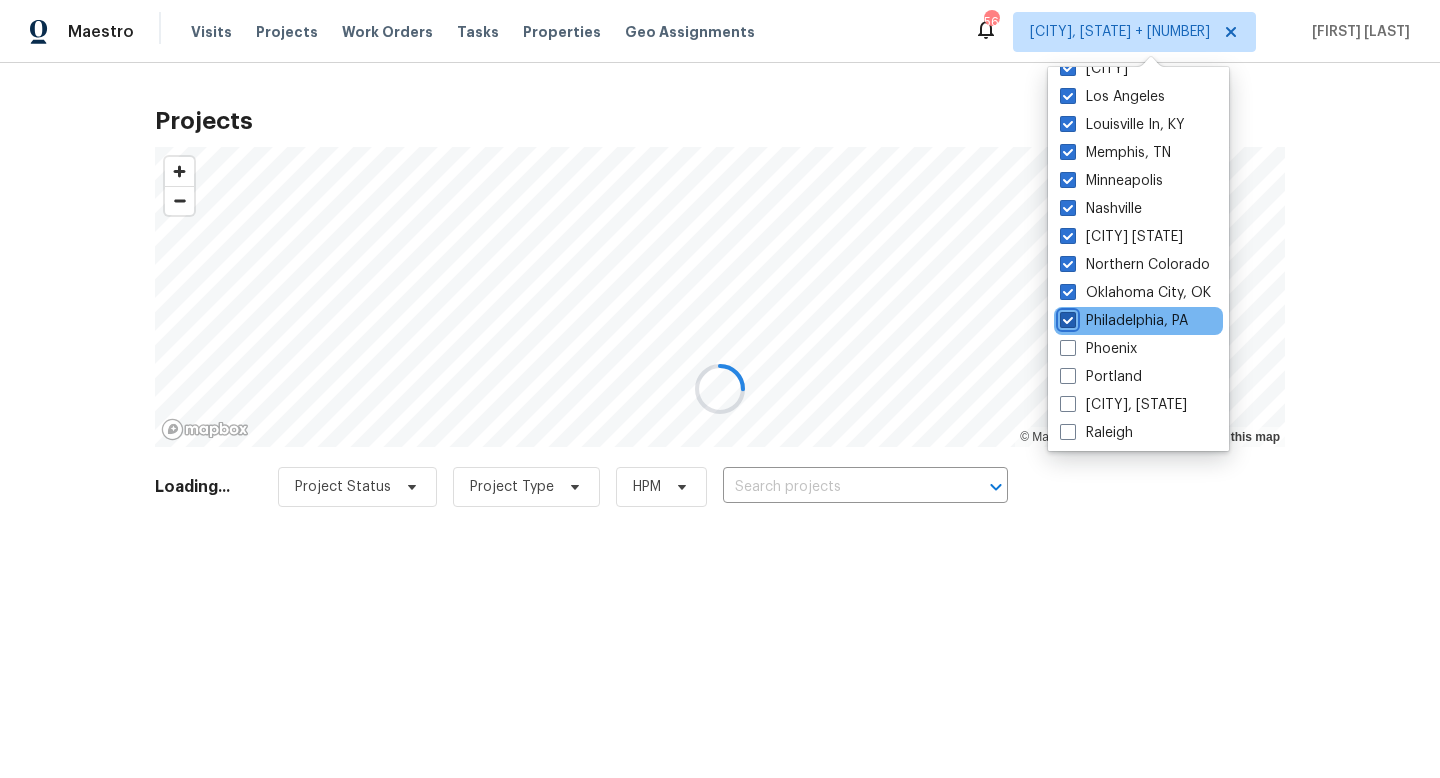 checkbox on "true" 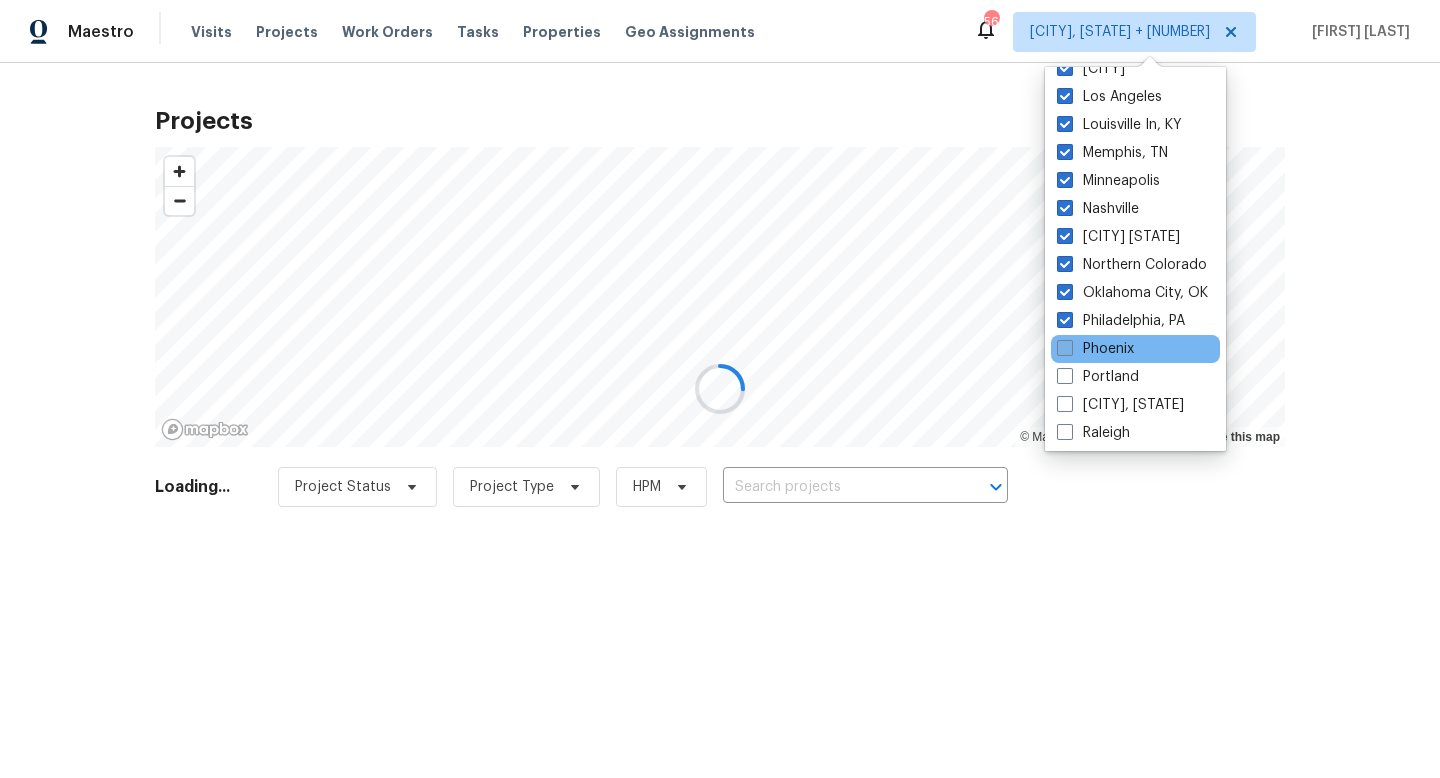 click at bounding box center (1065, 348) 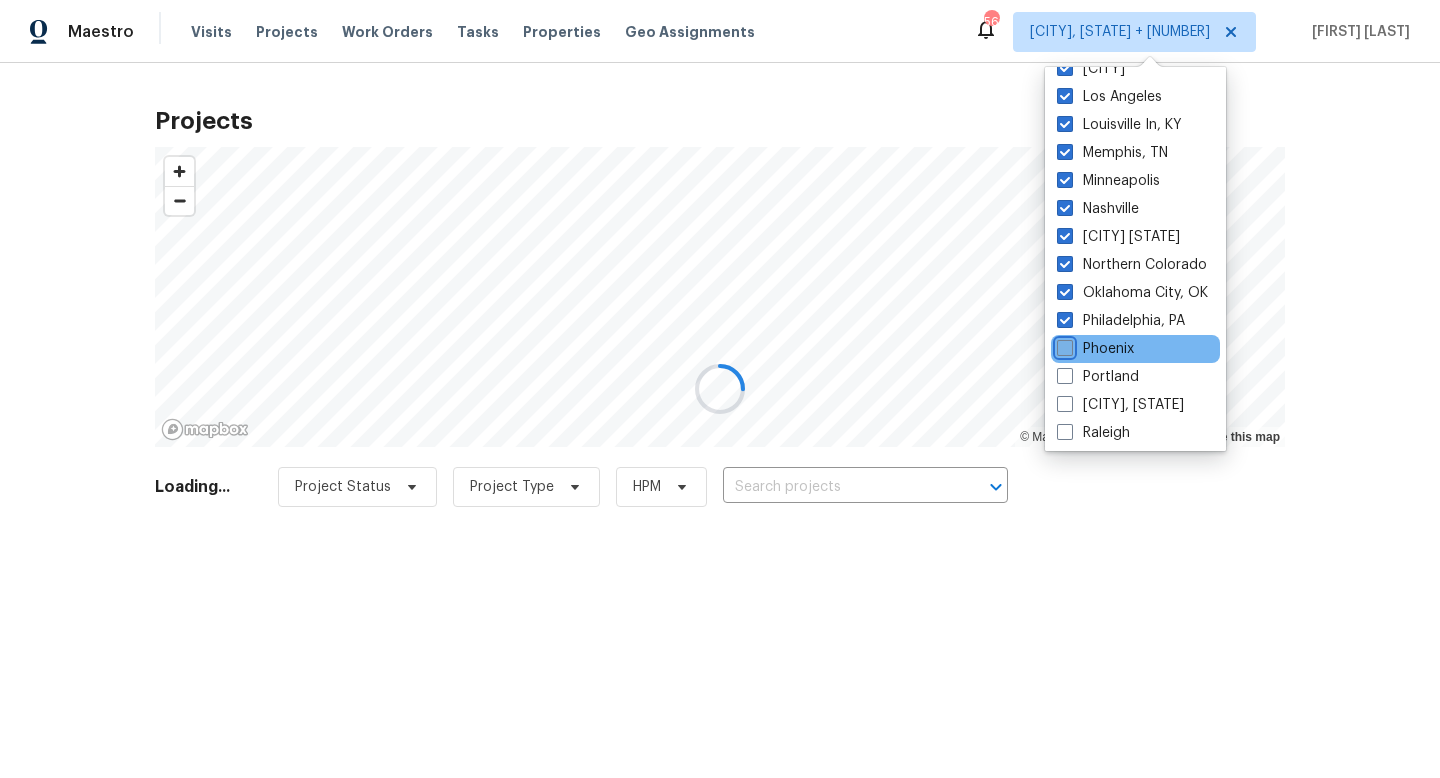 click on "Phoenix" at bounding box center [1063, 345] 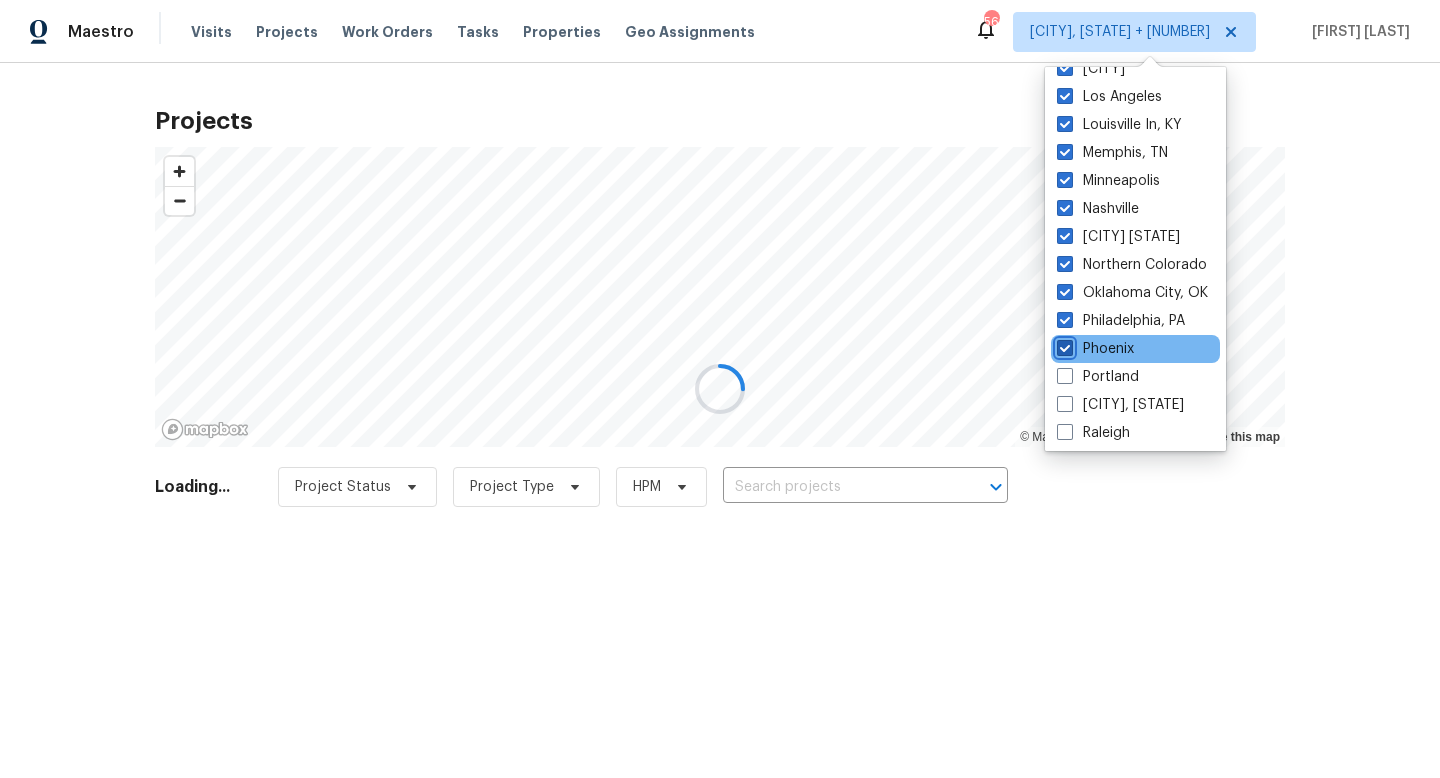 checkbox on "true" 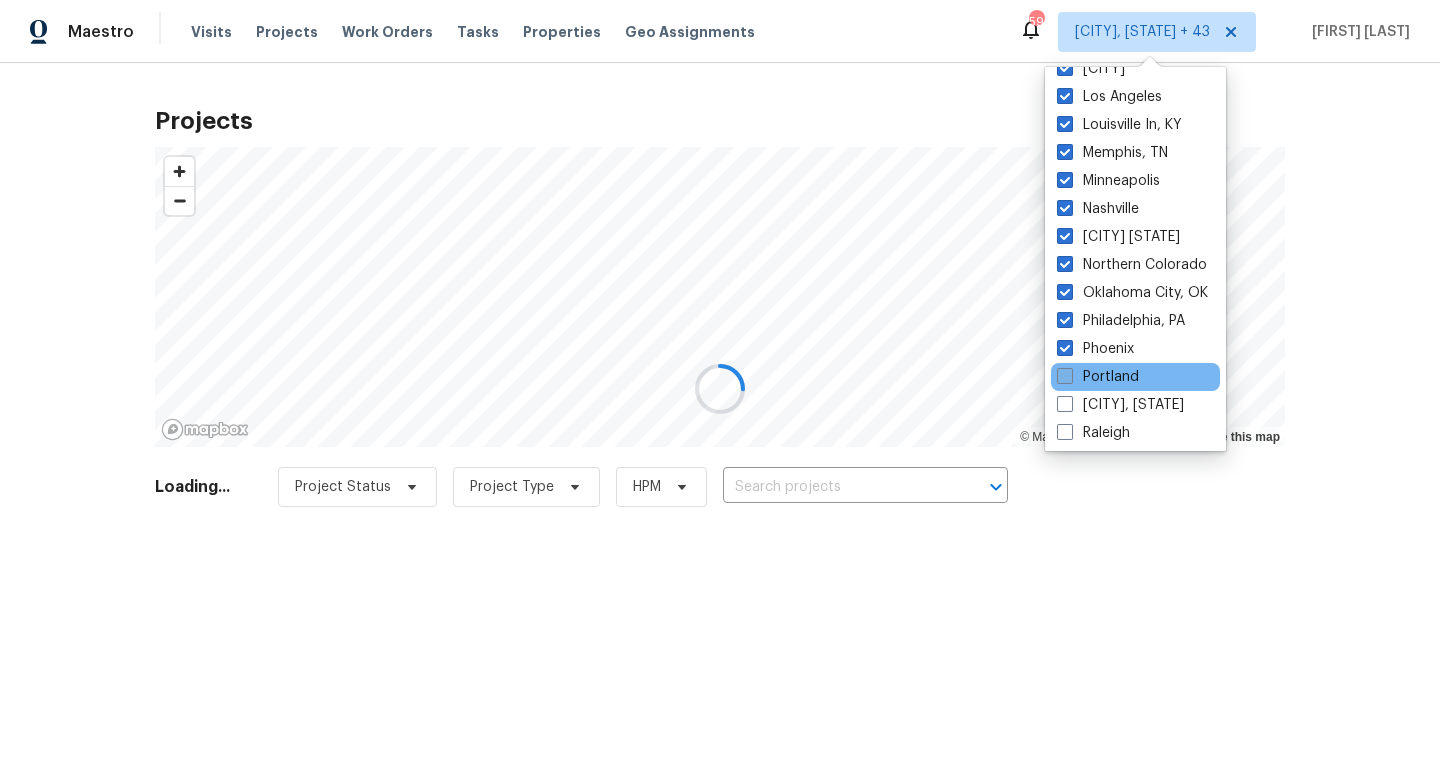 click on "Portland" at bounding box center (1098, 377) 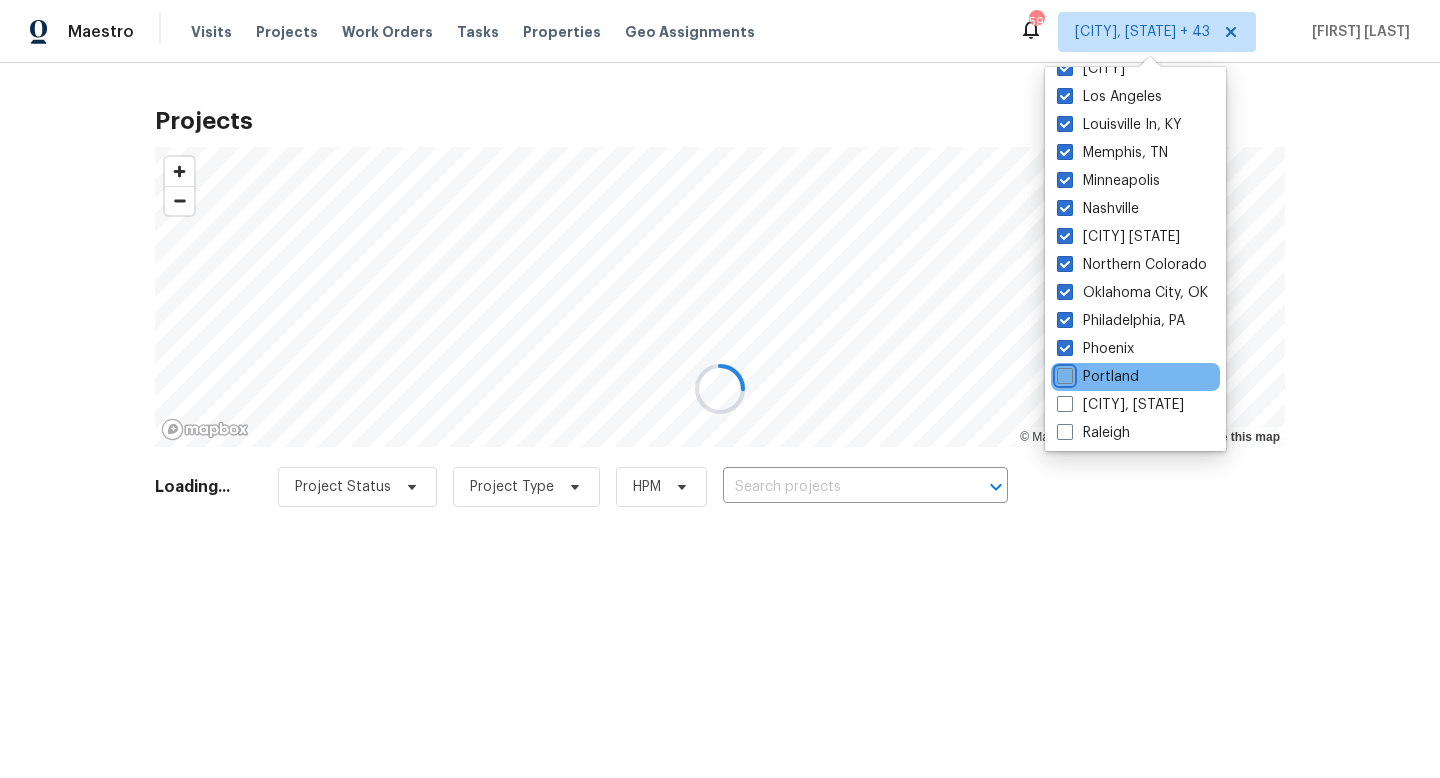 click on "Portland" at bounding box center [1063, 373] 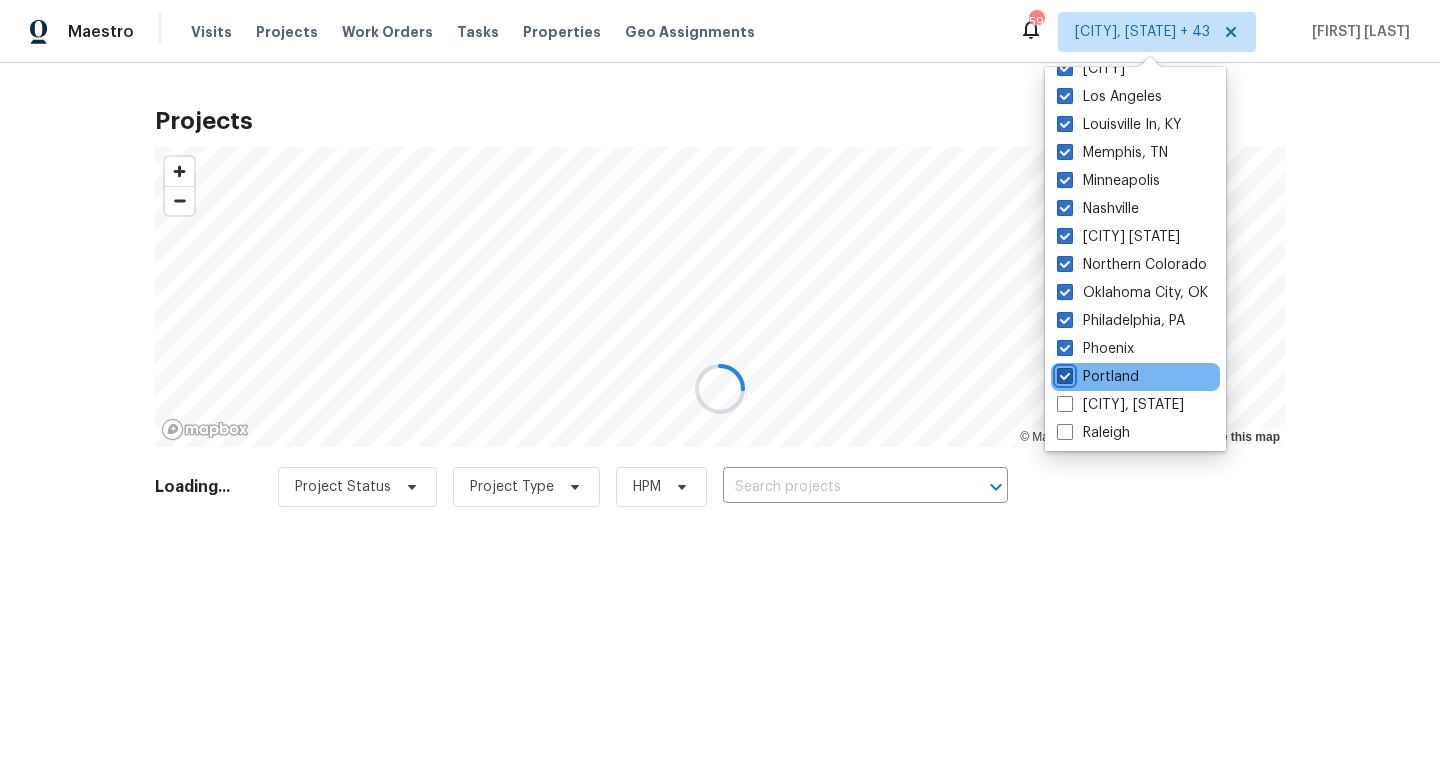checkbox on "true" 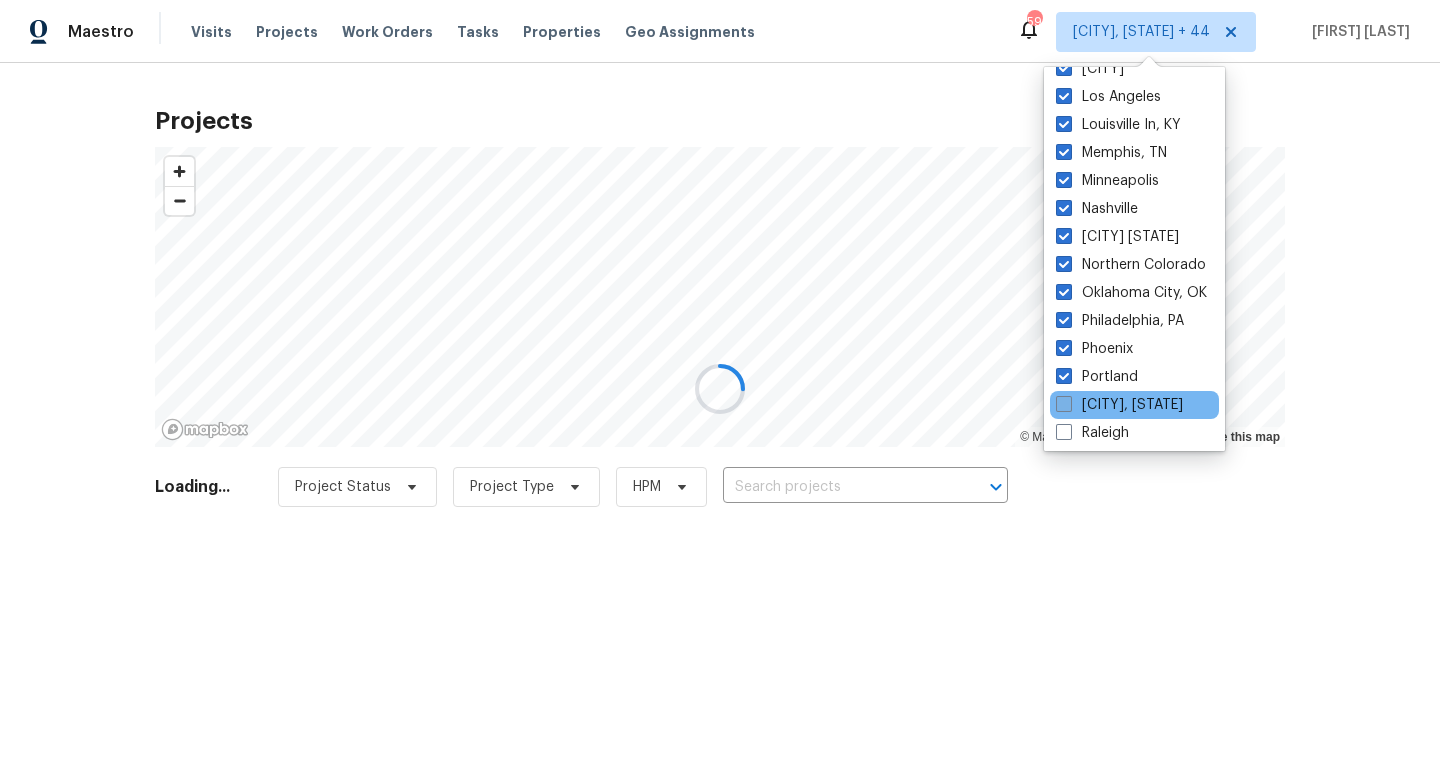 click at bounding box center (1064, 404) 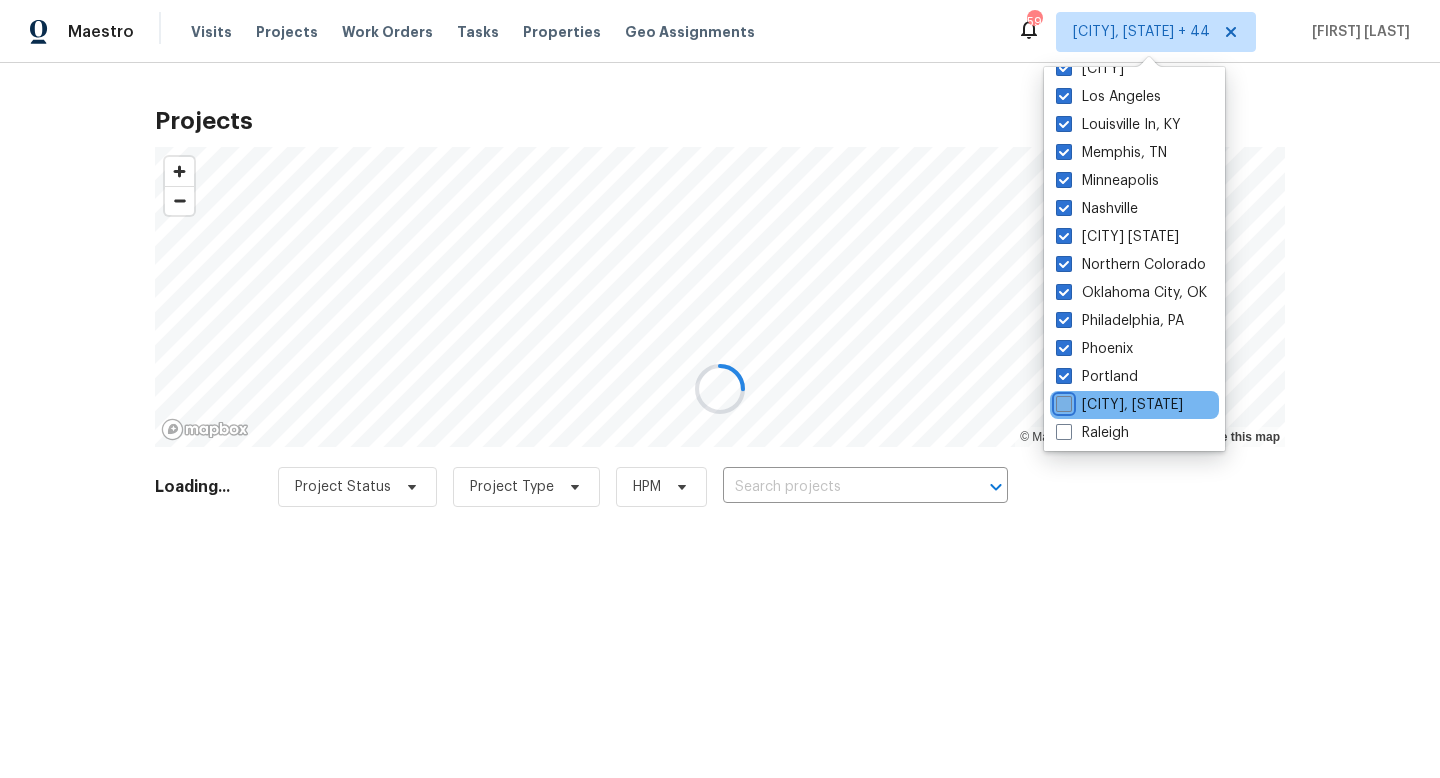 click on "[CITY], [STATE]" at bounding box center (1062, 401) 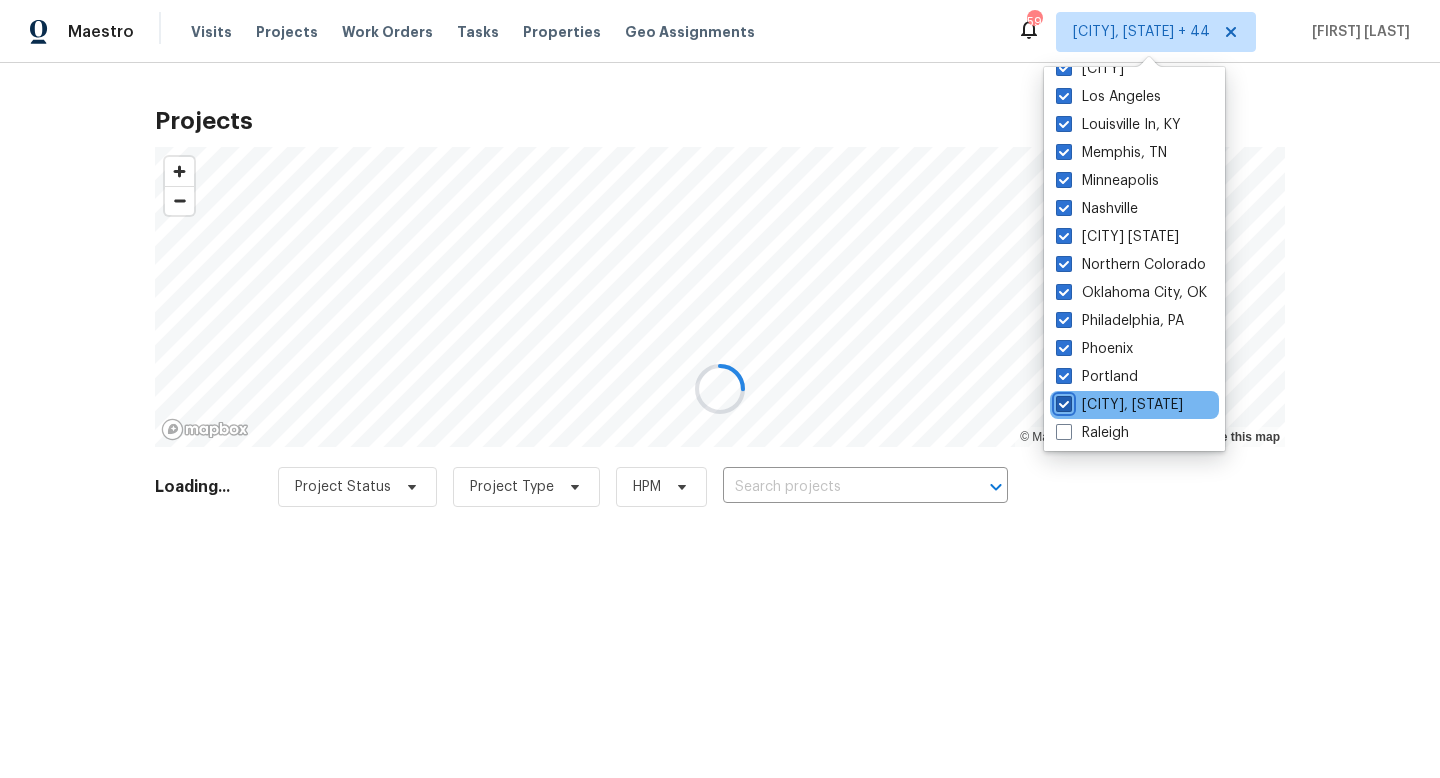 checkbox on "true" 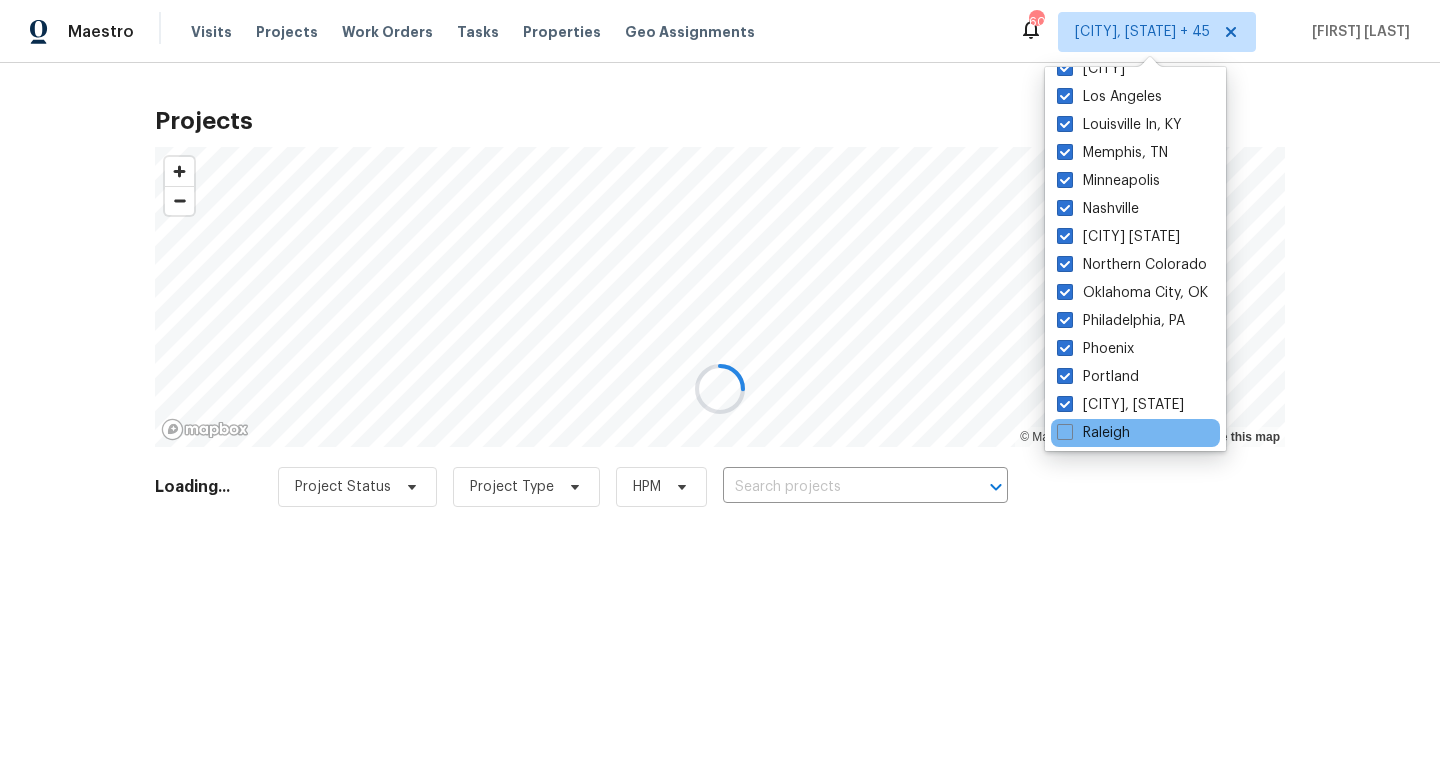 click on "Raleigh" at bounding box center [1135, 433] 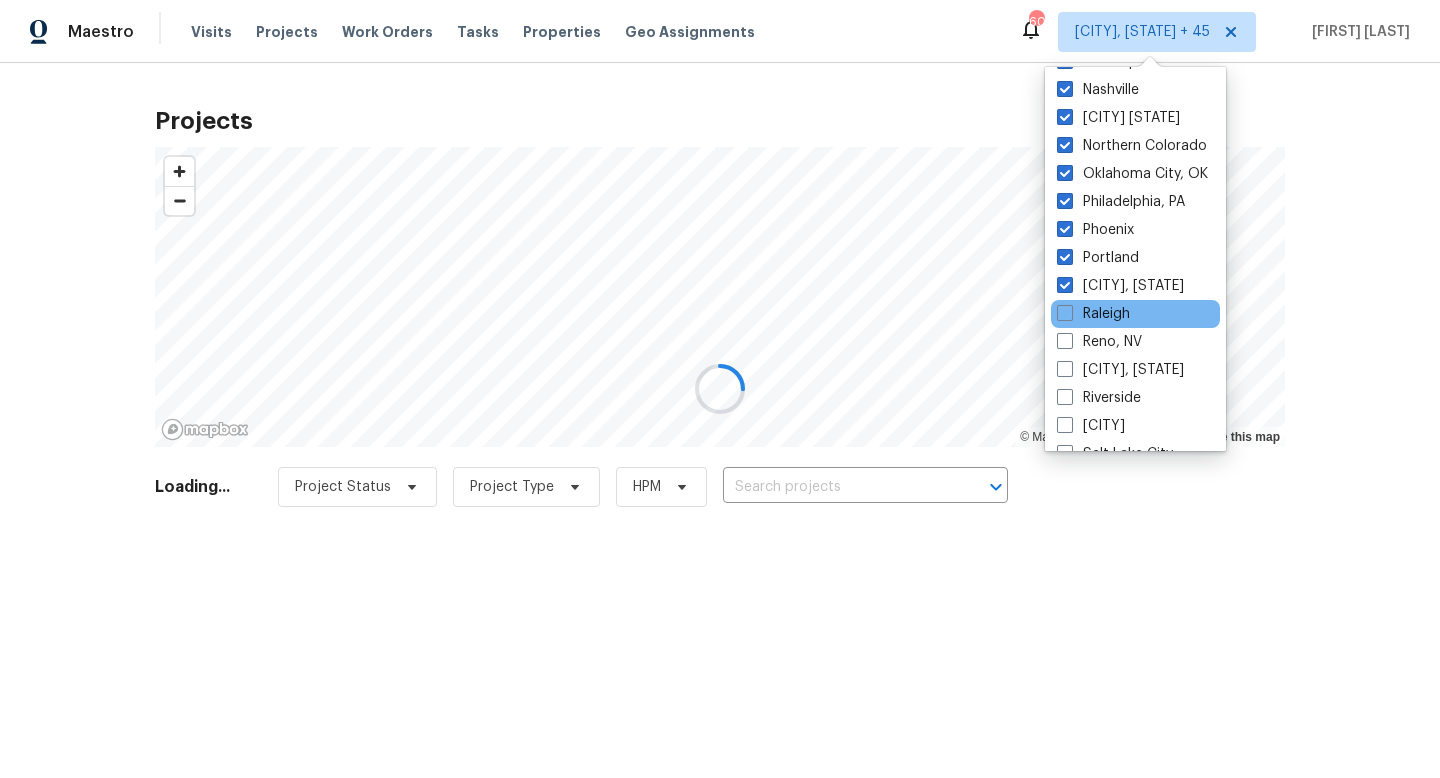 scroll, scrollTop: 1106, scrollLeft: 0, axis: vertical 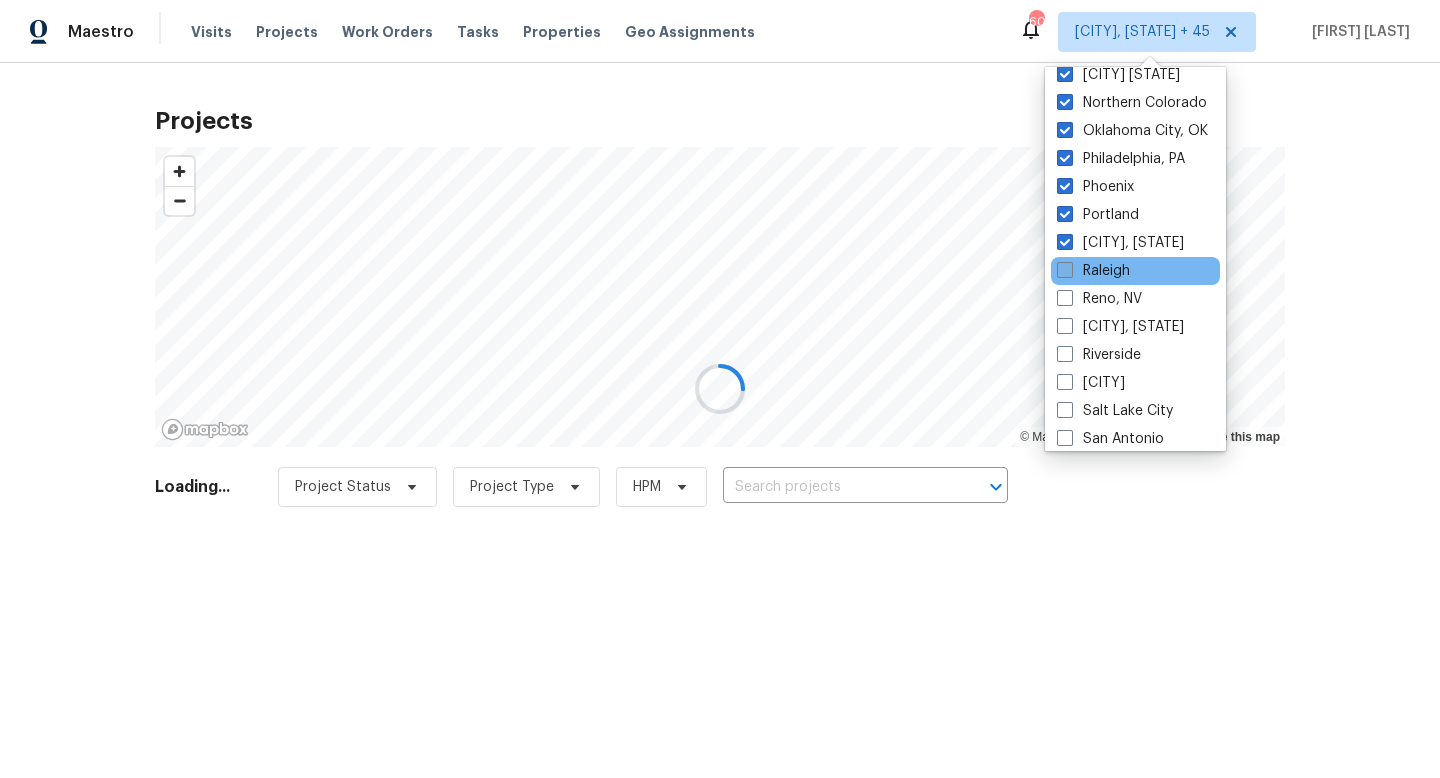 click at bounding box center (1065, 270) 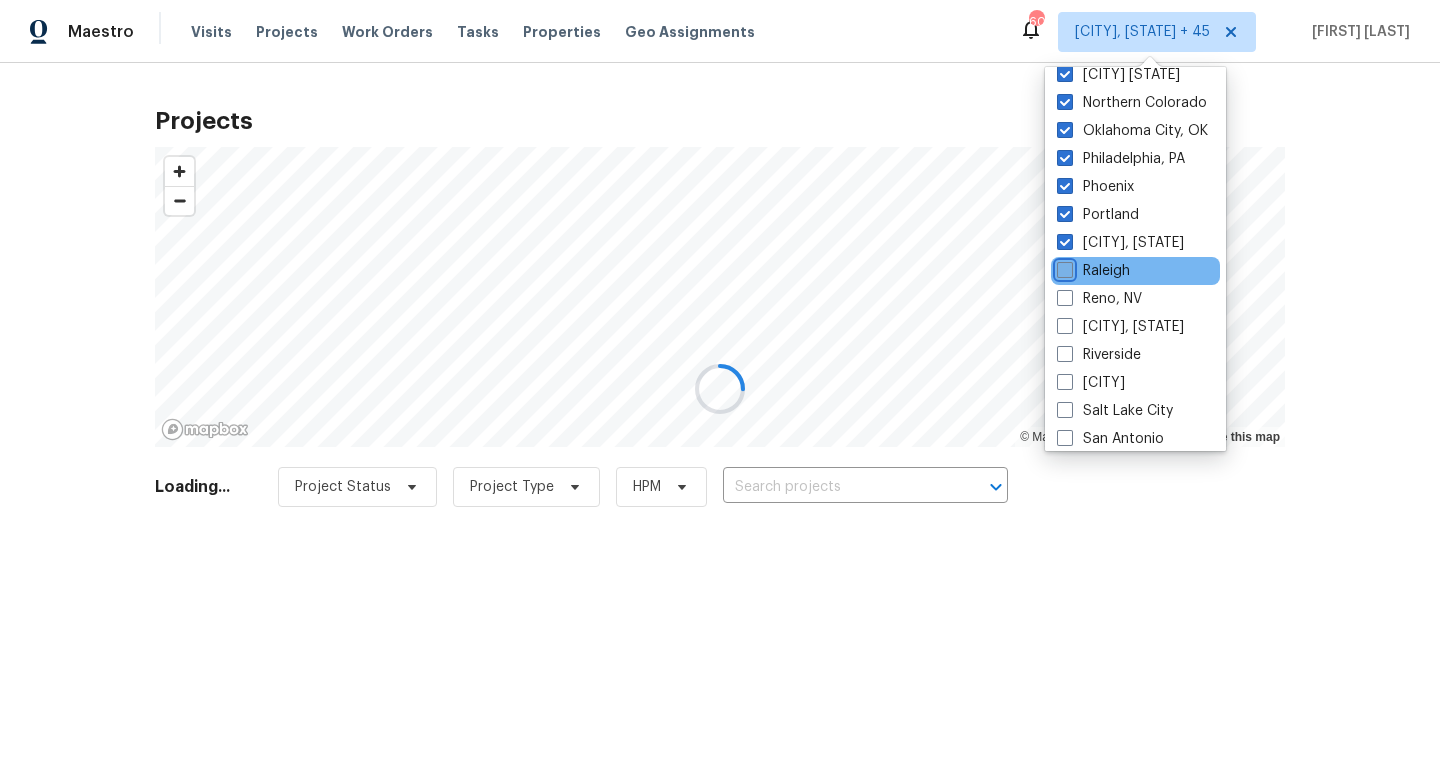 click on "Raleigh" at bounding box center (1063, 267) 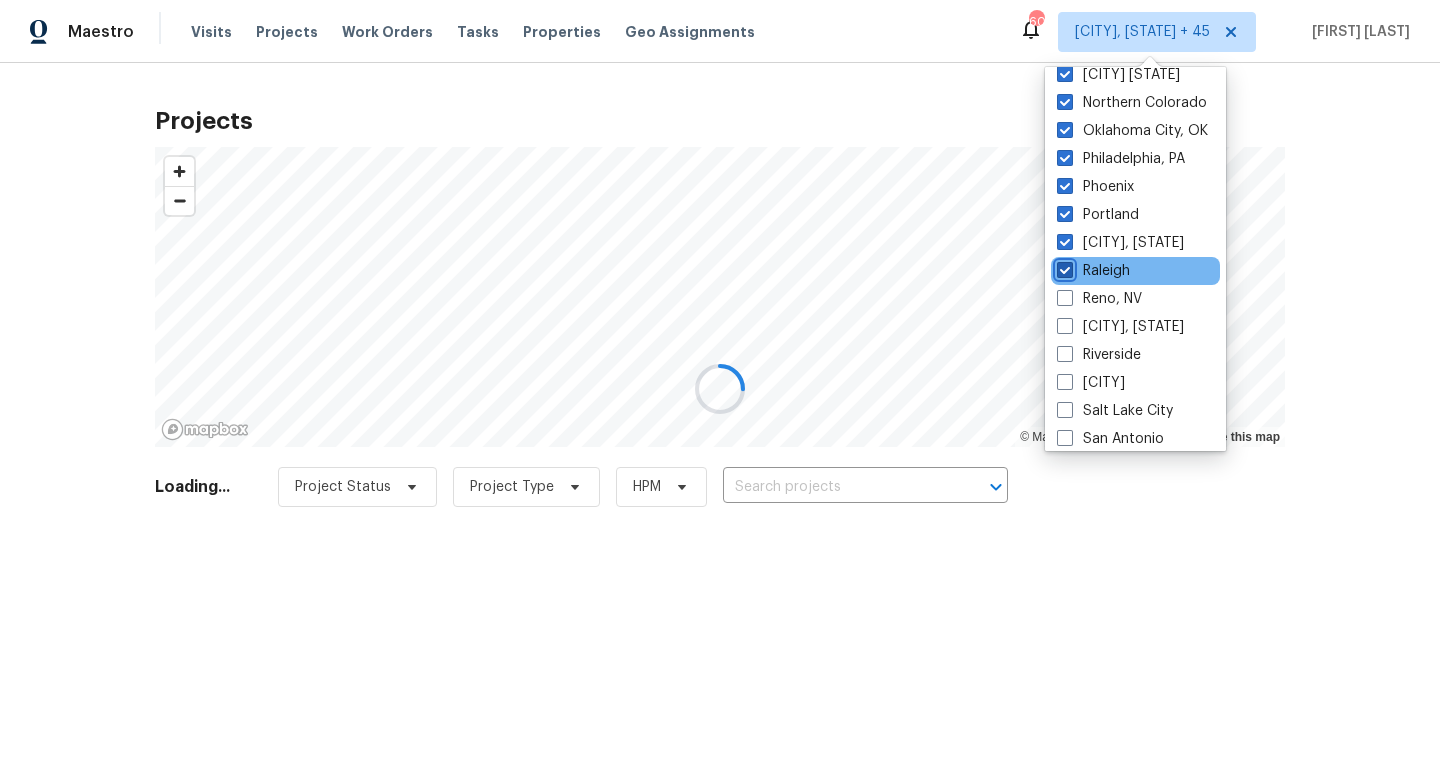 checkbox on "true" 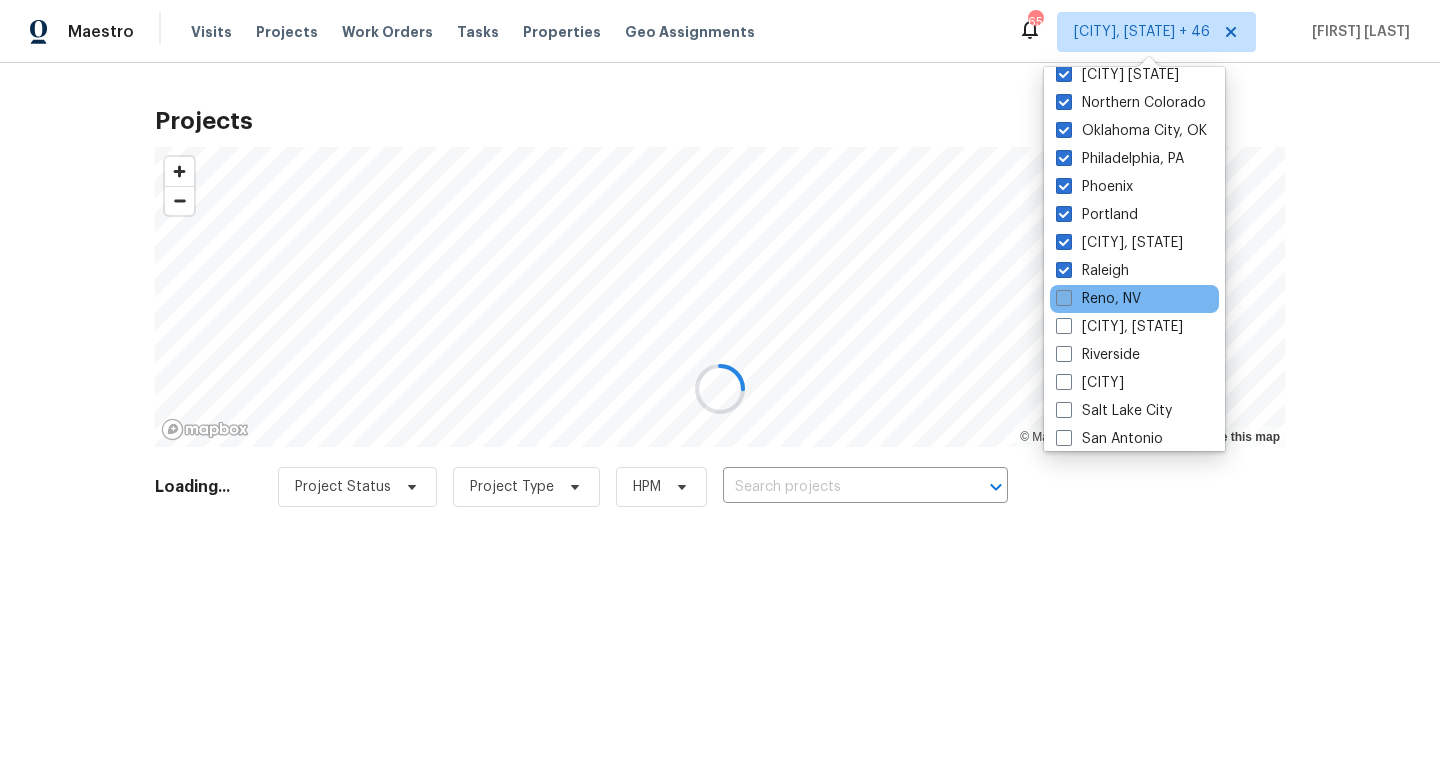 click at bounding box center [1064, 298] 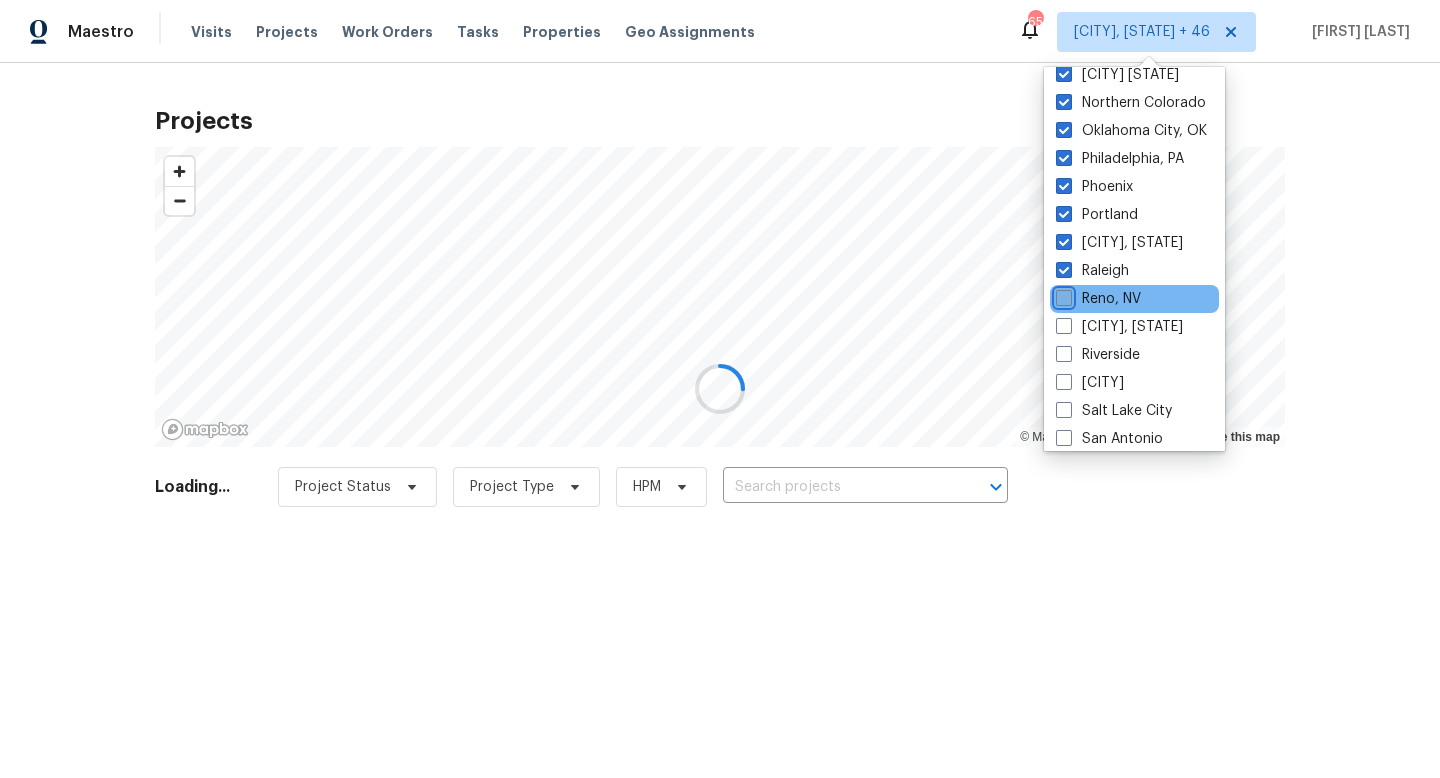 click on "Reno, NV" at bounding box center (1062, 295) 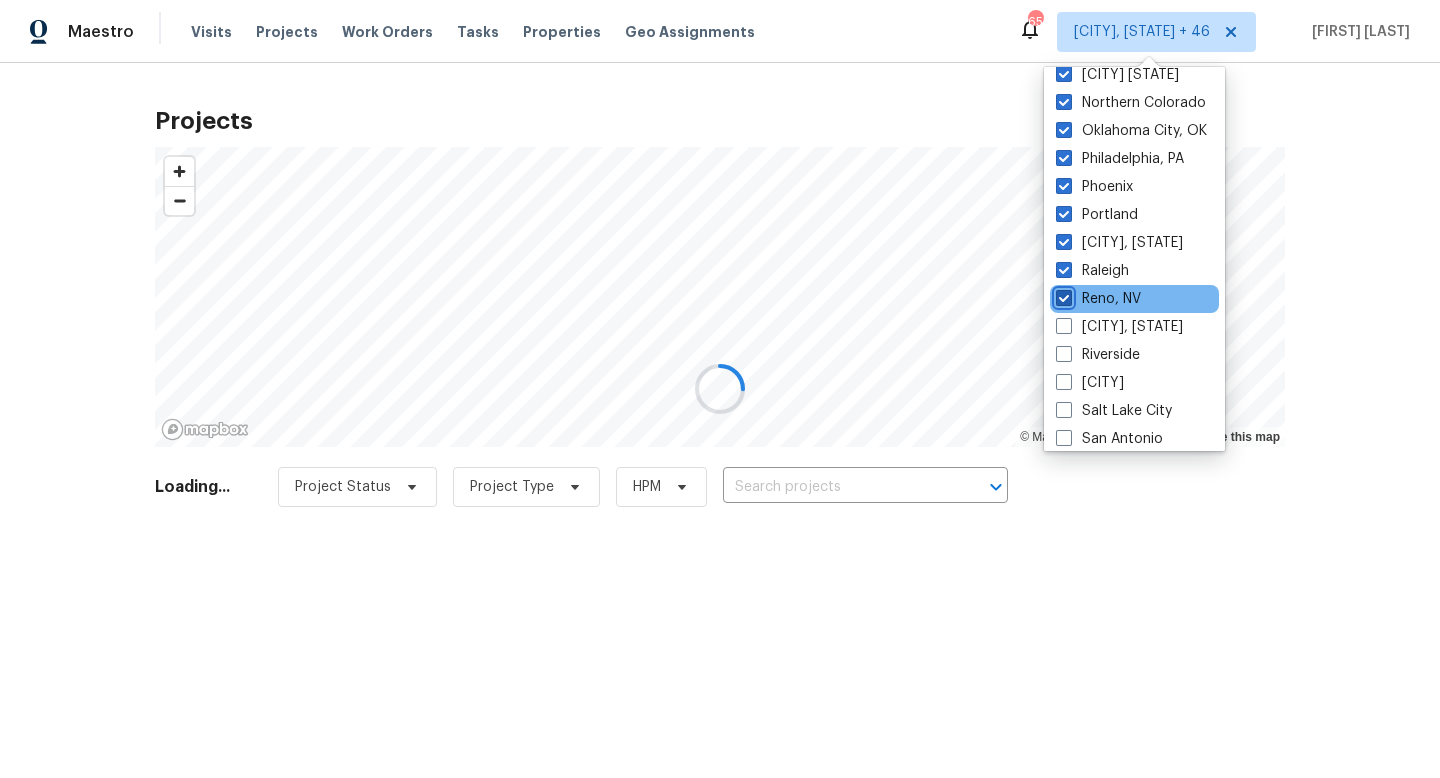 checkbox on "true" 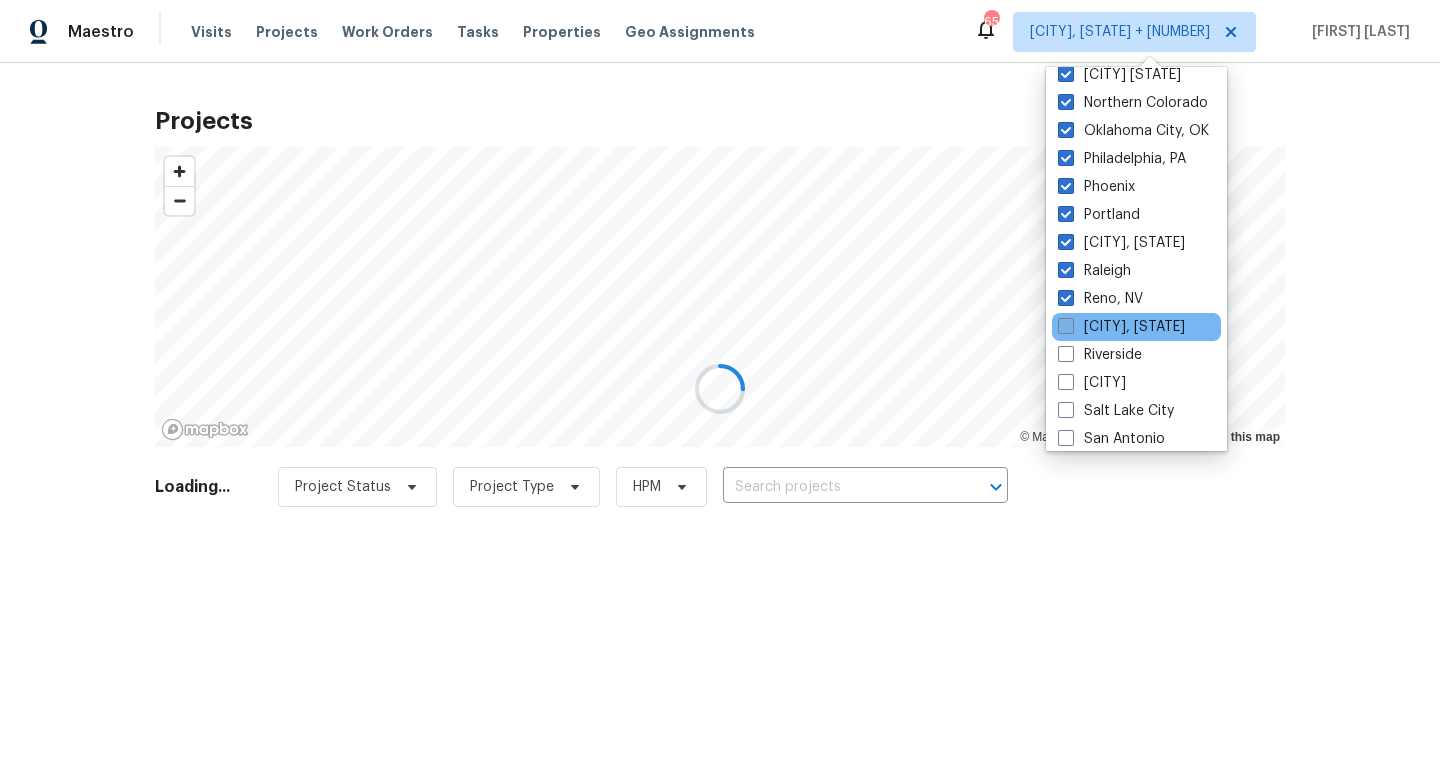 click at bounding box center (1066, 326) 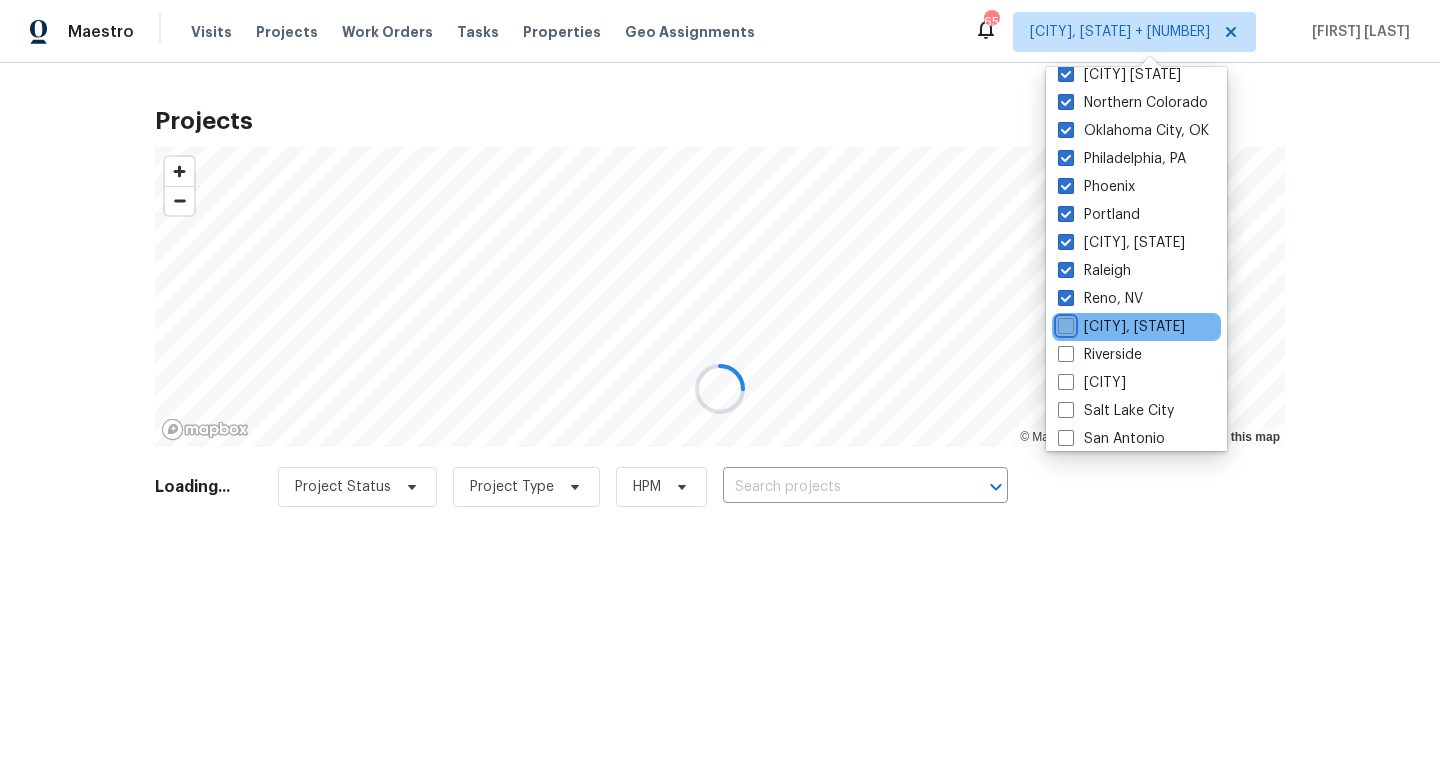 click on "[CITY], [STATE]" at bounding box center [1064, 323] 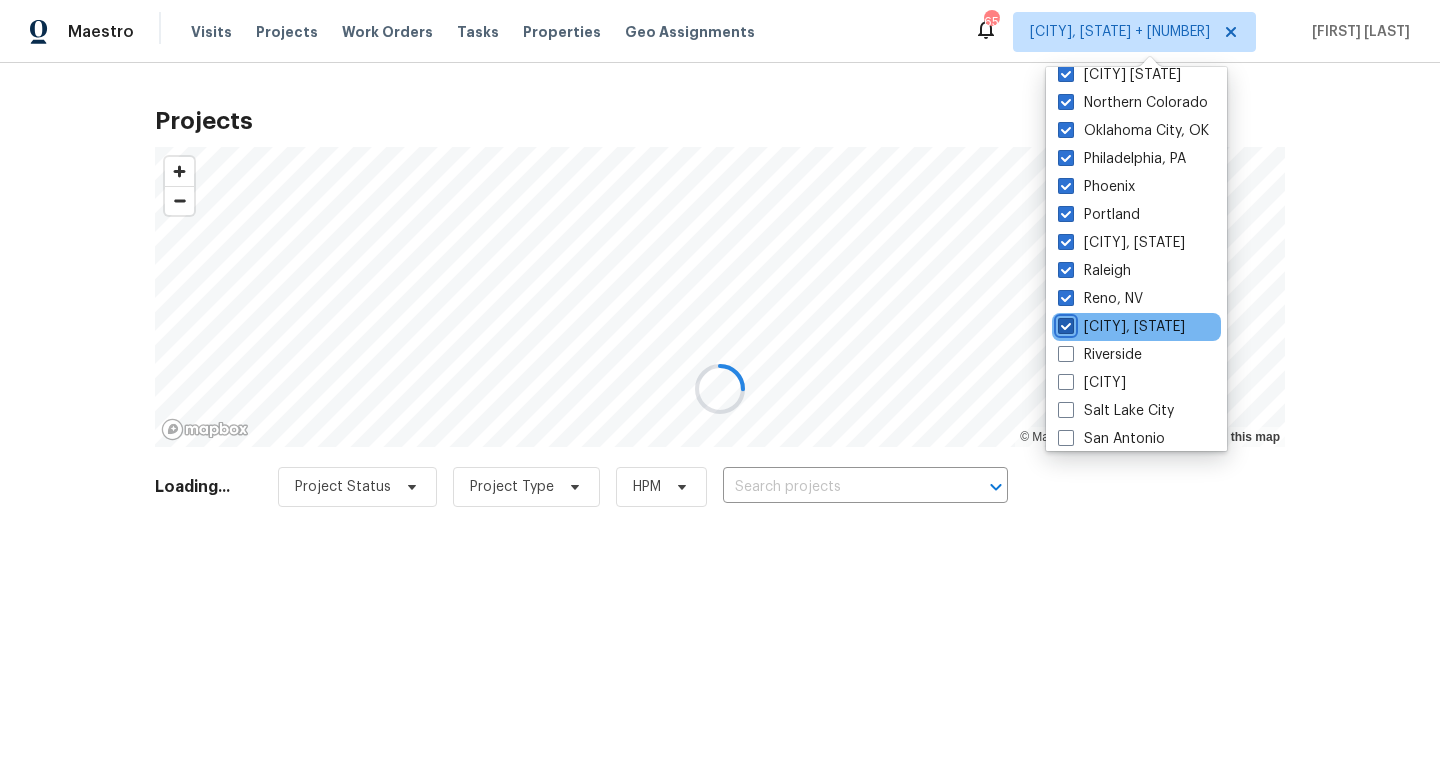 checkbox on "true" 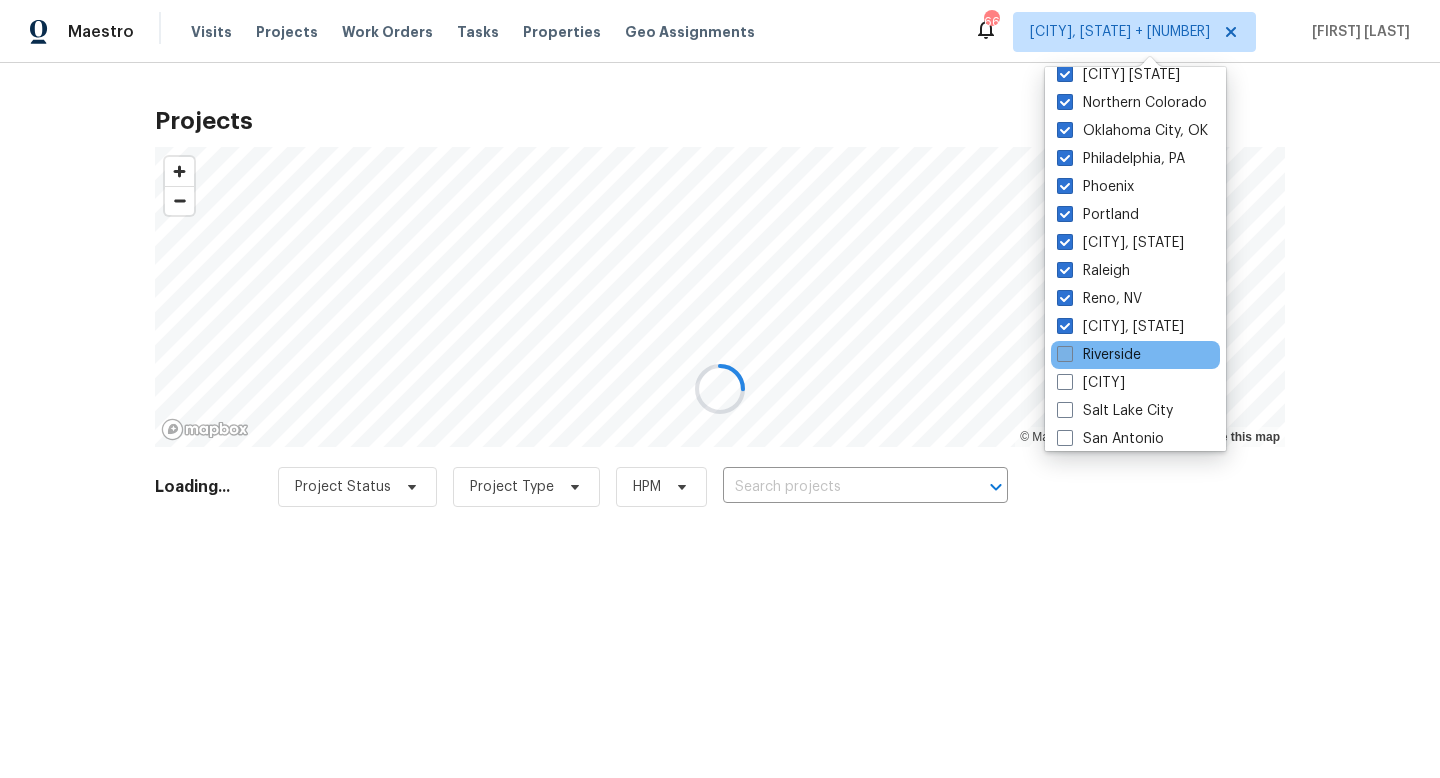 click at bounding box center [1065, 354] 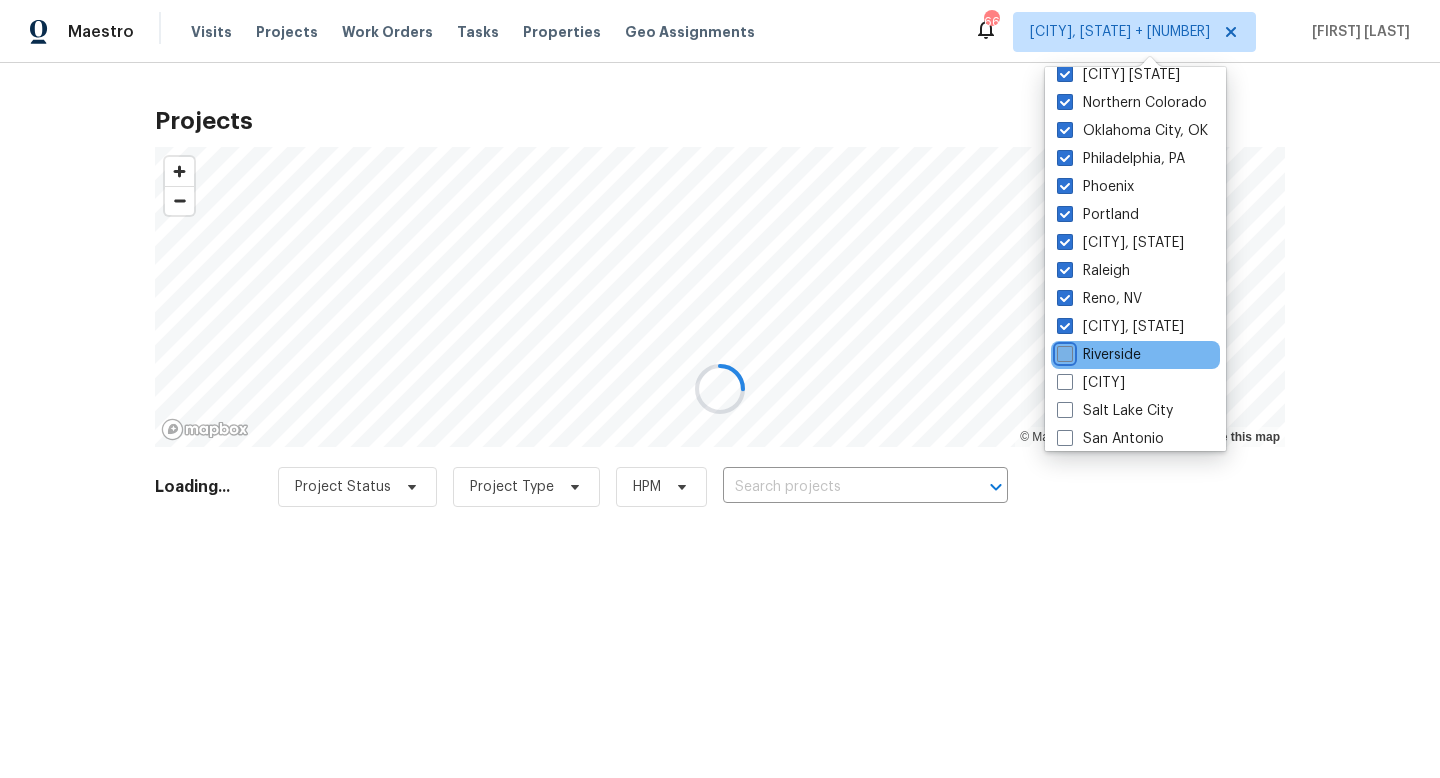 click on "Riverside" at bounding box center [1063, 351] 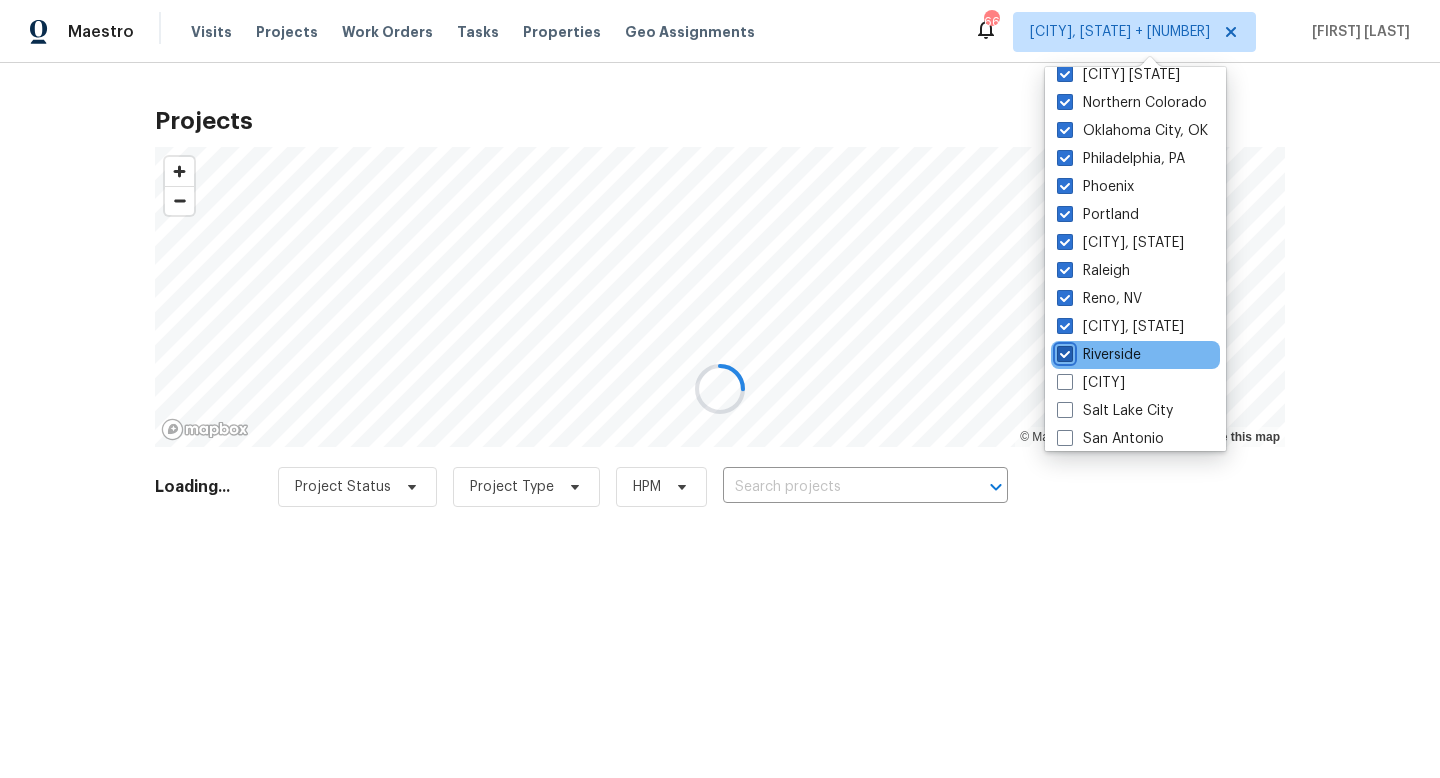 checkbox on "true" 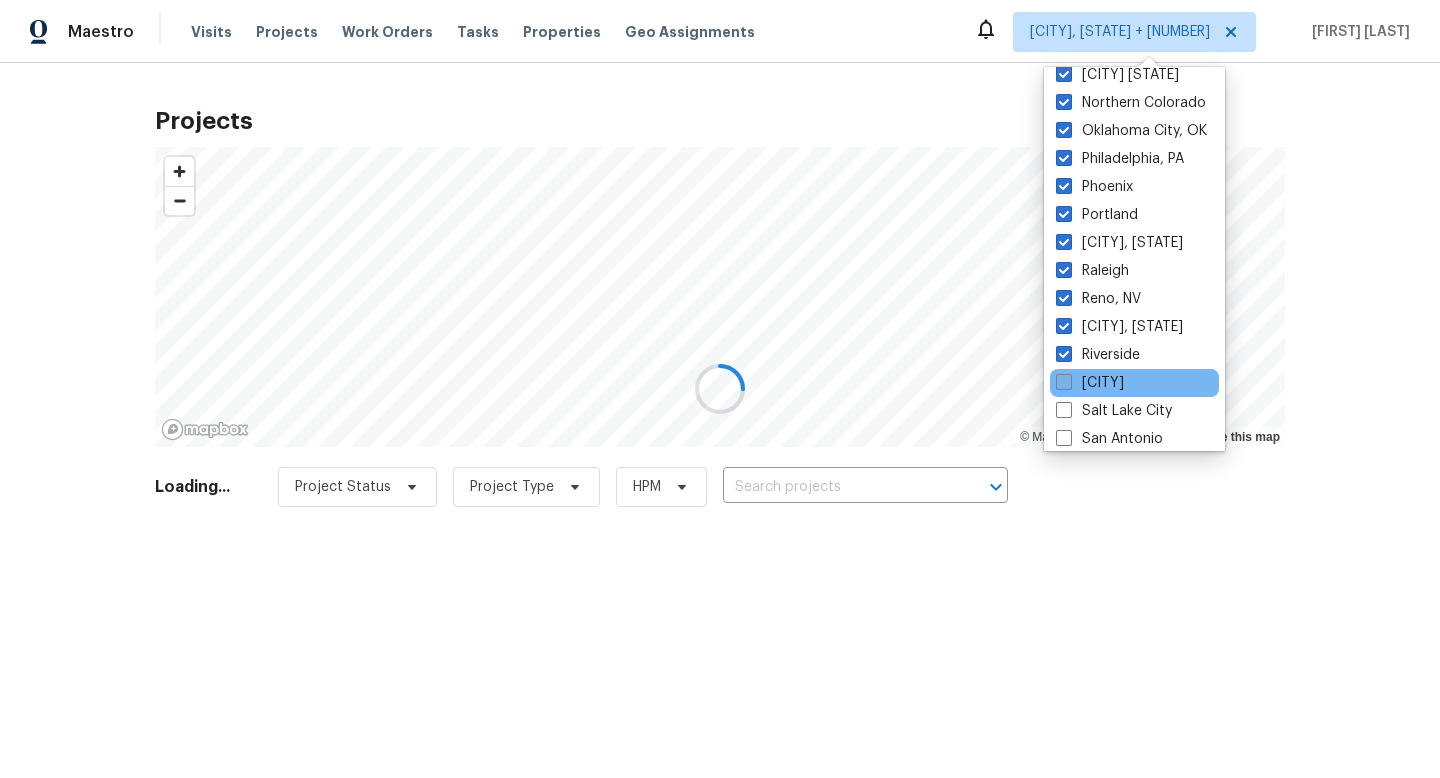 click at bounding box center (1064, 382) 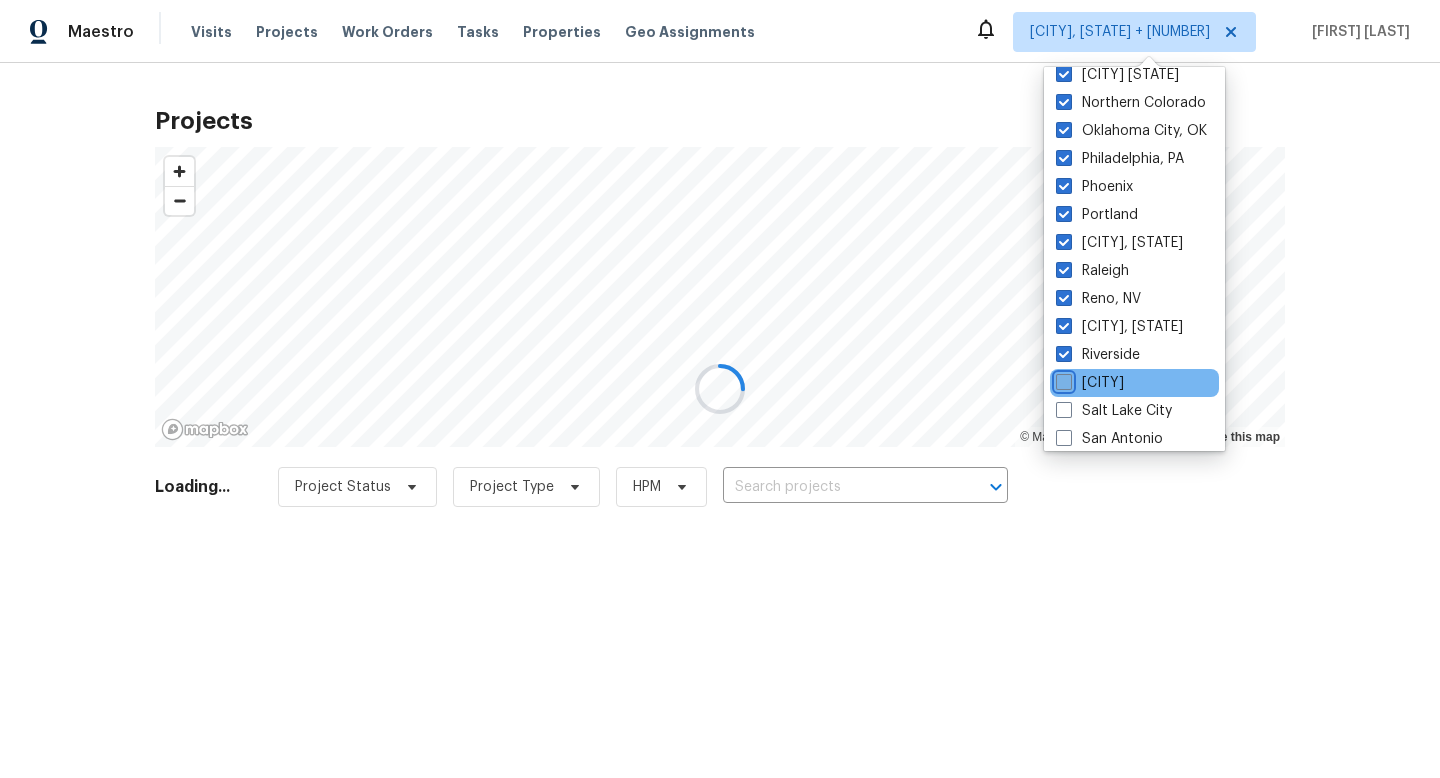click on "[CITY]" at bounding box center (1062, 379) 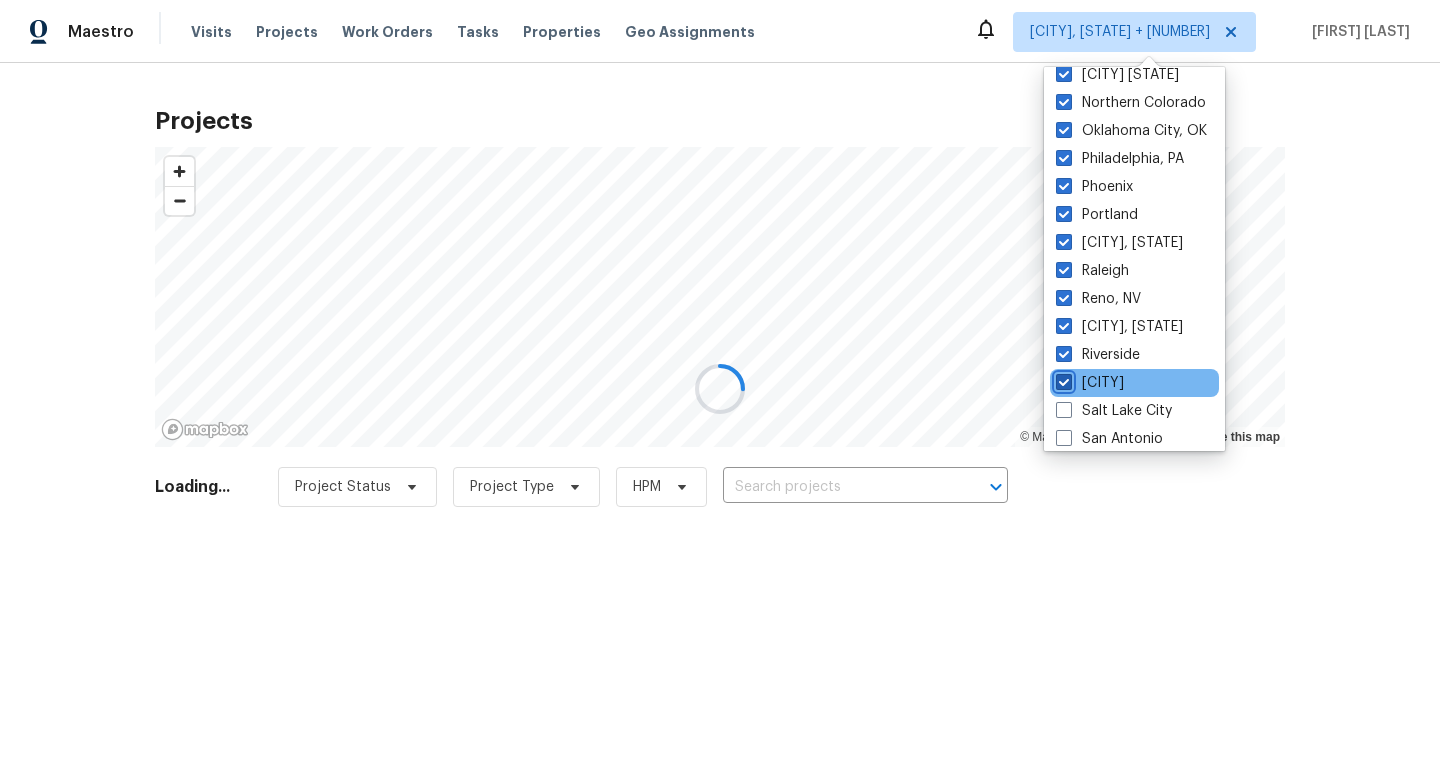 checkbox on "true" 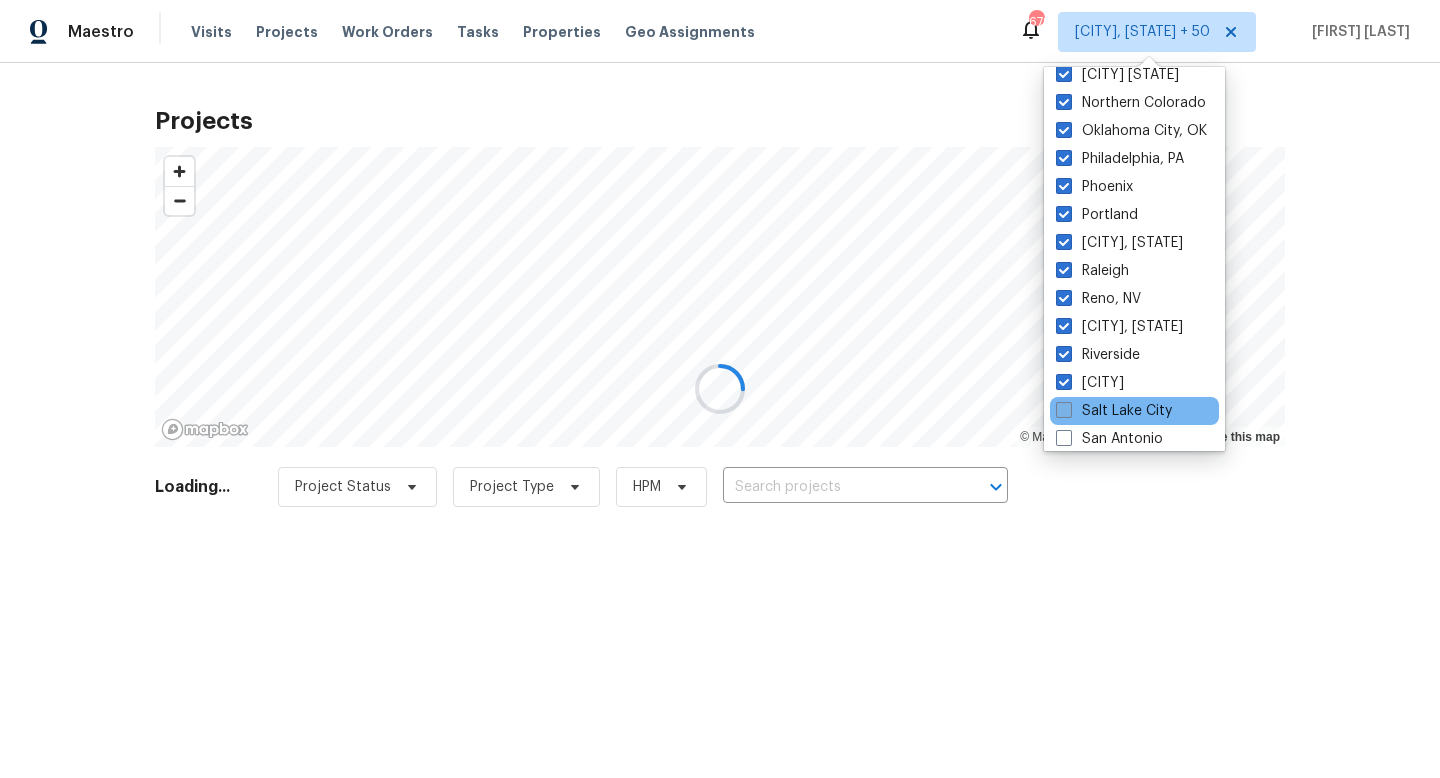 click at bounding box center [1064, 410] 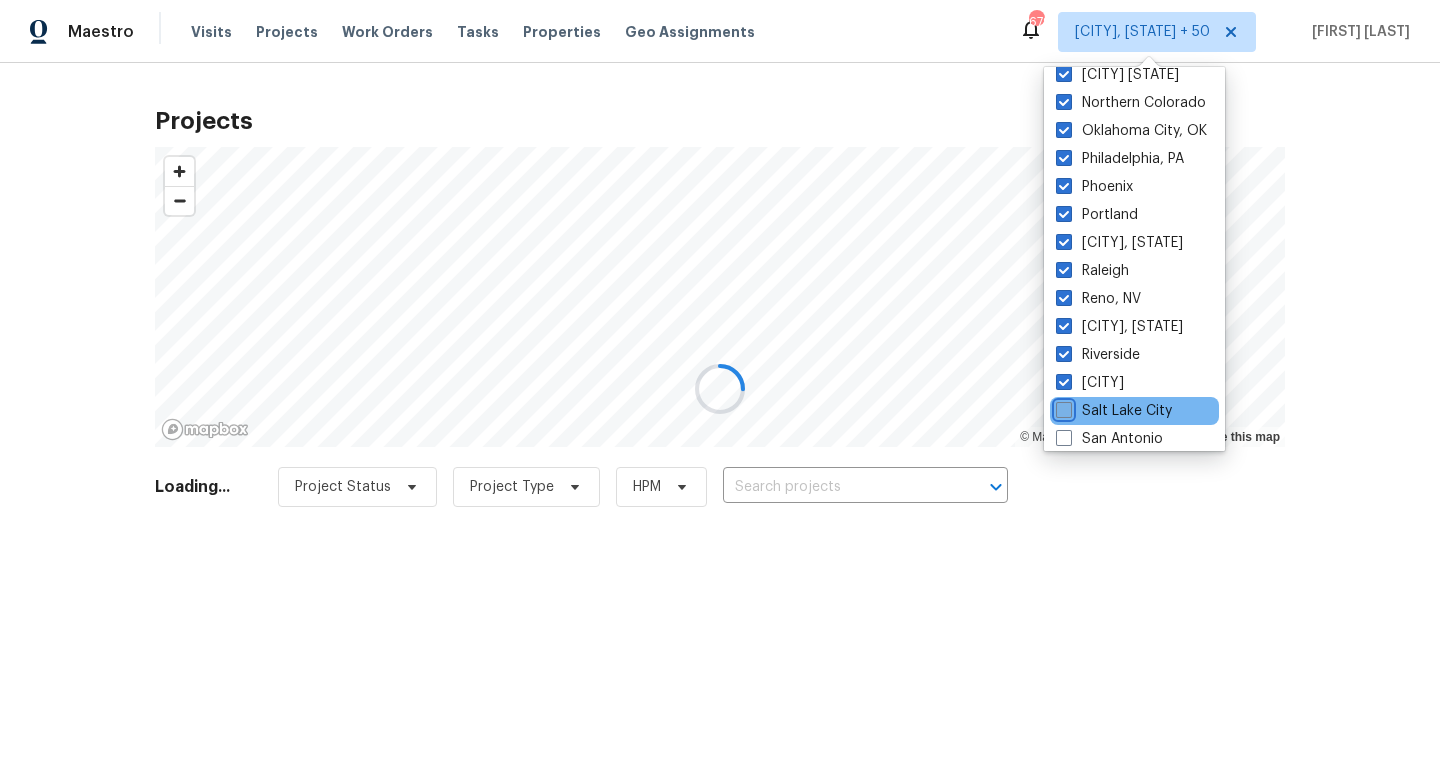 click on "Salt Lake City" at bounding box center (1062, 407) 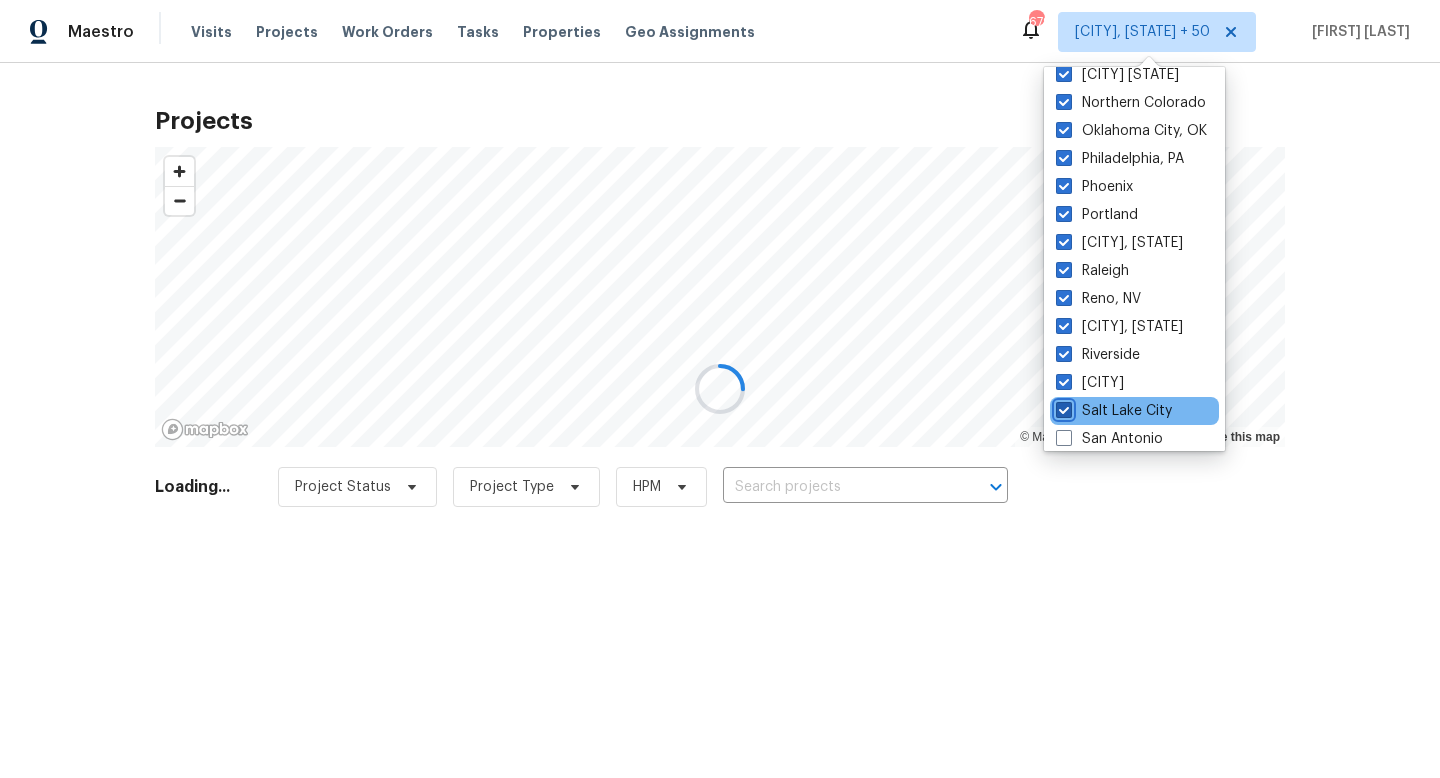 checkbox on "true" 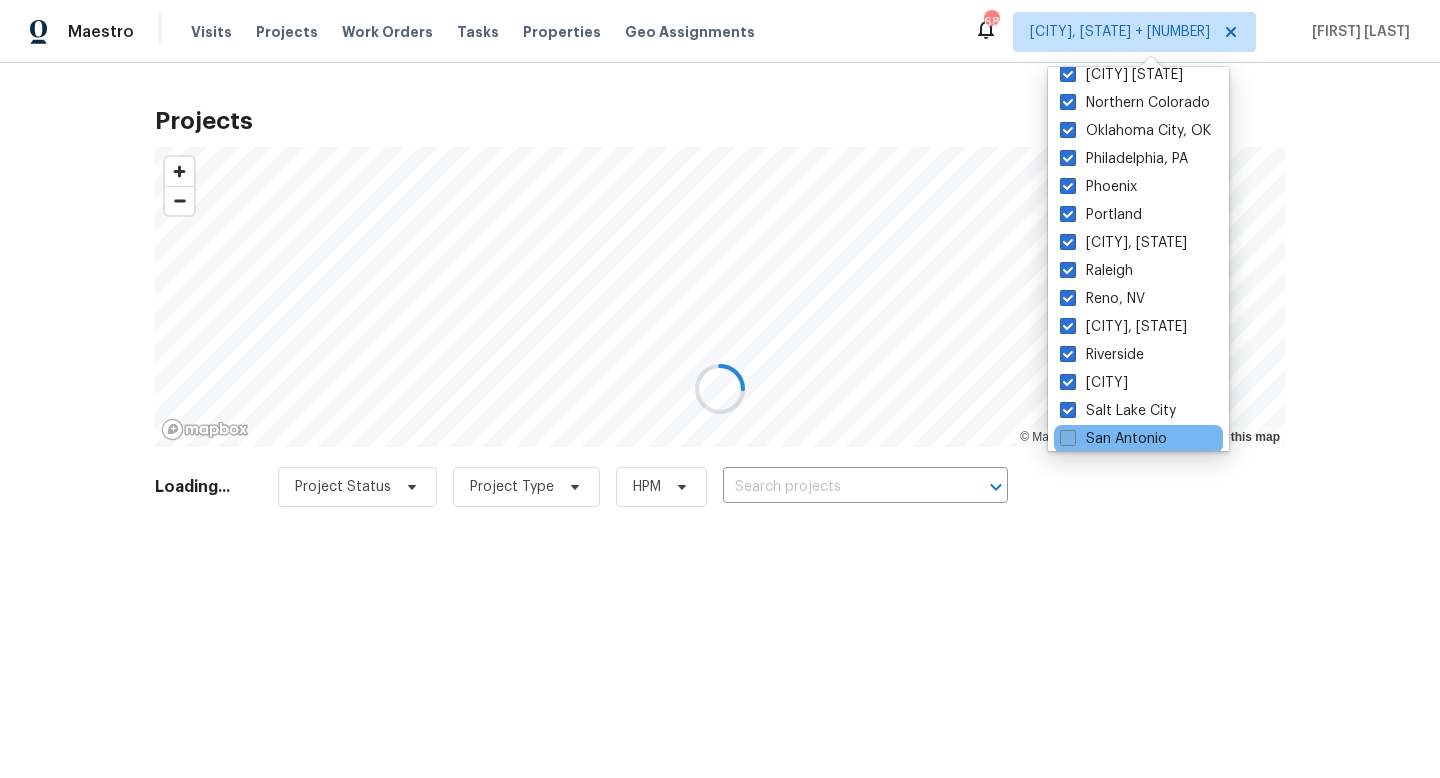 click at bounding box center (1068, 438) 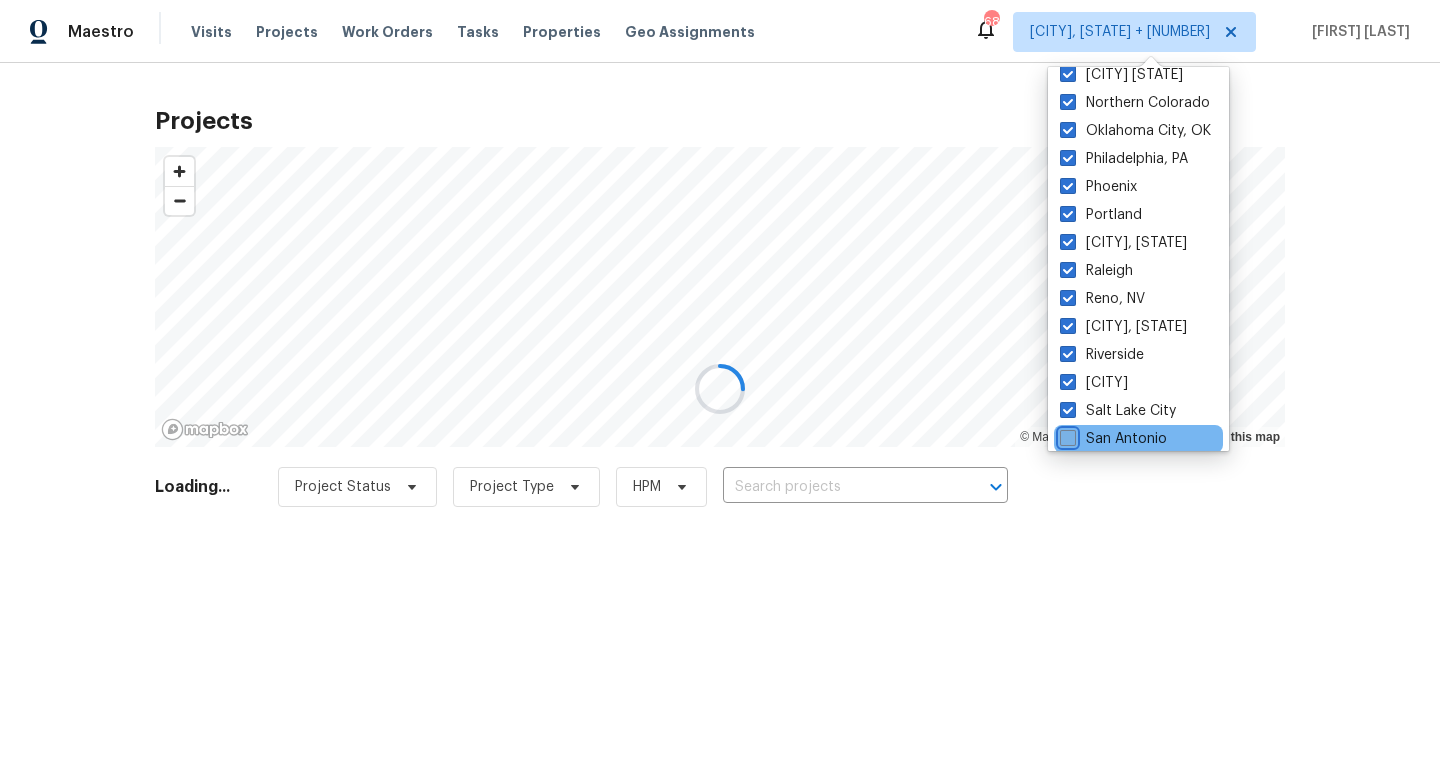 click on "San Antonio" at bounding box center (1066, 435) 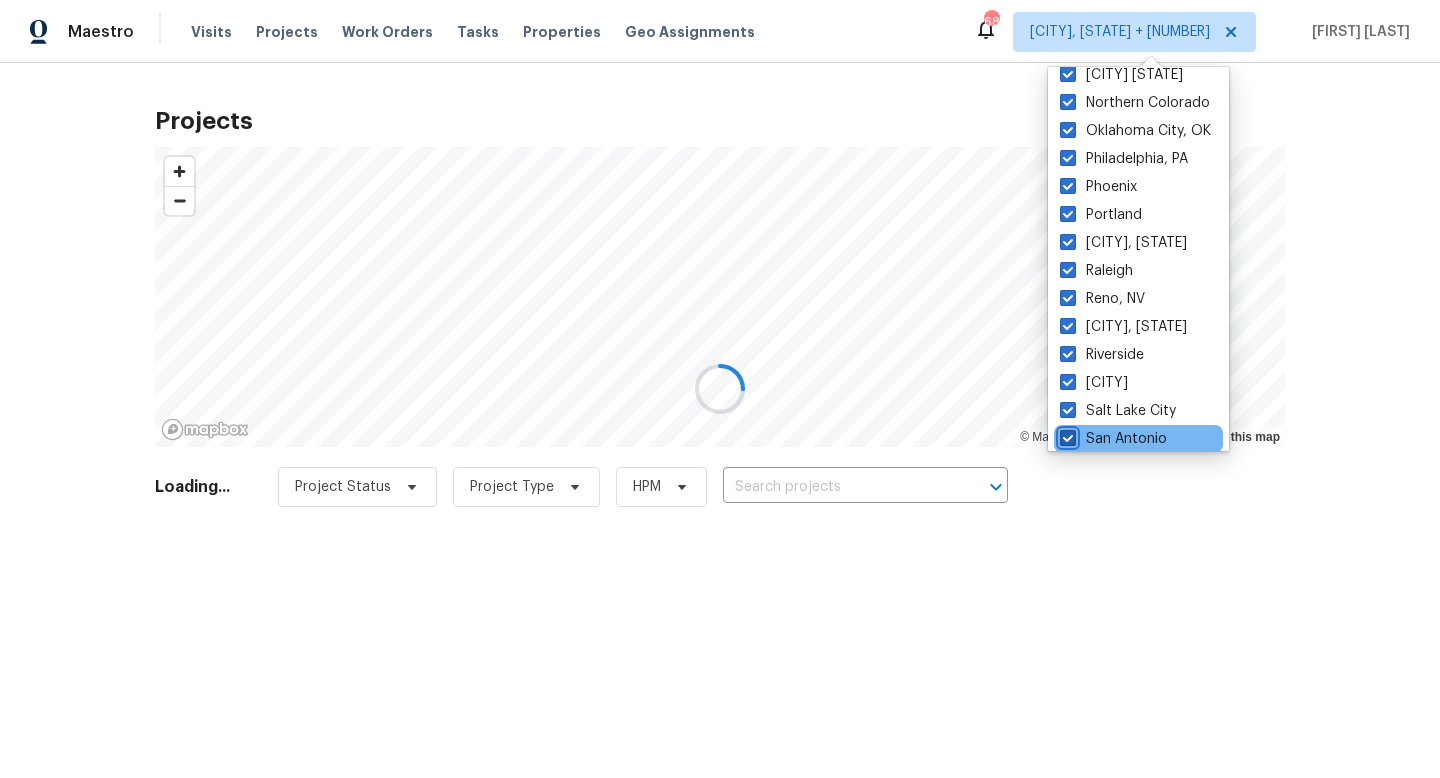 checkbox on "true" 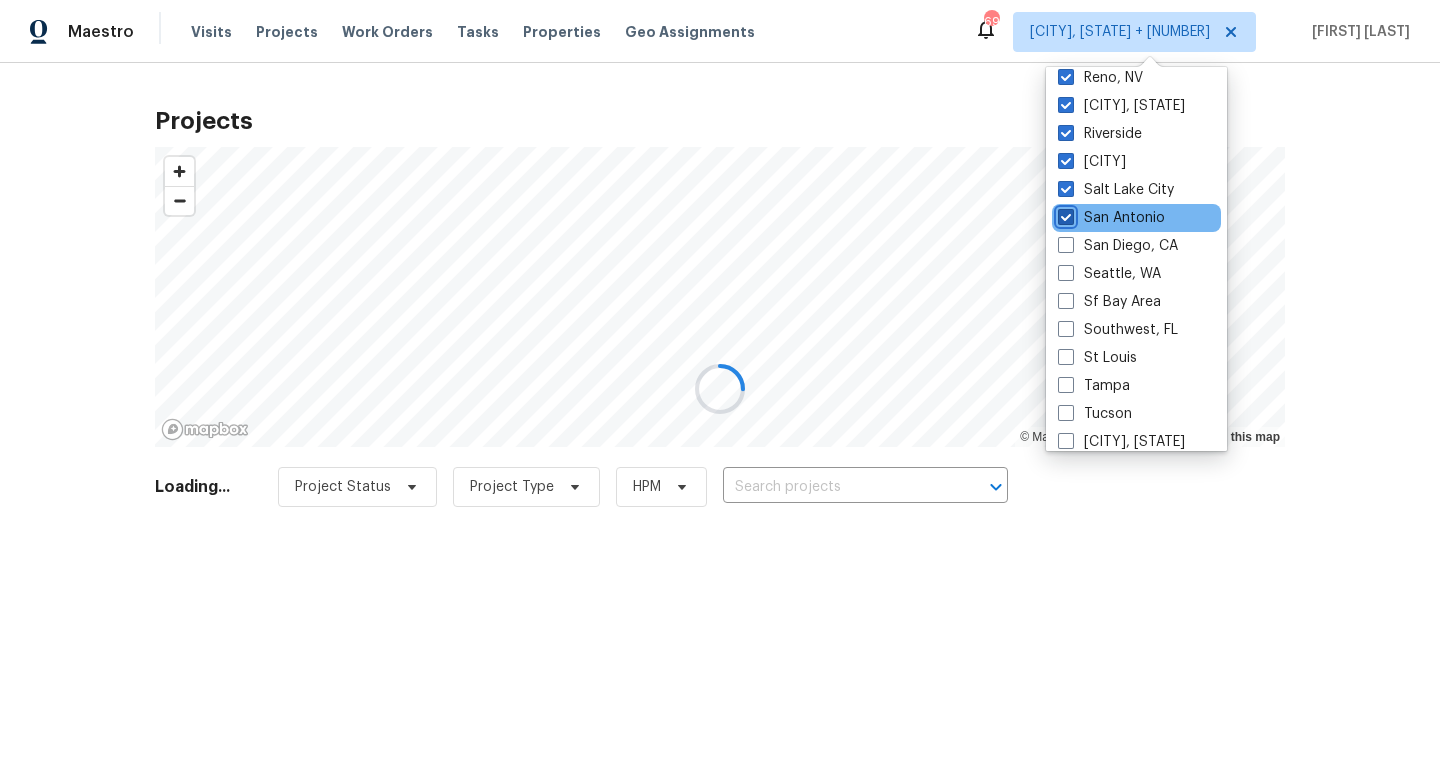 scroll, scrollTop: 1340, scrollLeft: 0, axis: vertical 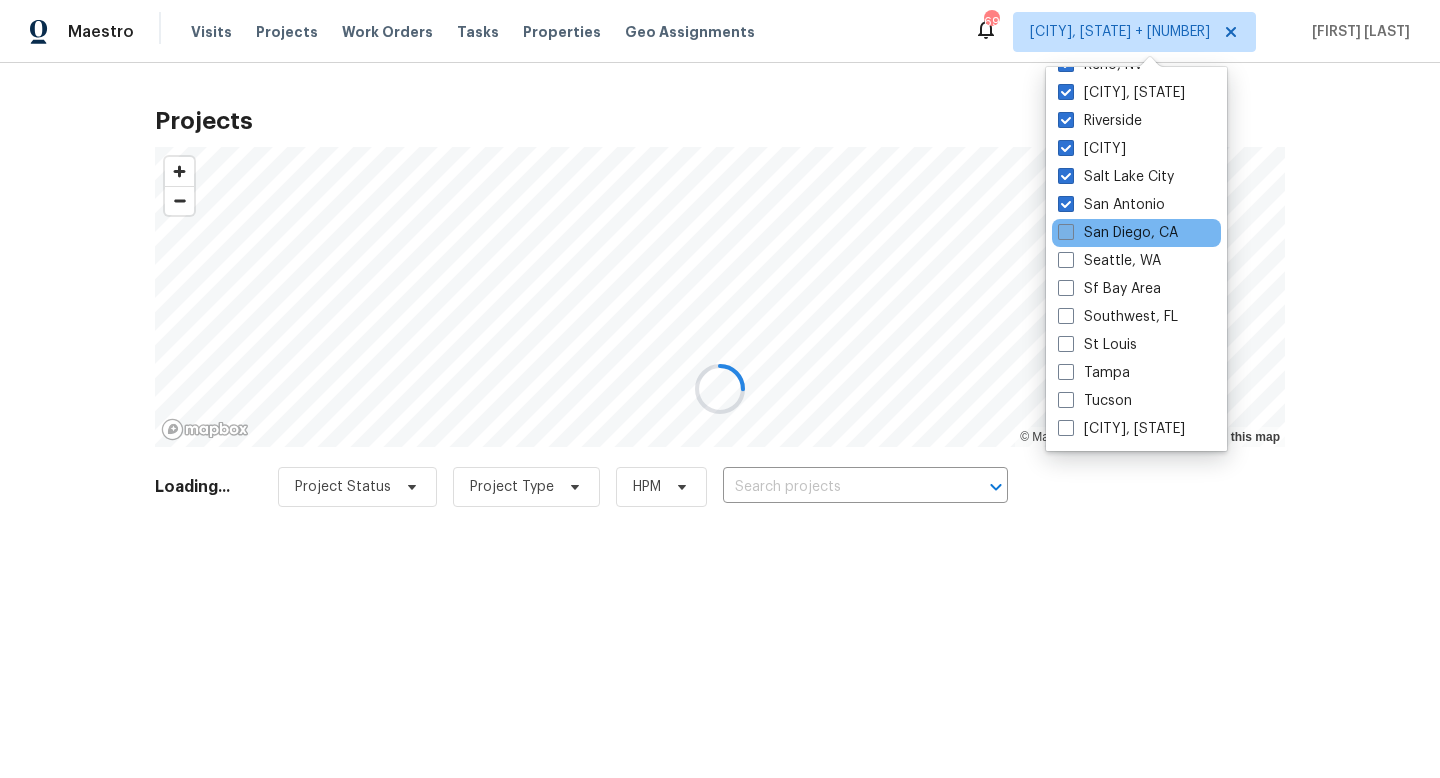 click at bounding box center [1066, 232] 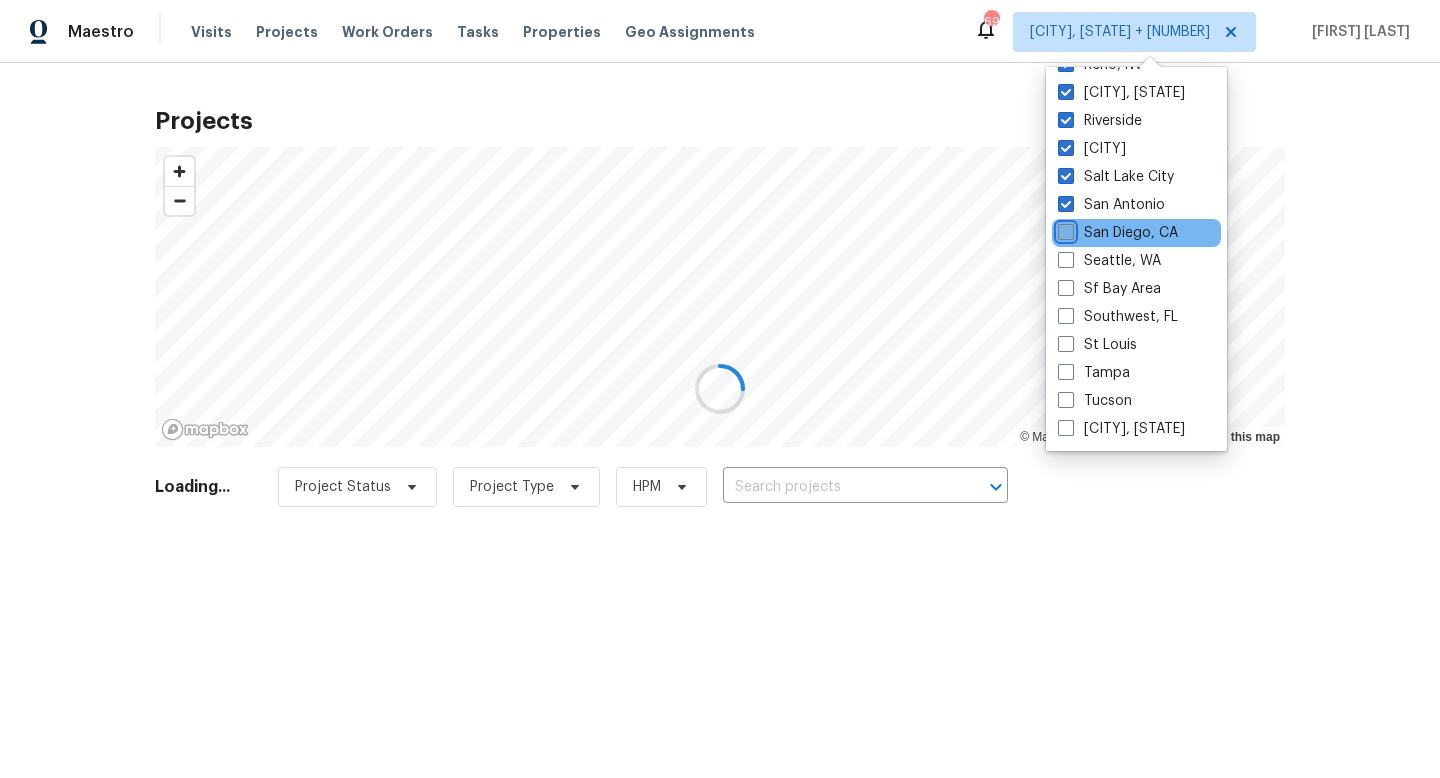 click on "San Diego, CA" at bounding box center [1064, 229] 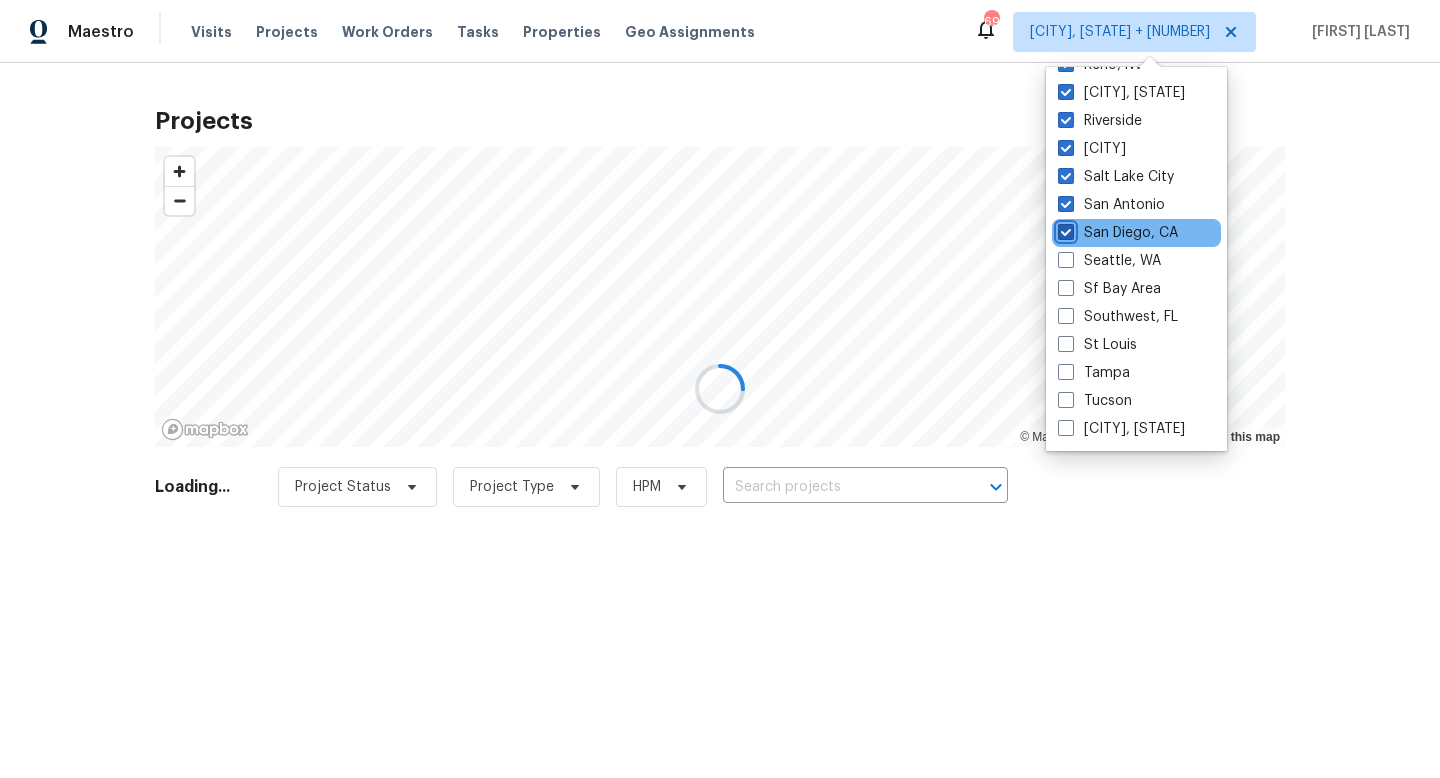 checkbox on "true" 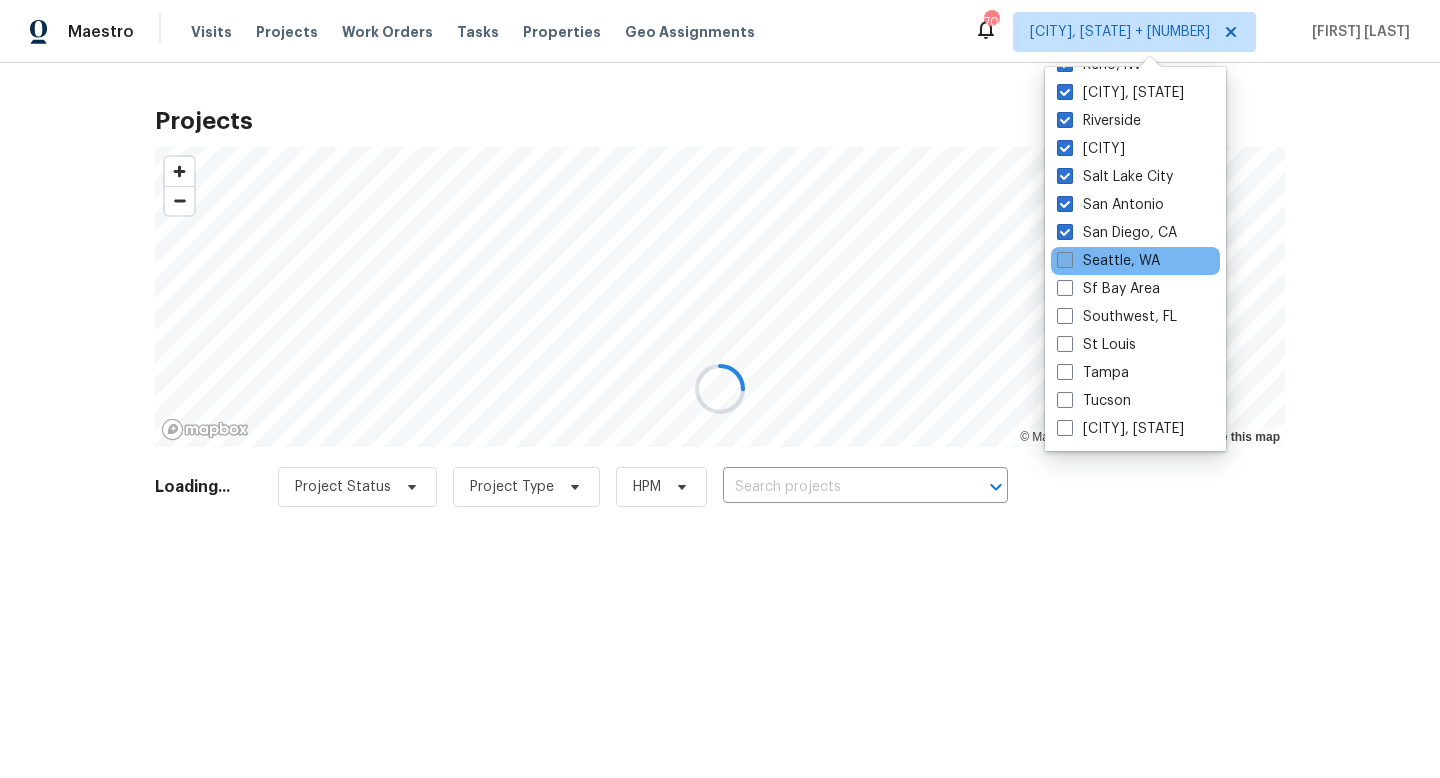 click at bounding box center [1065, 260] 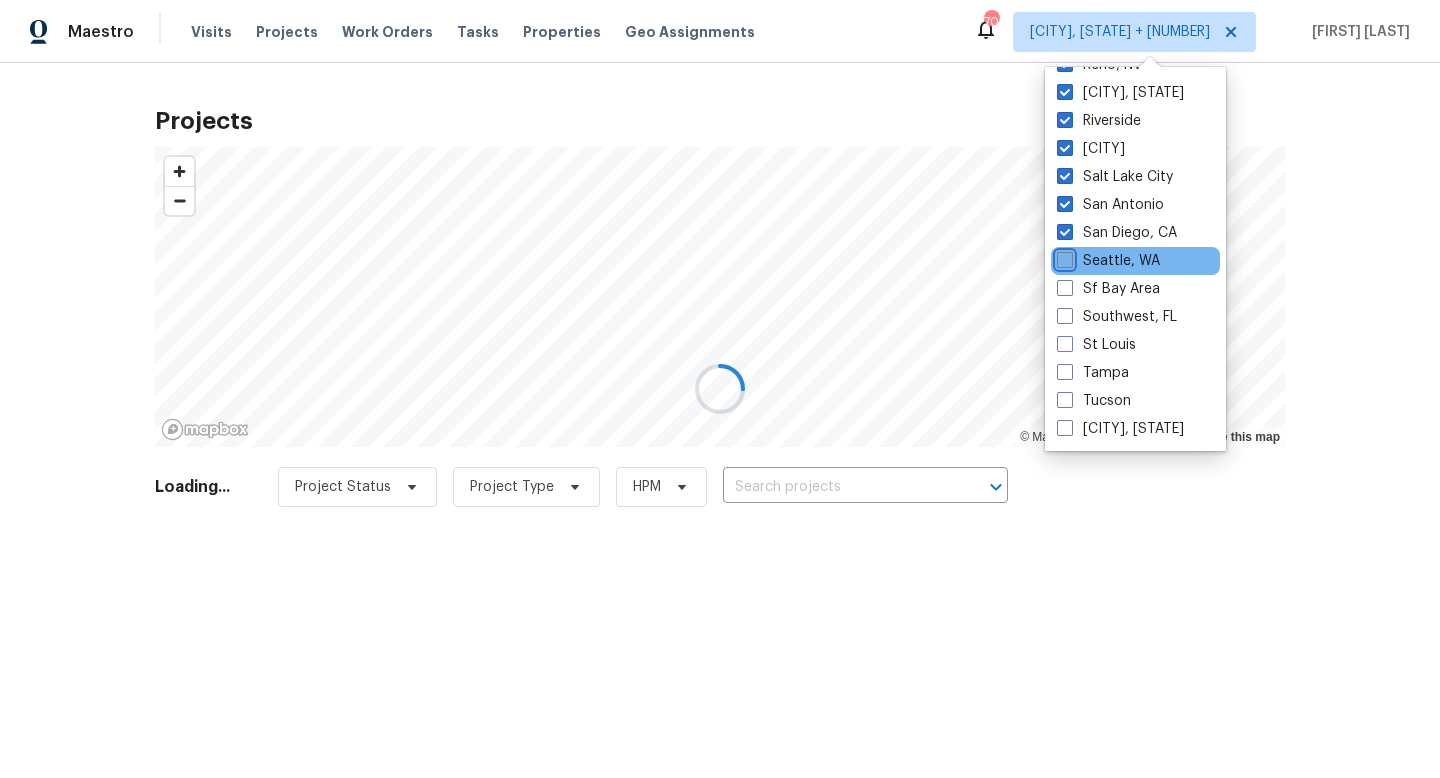 click on "Seattle, WA" at bounding box center [1063, 257] 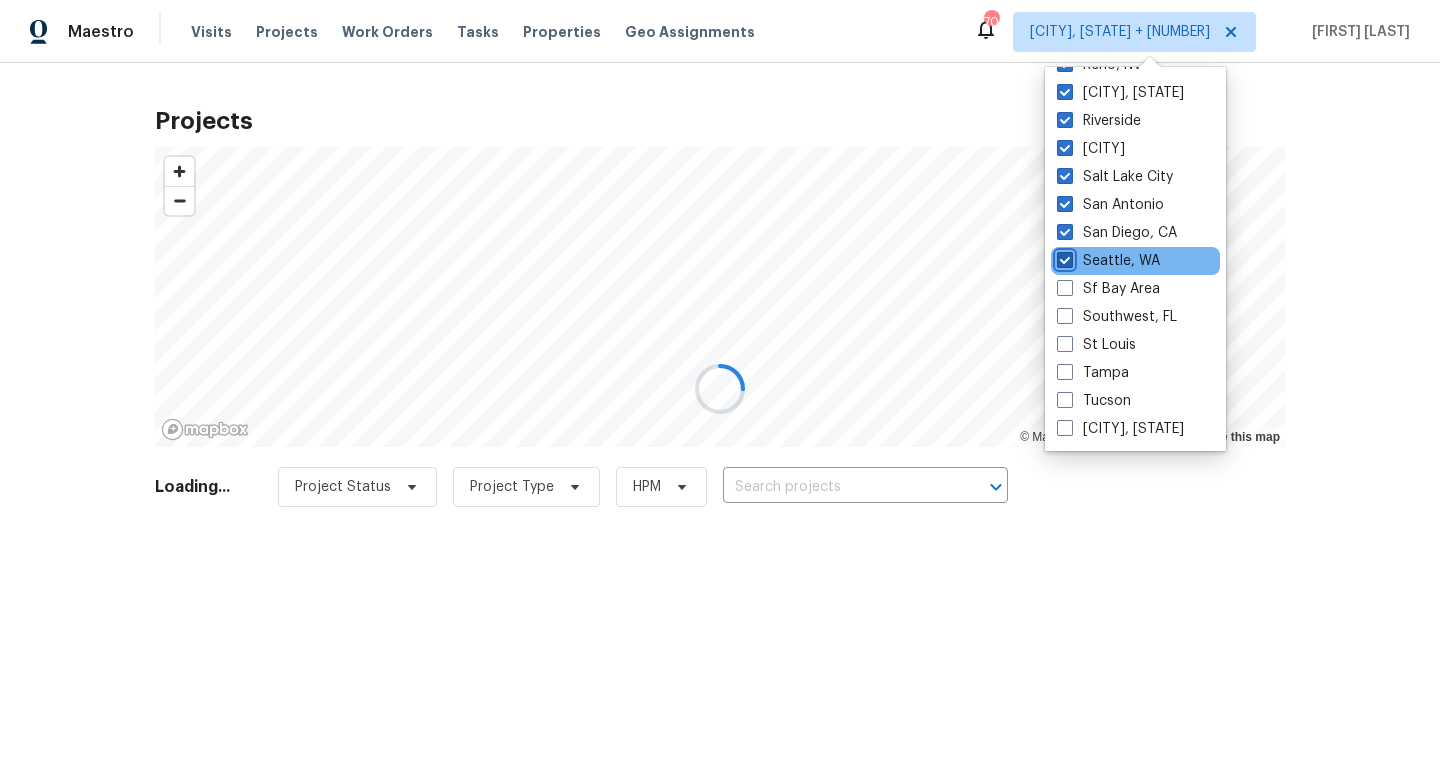 checkbox on "true" 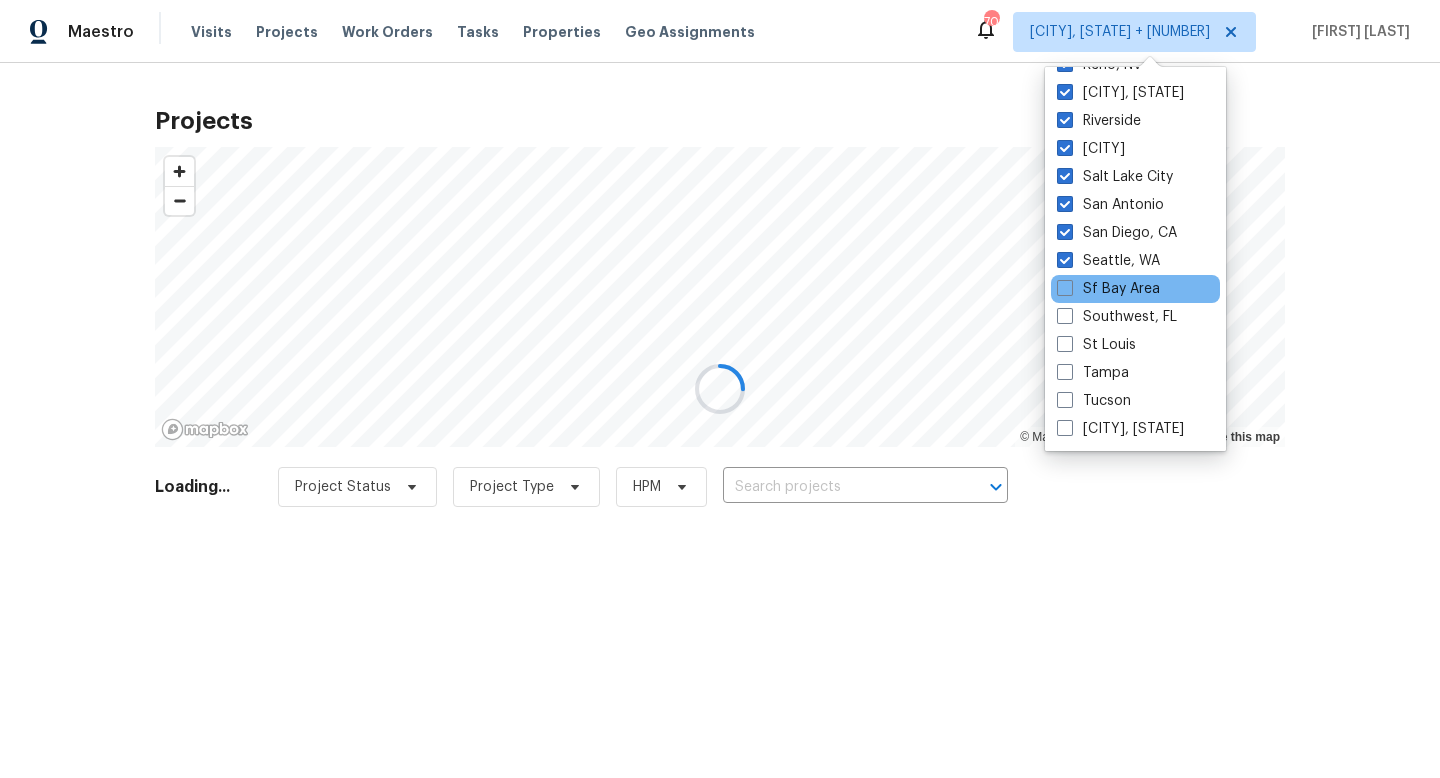 click on "Sf Bay Area" at bounding box center [1135, 289] 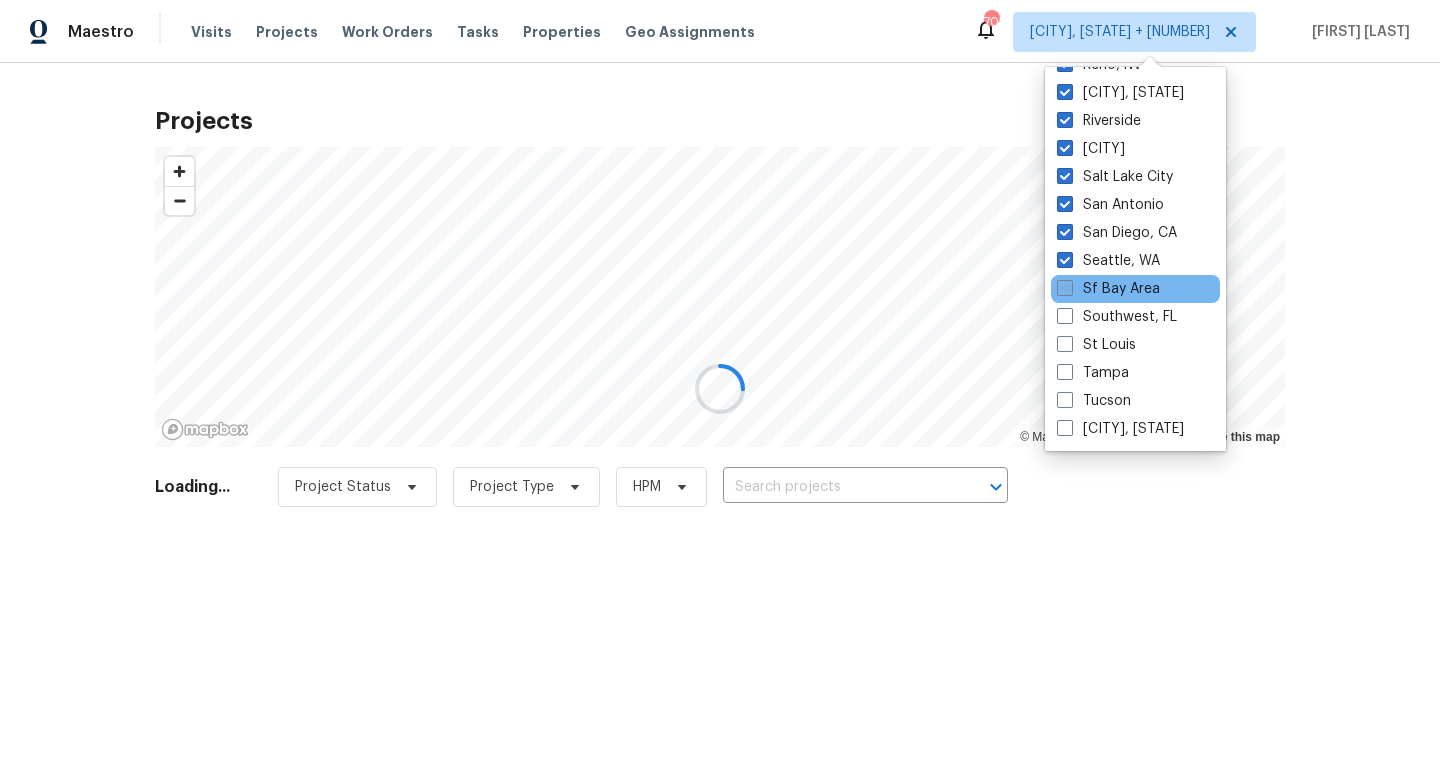 click at bounding box center (1065, 288) 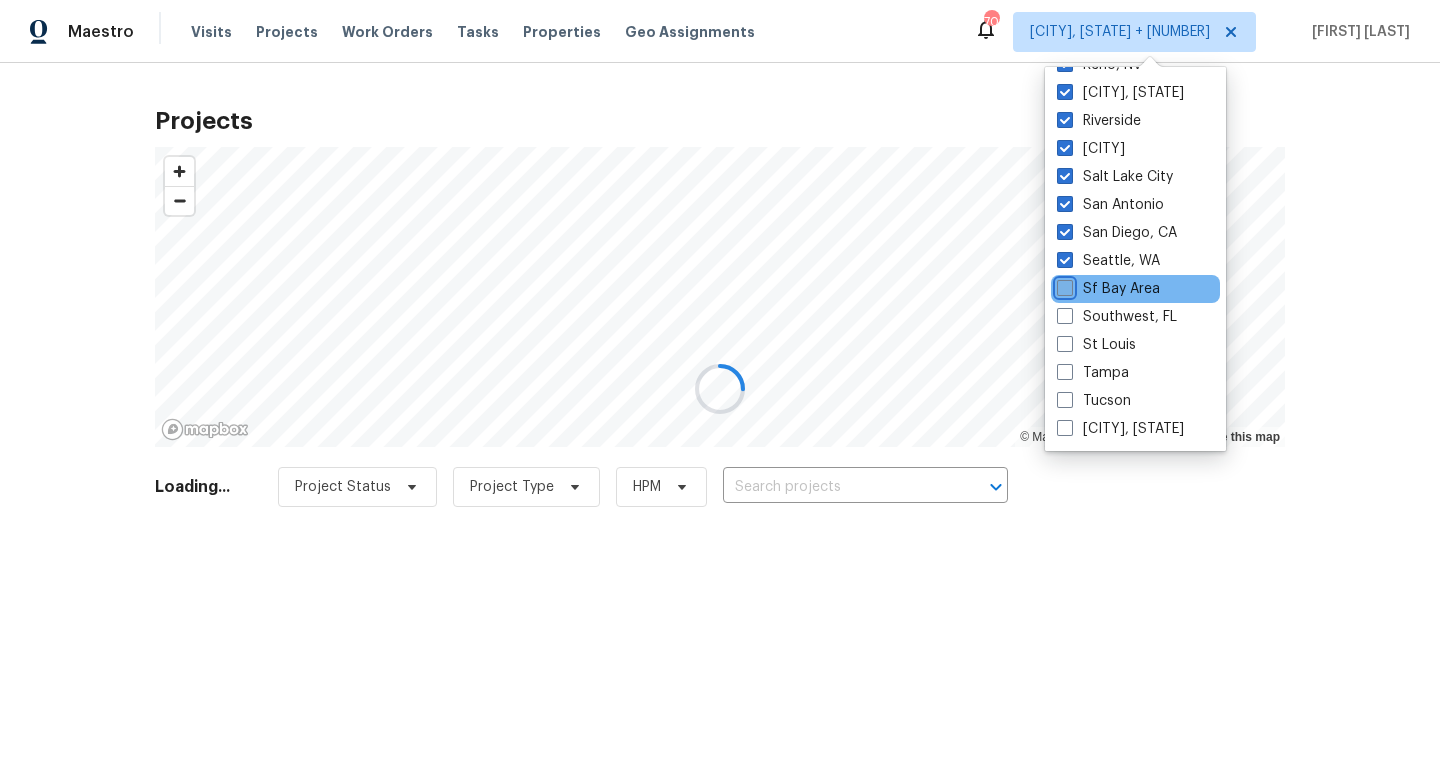click on "Sf Bay Area" at bounding box center [1063, 285] 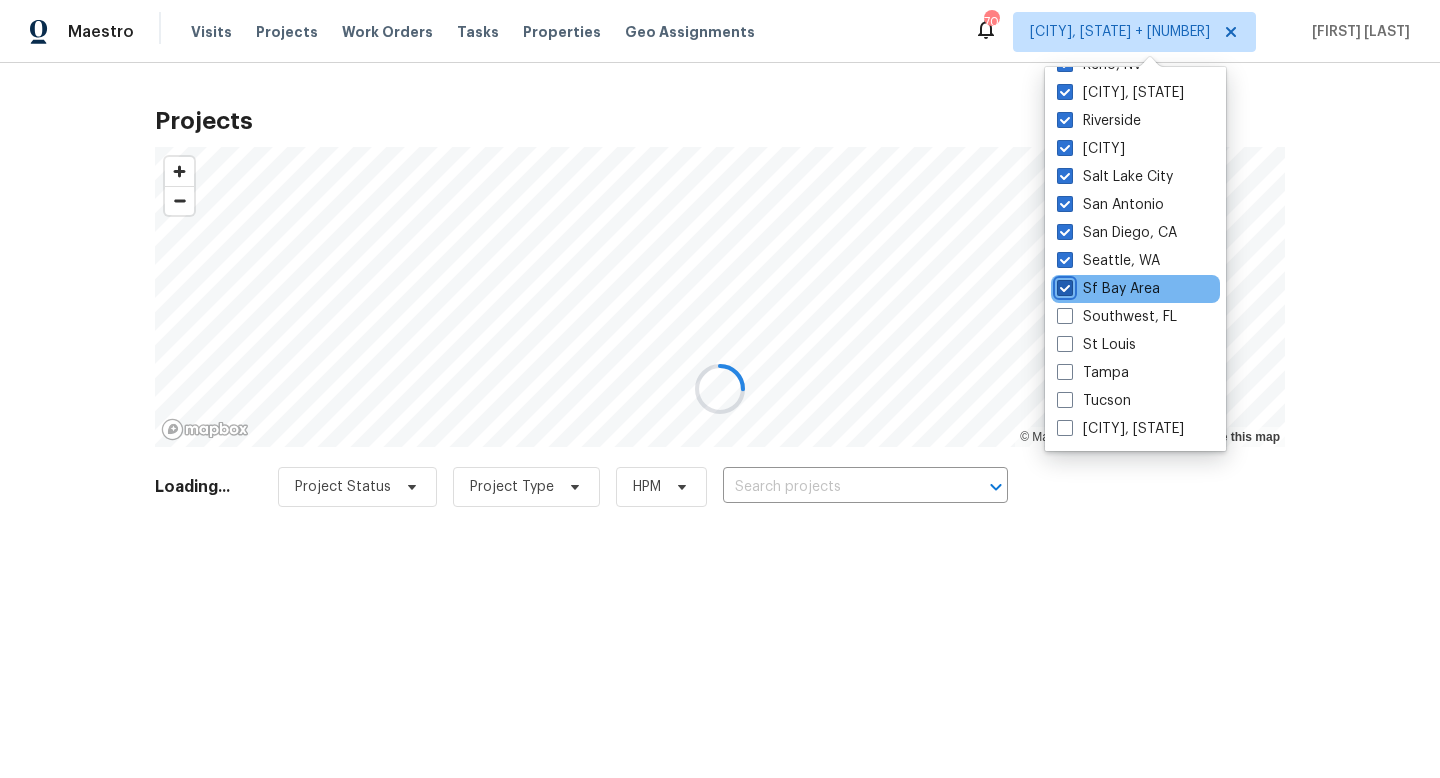 checkbox on "true" 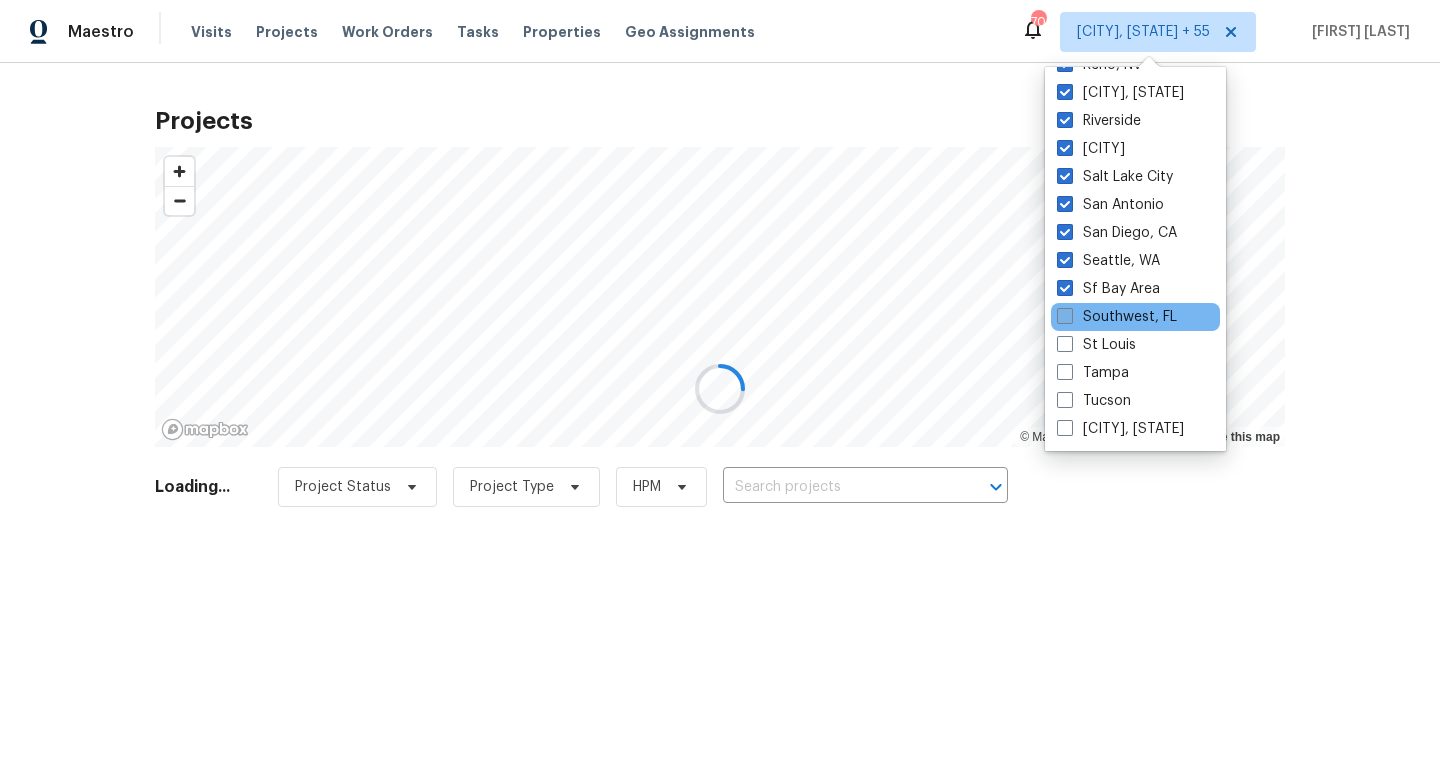 click at bounding box center [1065, 316] 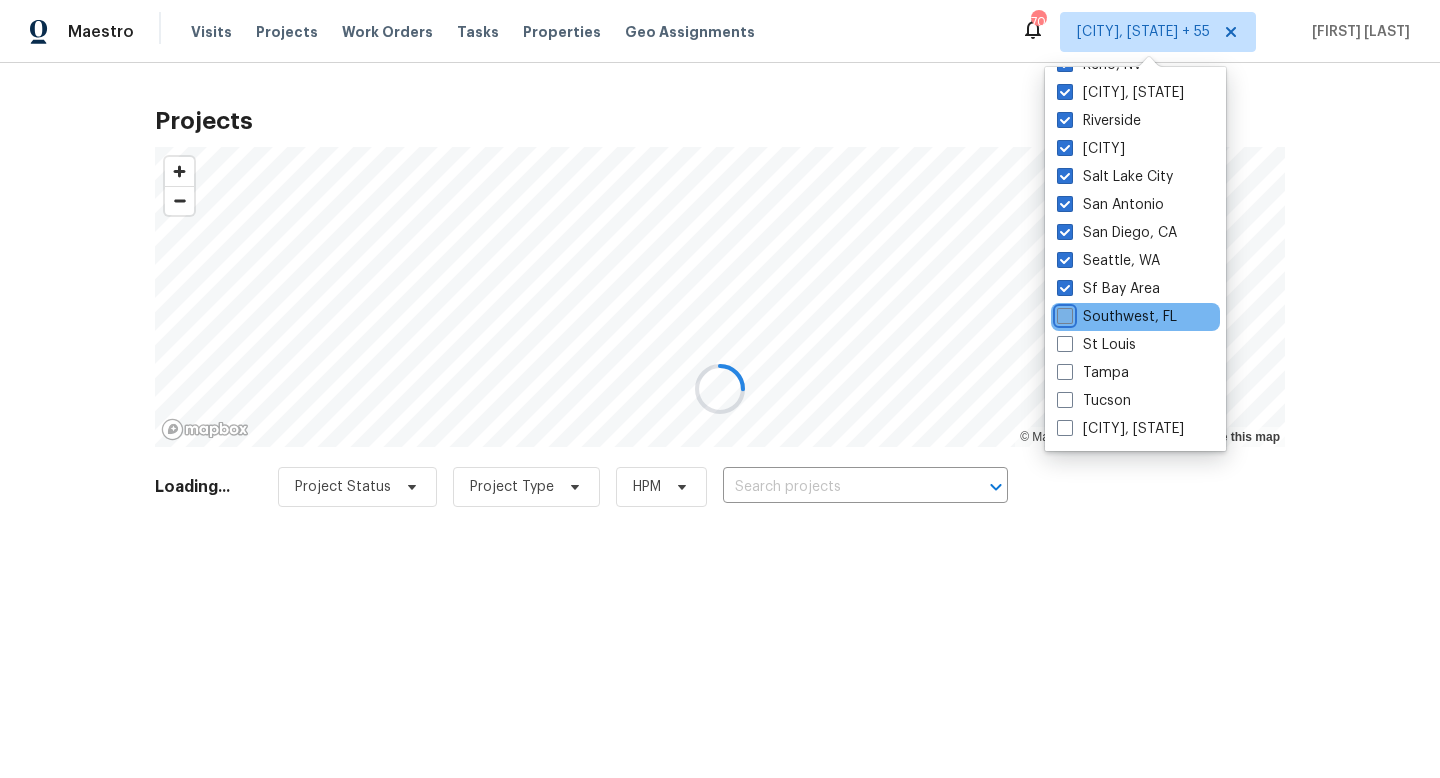 click on "Southwest, FL" at bounding box center [1063, 313] 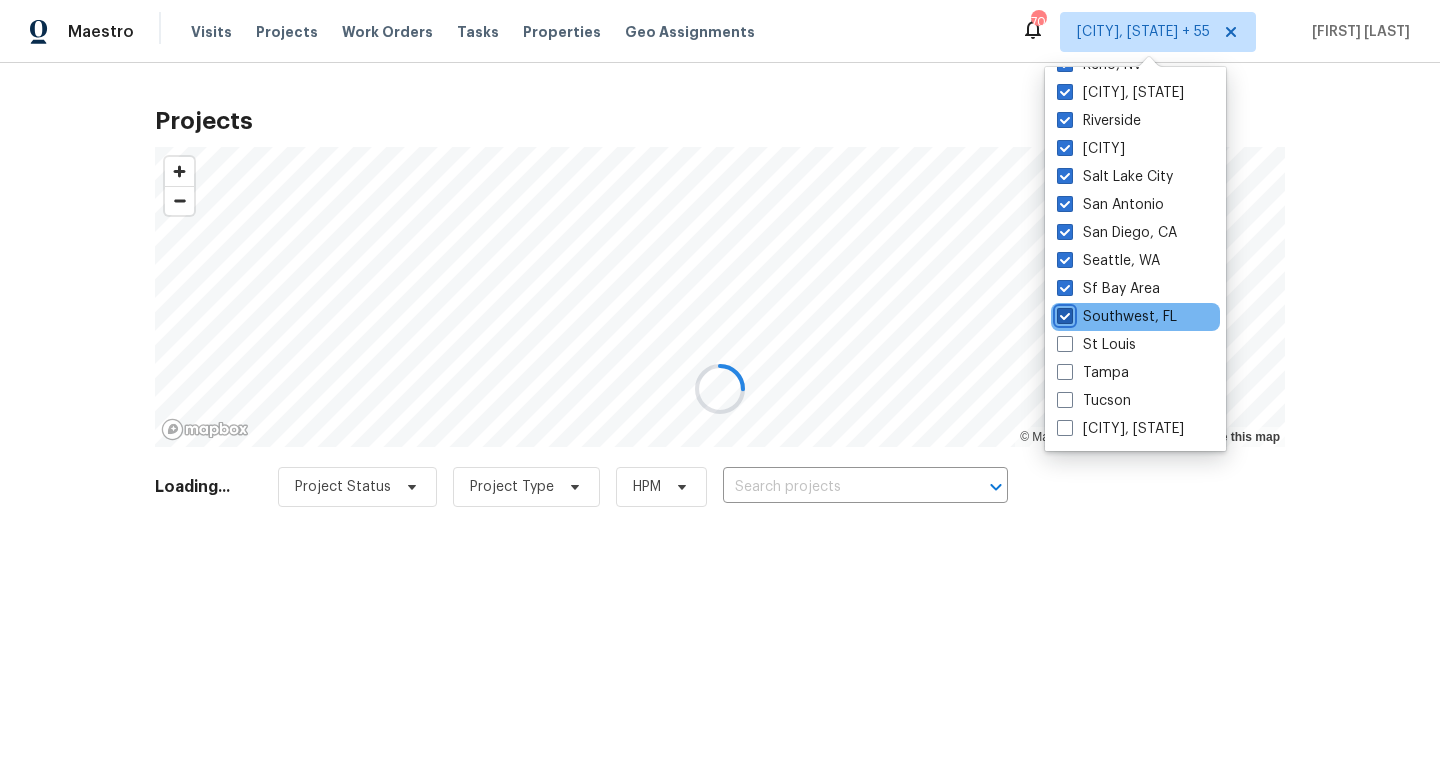 checkbox on "true" 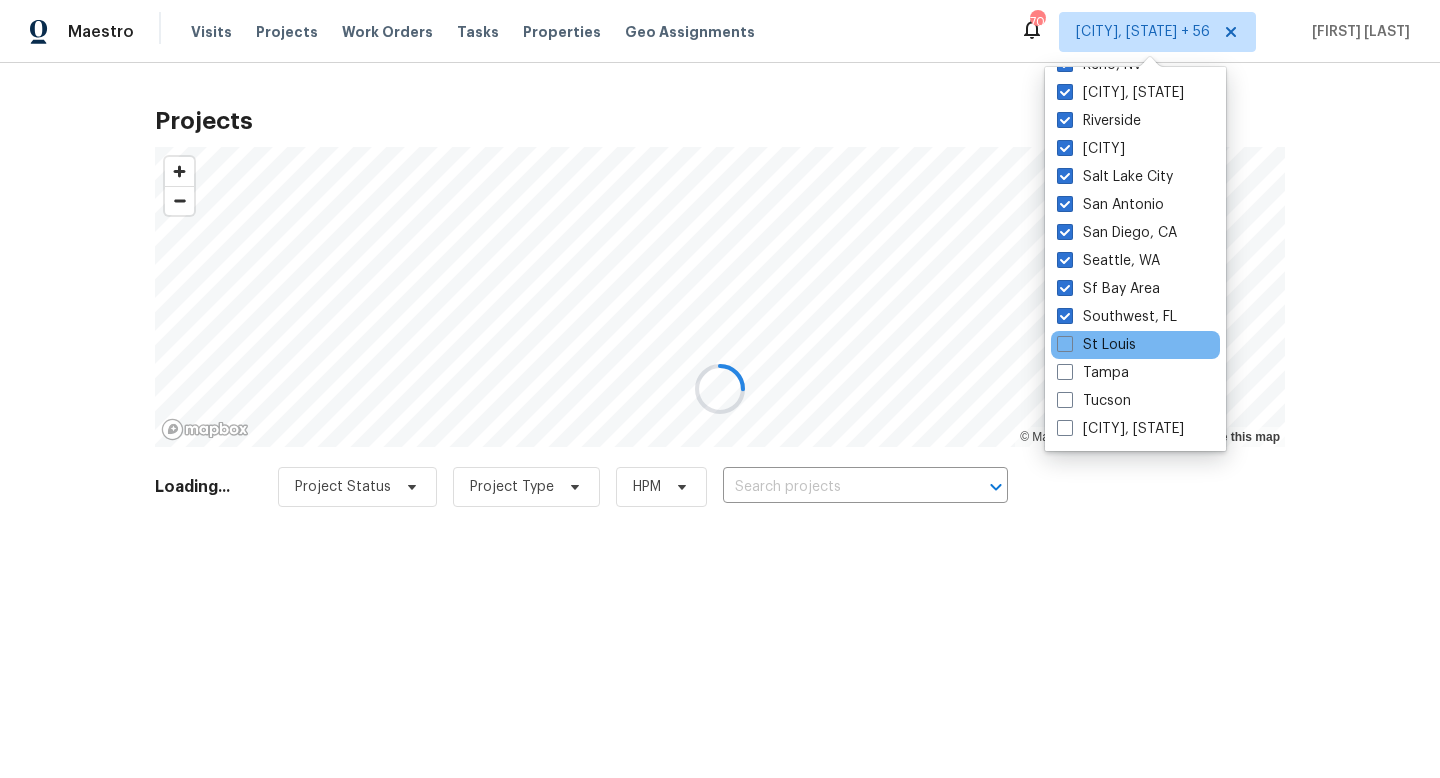 click on "St Louis" at bounding box center [1135, 345] 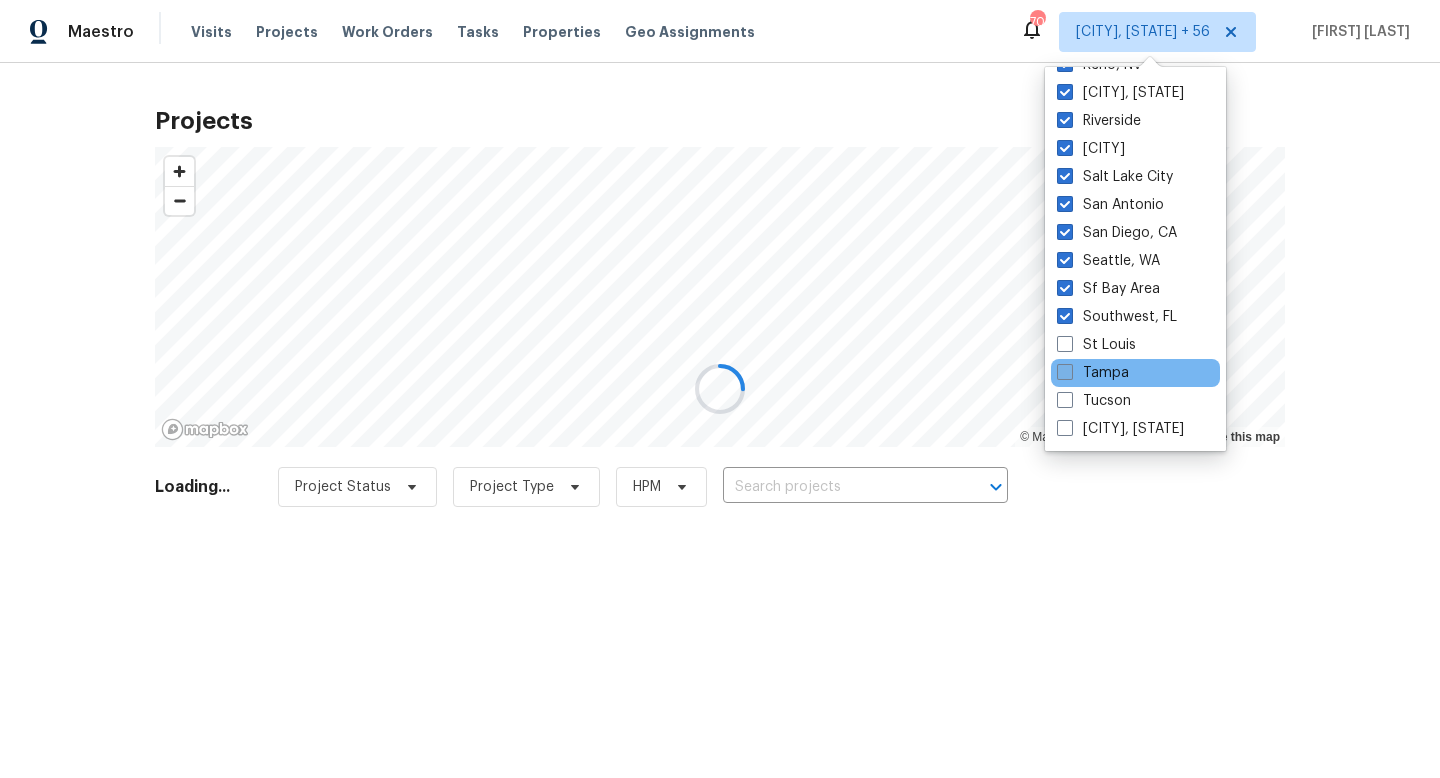 click at bounding box center (1065, 372) 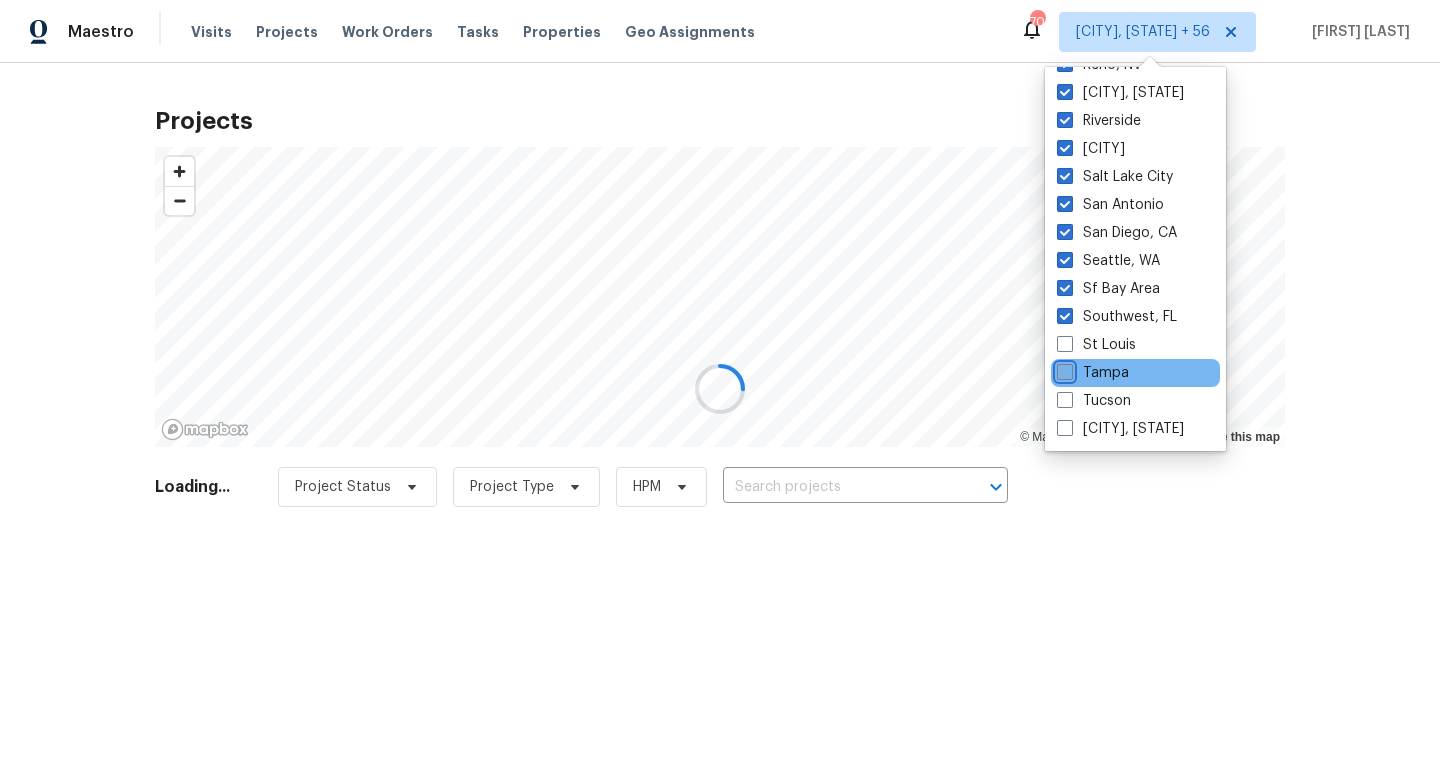 click on "Tampa" at bounding box center [1063, 369] 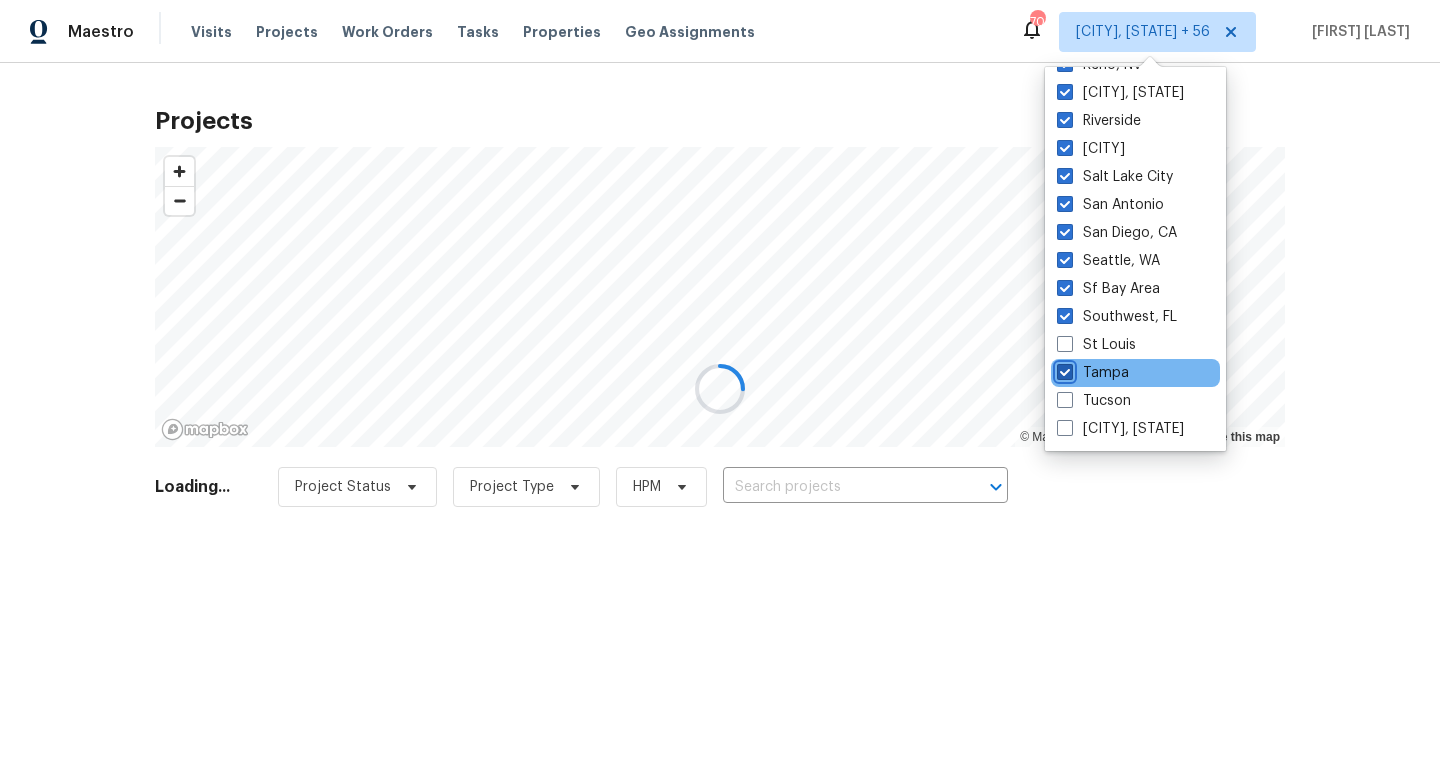 checkbox on "true" 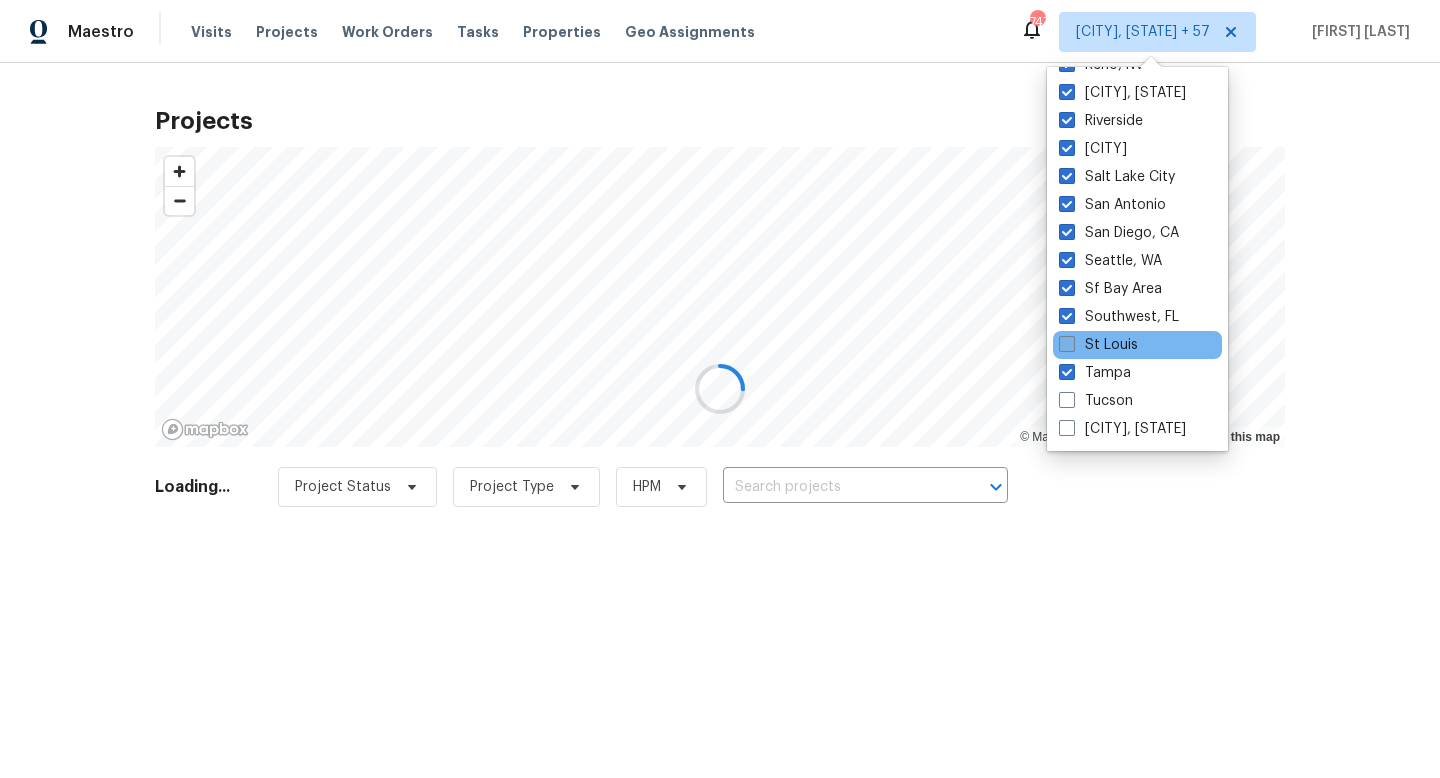 click at bounding box center (1067, 344) 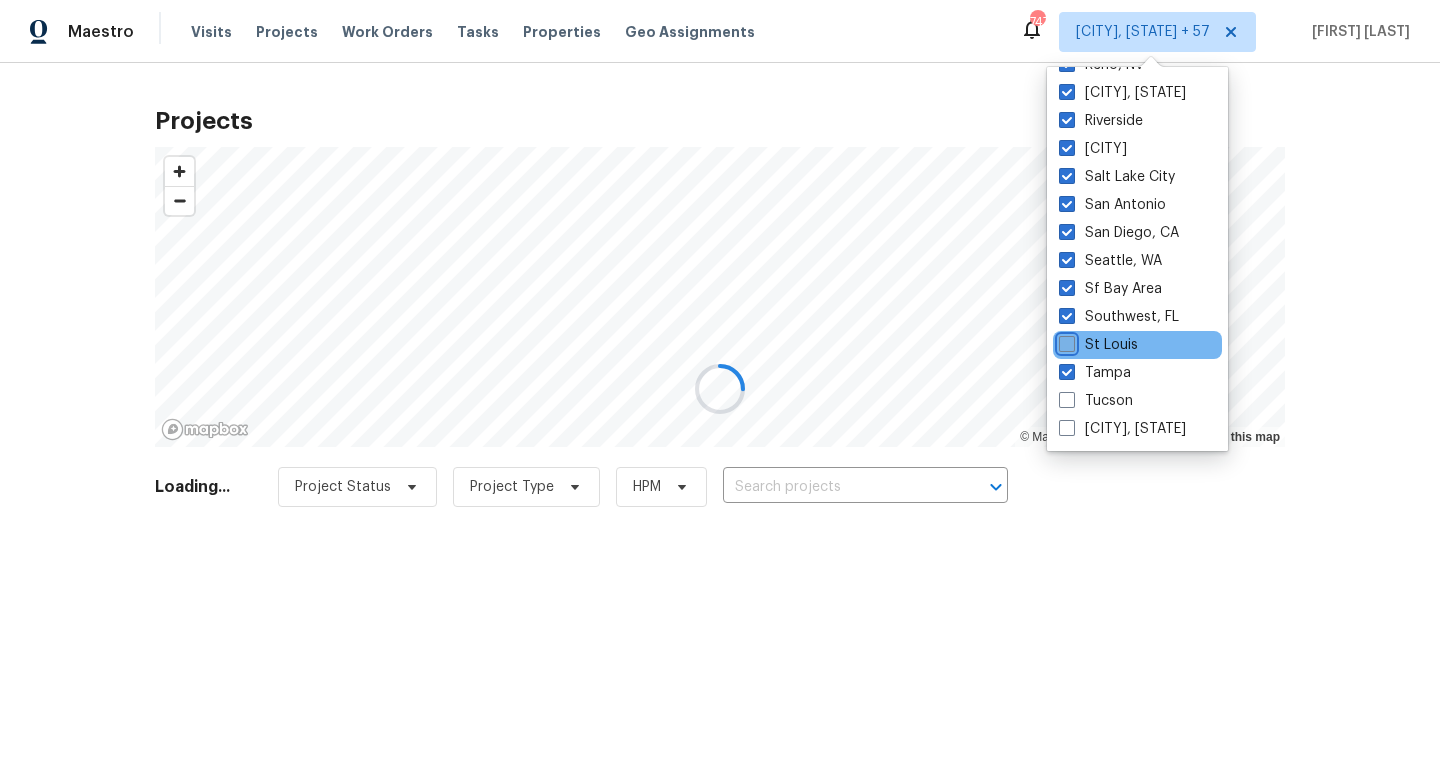 click on "St Louis" at bounding box center [1065, 341] 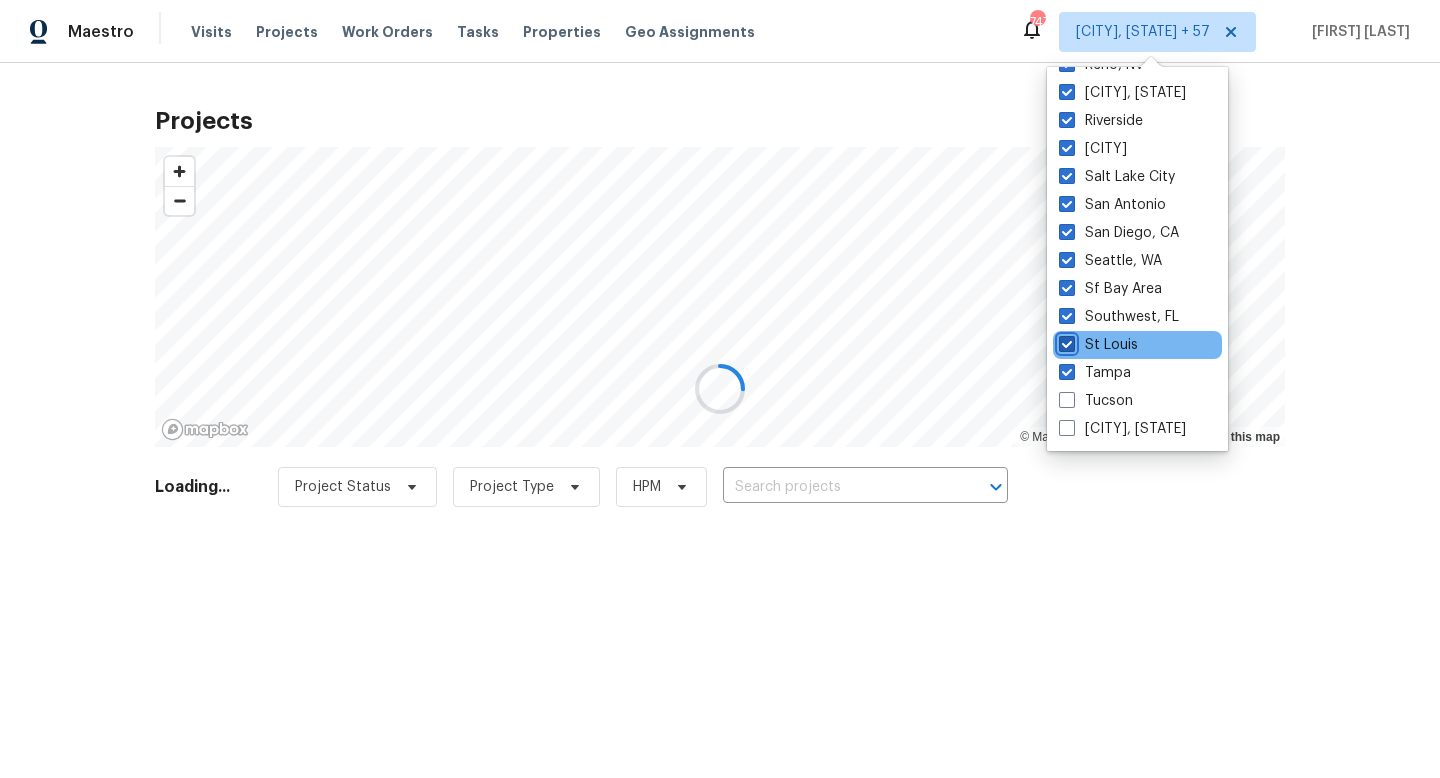 checkbox on "true" 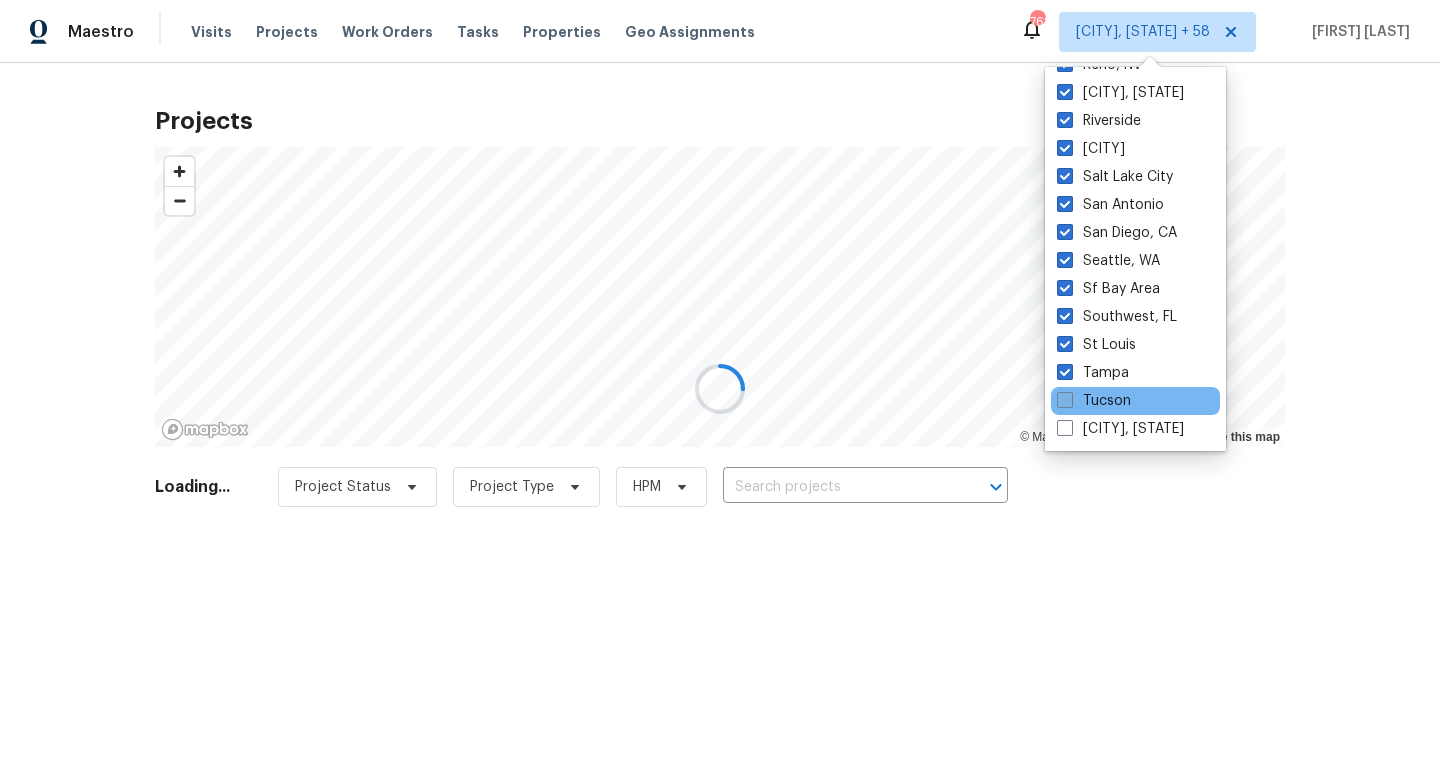 click at bounding box center (1065, 400) 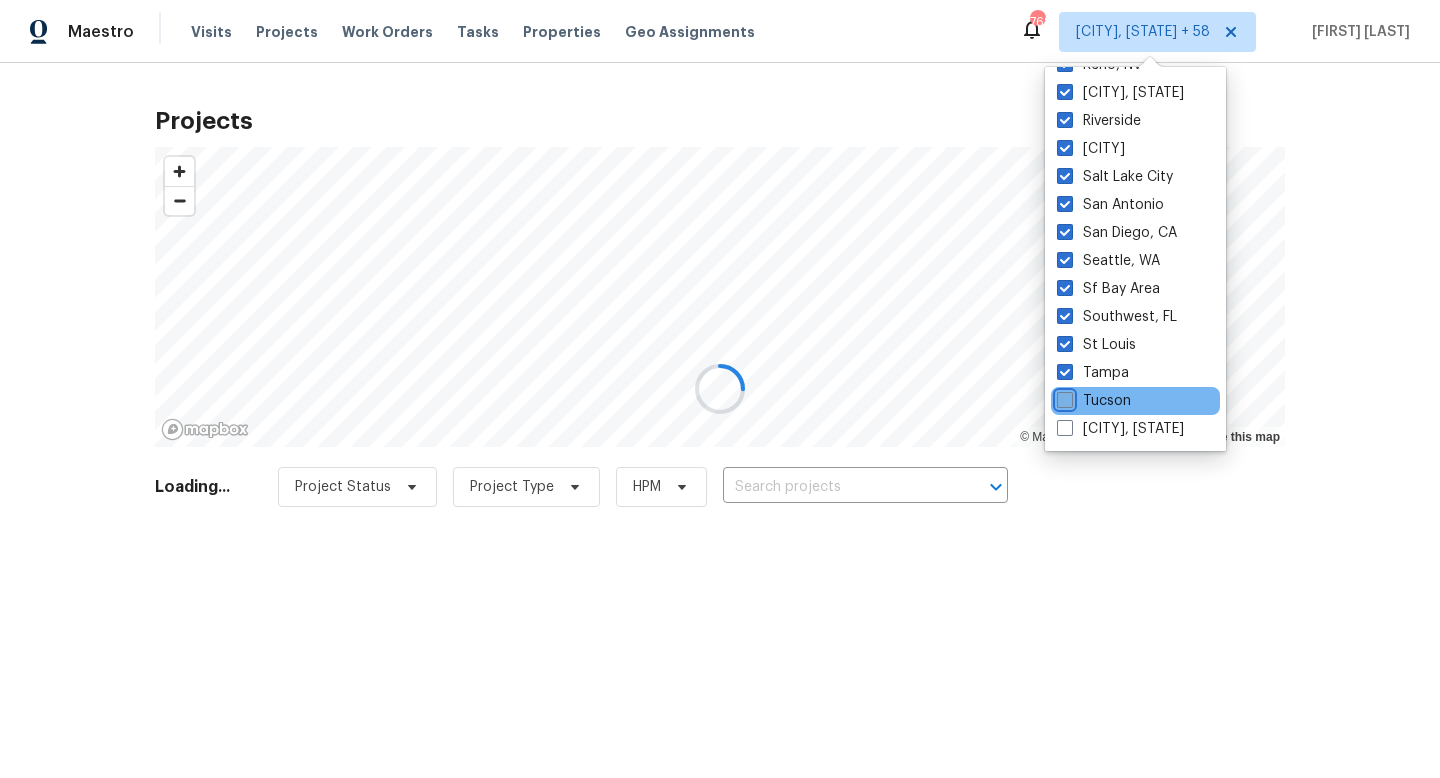 click on "Tucson" at bounding box center [1063, 397] 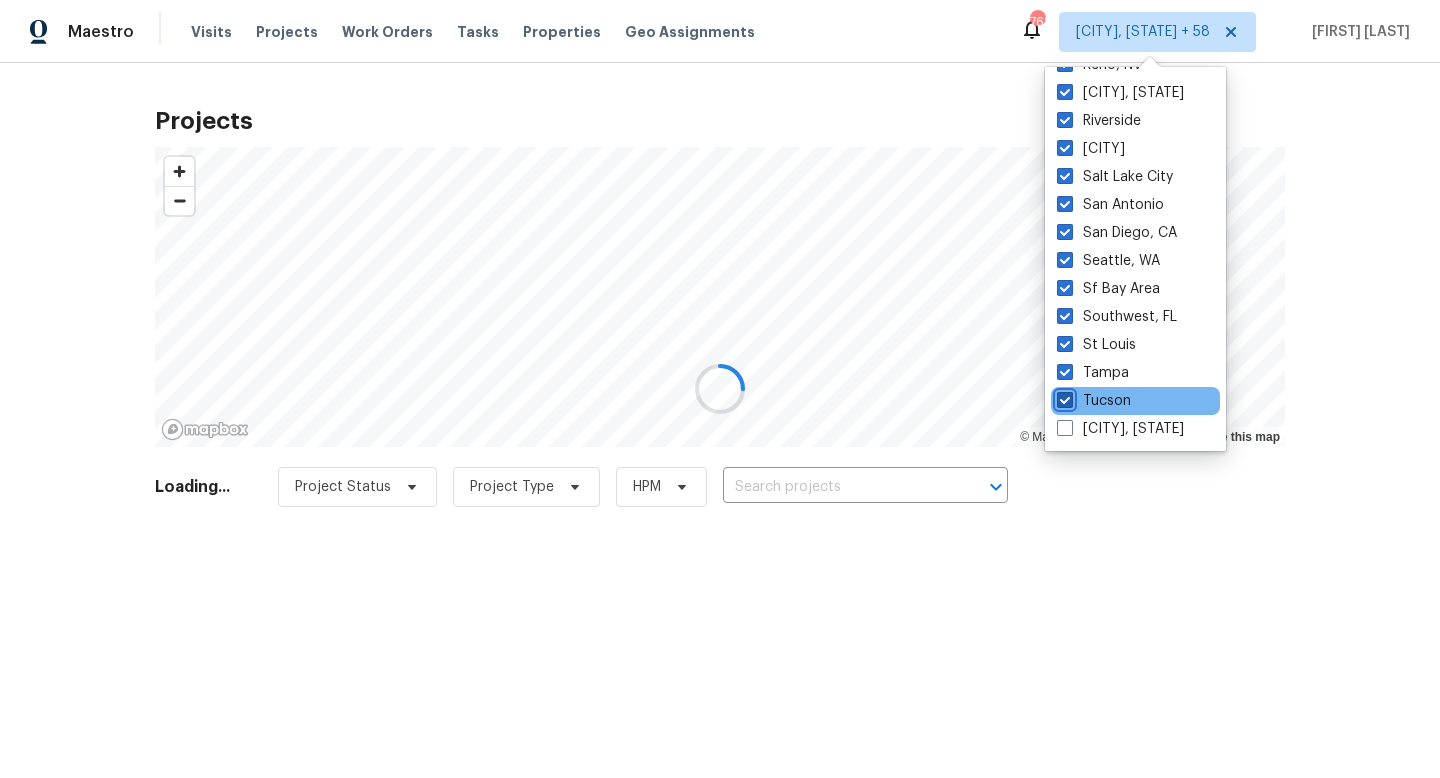 checkbox on "true" 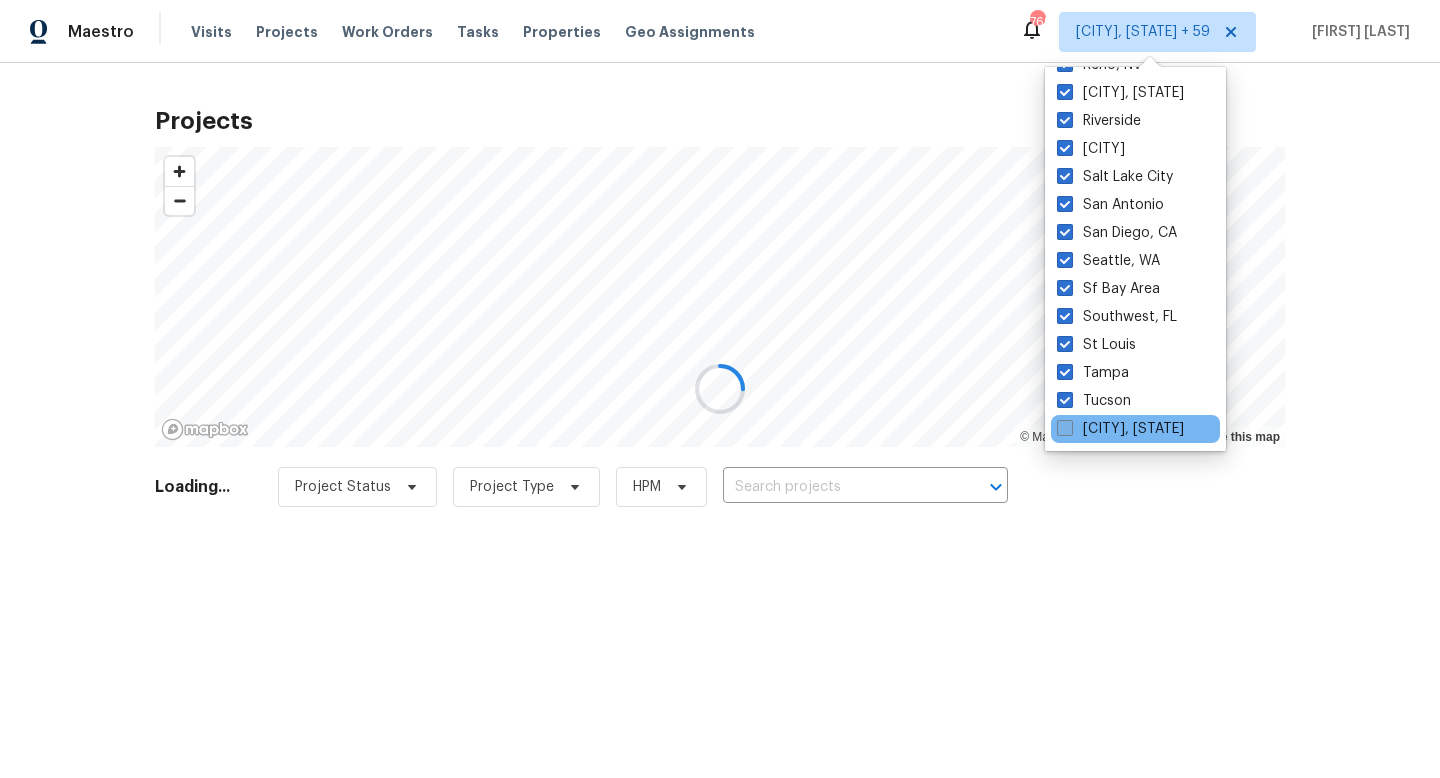click at bounding box center (1065, 428) 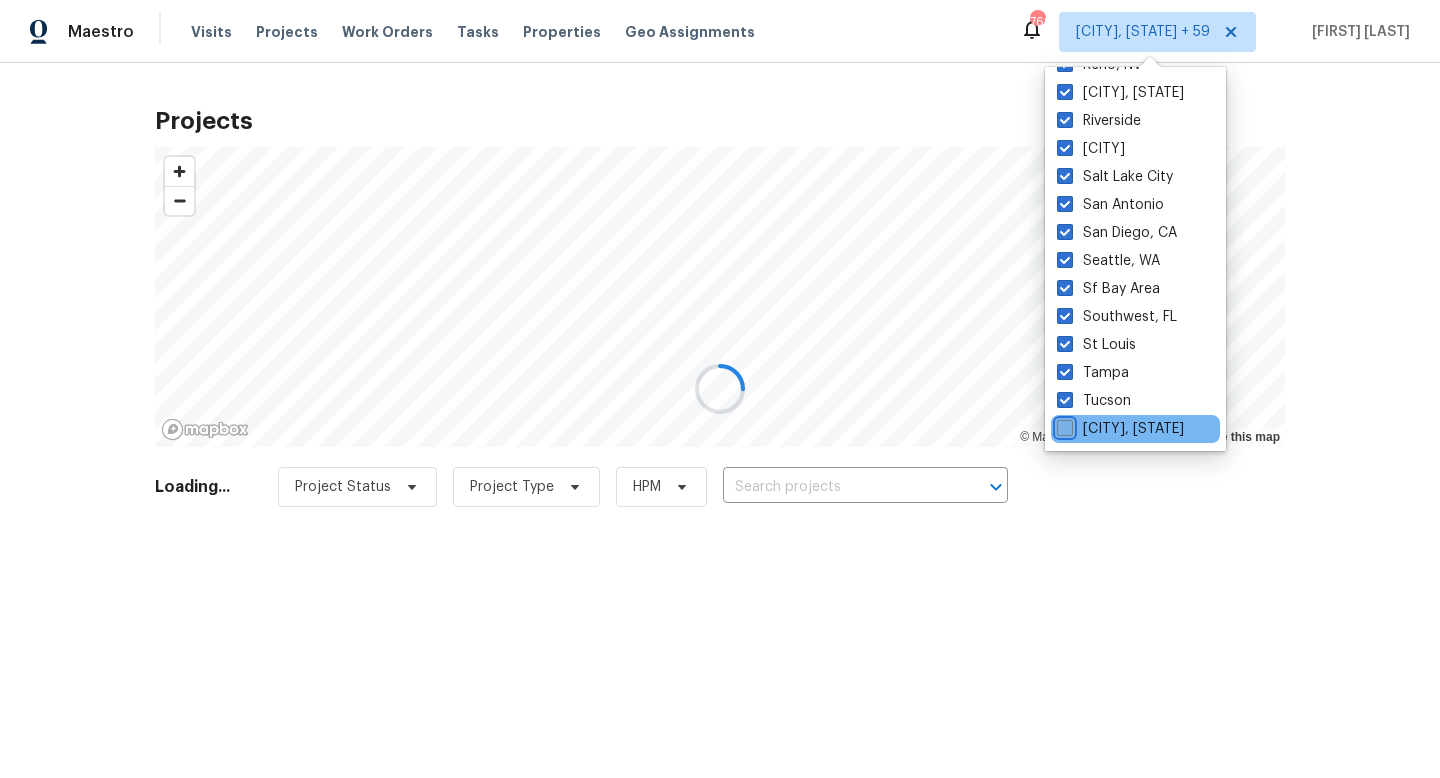click on "[CITY], [STATE]" at bounding box center [1063, 425] 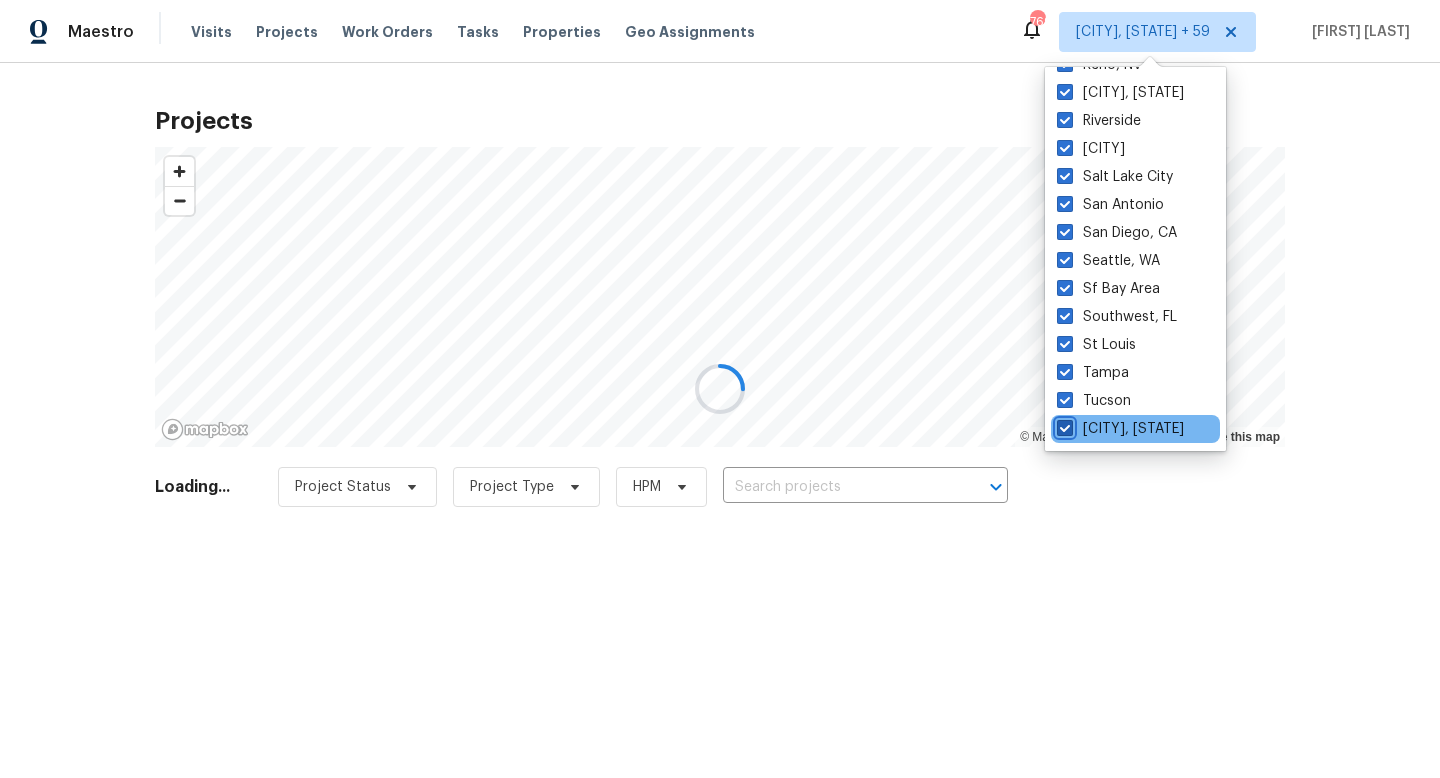 checkbox on "true" 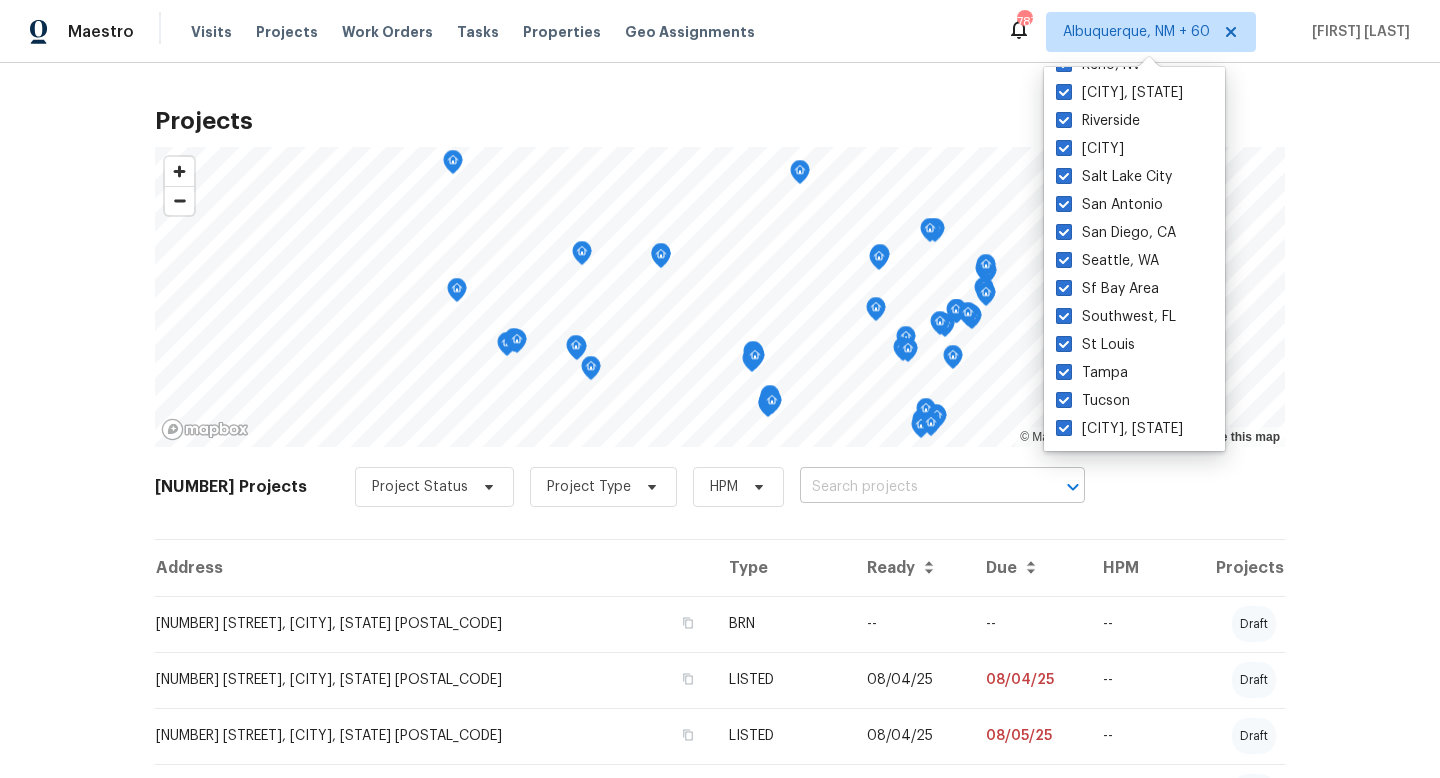 click at bounding box center (914, 487) 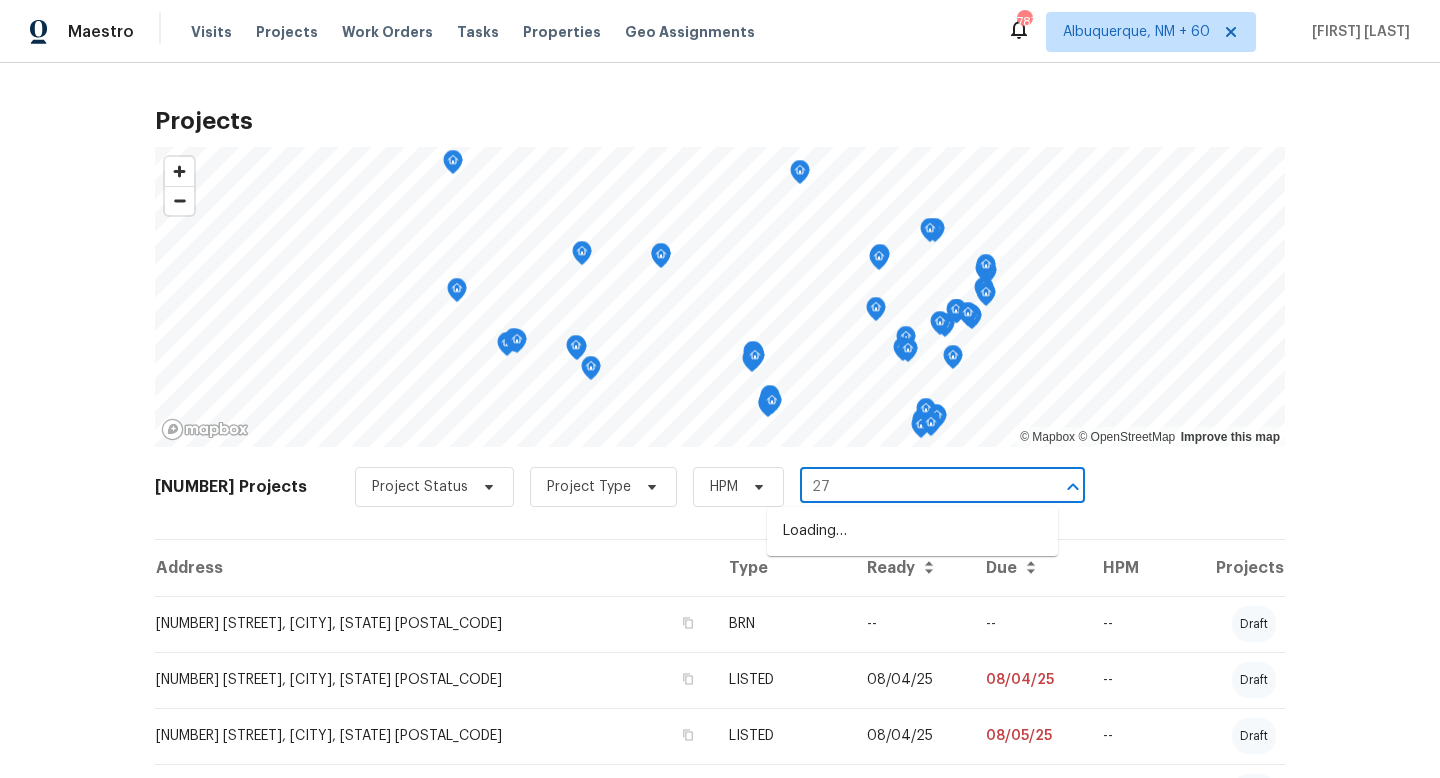 type on "2" 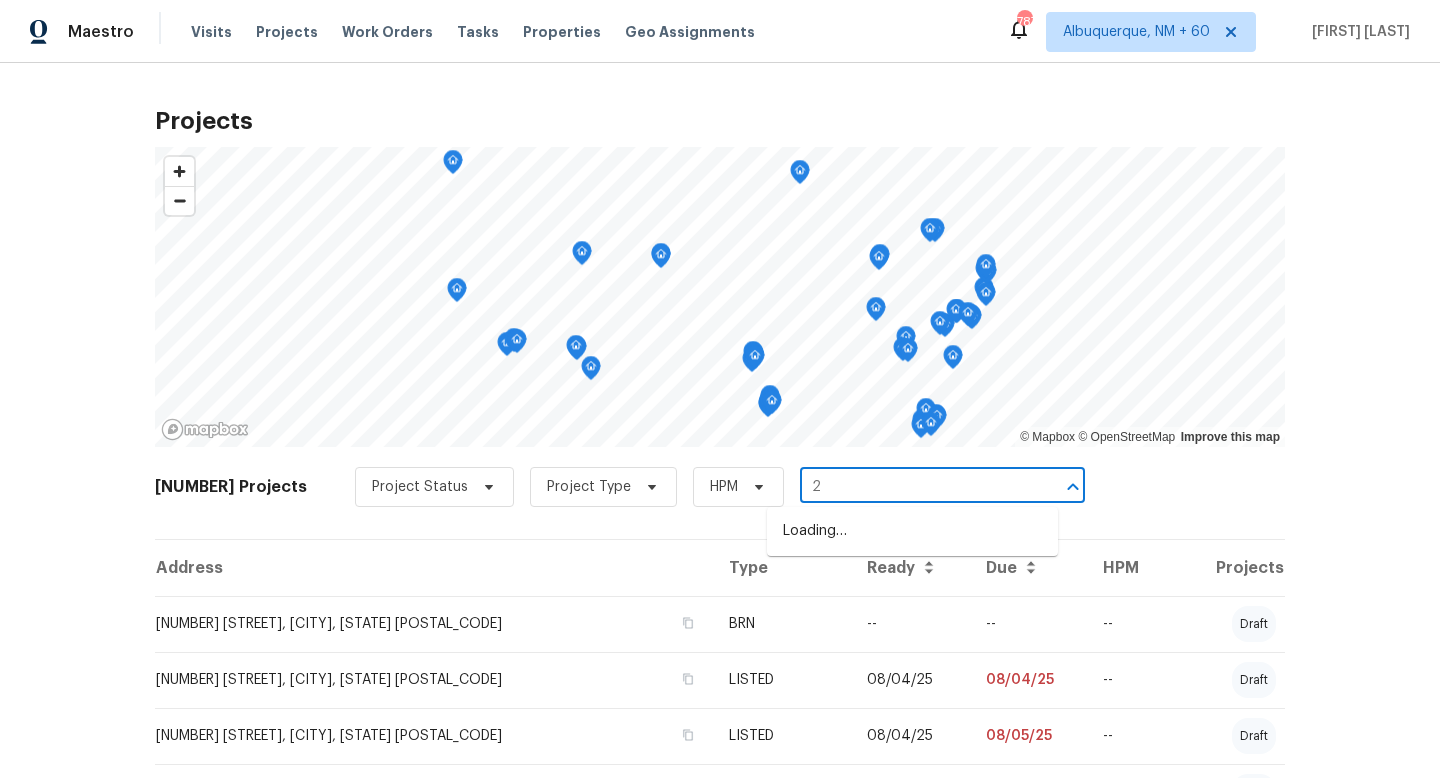 type 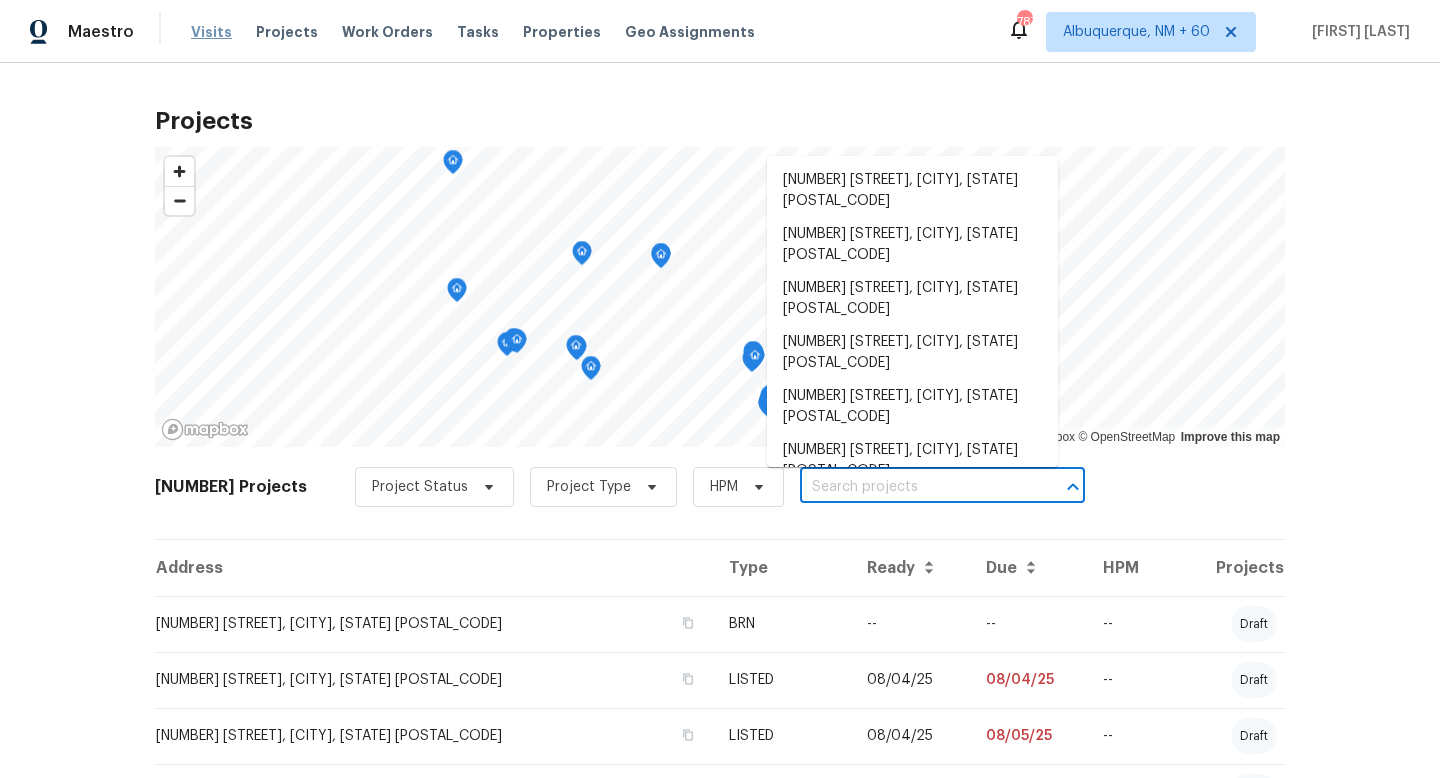 click on "Visits" at bounding box center [211, 32] 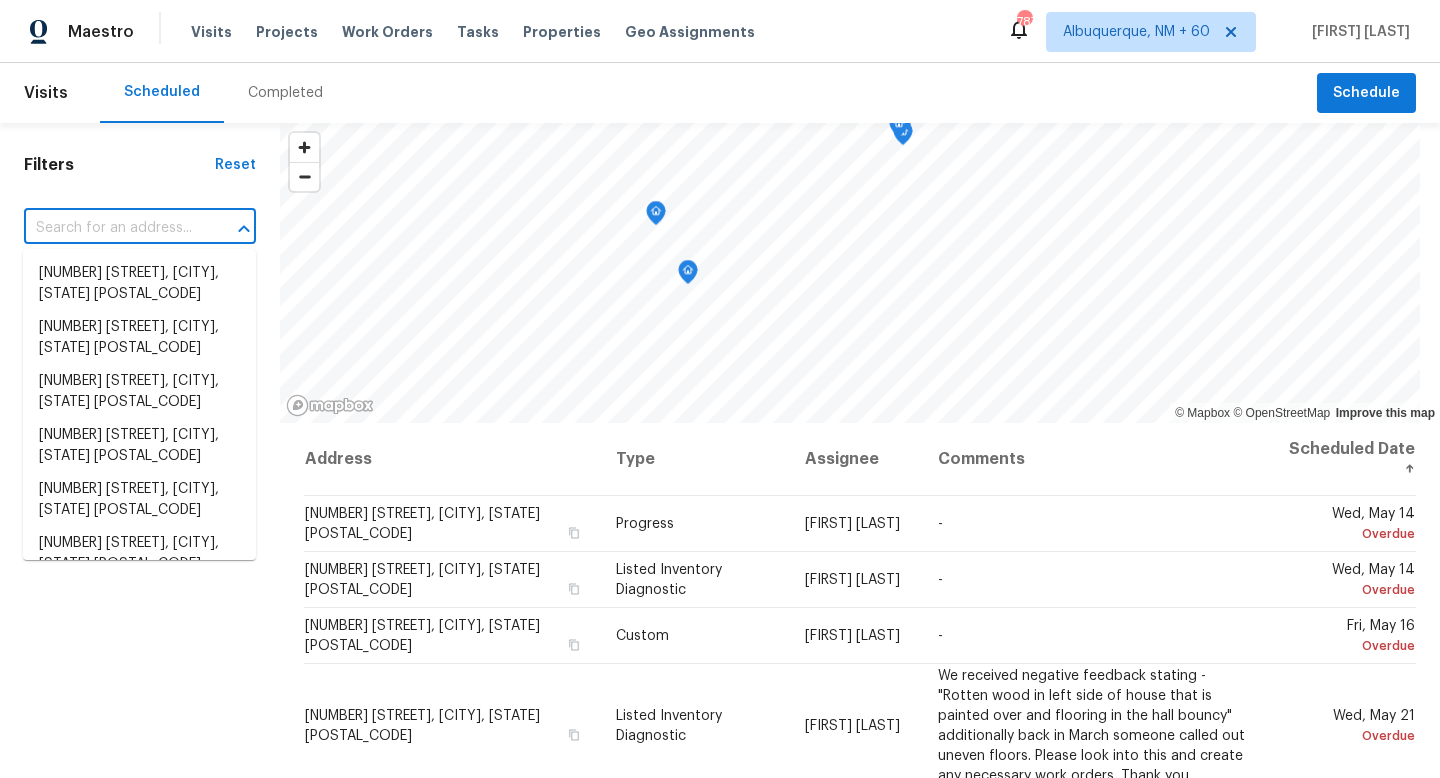 click at bounding box center (112, 228) 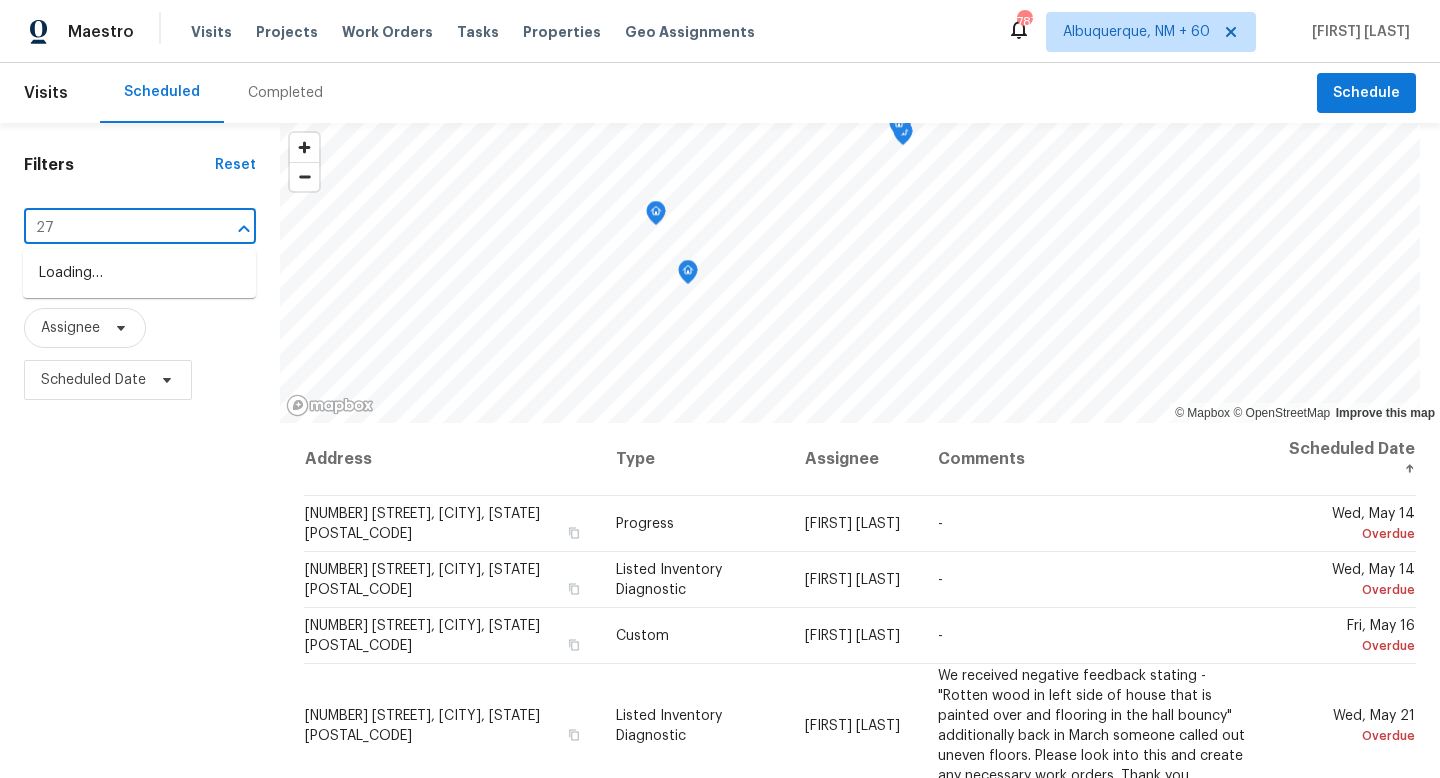type on "2" 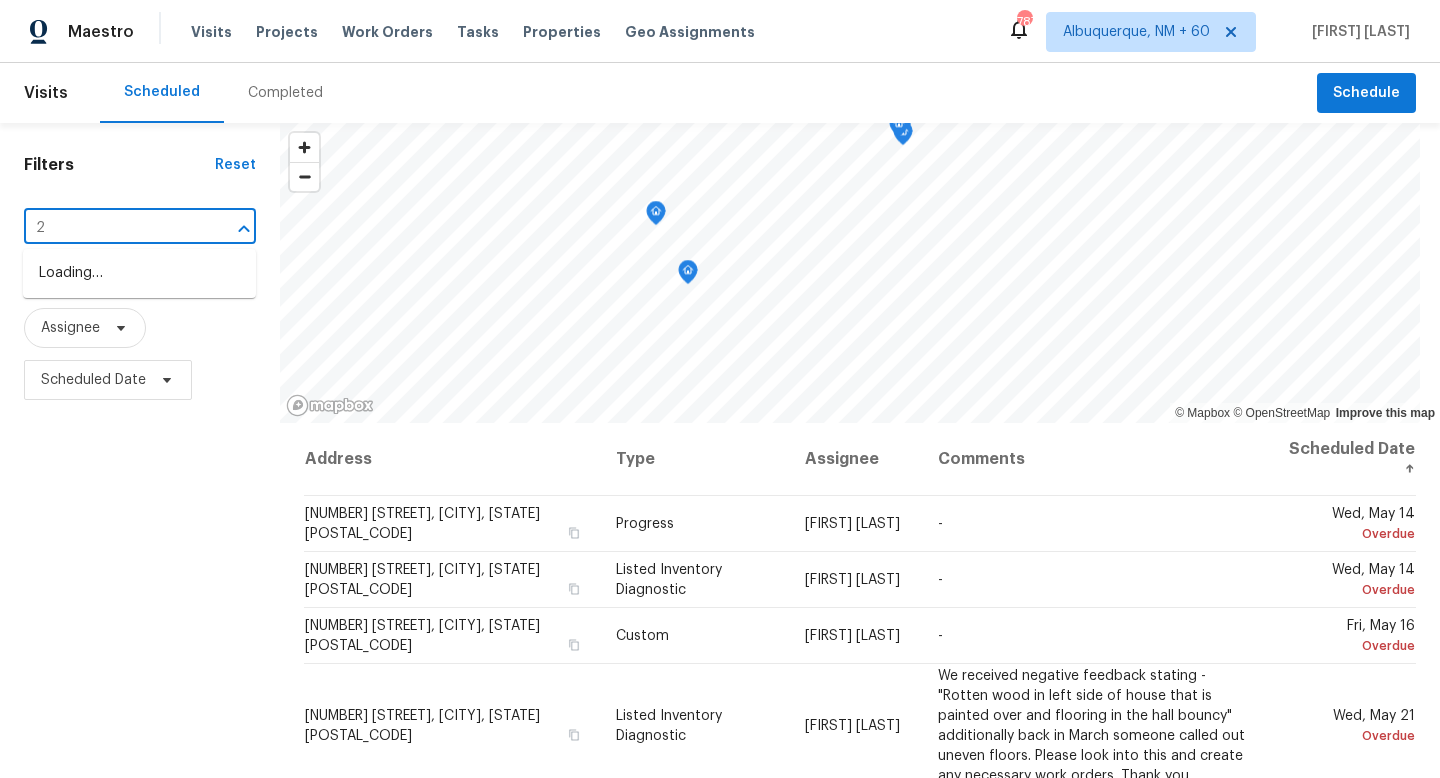 type 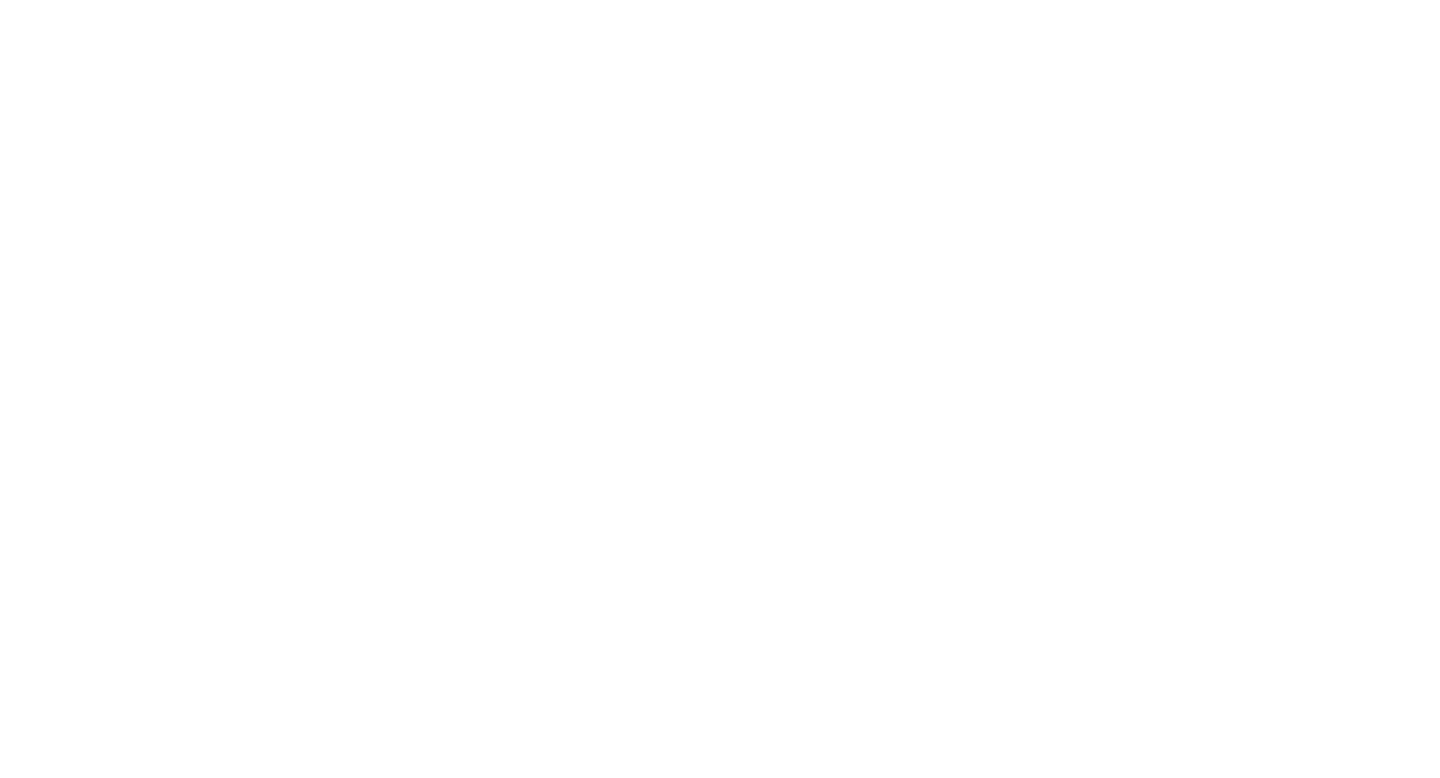 scroll, scrollTop: 0, scrollLeft: 0, axis: both 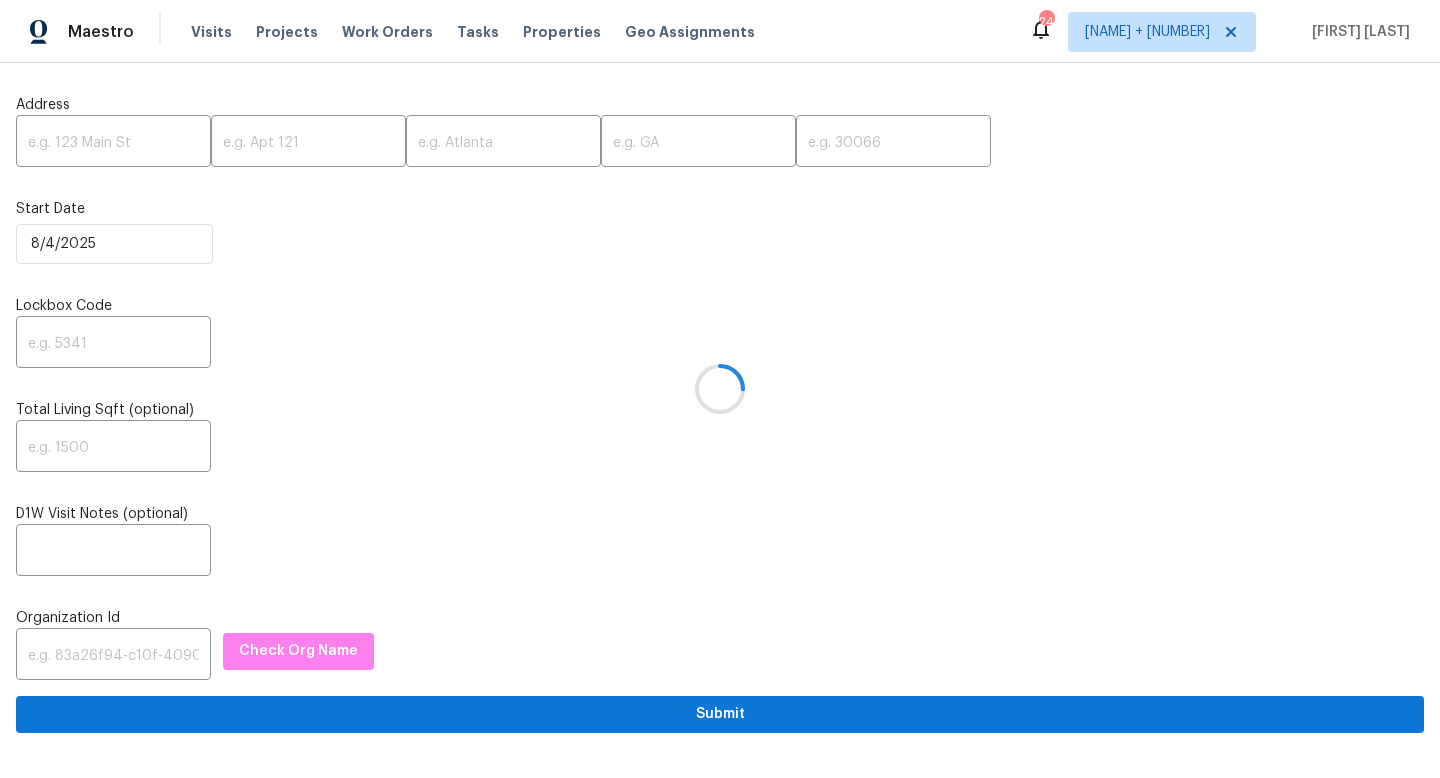 click at bounding box center [720, 389] 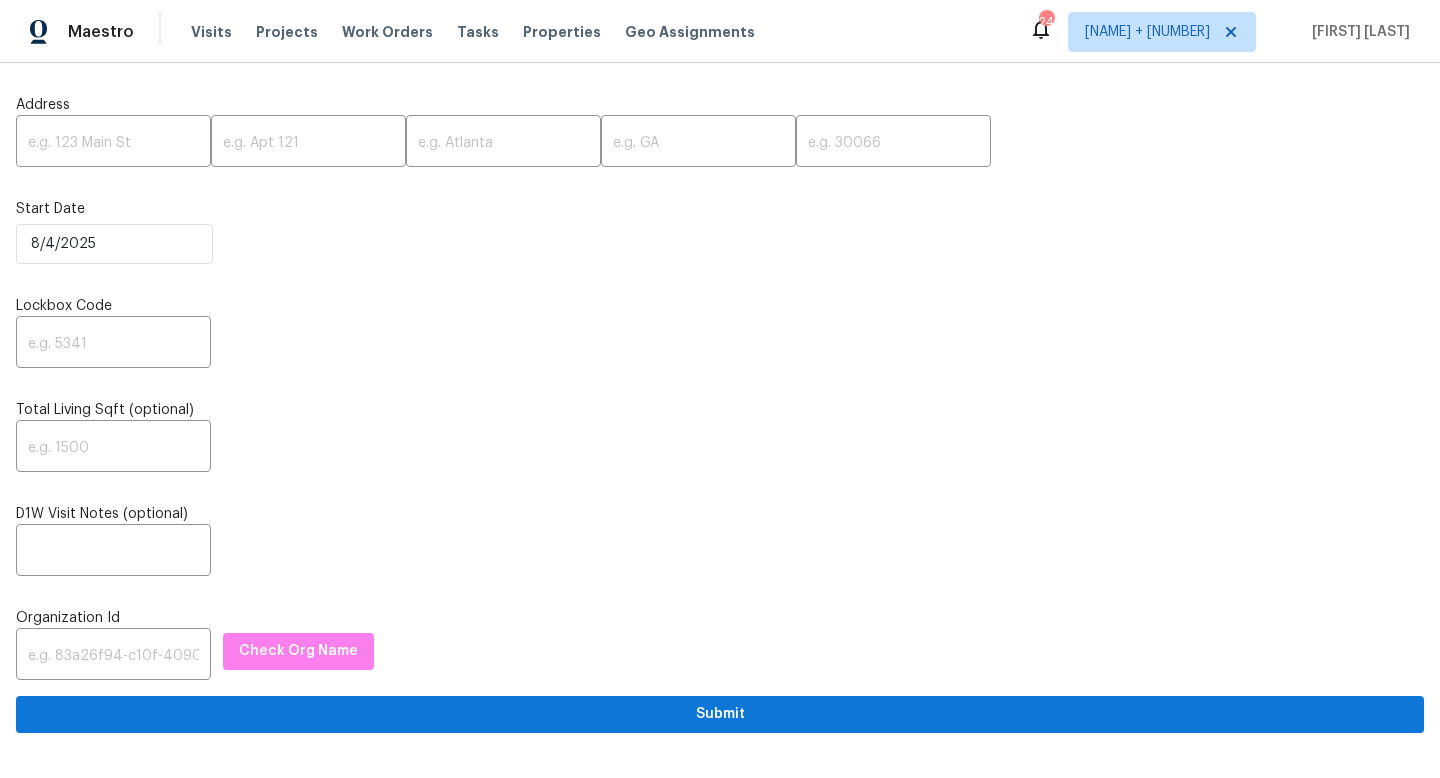 click at bounding box center (113, 143) 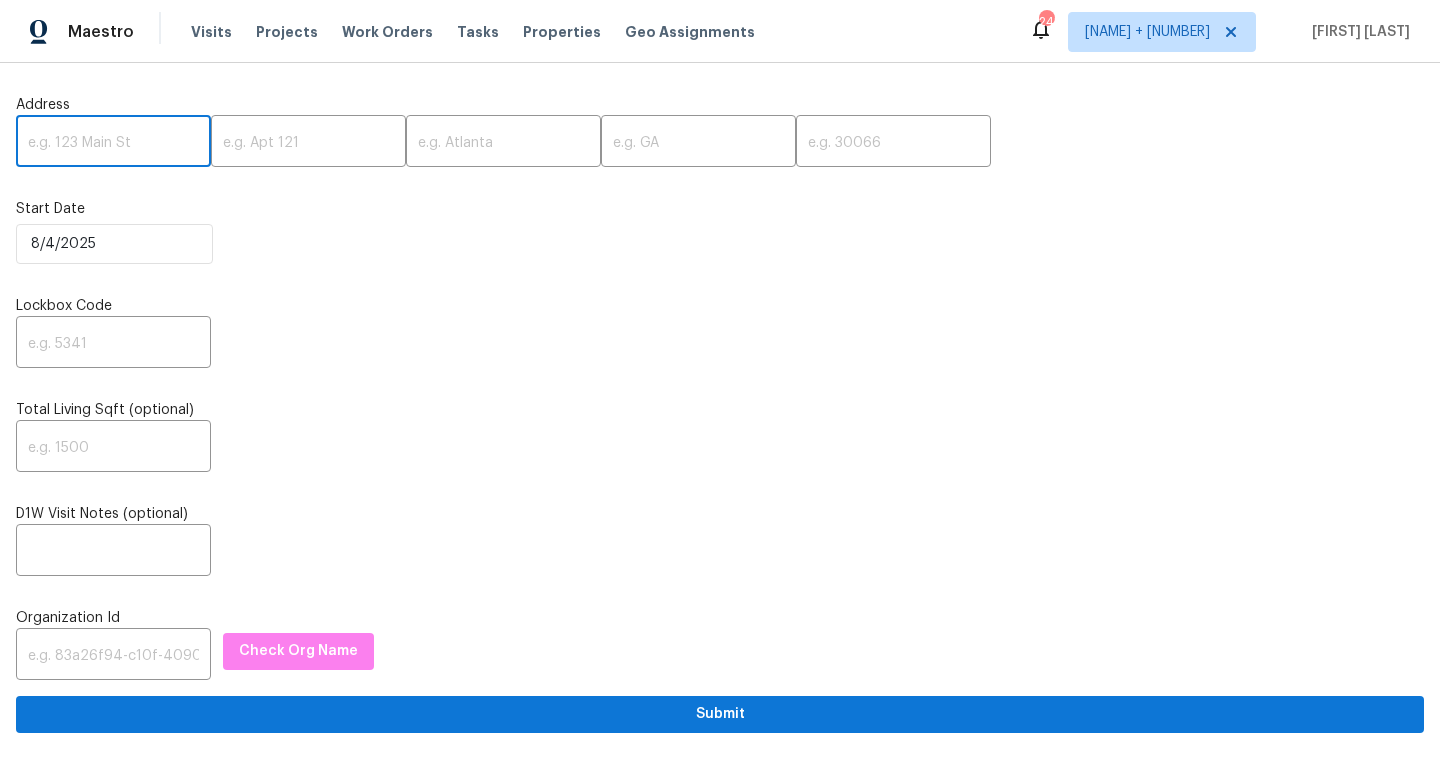paste on "2720 Santa Barbara Dr NW, Atlanta, GA 30318" 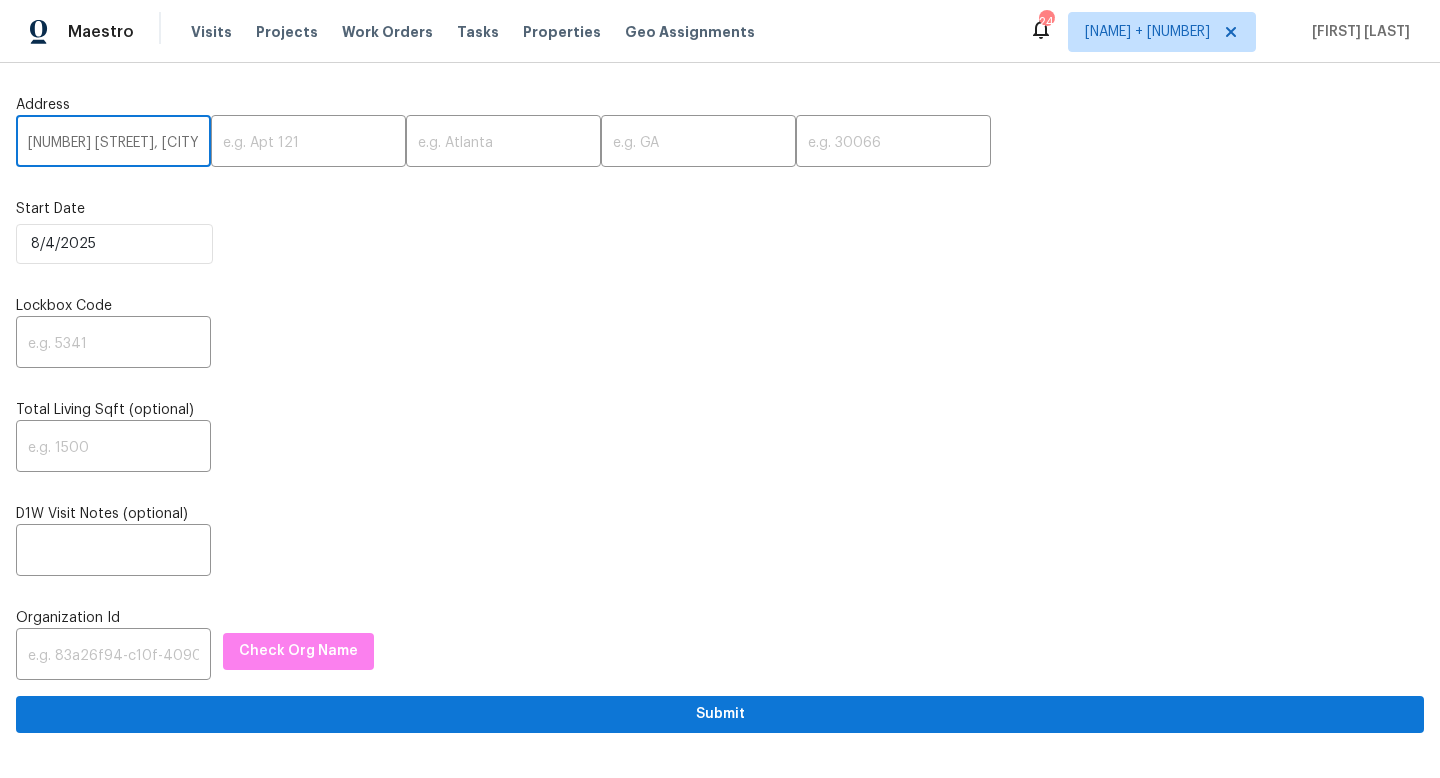 scroll, scrollTop: 0, scrollLeft: 143, axis: horizontal 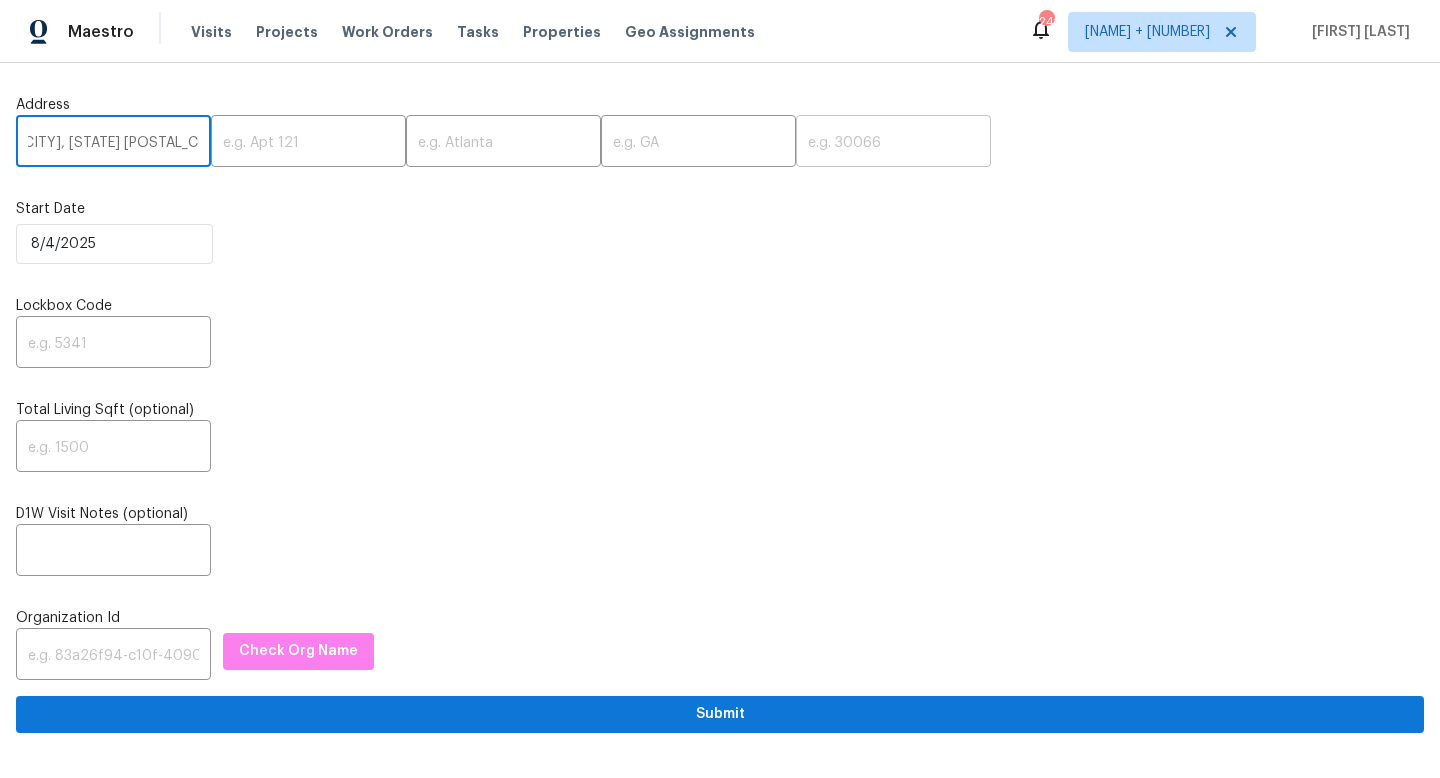 type on "2720 Santa Barbara Dr NW, Atlanta, GA 30318" 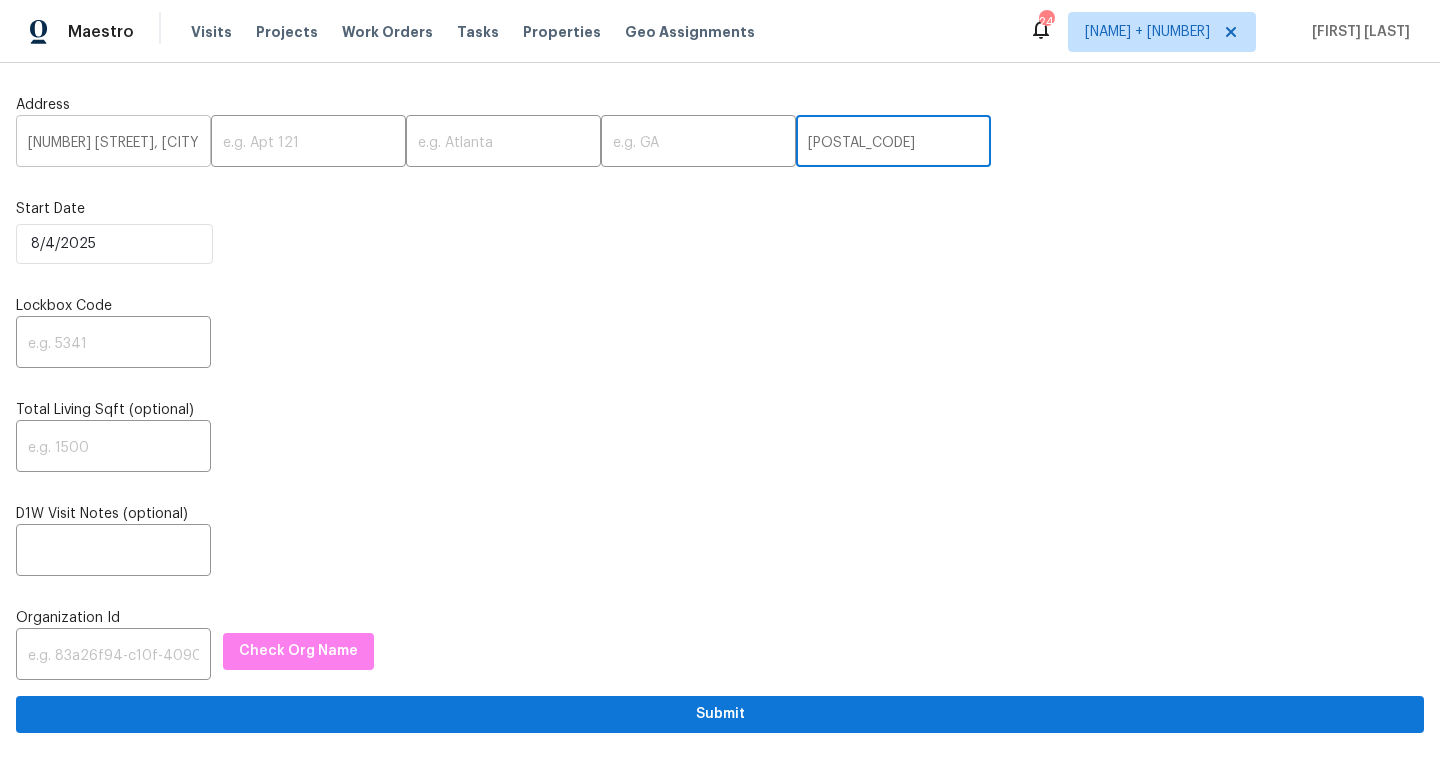 type on "30318" 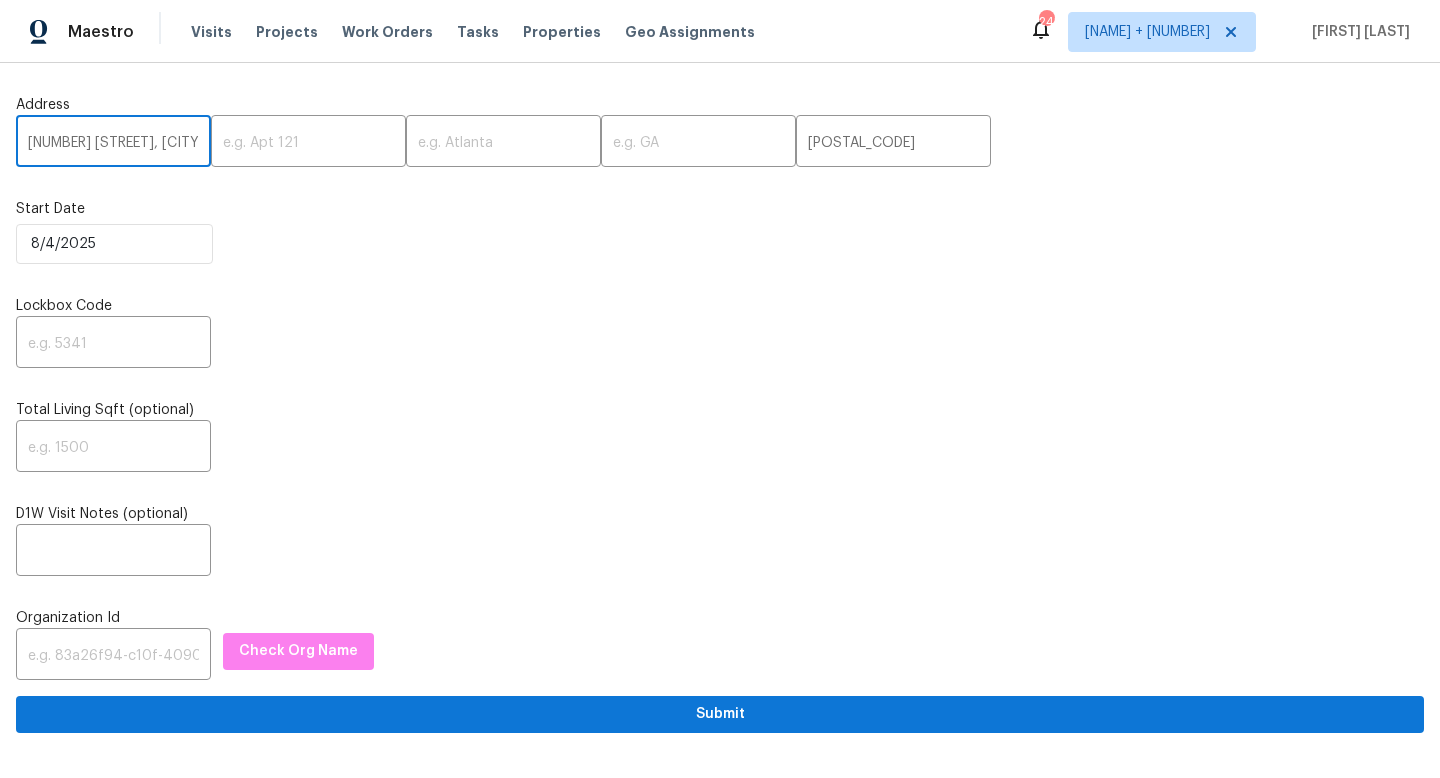 click on "2720 Santa Barbara Dr NW, Atlanta, GA 30318" at bounding box center (113, 143) 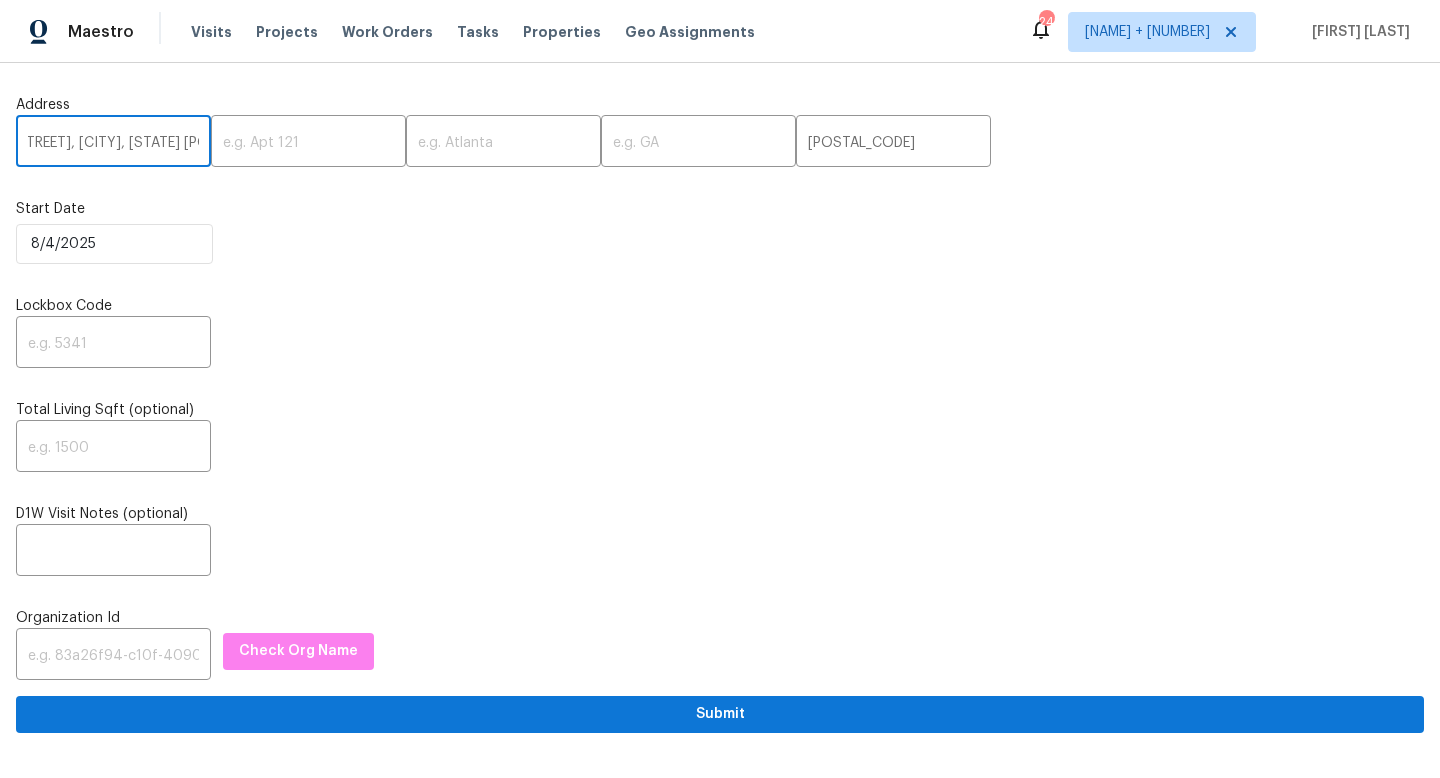 scroll, scrollTop: 0, scrollLeft: 143, axis: horizontal 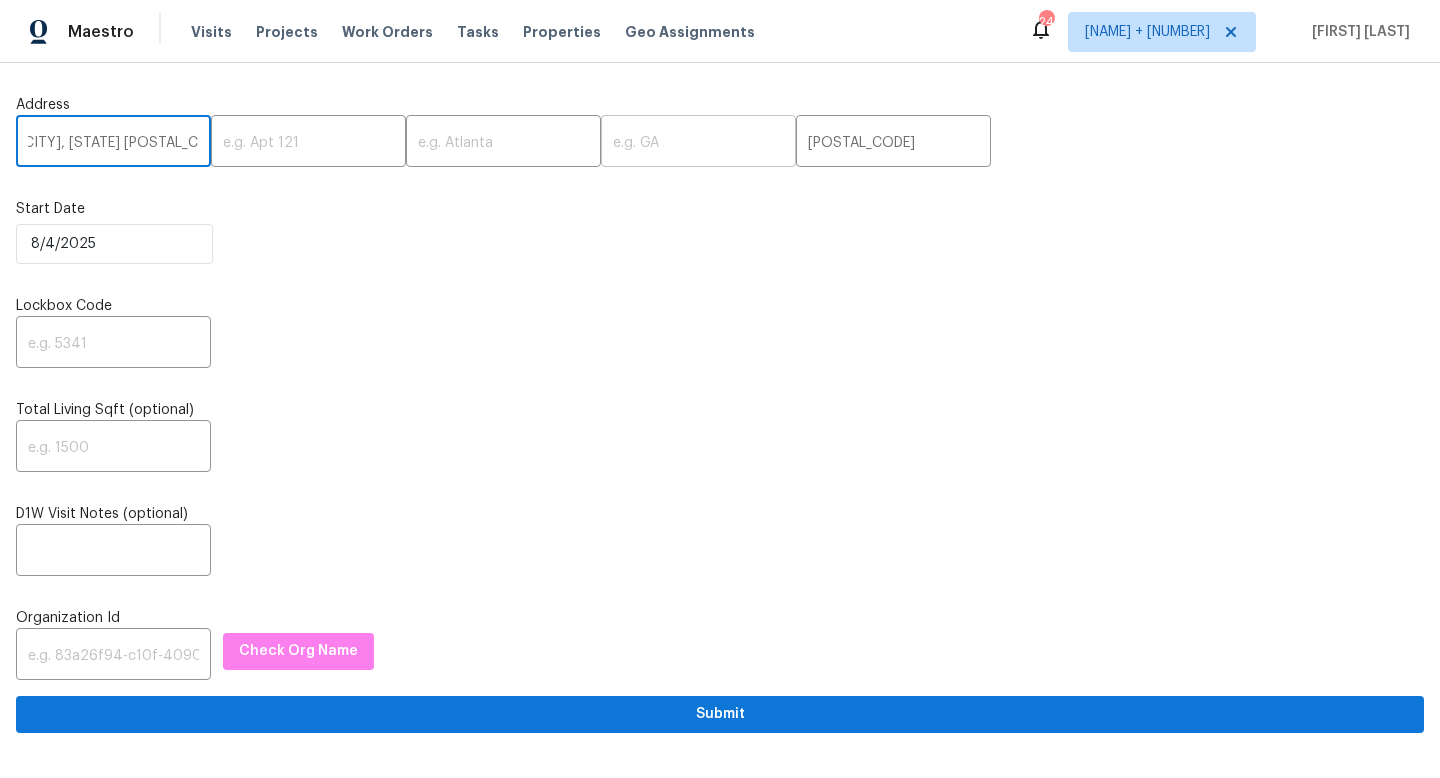 click at bounding box center (698, 143) 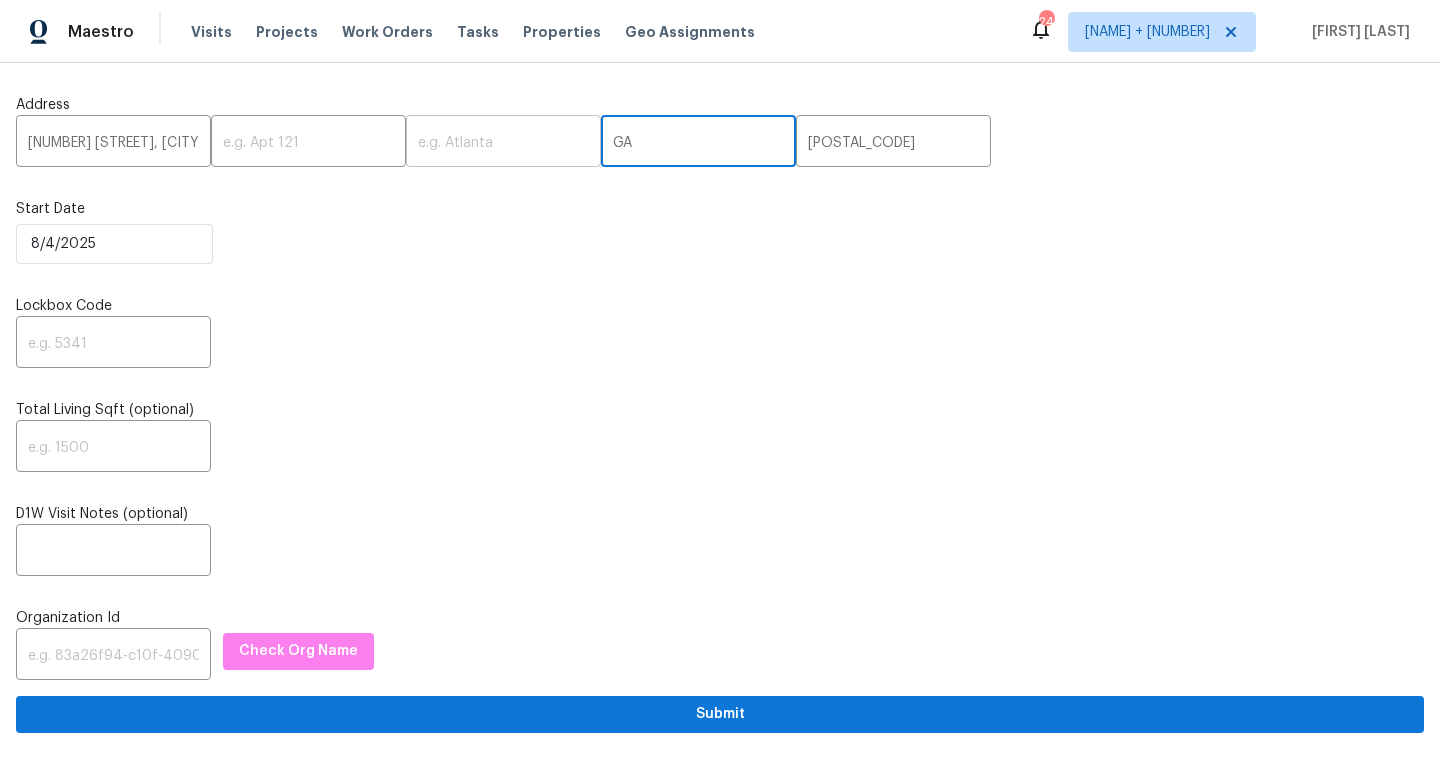type on "GA" 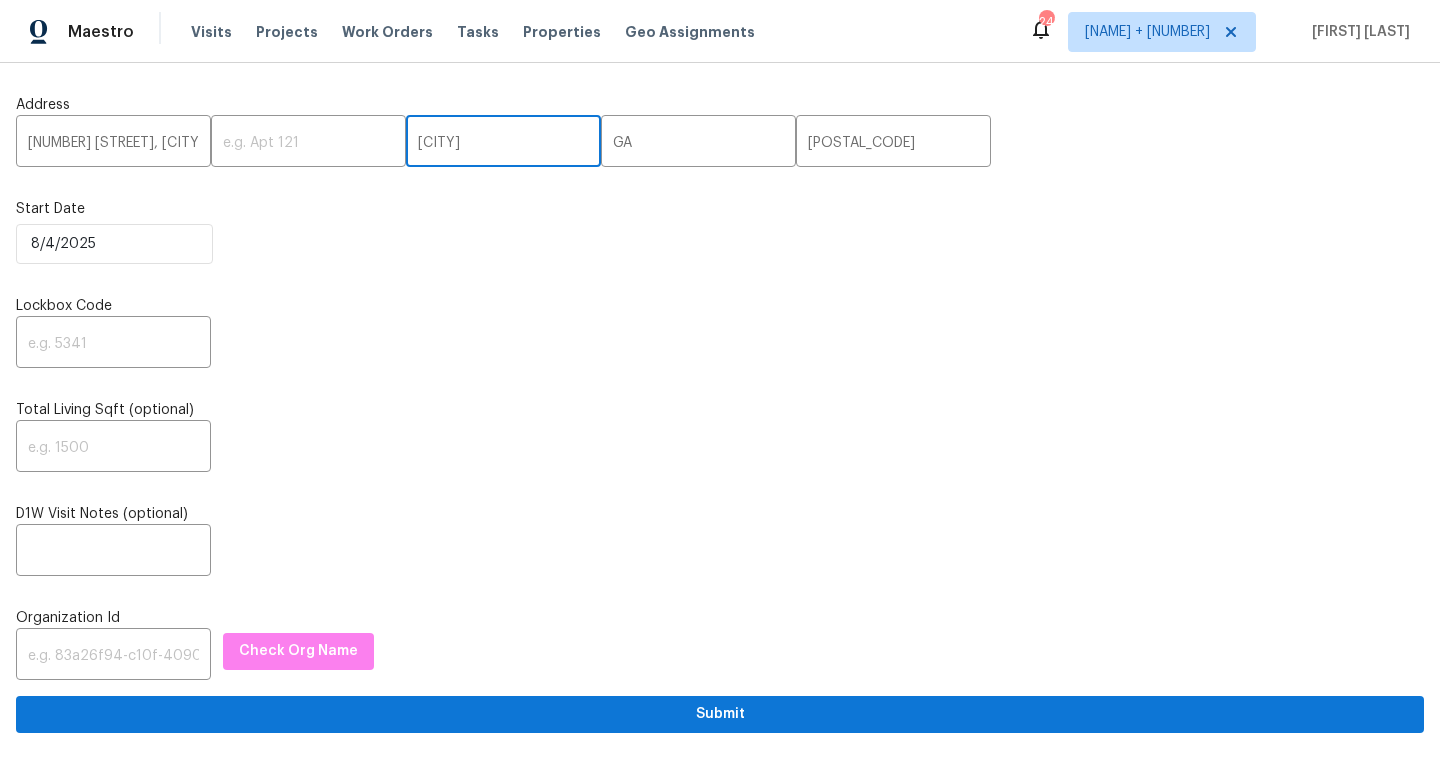 type on "a" 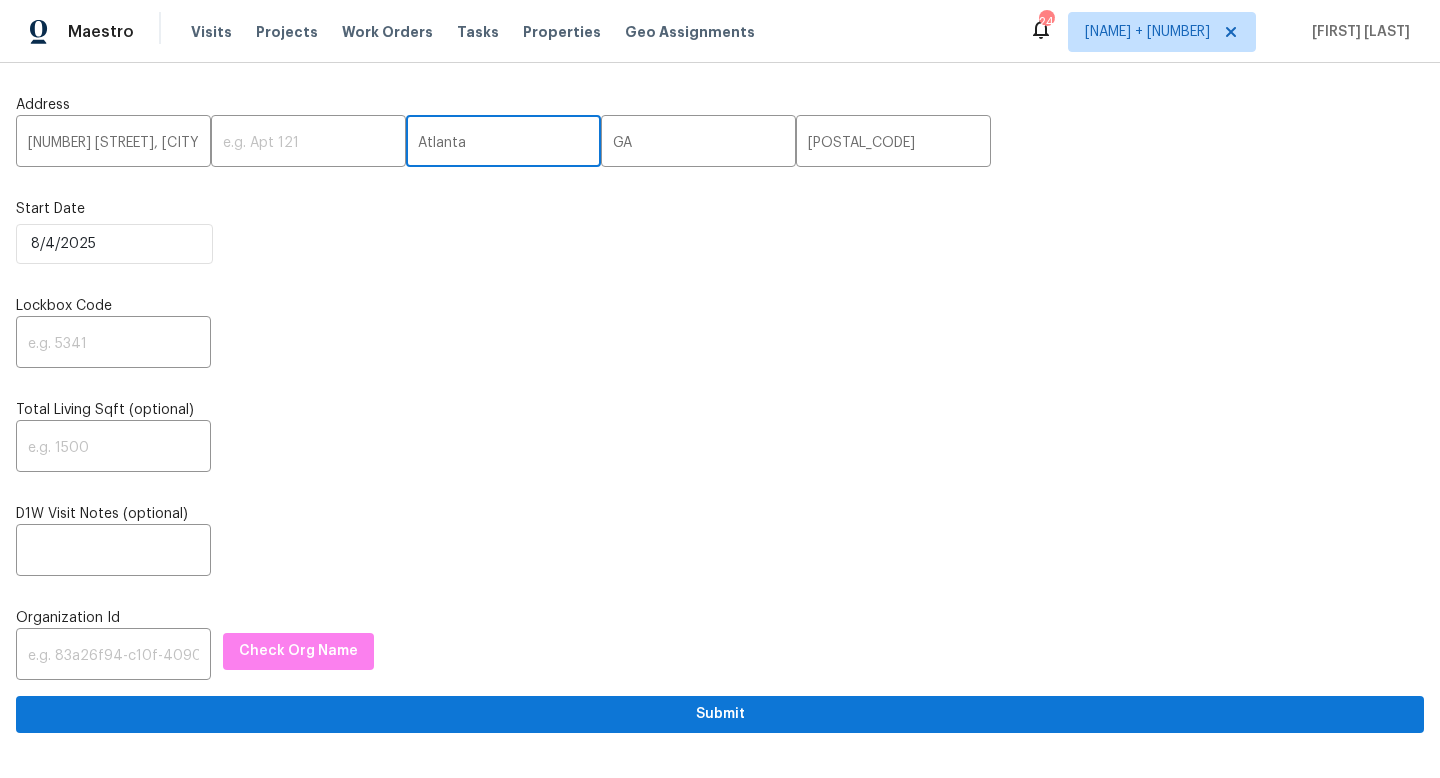 type on "Atlanta" 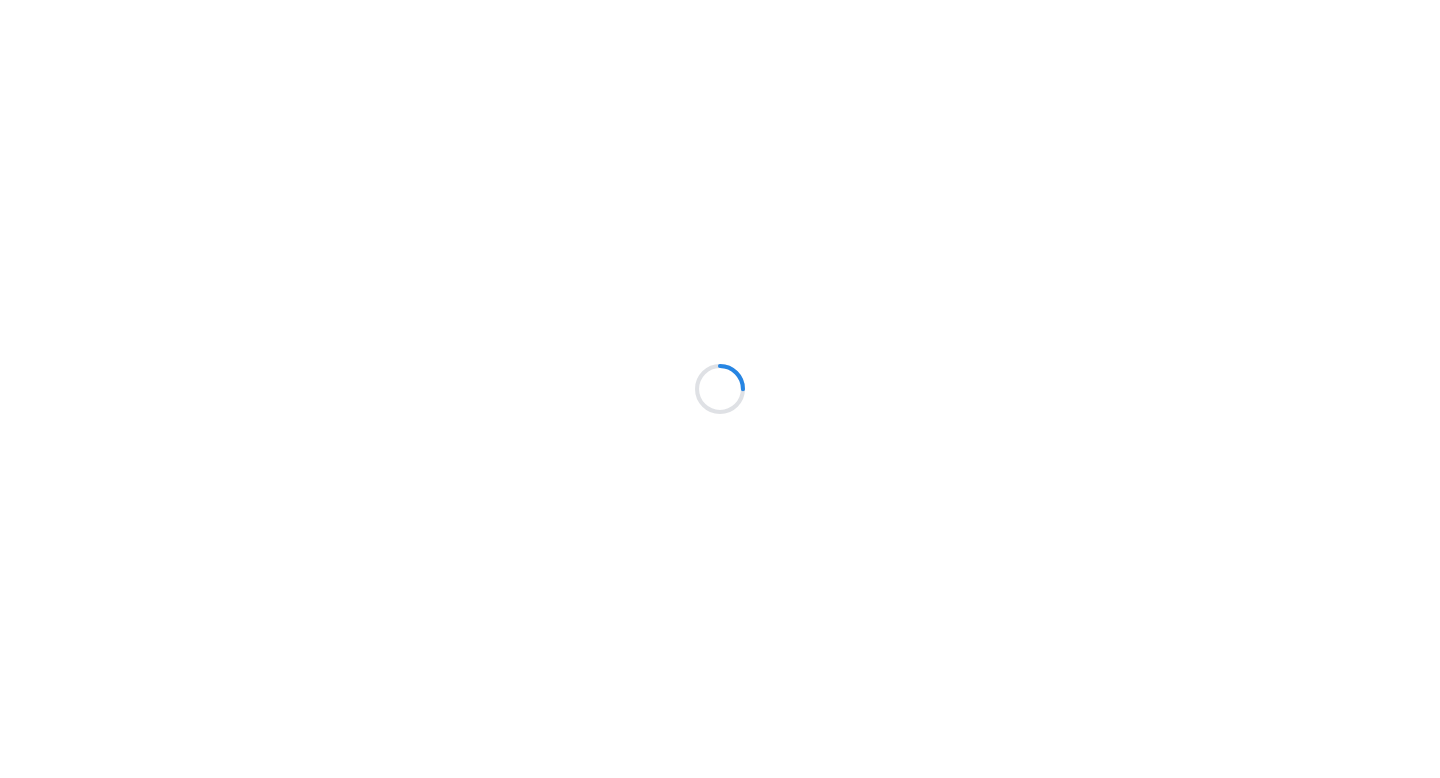 scroll, scrollTop: 0, scrollLeft: 0, axis: both 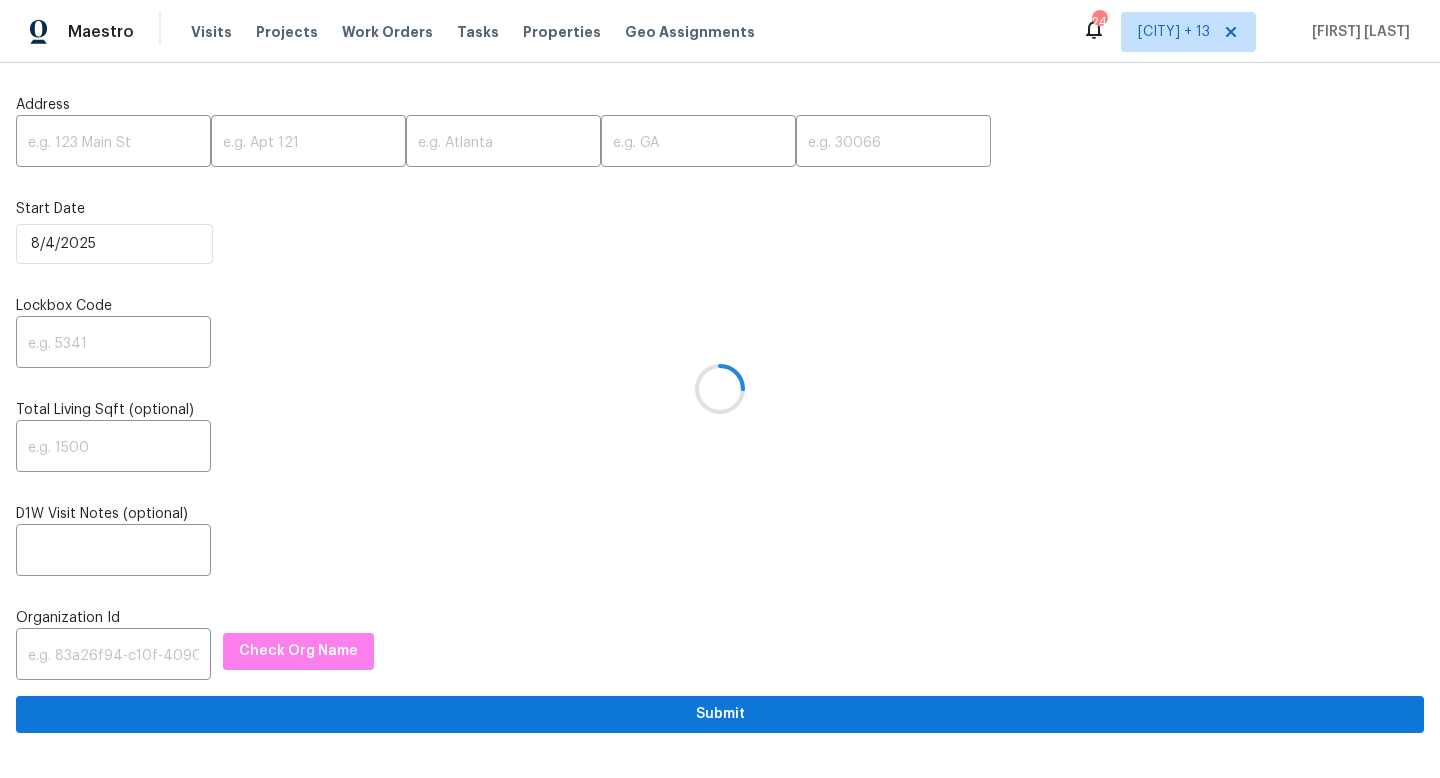 click at bounding box center [720, 389] 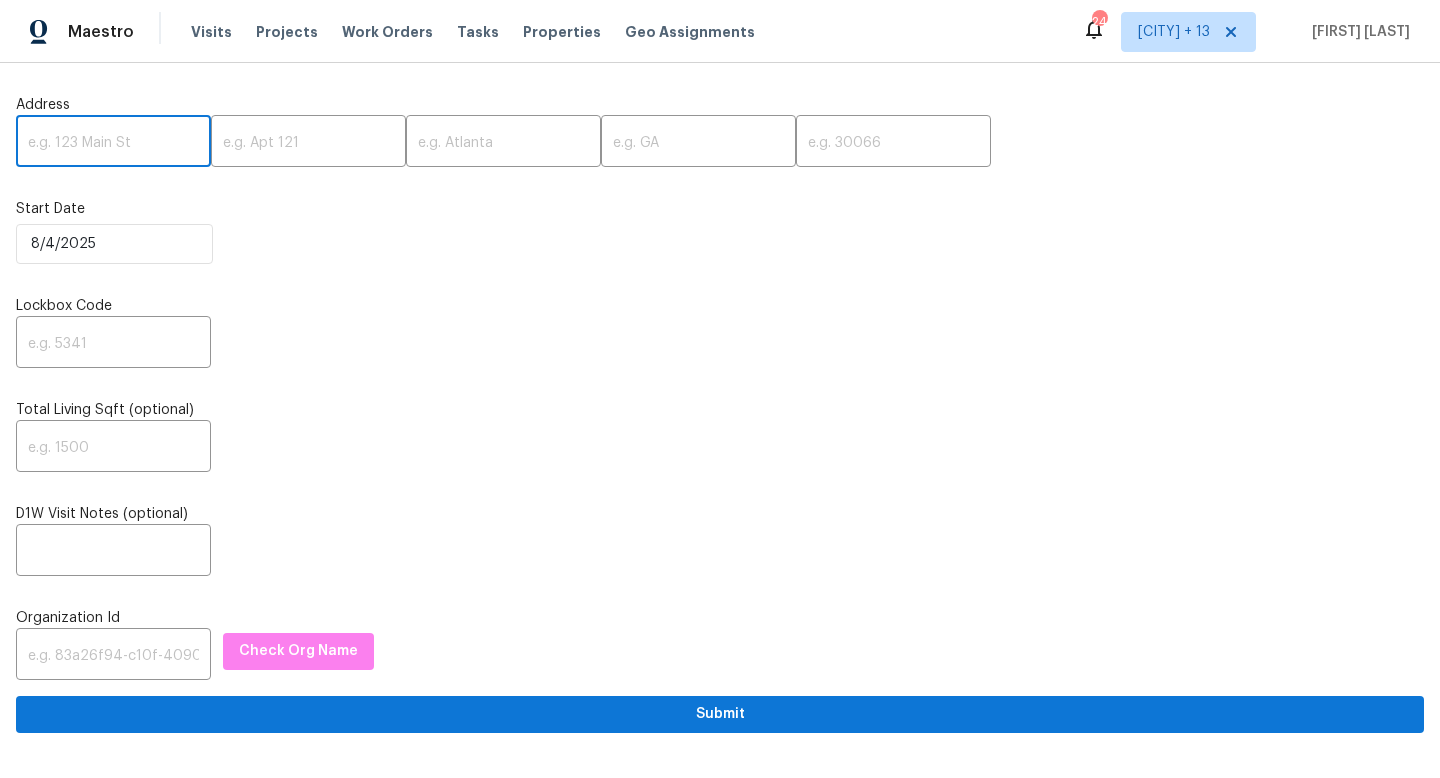 click at bounding box center [113, 143] 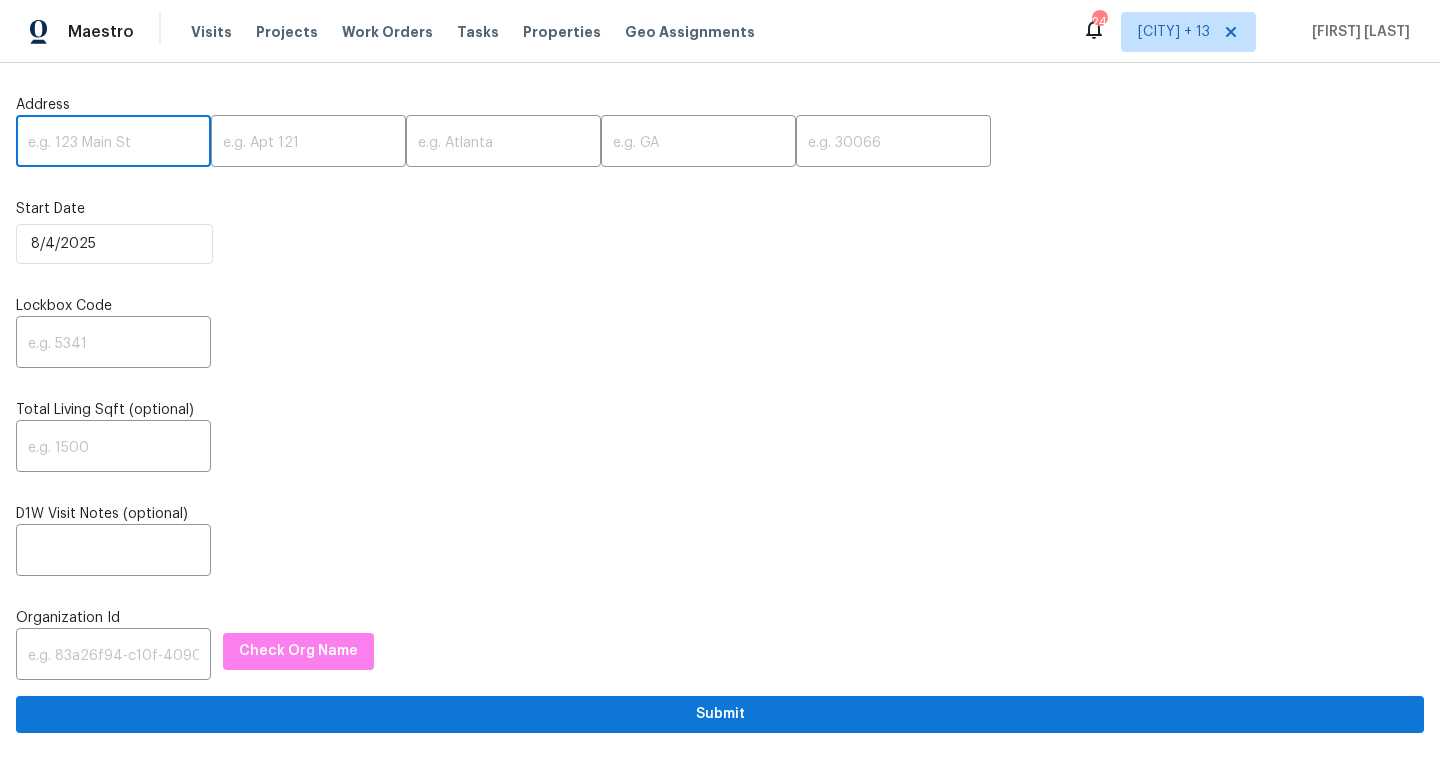 paste on "1. A/C DOES NOT FUNCTION 2. DAMAGED TRIM/FASCIA 3. DAMAGED TRIM / MISSING BRICK MOLD 4. DAMAGED SIDING" 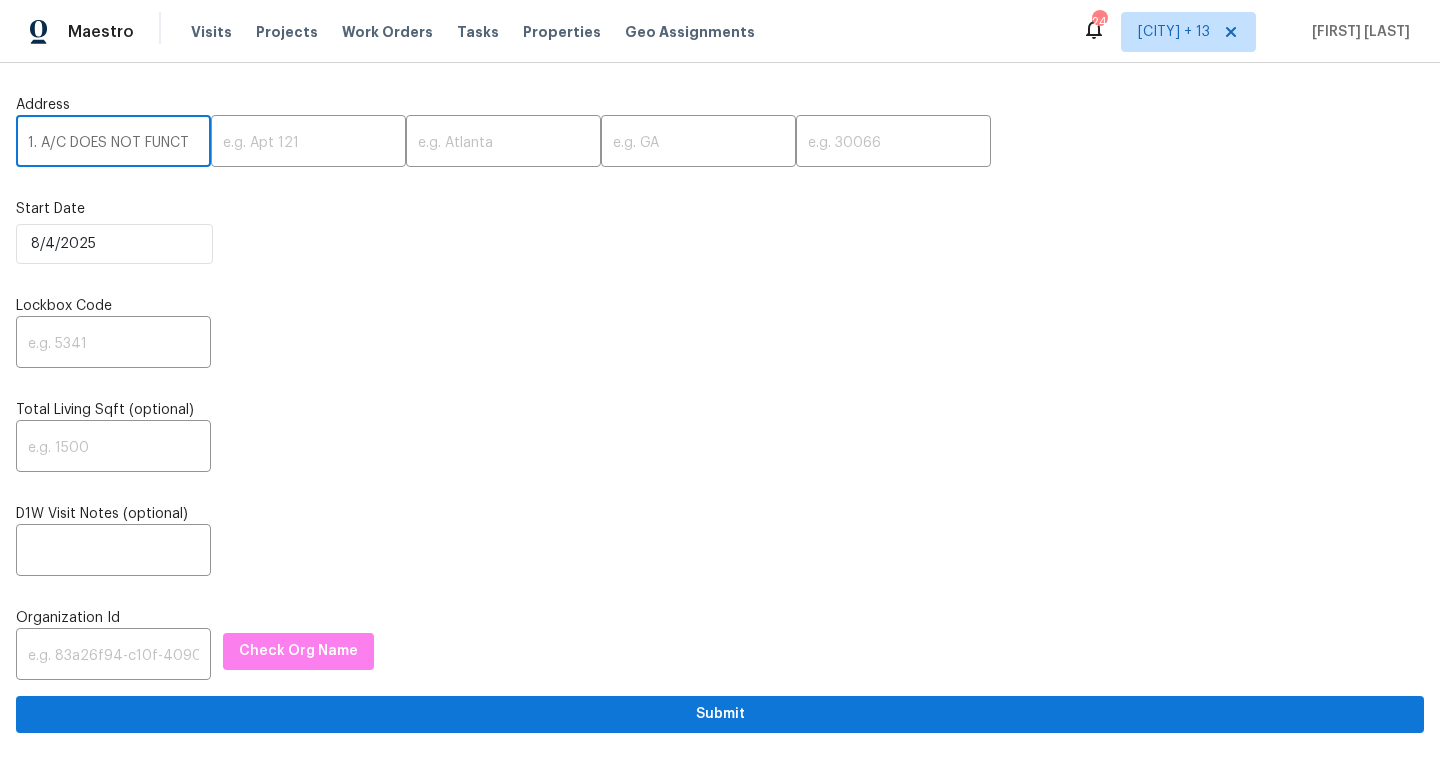 scroll, scrollTop: 0, scrollLeft: 0, axis: both 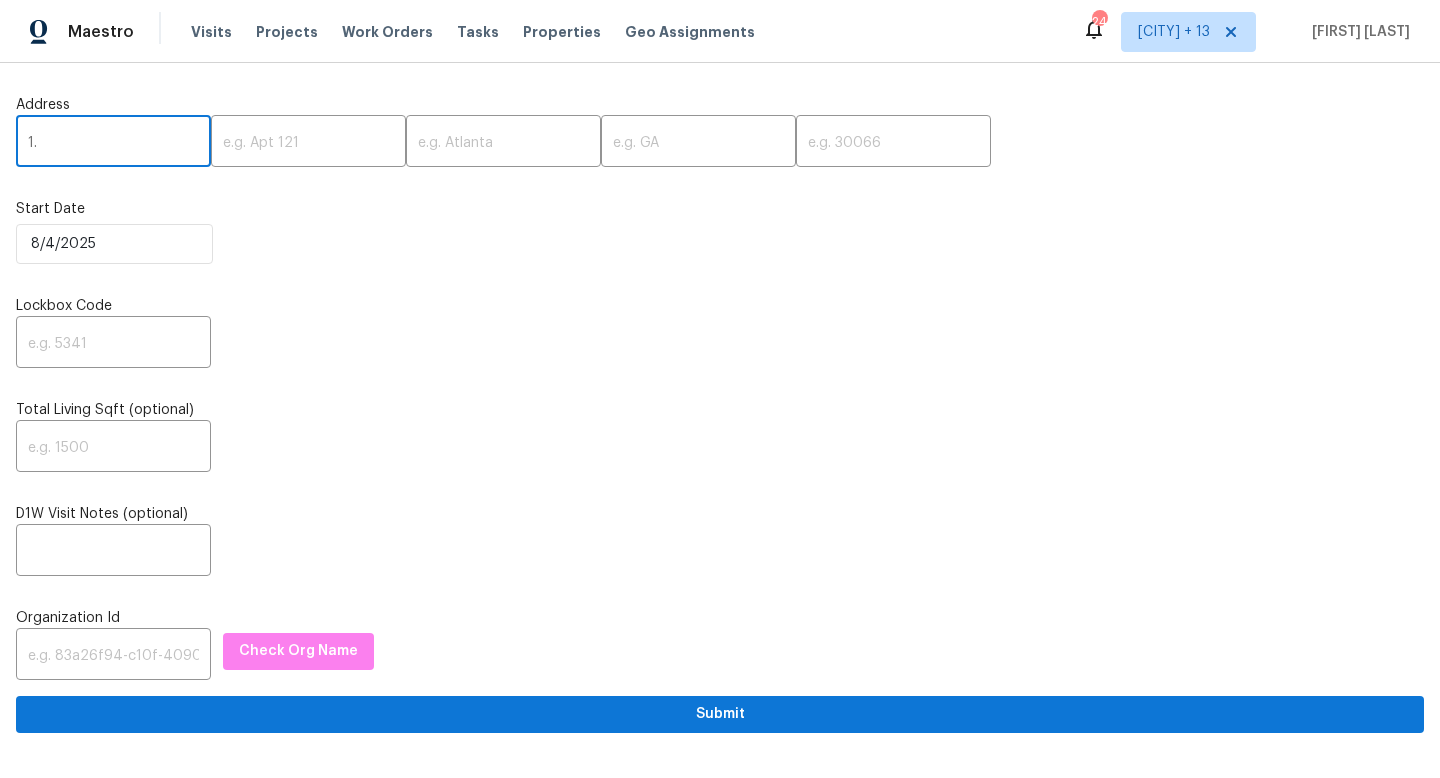 paste on "[NUMBER] [STREET], [CITY], [STATE] [POSTAL_CODE]" 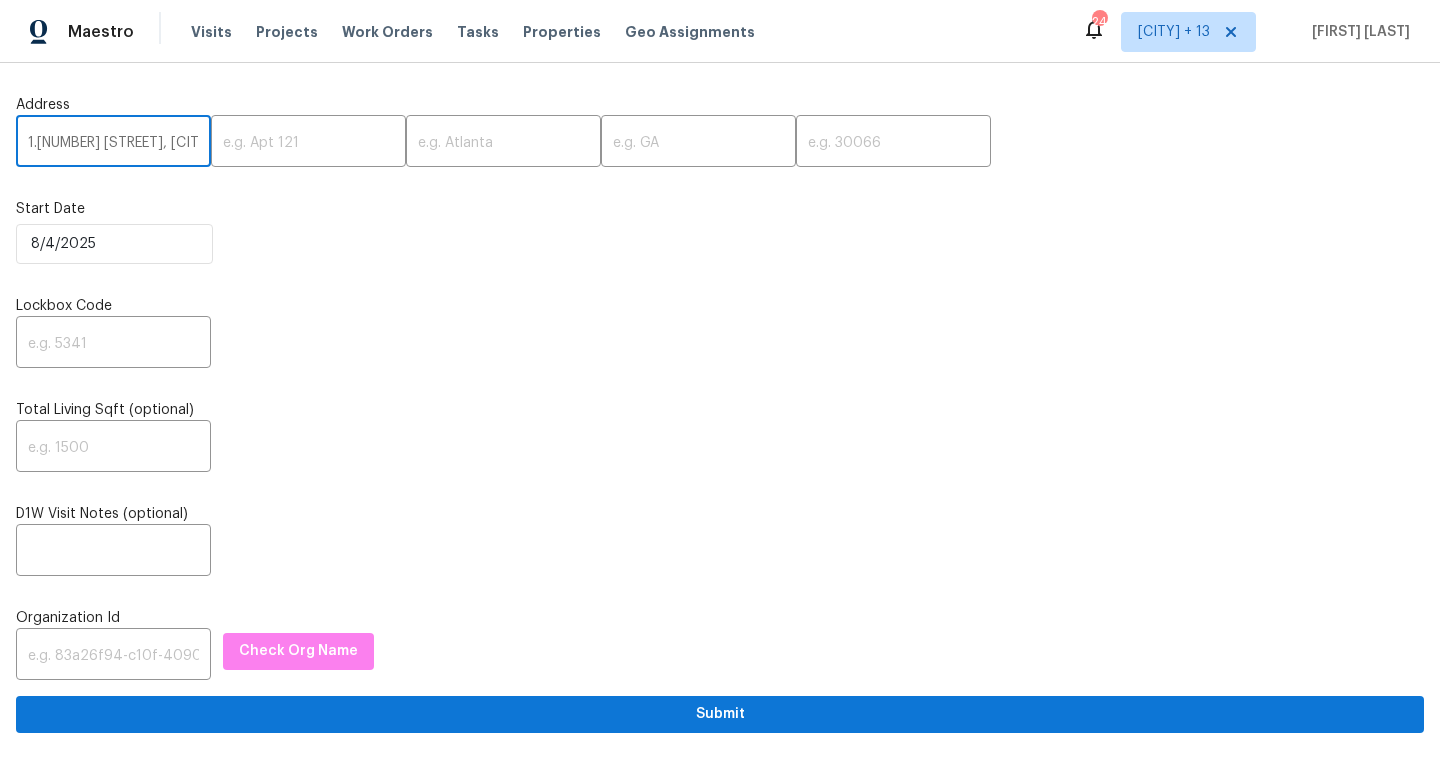scroll, scrollTop: 0, scrollLeft: 152, axis: horizontal 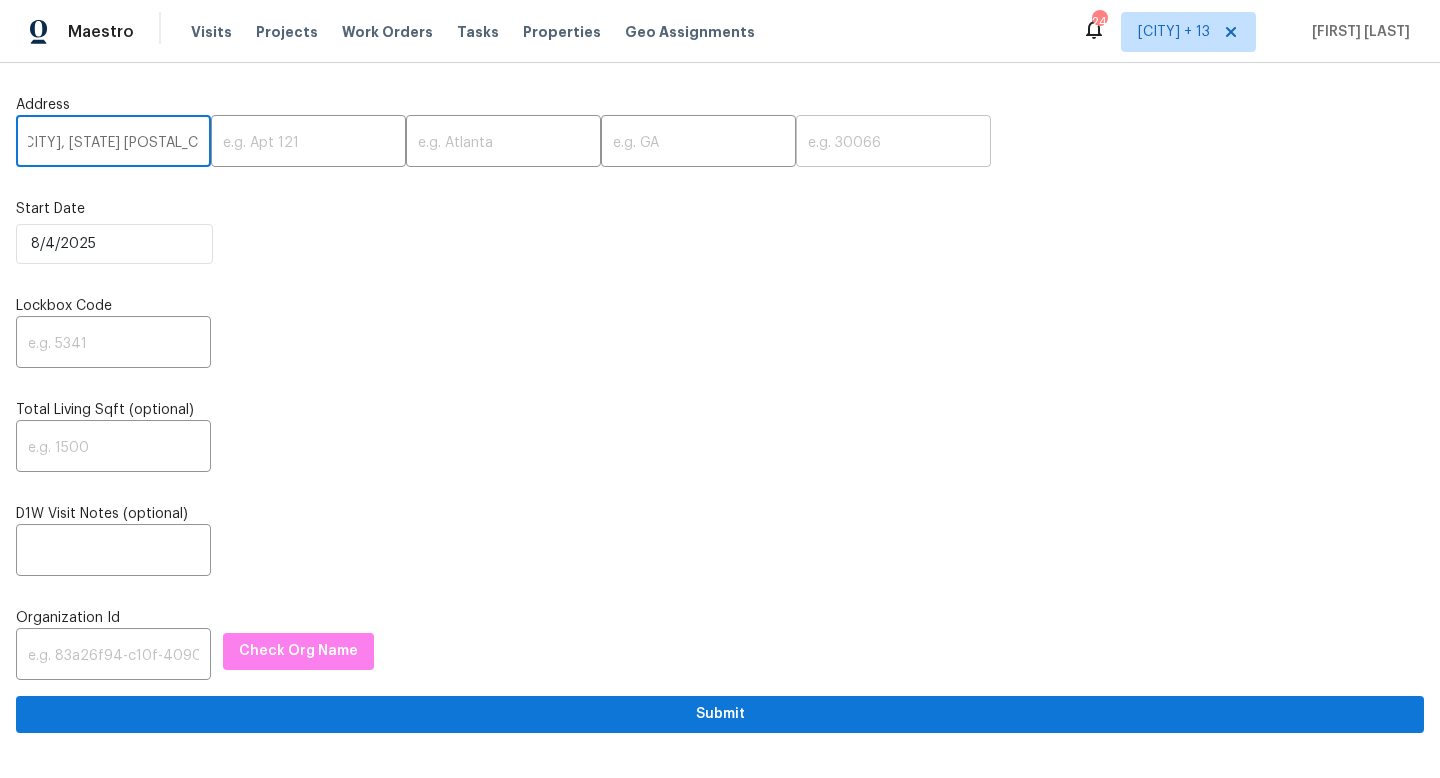 type on "1.[NUMBER] [STREET], [CITY], [STATE] [POSTAL_CODE]" 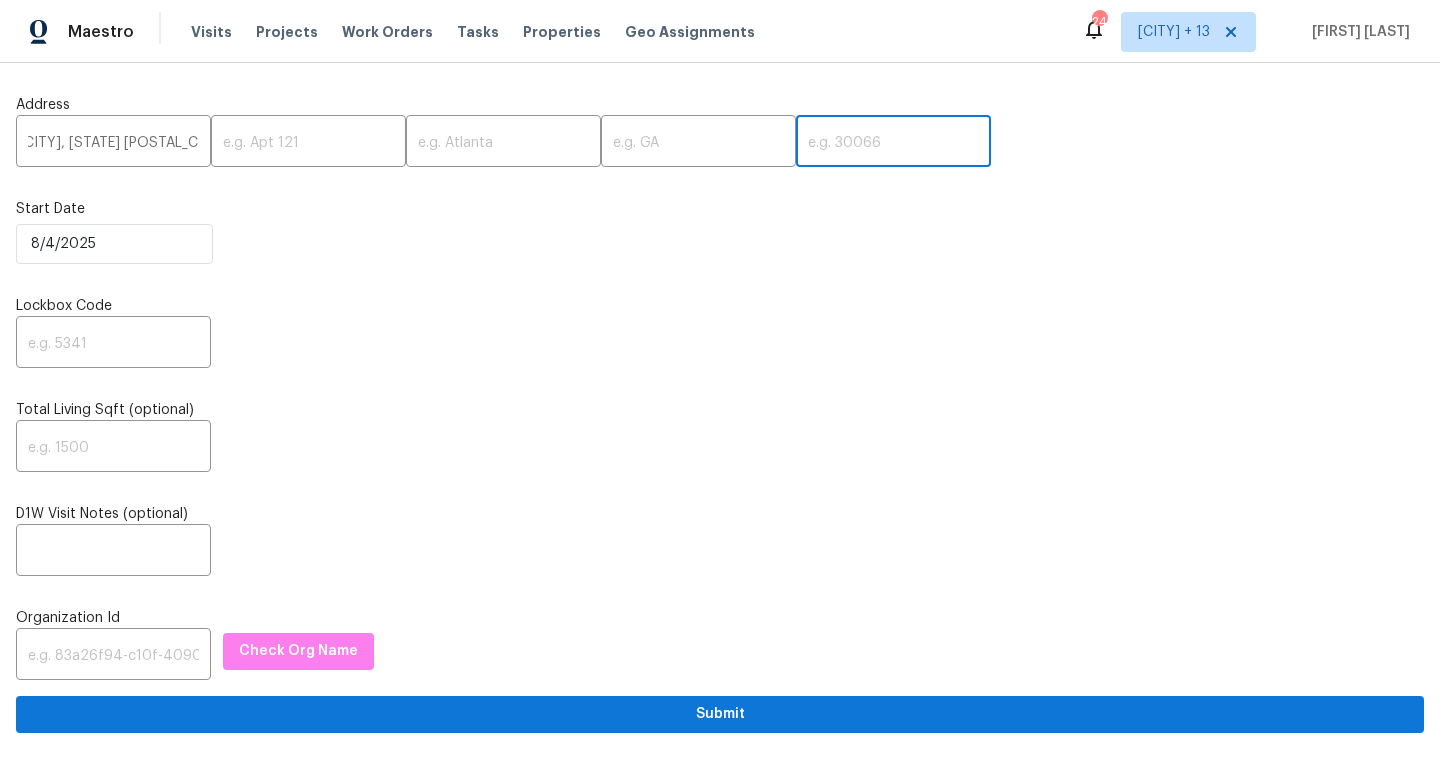 scroll, scrollTop: 0, scrollLeft: 0, axis: both 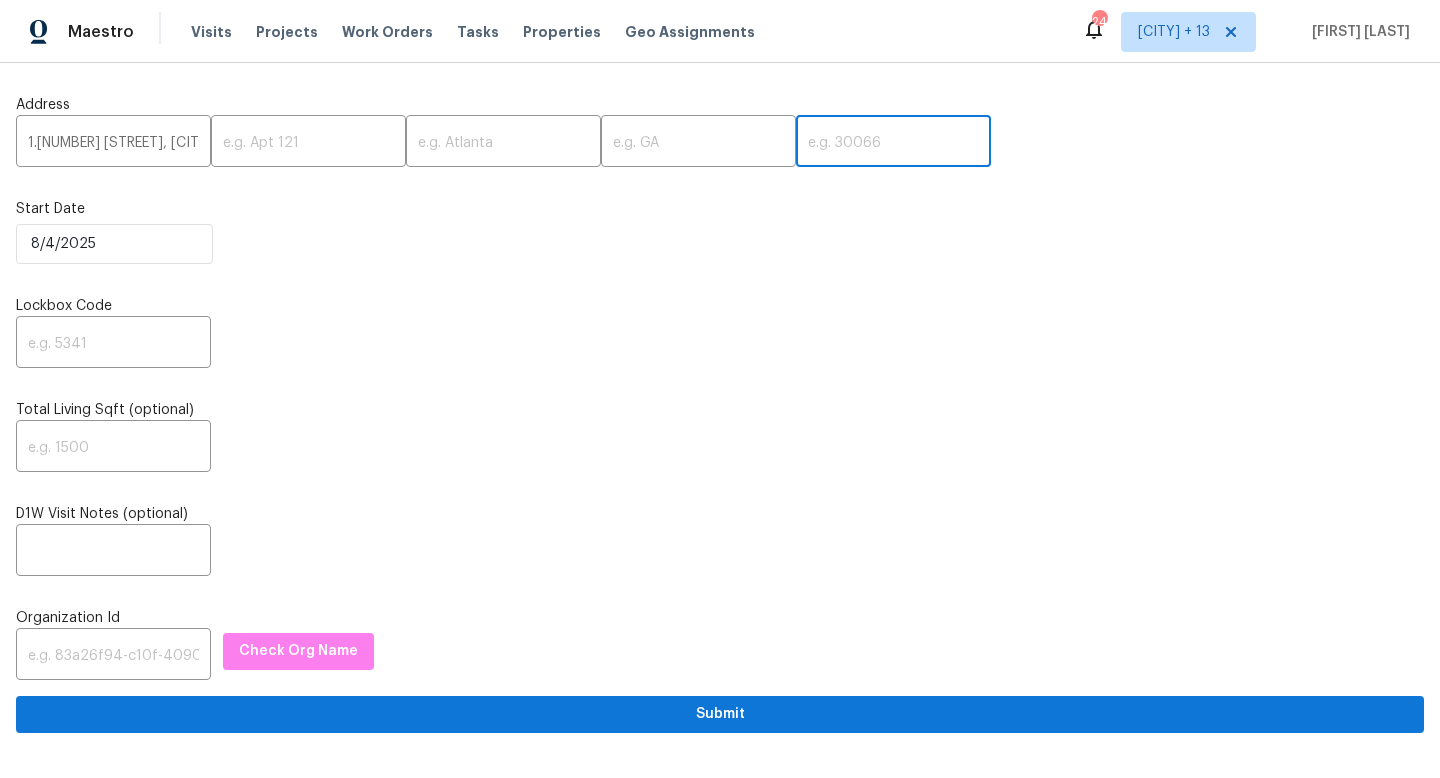 click at bounding box center (893, 143) 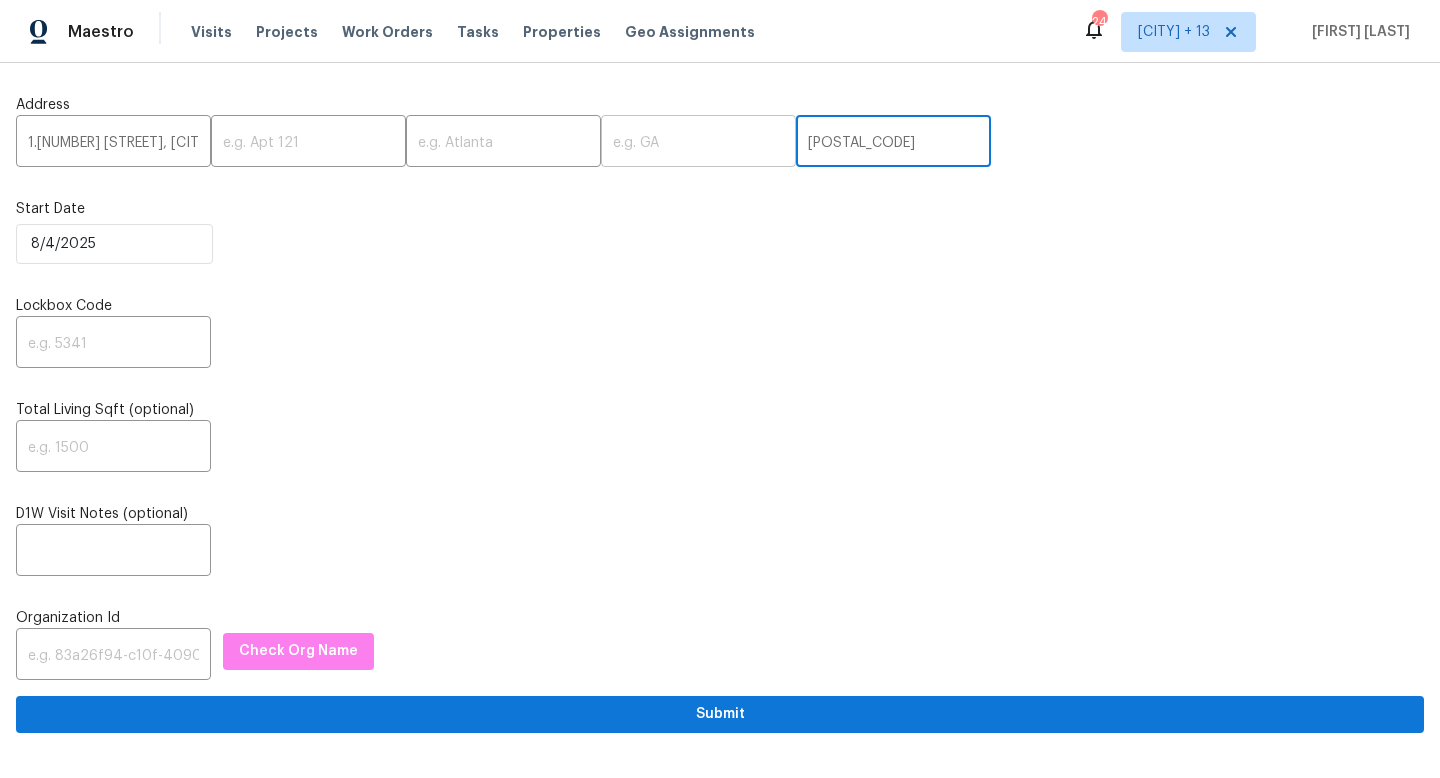 type on "[POSTAL_CODE]" 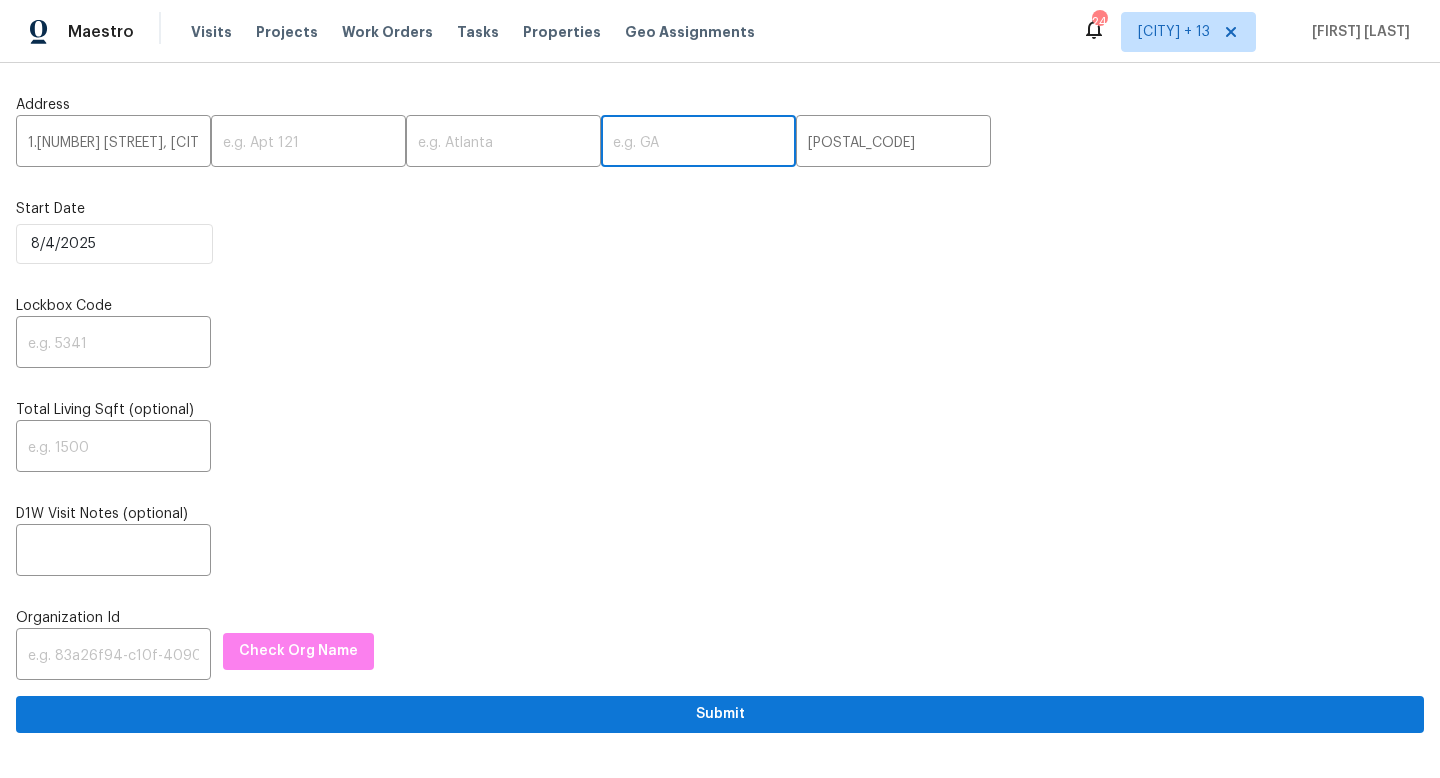 click at bounding box center (698, 143) 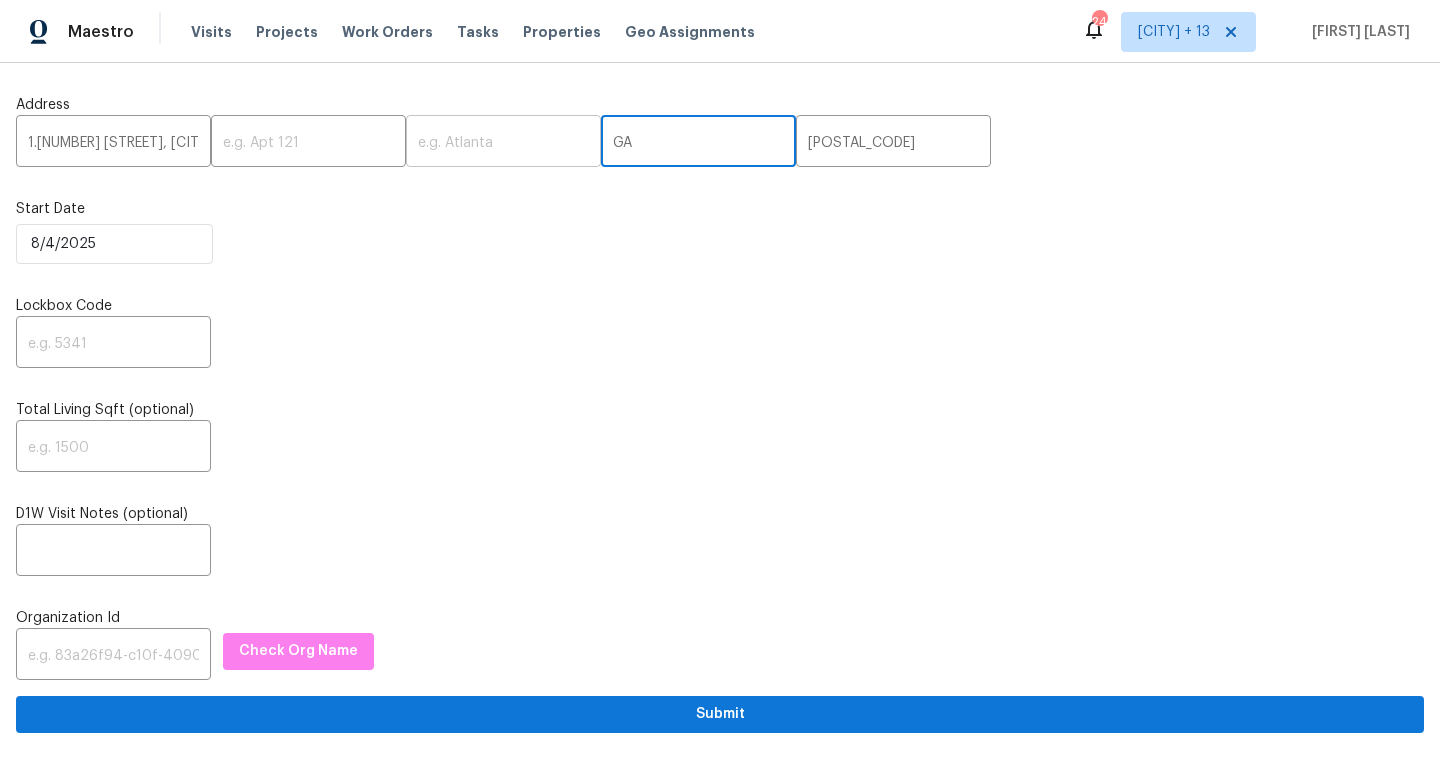 type on "GA" 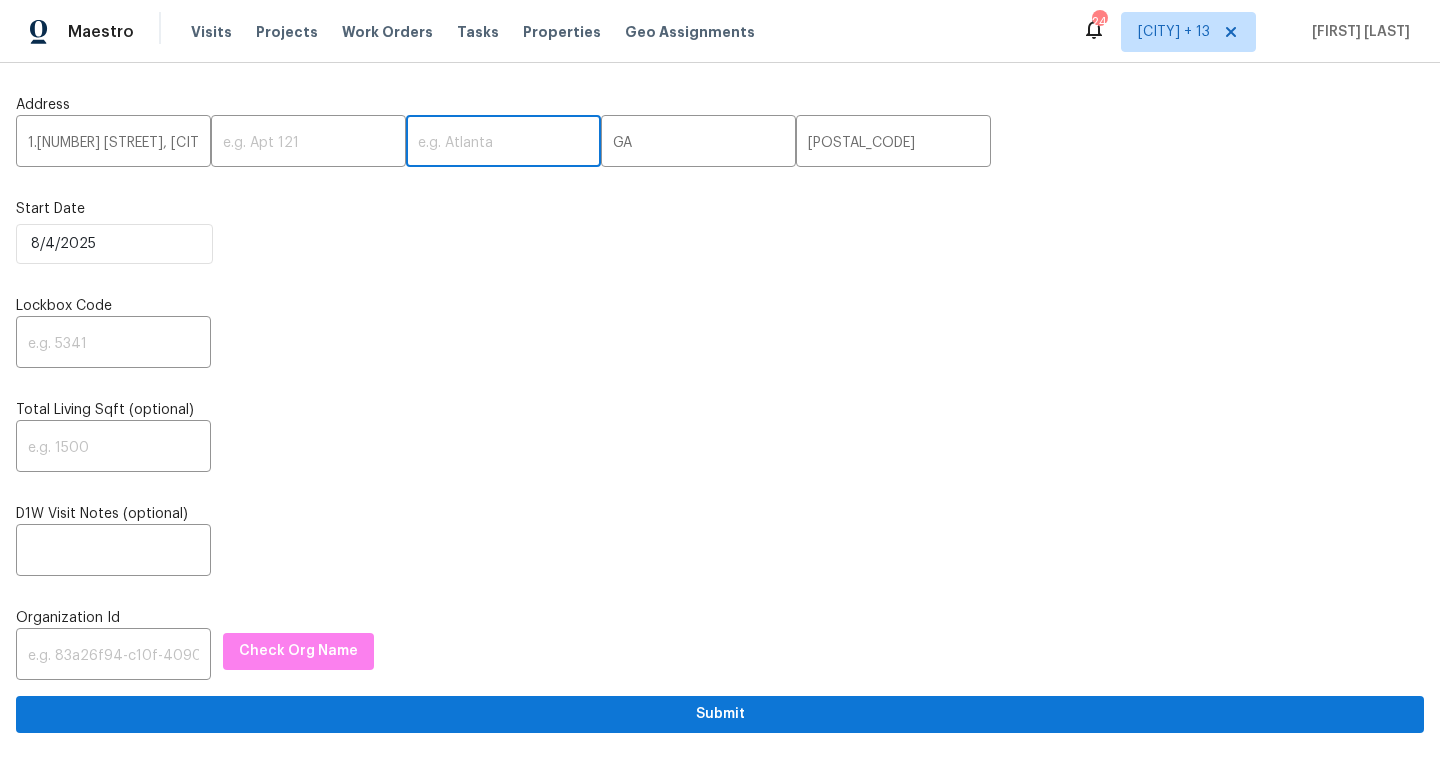 click at bounding box center (503, 143) 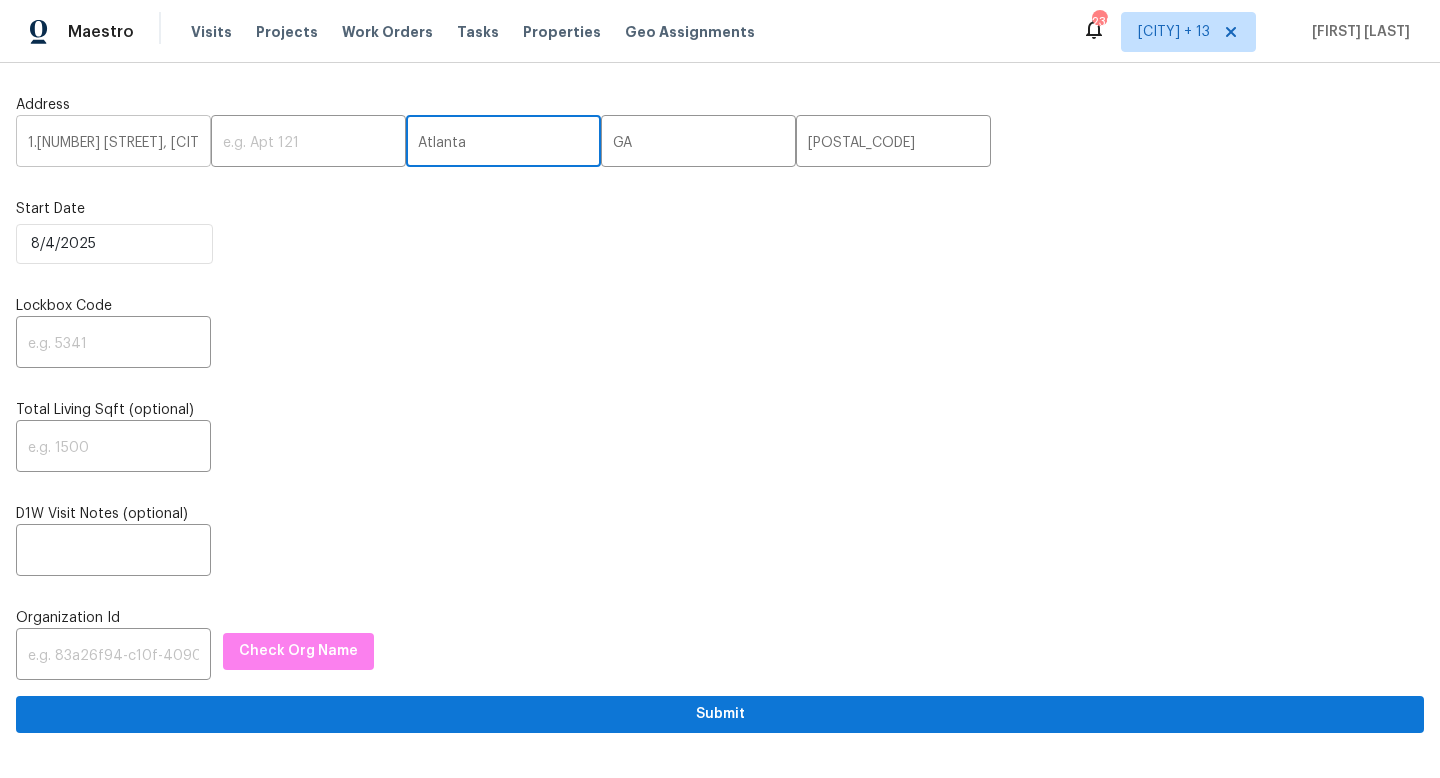 type on "Atlanta" 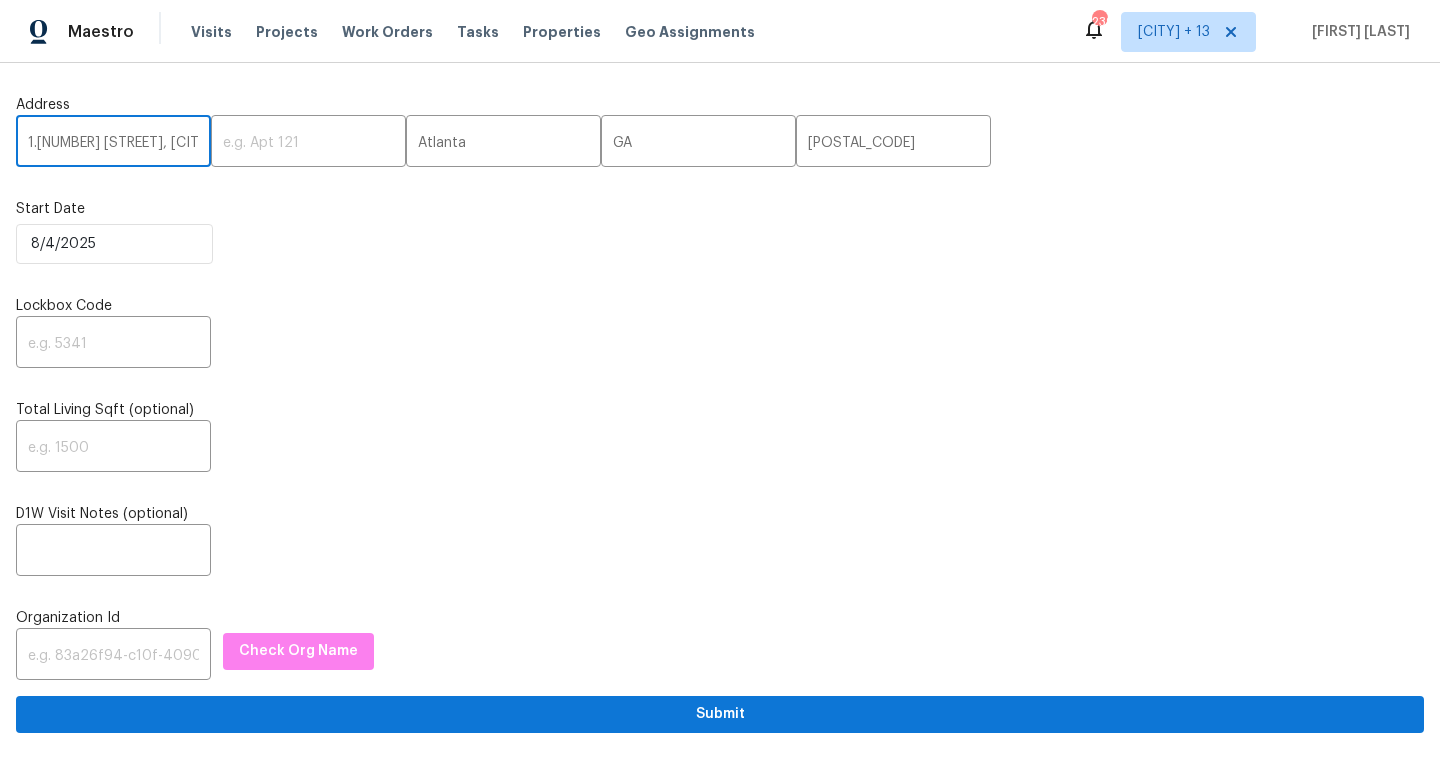 click on "1.2720 Santa Barbara Dr NW, Atlanta, GA 30318" at bounding box center [113, 143] 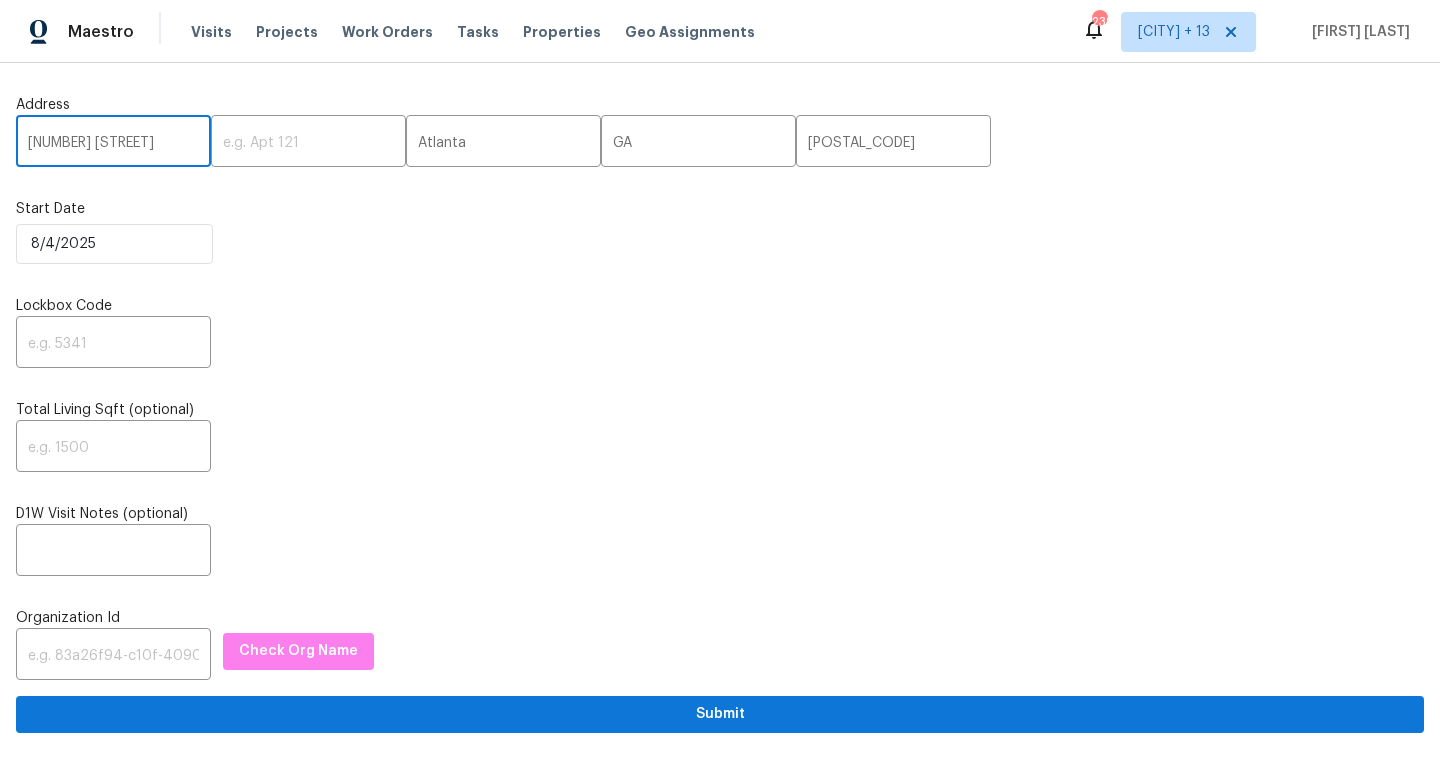scroll, scrollTop: 0, scrollLeft: 35, axis: horizontal 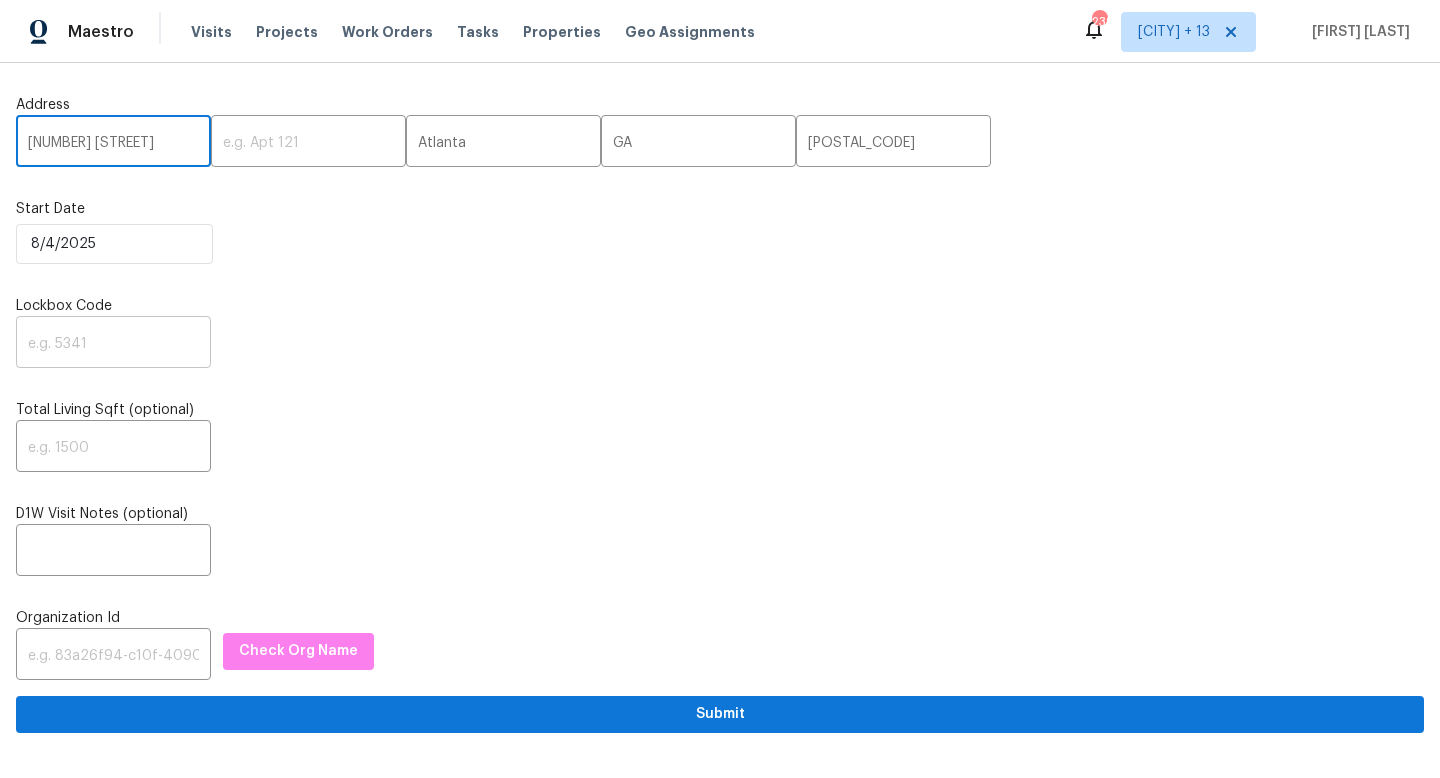 click at bounding box center (113, 344) 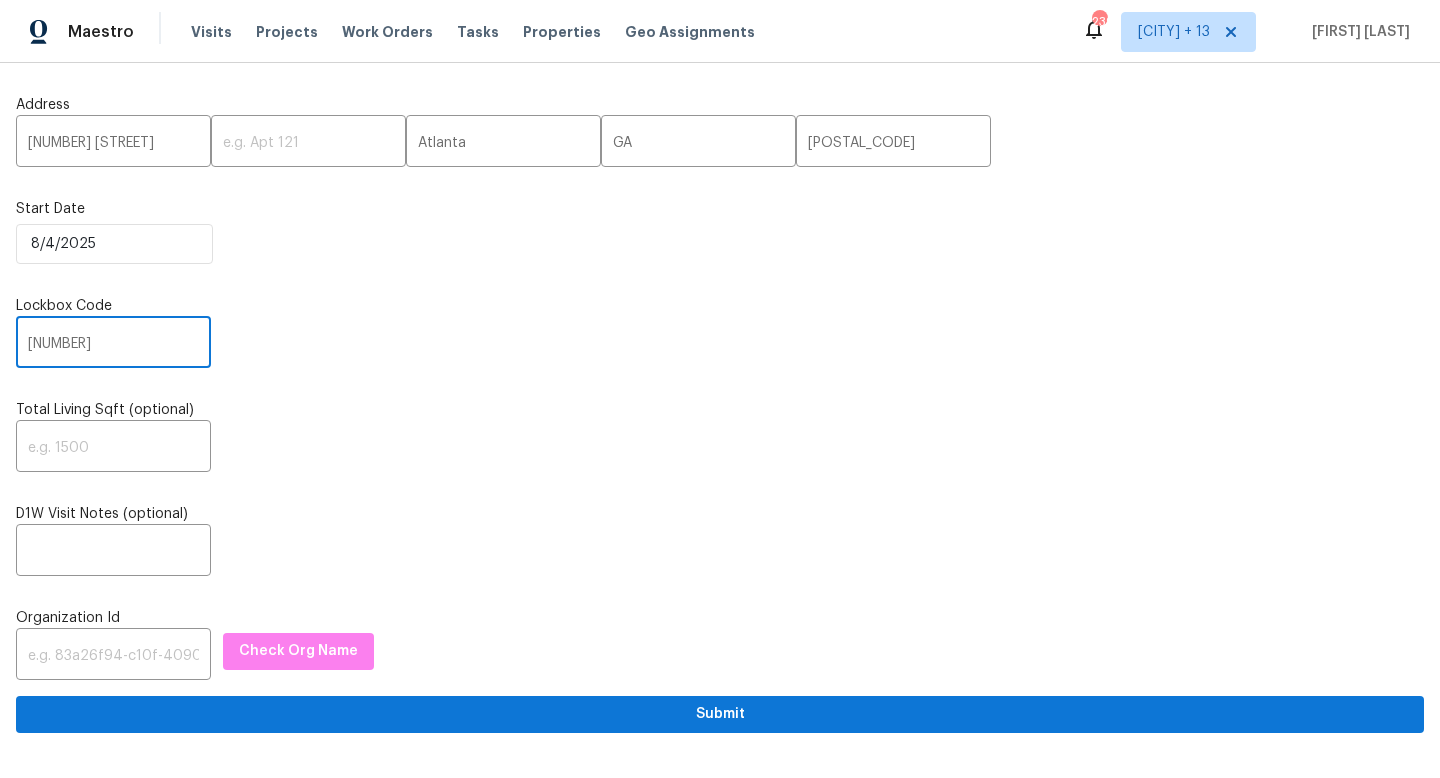 type on "3236" 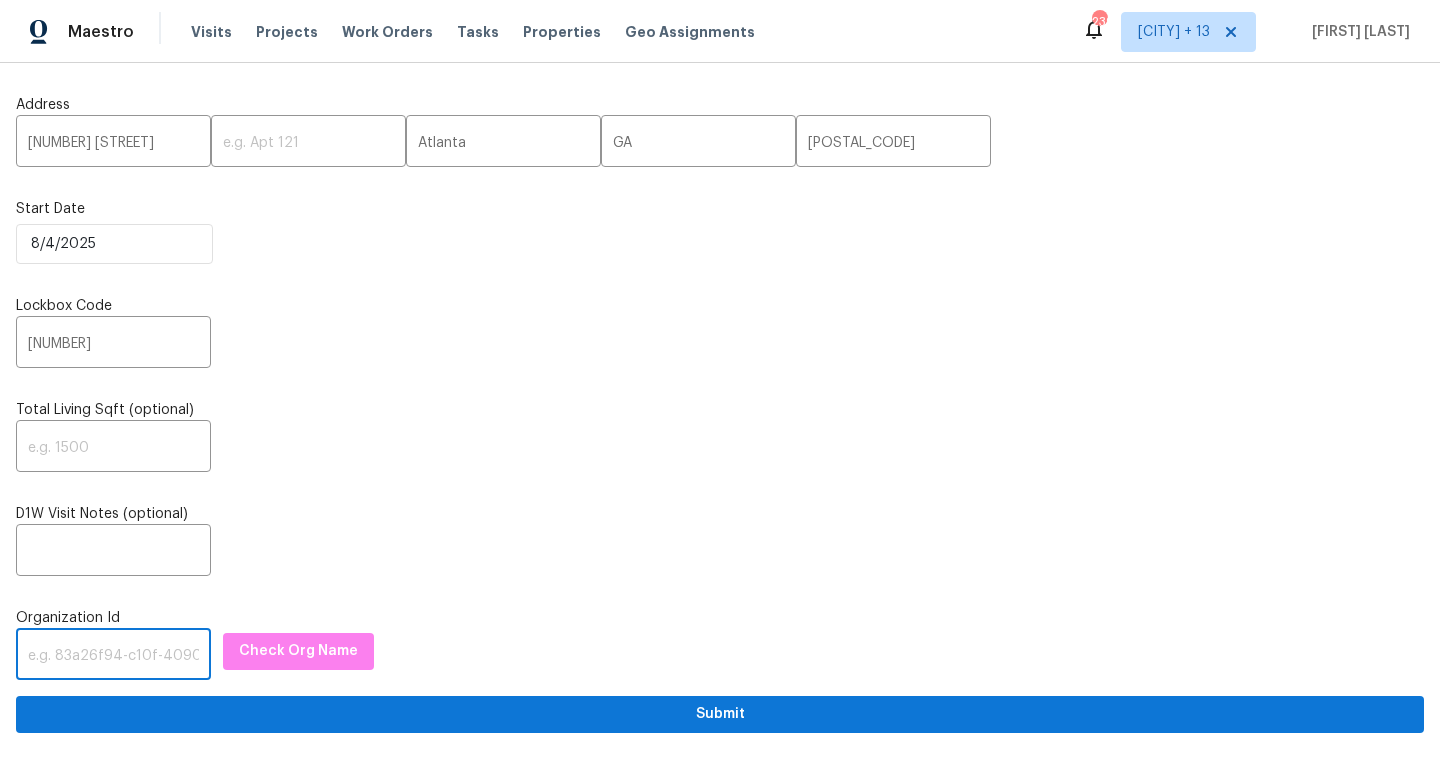 click at bounding box center [113, 656] 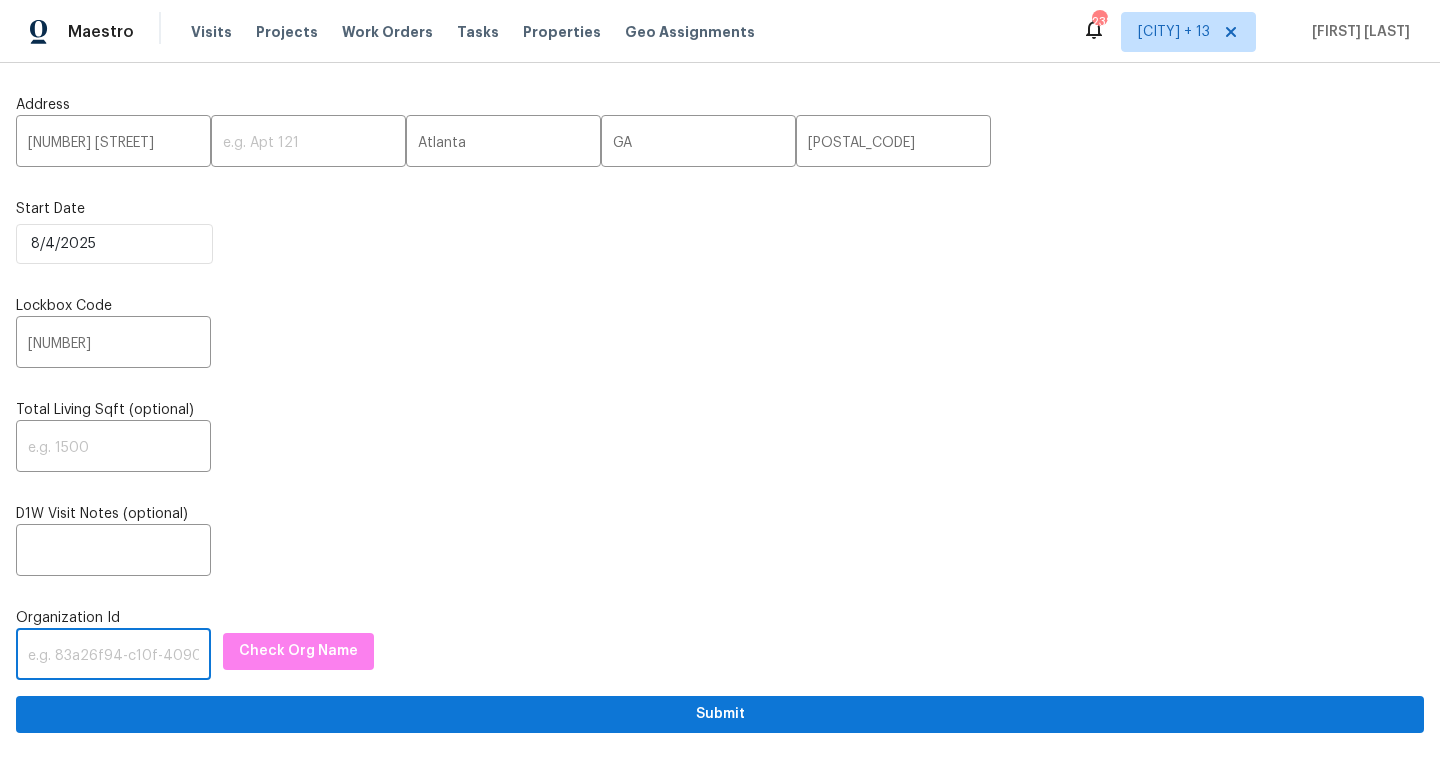 paste on "1349d153-b359-4f9b-b4dd-758ff939cc37" 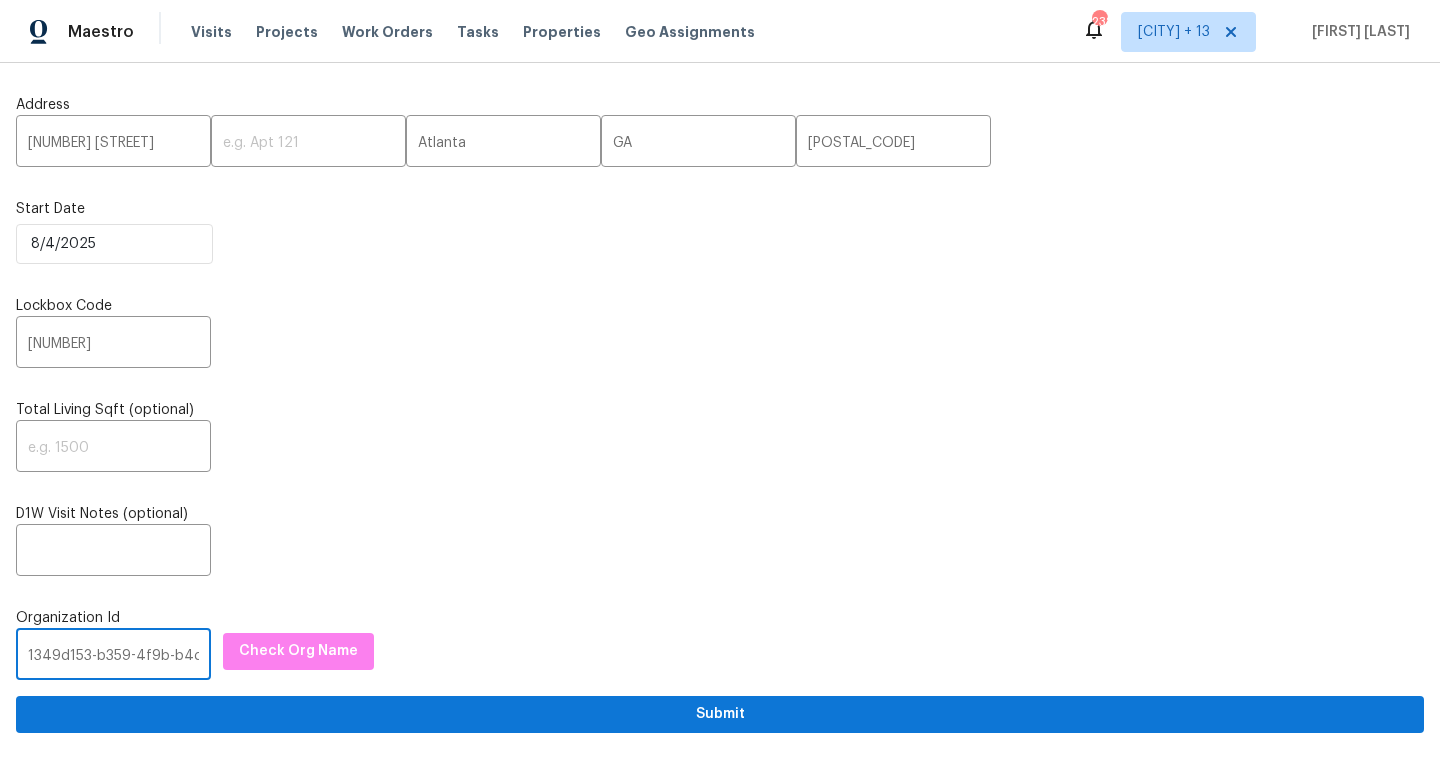 scroll, scrollTop: 0, scrollLeft: 116, axis: horizontal 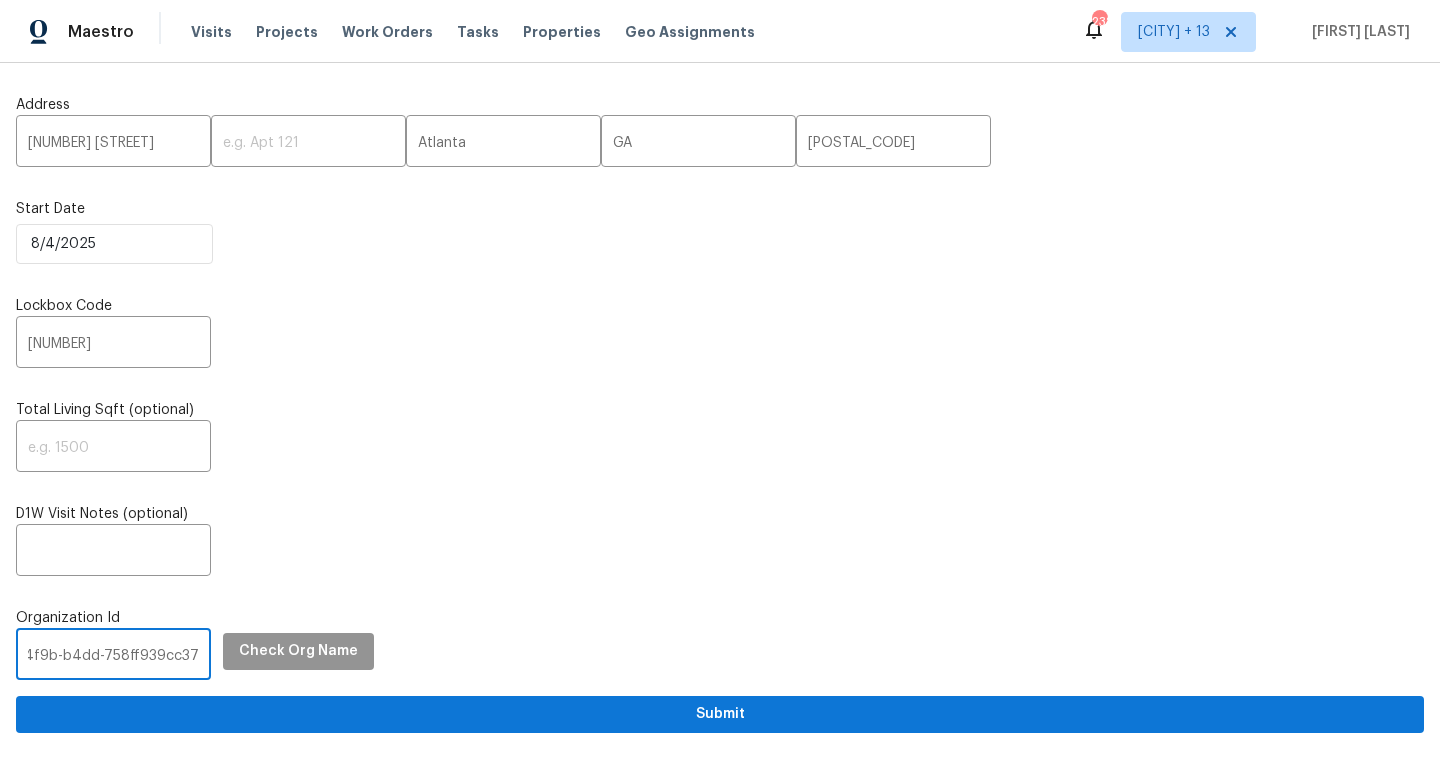 type on "1349d153-b359-4f9b-b4dd-758ff939cc37" 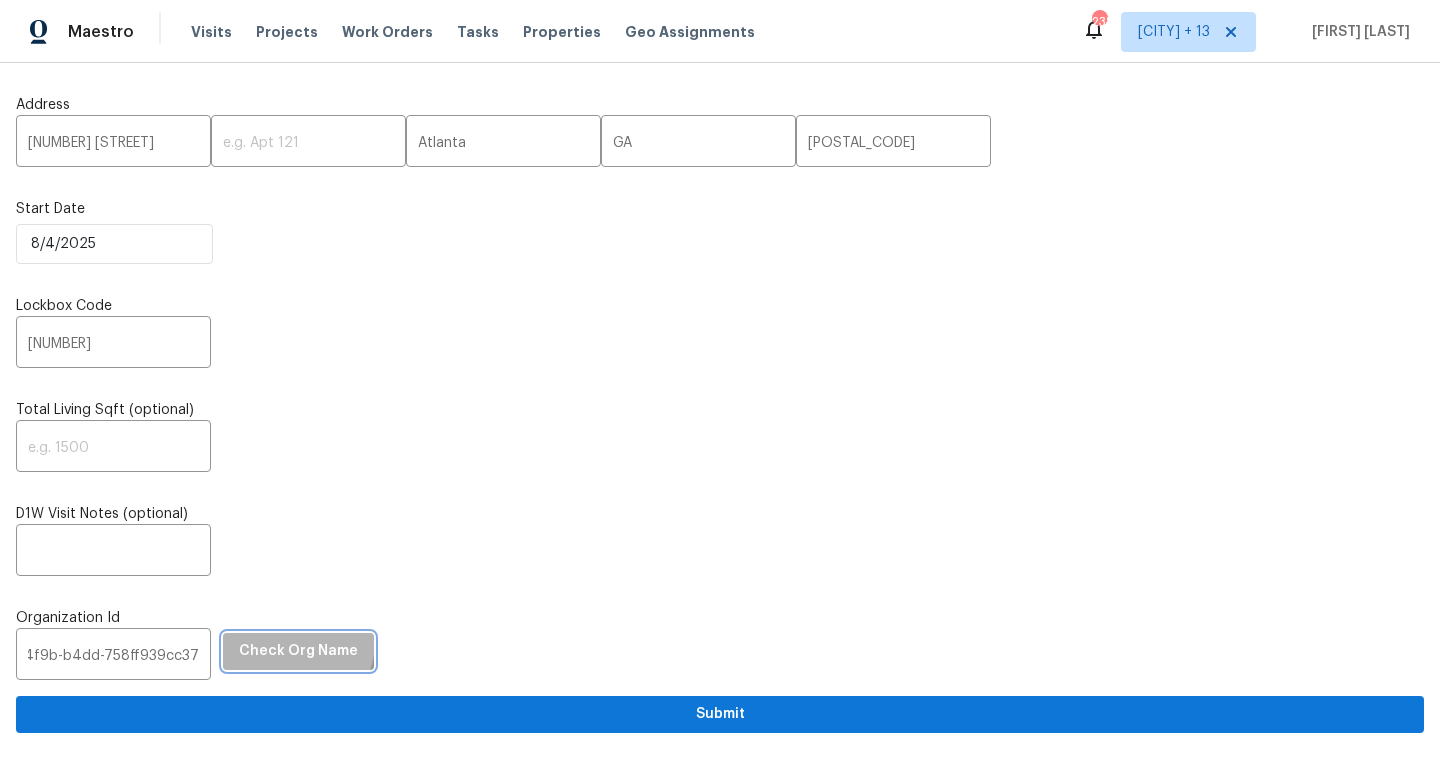 click on "Check Org Name" at bounding box center [298, 651] 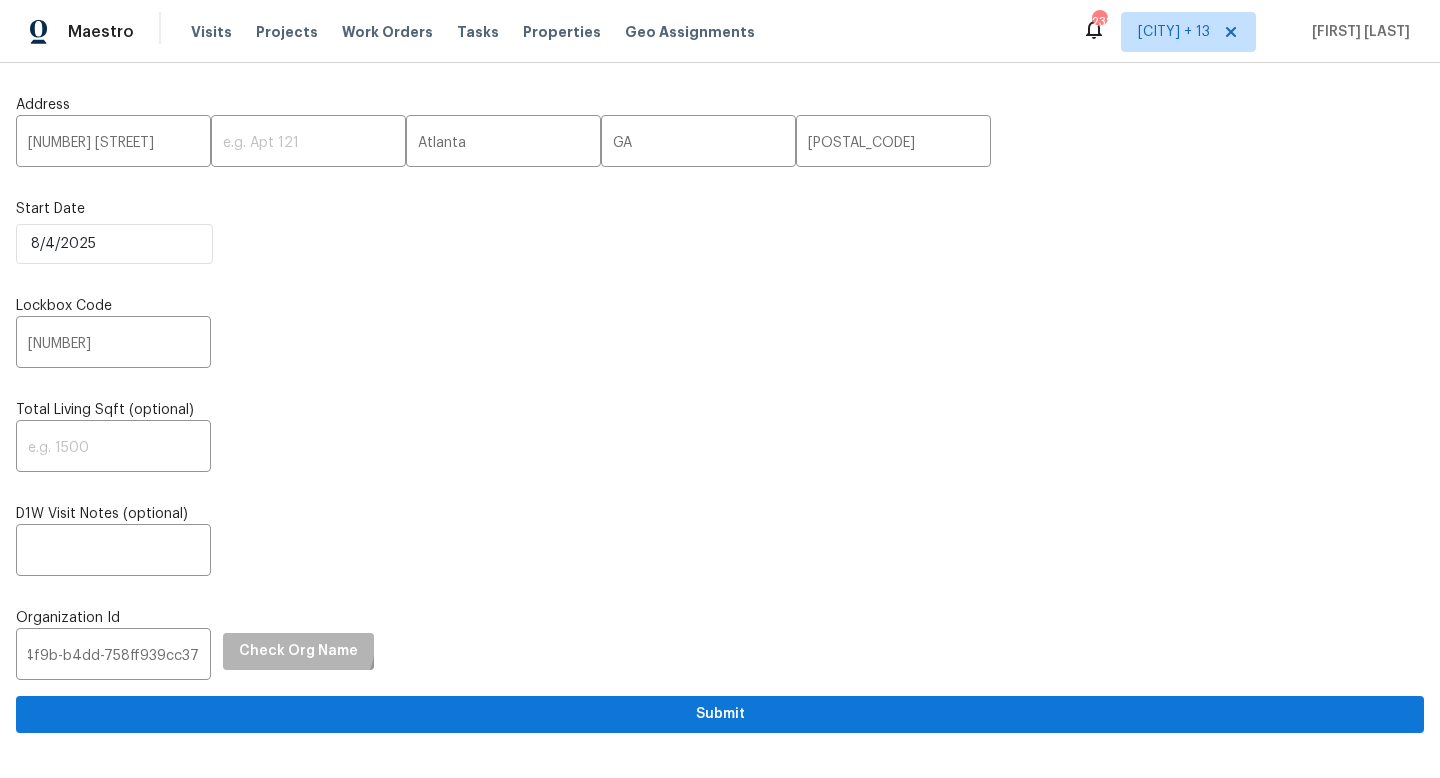 scroll, scrollTop: 0, scrollLeft: 0, axis: both 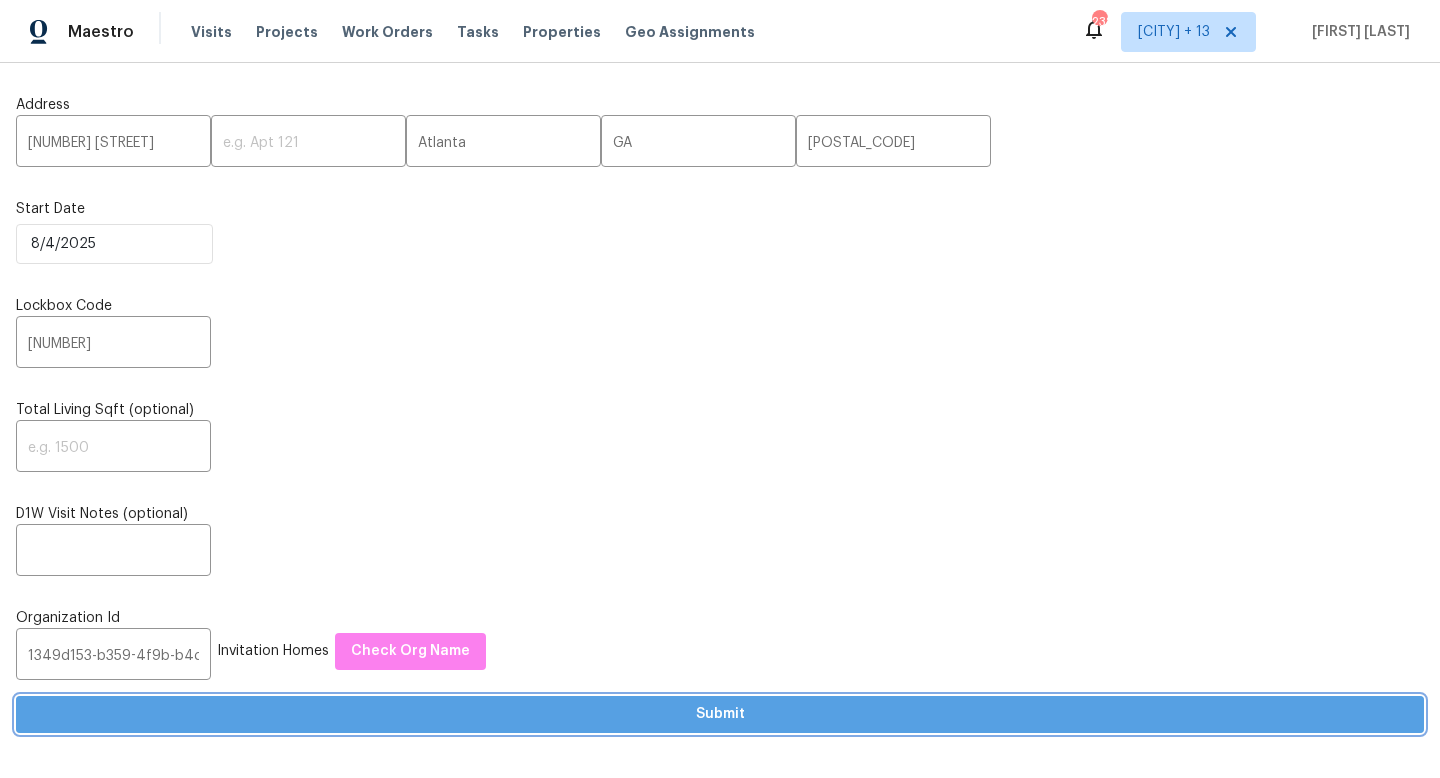 click on "Submit" at bounding box center (720, 714) 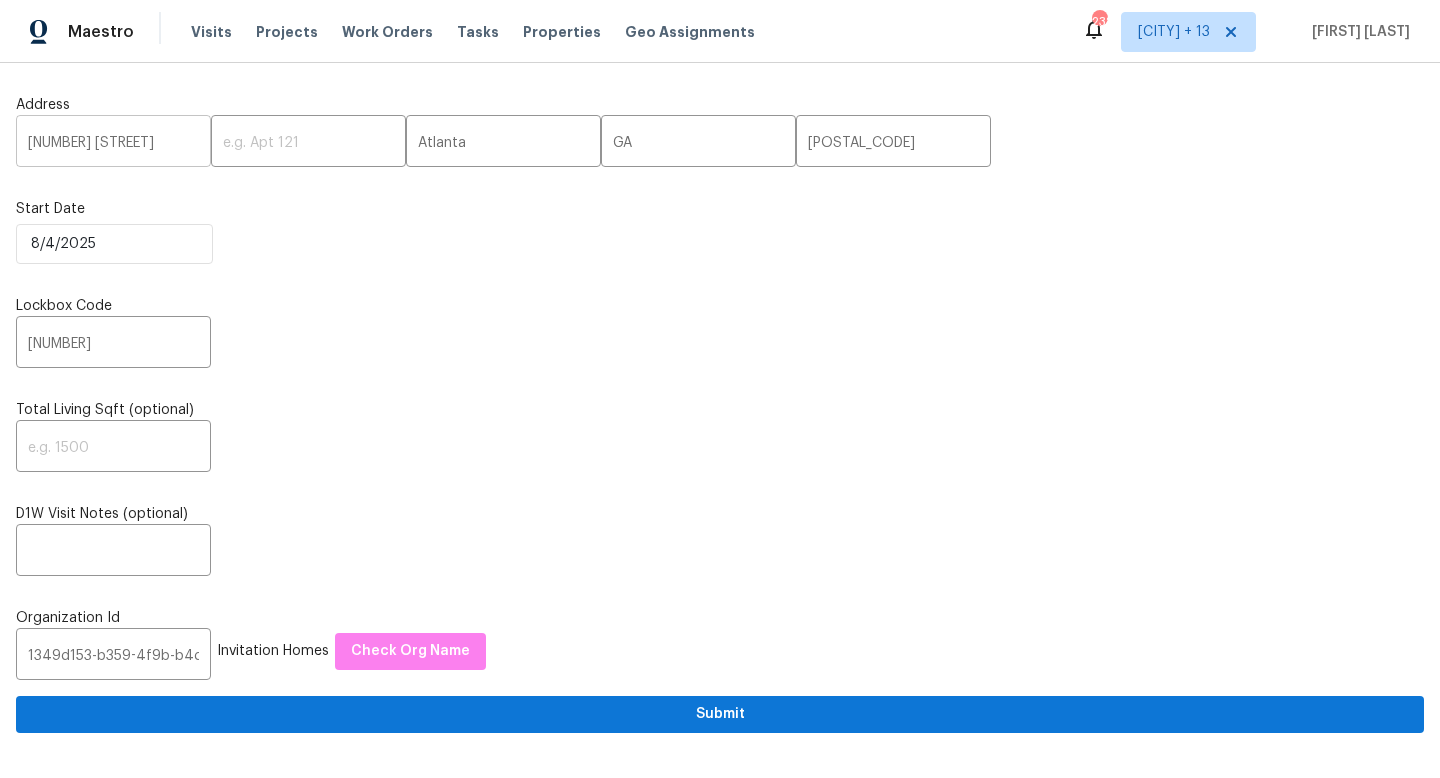 click on "1.2720 Santa Barbara Dr NW," at bounding box center [113, 143] 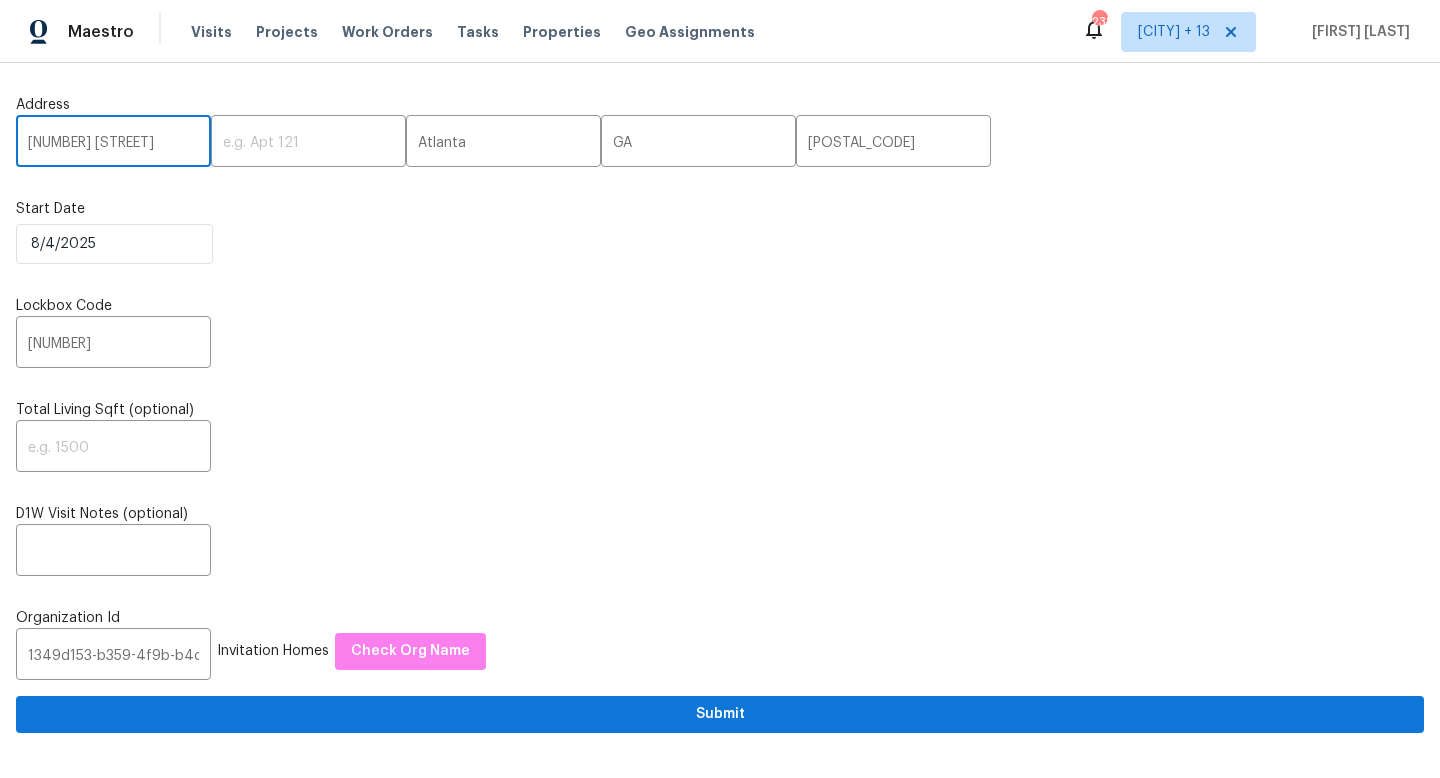 scroll, scrollTop: 0, scrollLeft: 35, axis: horizontal 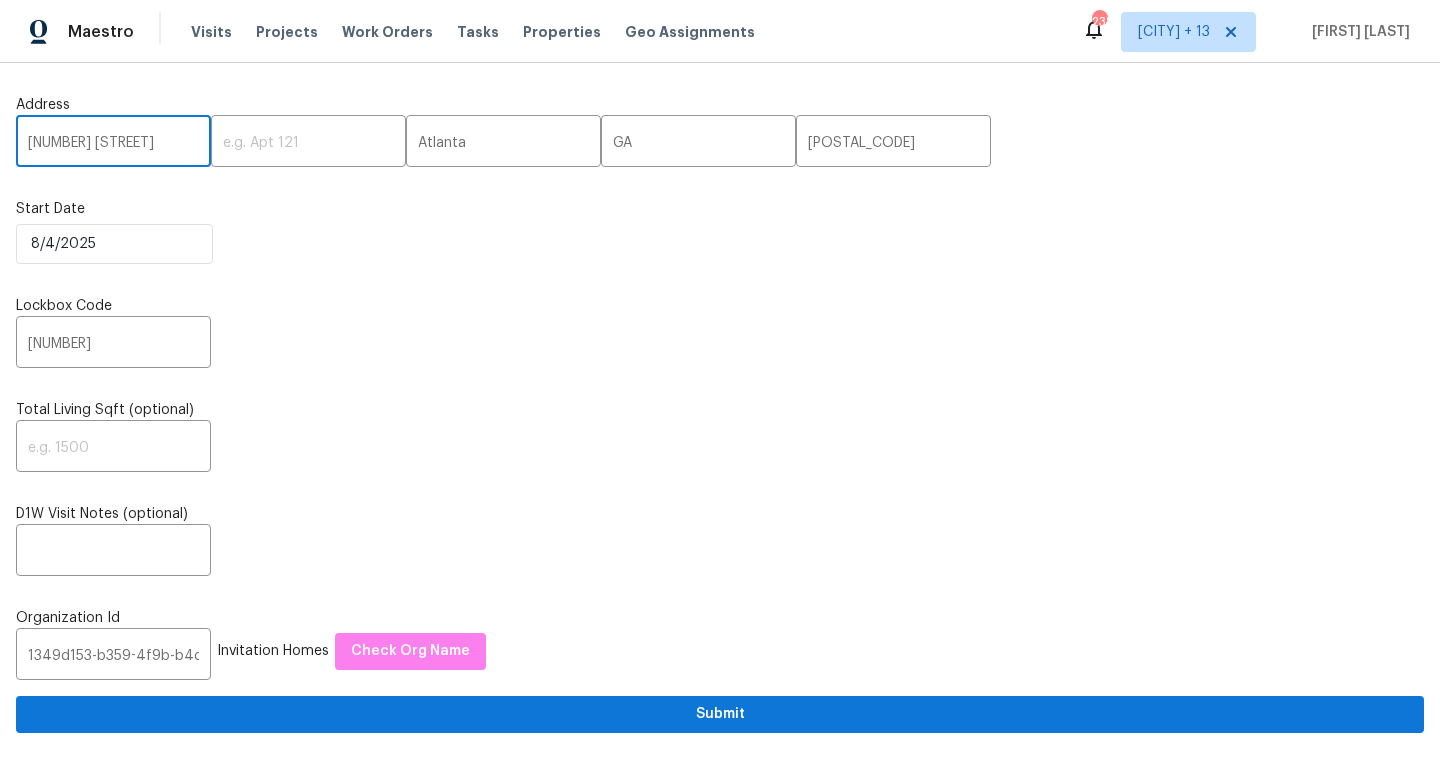 click on "1.2720 Santa Barbara Dr NW," at bounding box center [113, 143] 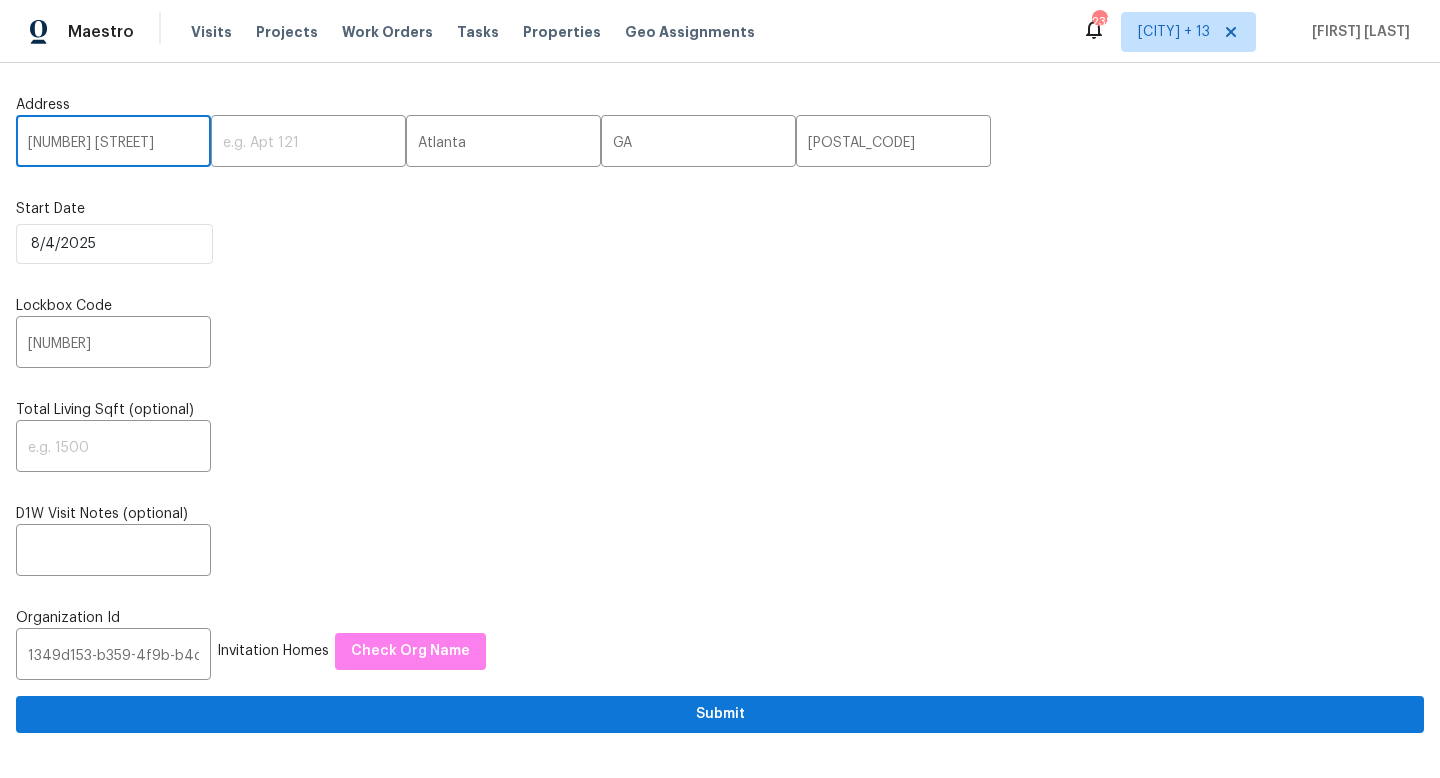 scroll, scrollTop: 0, scrollLeft: 32, axis: horizontal 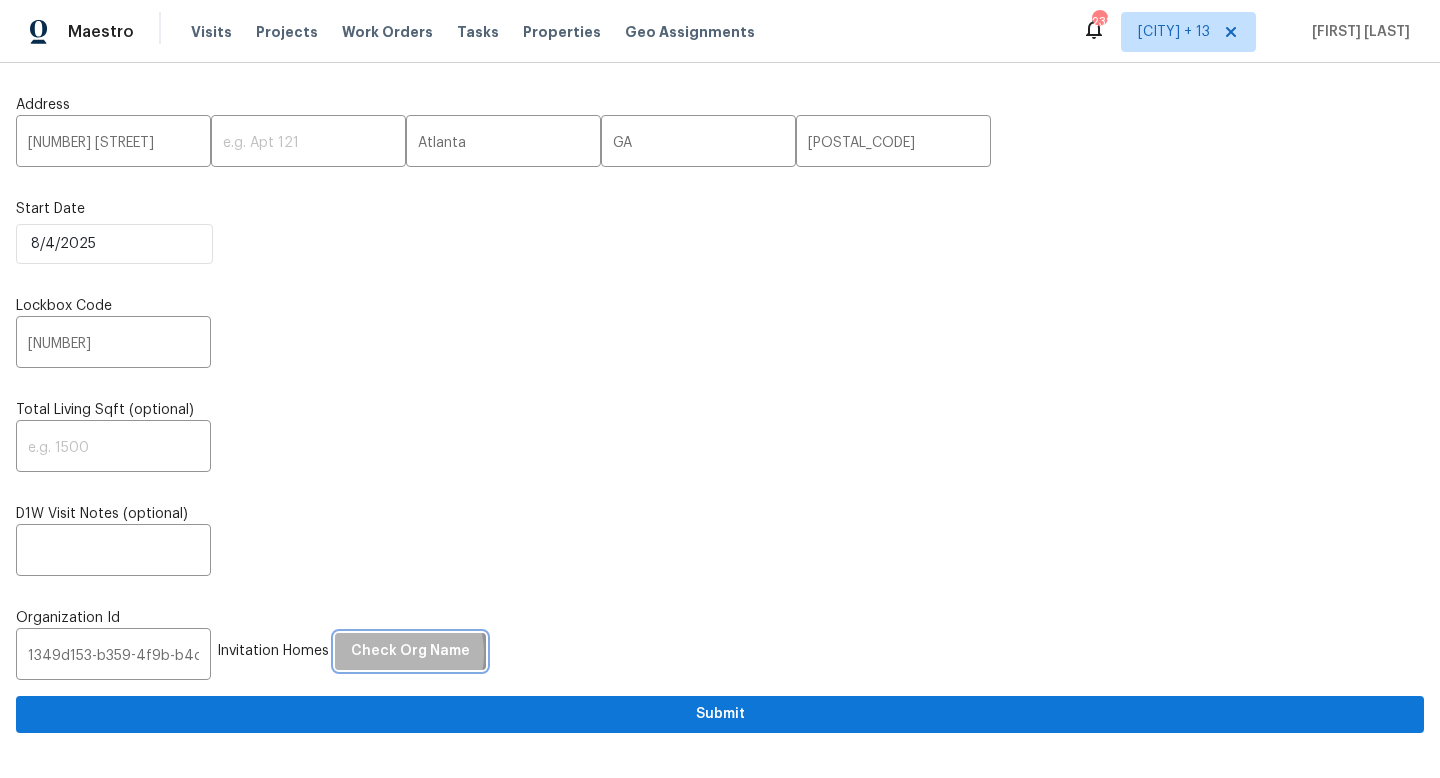 click on "Check Org Name" at bounding box center (410, 651) 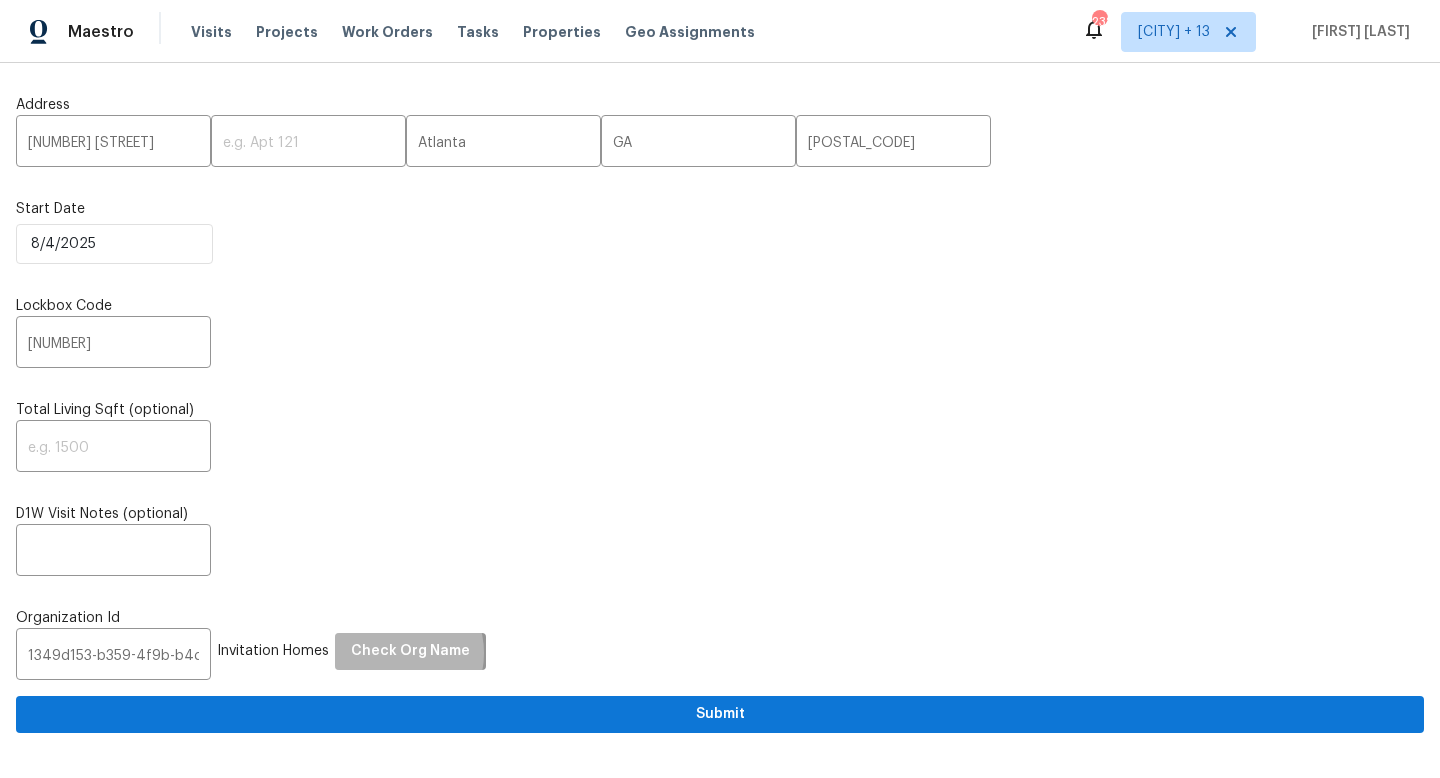 scroll, scrollTop: 0, scrollLeft: 0, axis: both 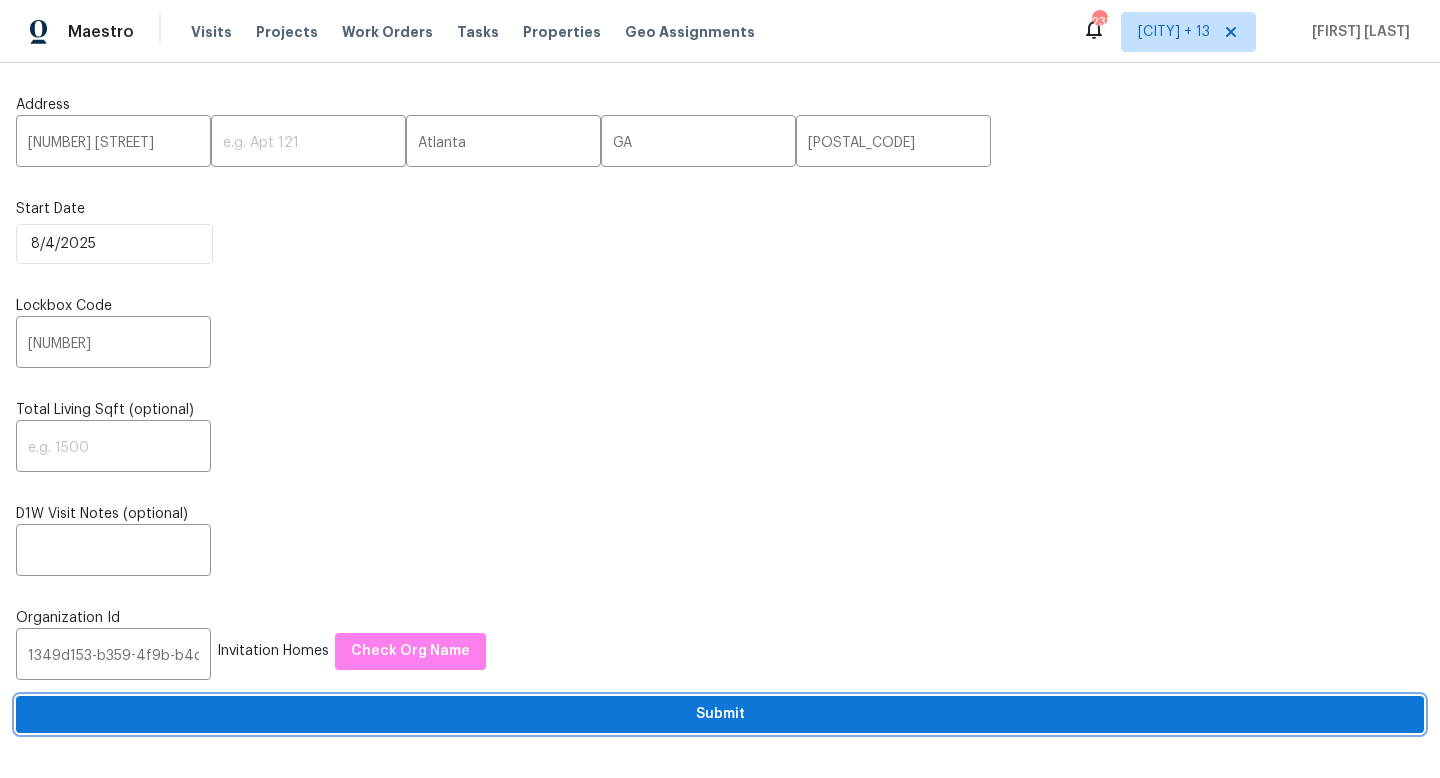 click on "Submit" at bounding box center [720, 714] 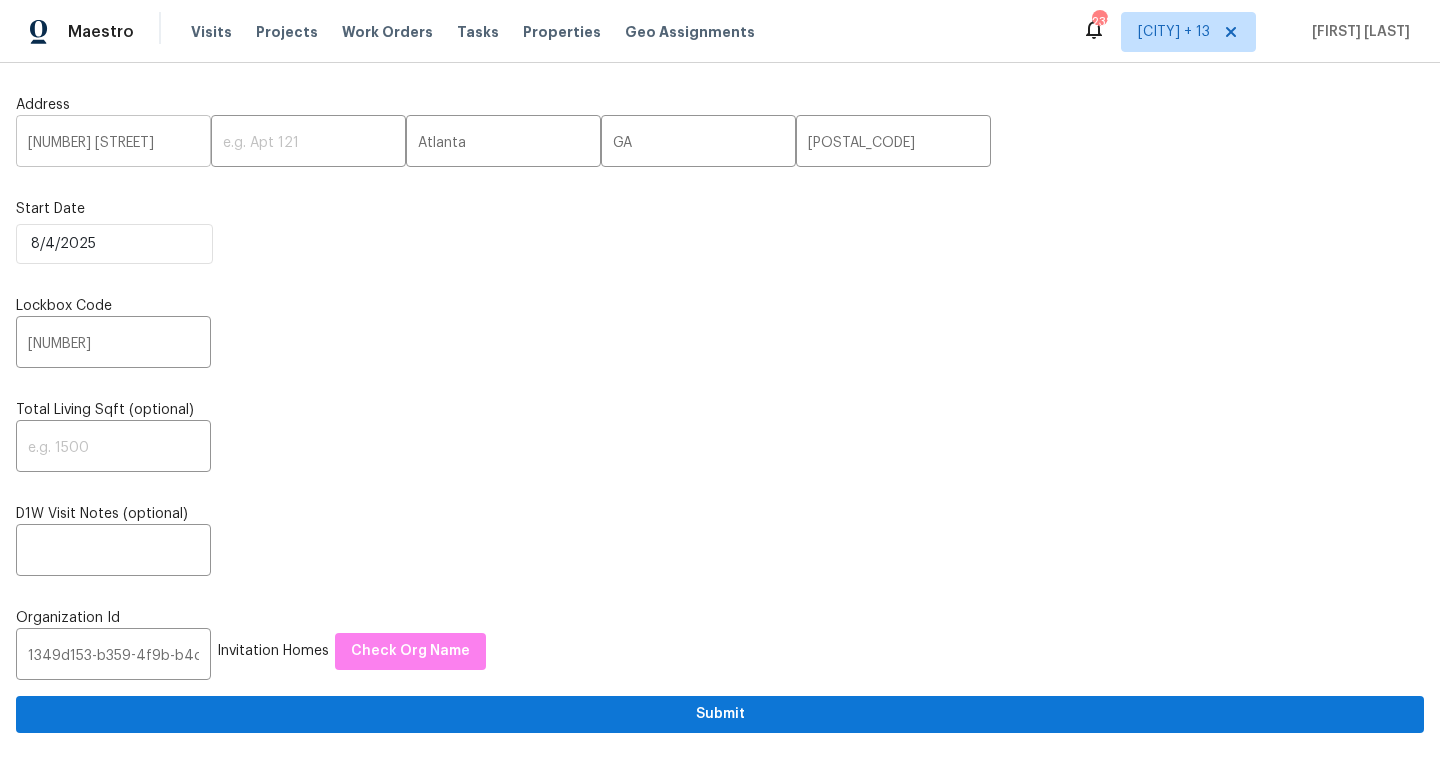 click on "1.2720 NW Santa Barbara Dr" at bounding box center (113, 143) 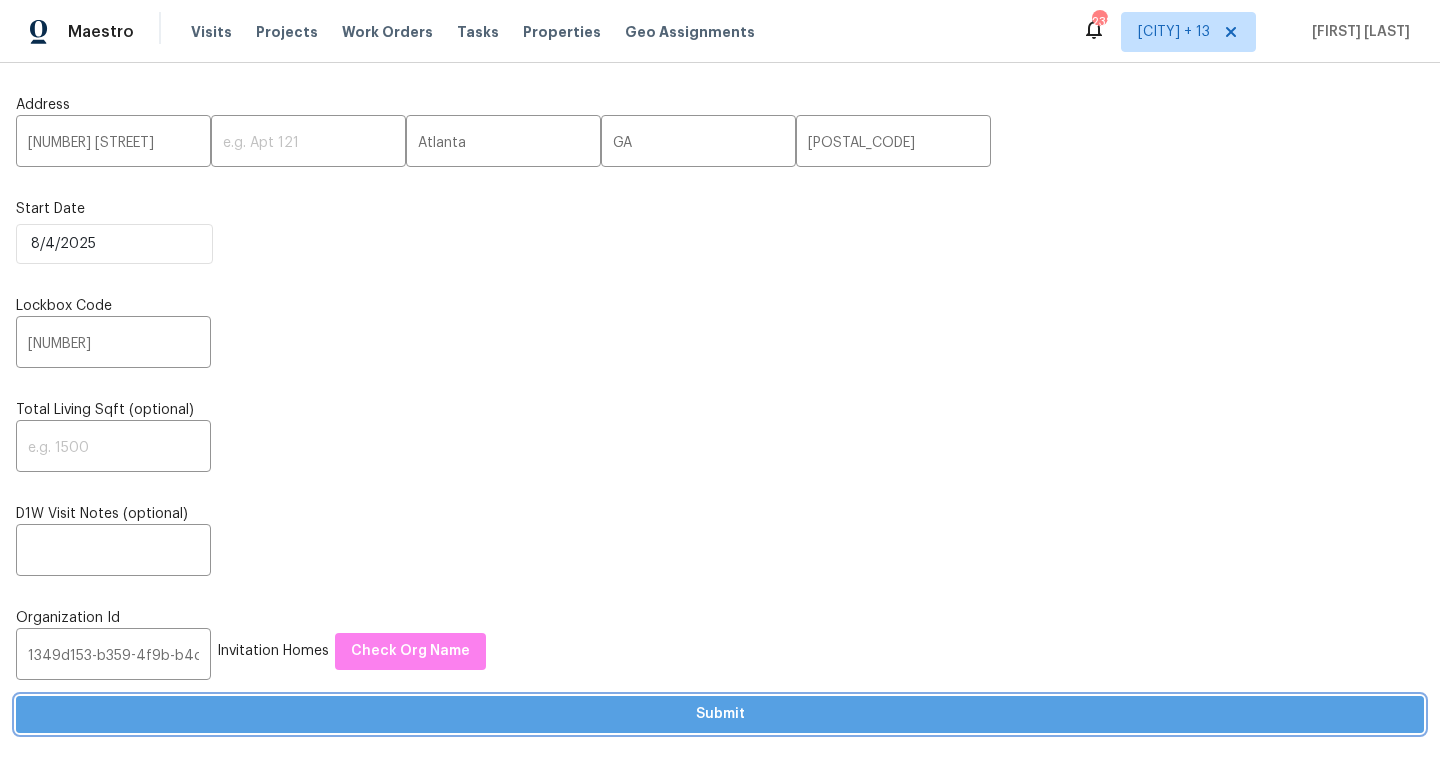 click on "Submit" at bounding box center [720, 714] 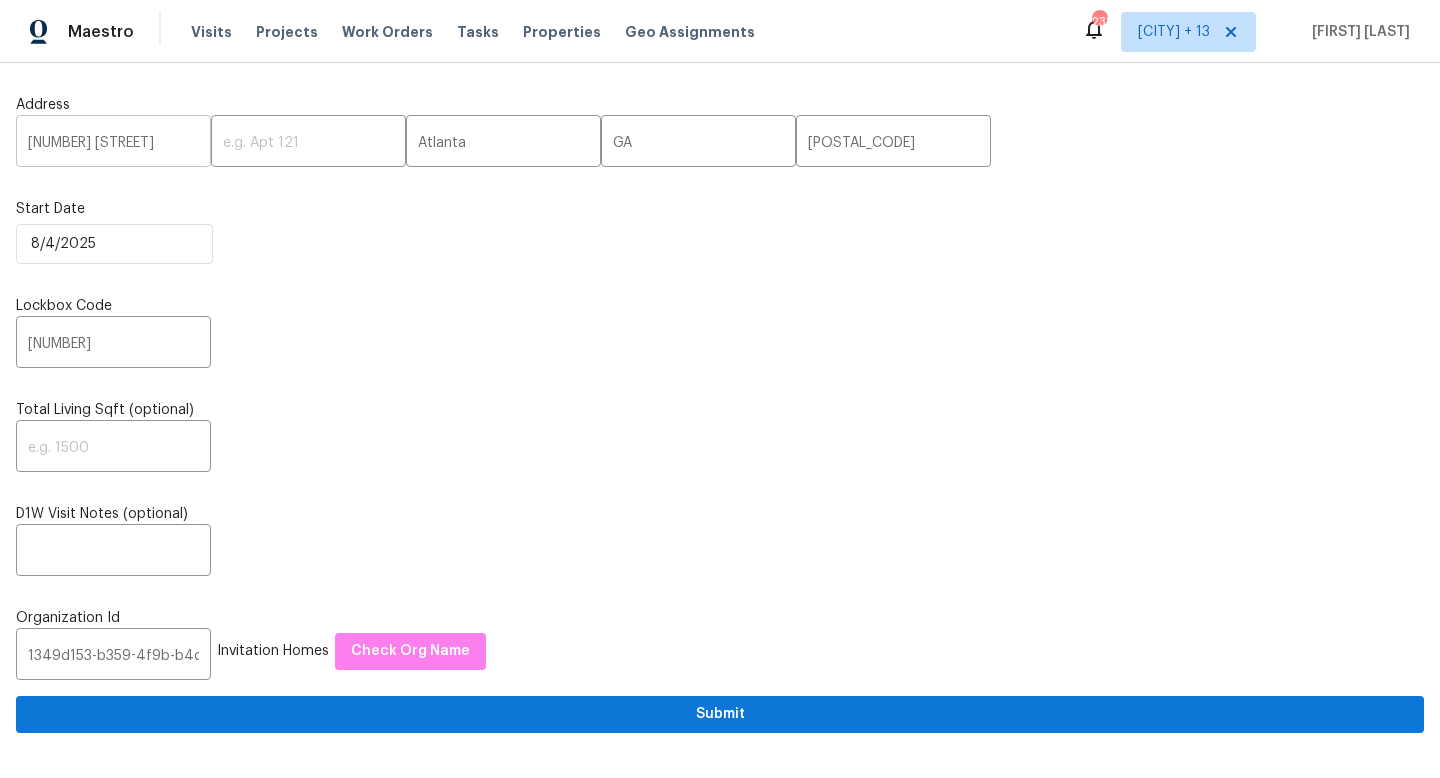 click on "1.2720 Santa Barbara Dr" at bounding box center [113, 143] 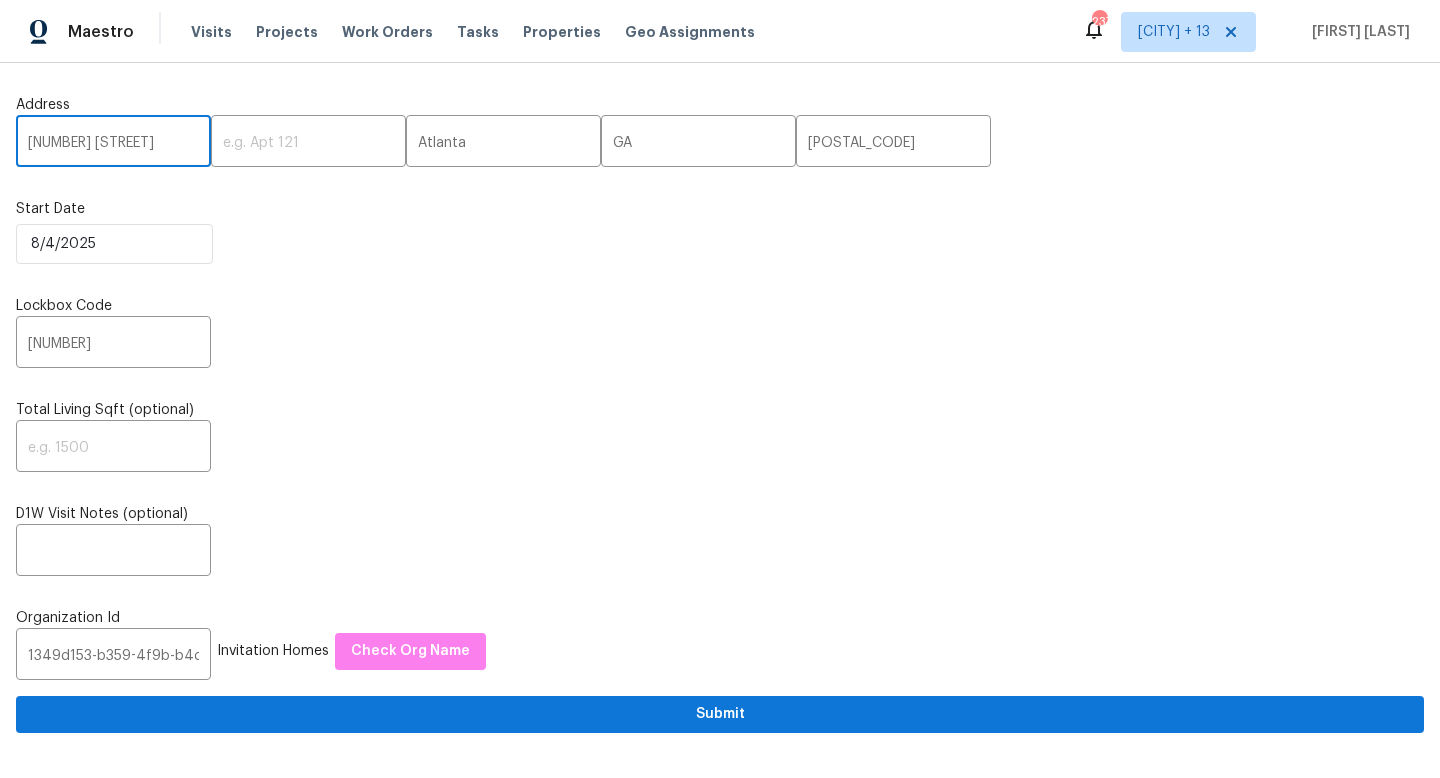 scroll, scrollTop: 0, scrollLeft: 31, axis: horizontal 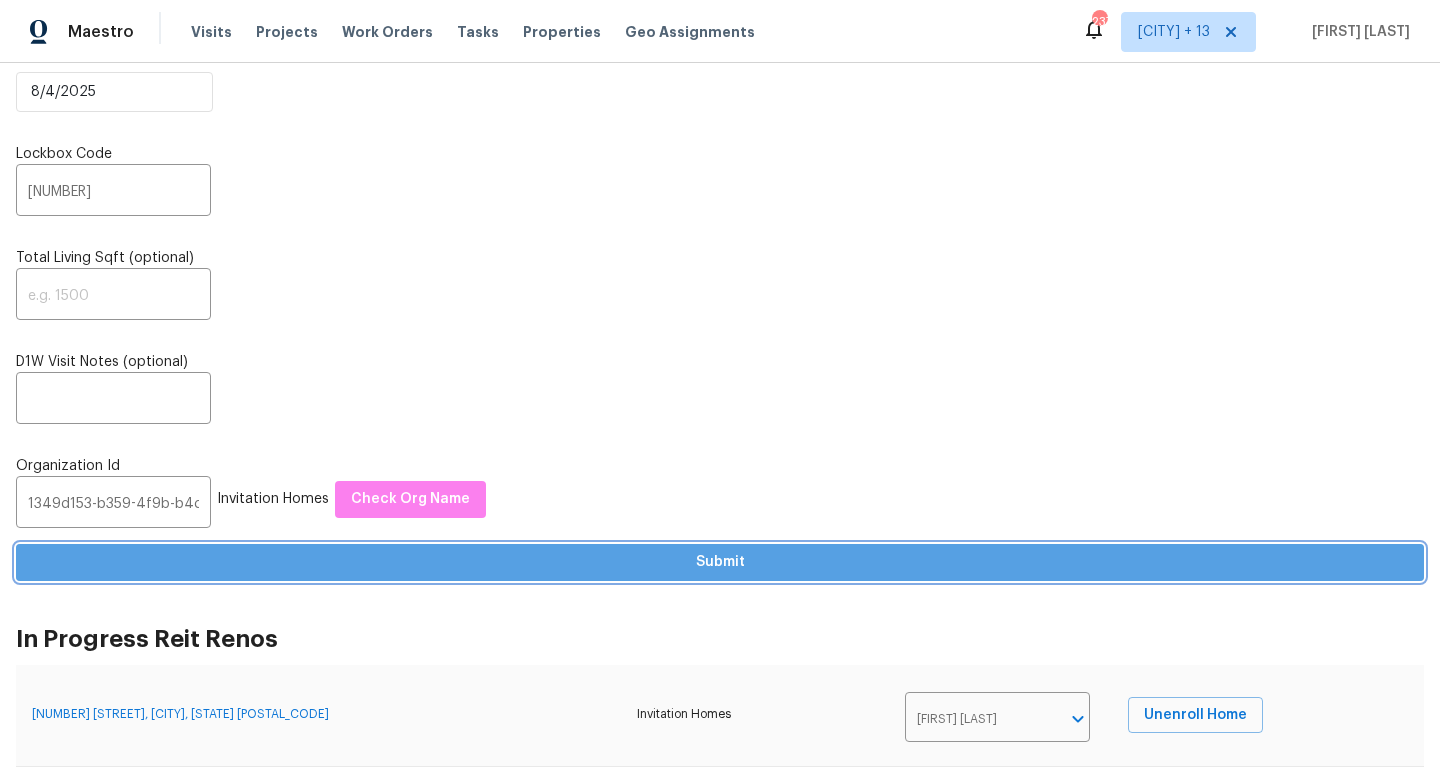 click on "Submit" at bounding box center (720, 562) 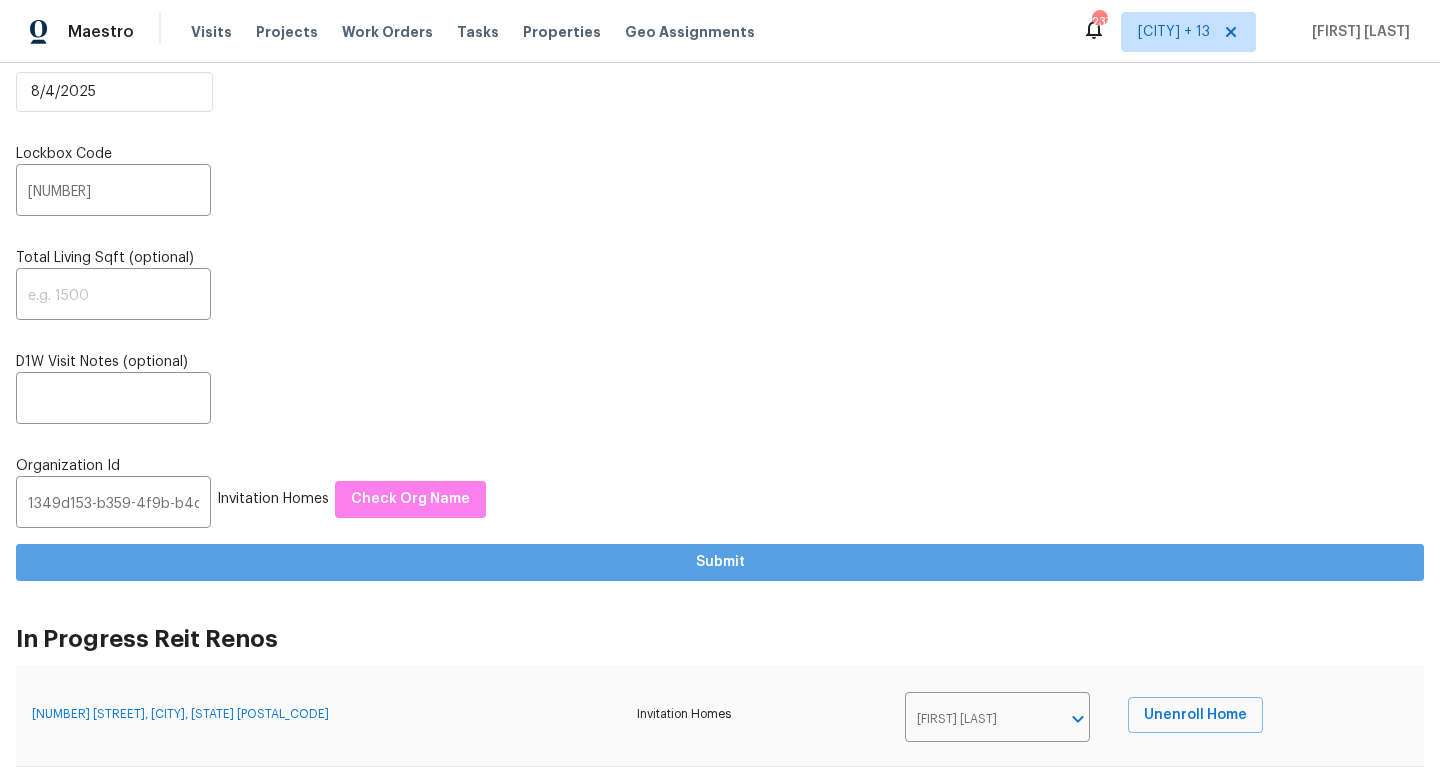 scroll, scrollTop: 0, scrollLeft: 0, axis: both 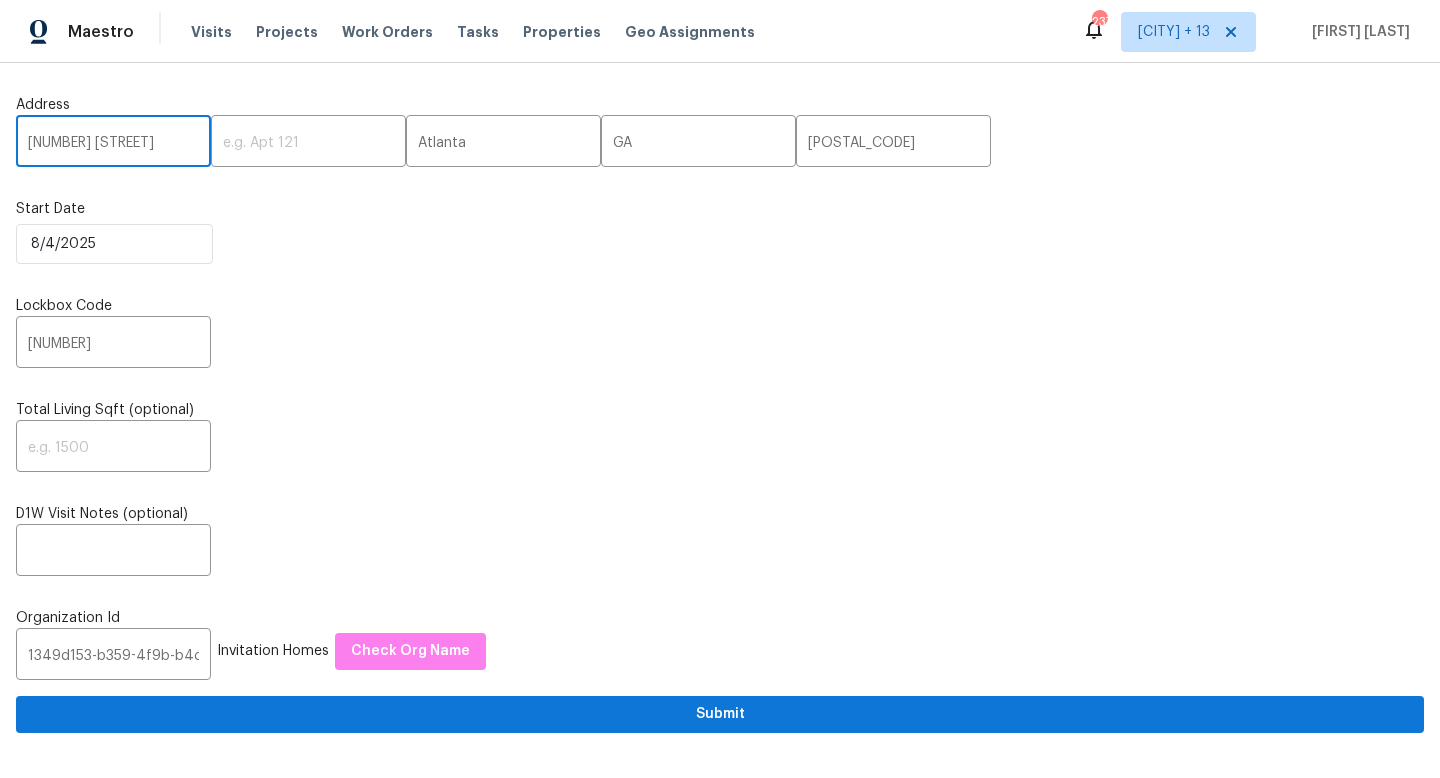 click on "1.2720 Santa Barbara Dr NW," at bounding box center [113, 143] 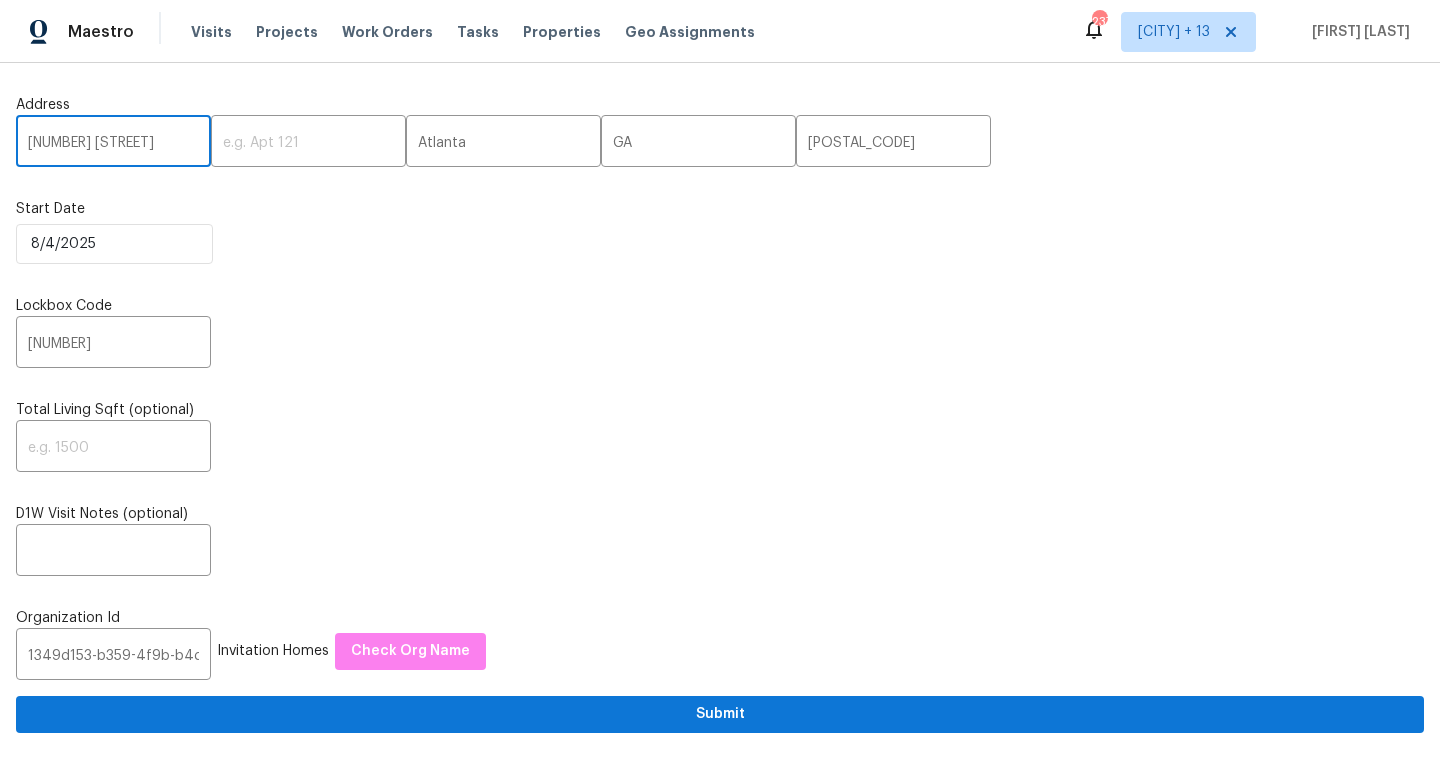 type on "1. 2720 Santa Barbara Dr NW," 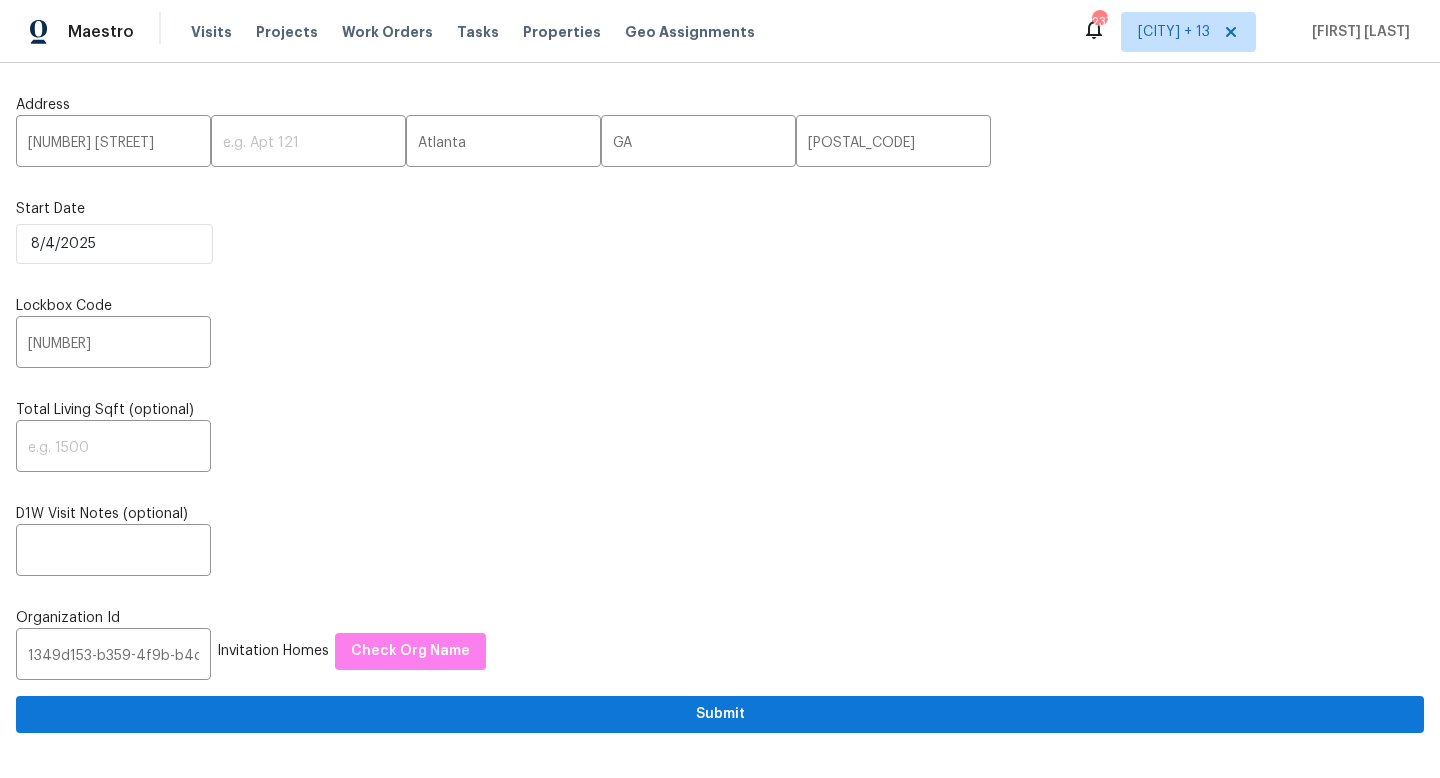 click on "3236 ​" at bounding box center [720, 344] 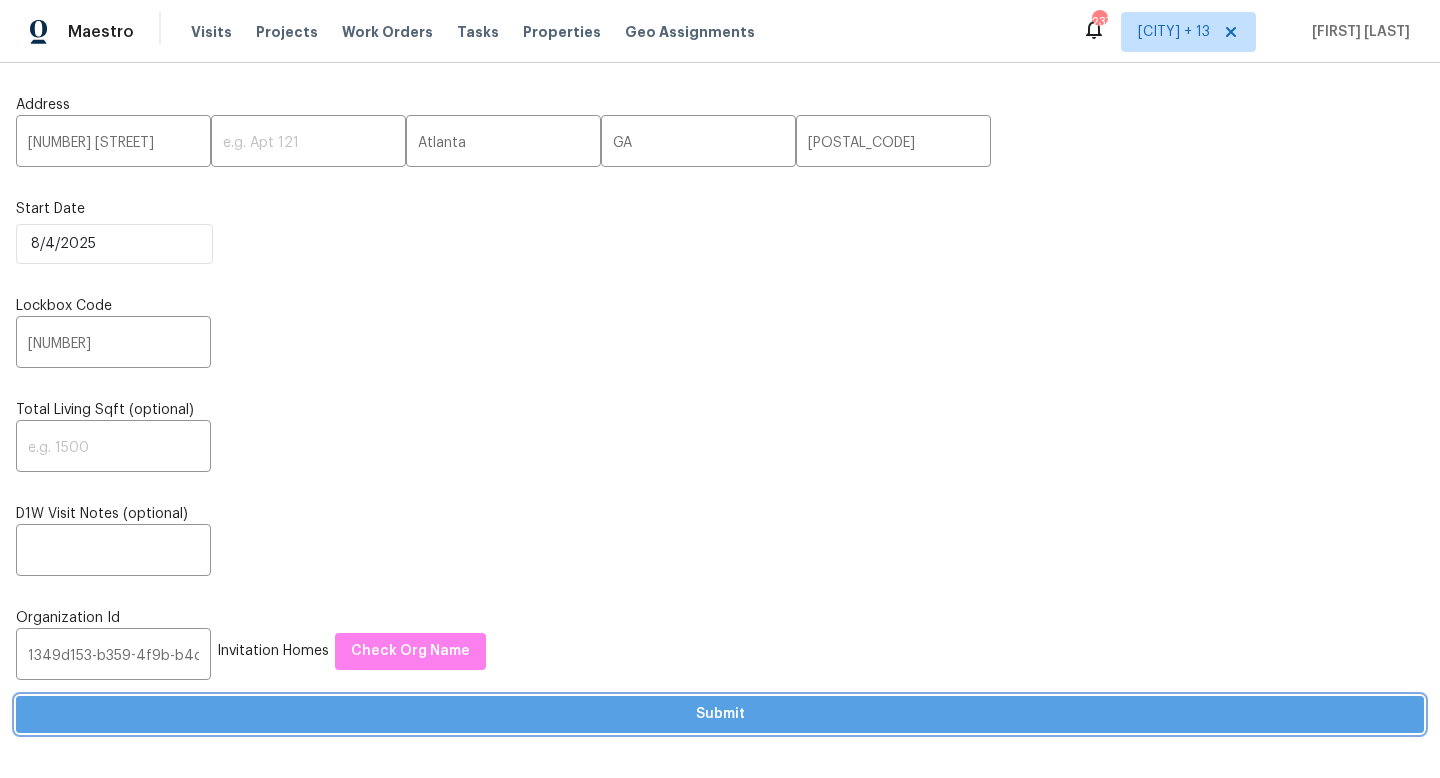 click on "Submit" at bounding box center (720, 714) 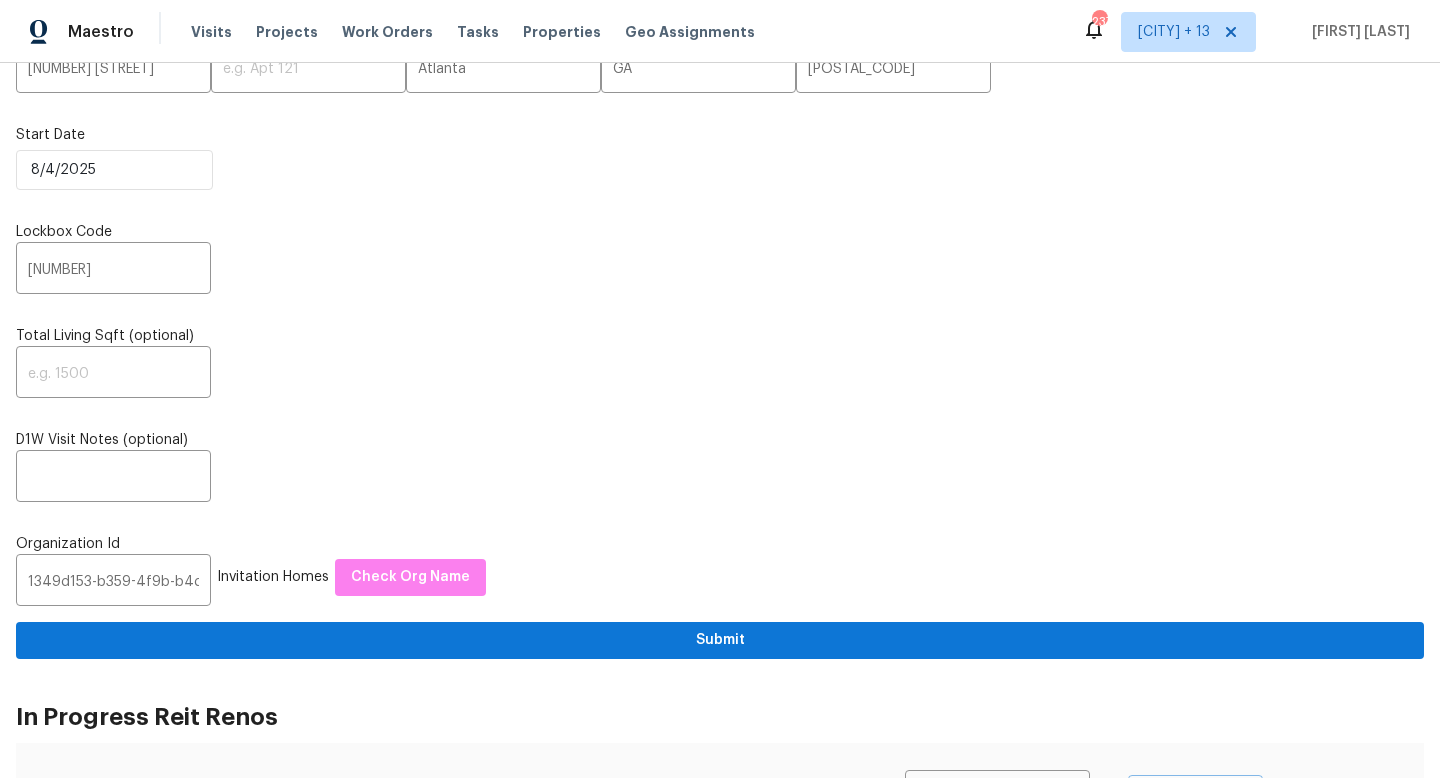scroll, scrollTop: 0, scrollLeft: 0, axis: both 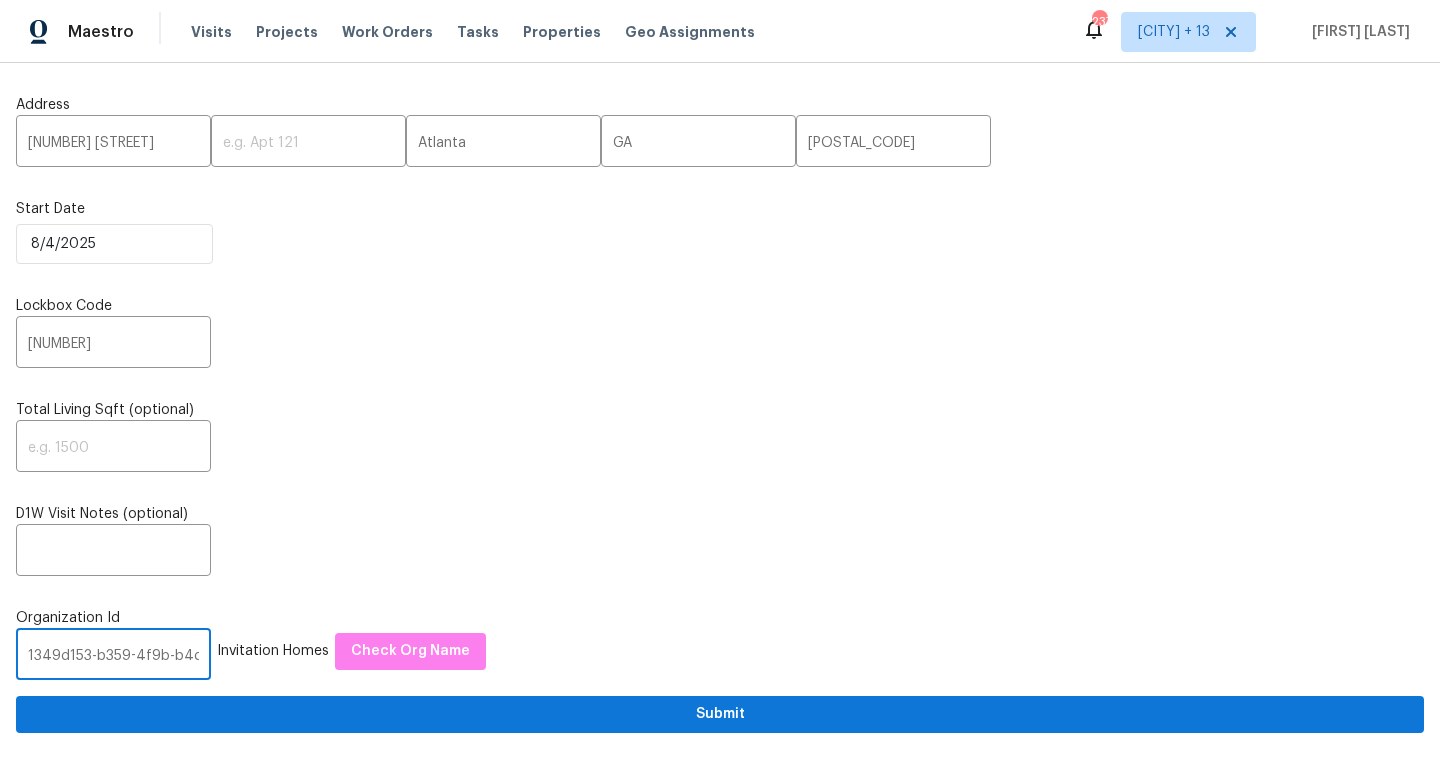 click on "1349d153-b359-4f9b-b4dd-758ff939cc37" at bounding box center (113, 656) 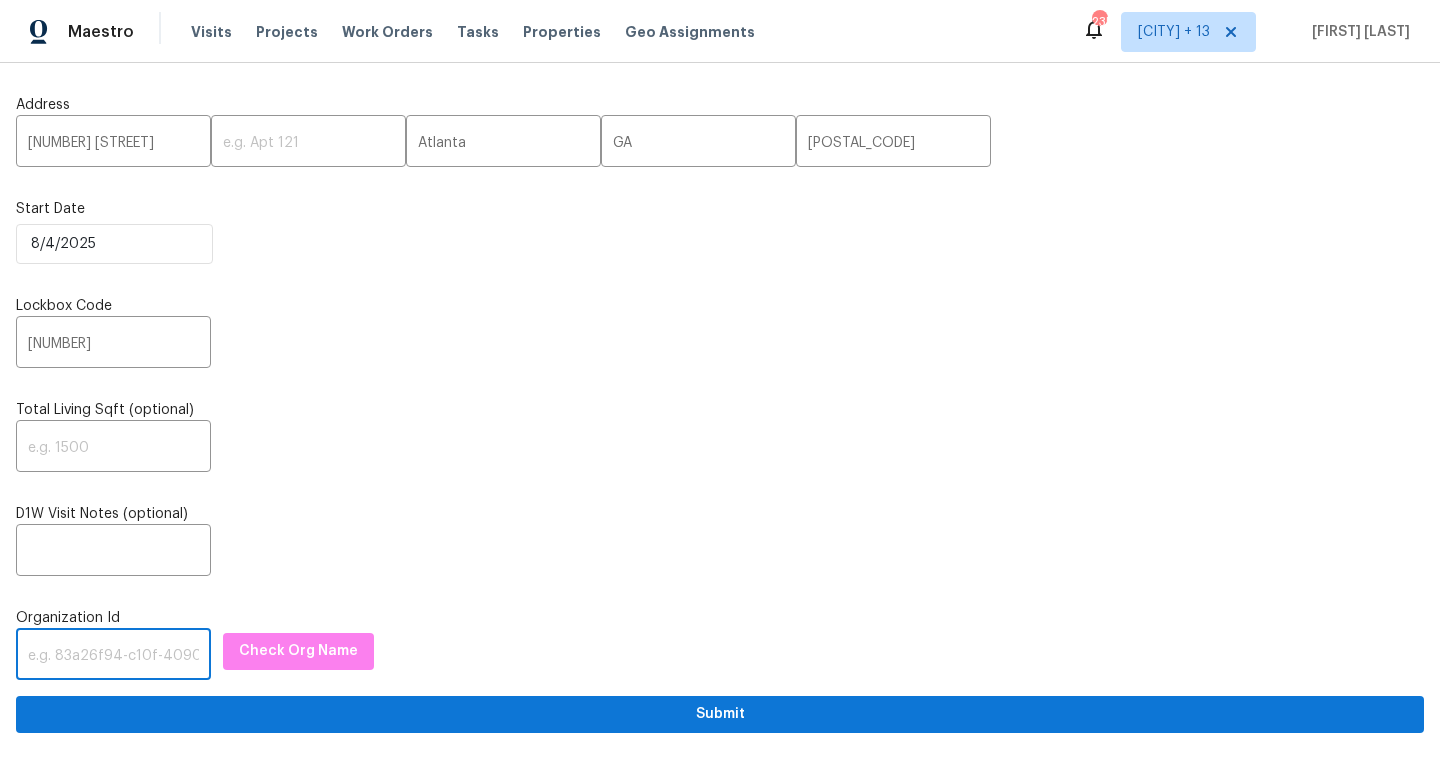 click at bounding box center (113, 656) 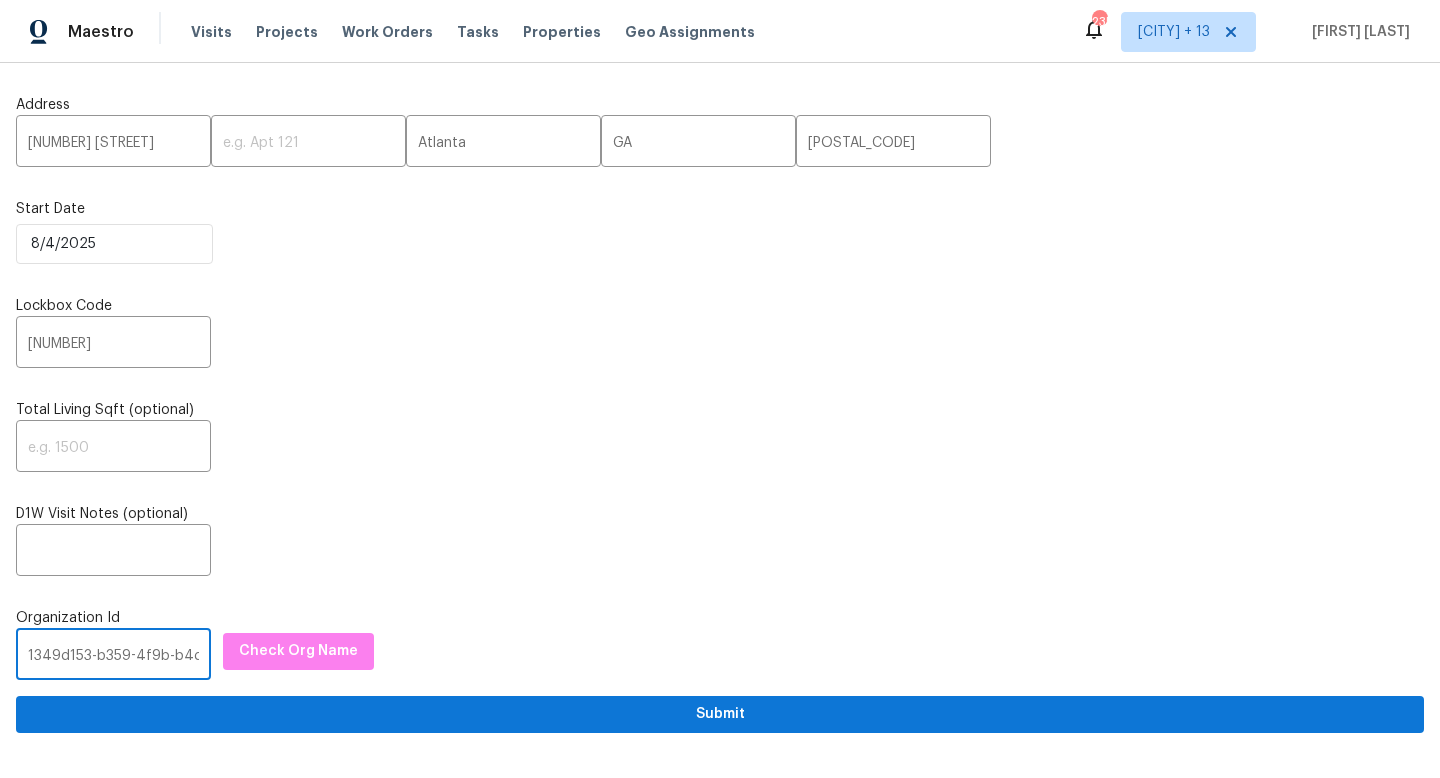 scroll, scrollTop: 0, scrollLeft: 116, axis: horizontal 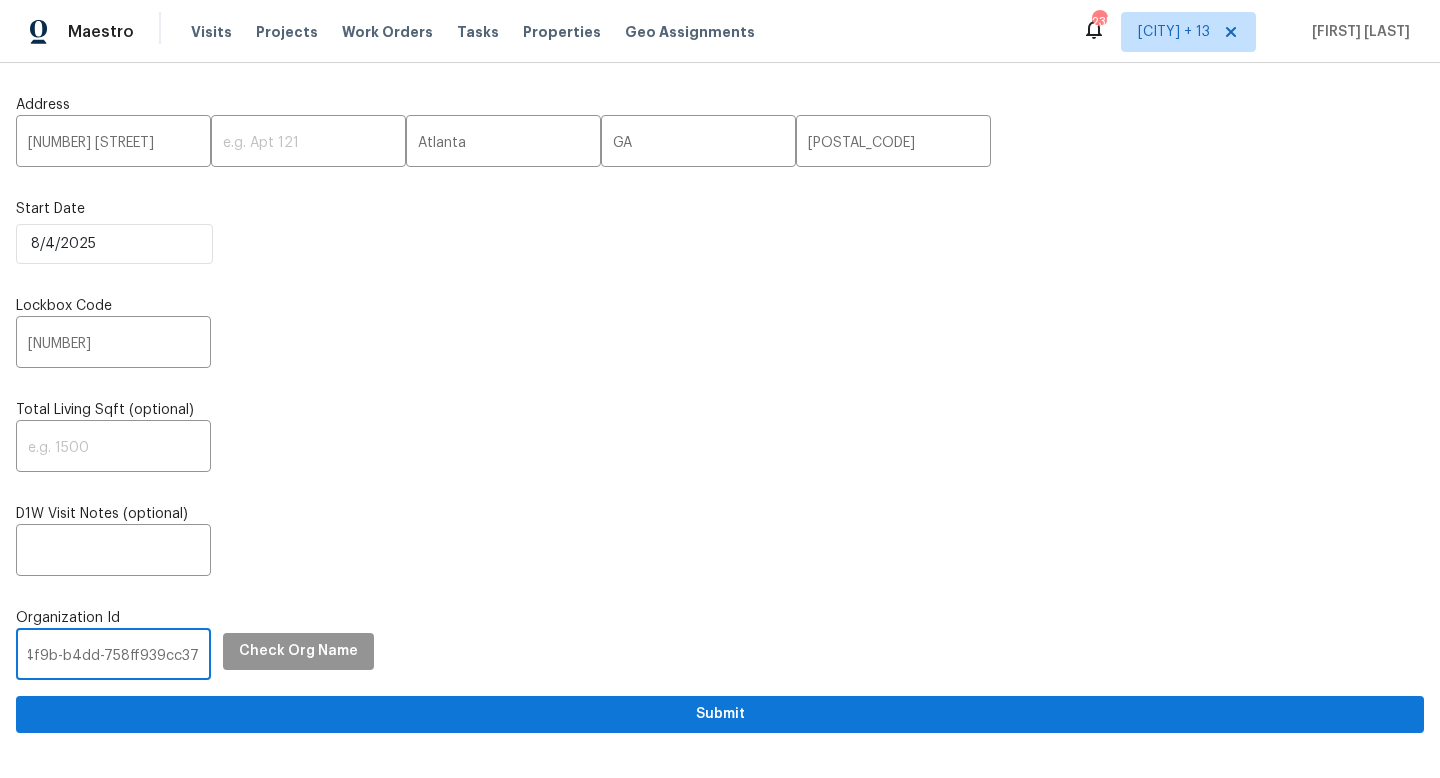 type on "1349d153-b359-4f9b-b4dd-758ff939cc37" 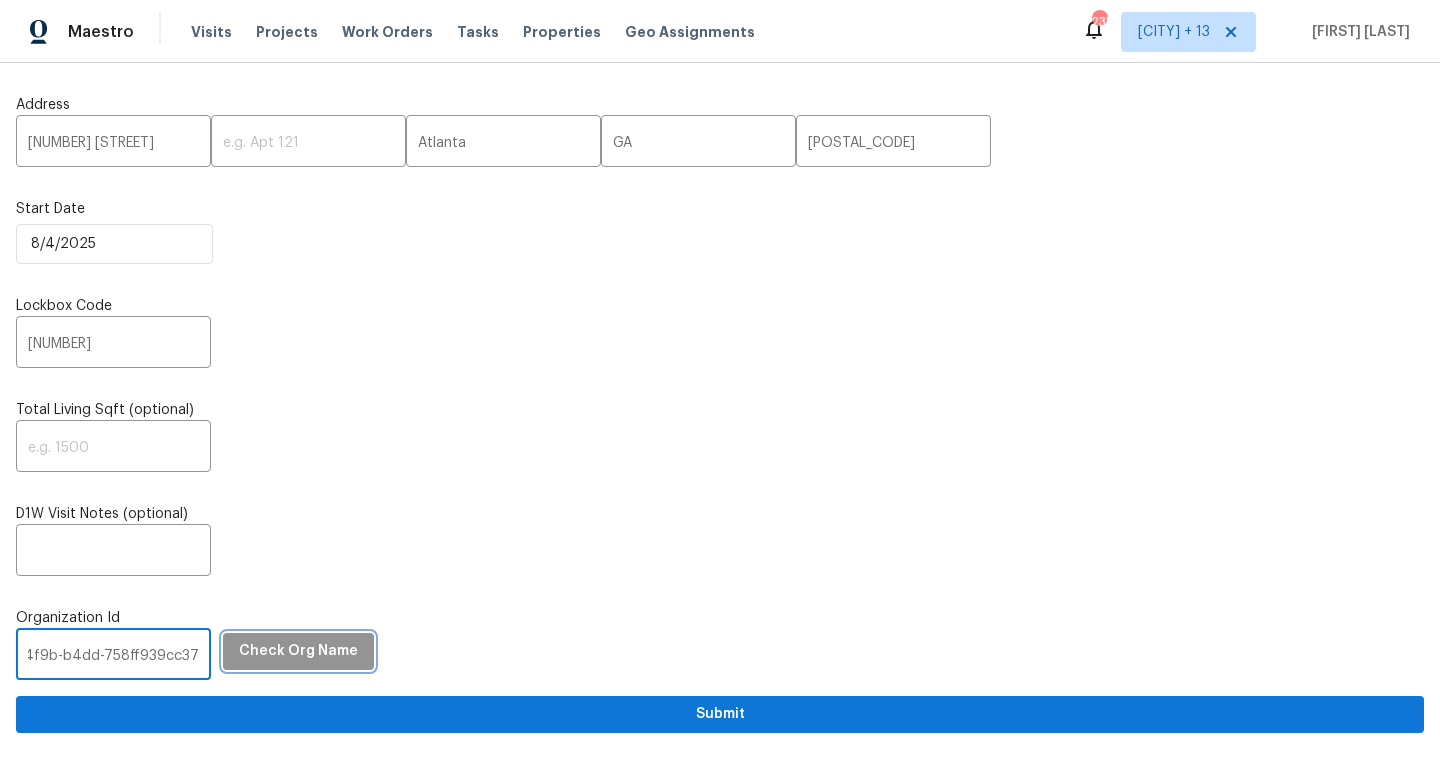 click on "Check Org Name" at bounding box center (298, 651) 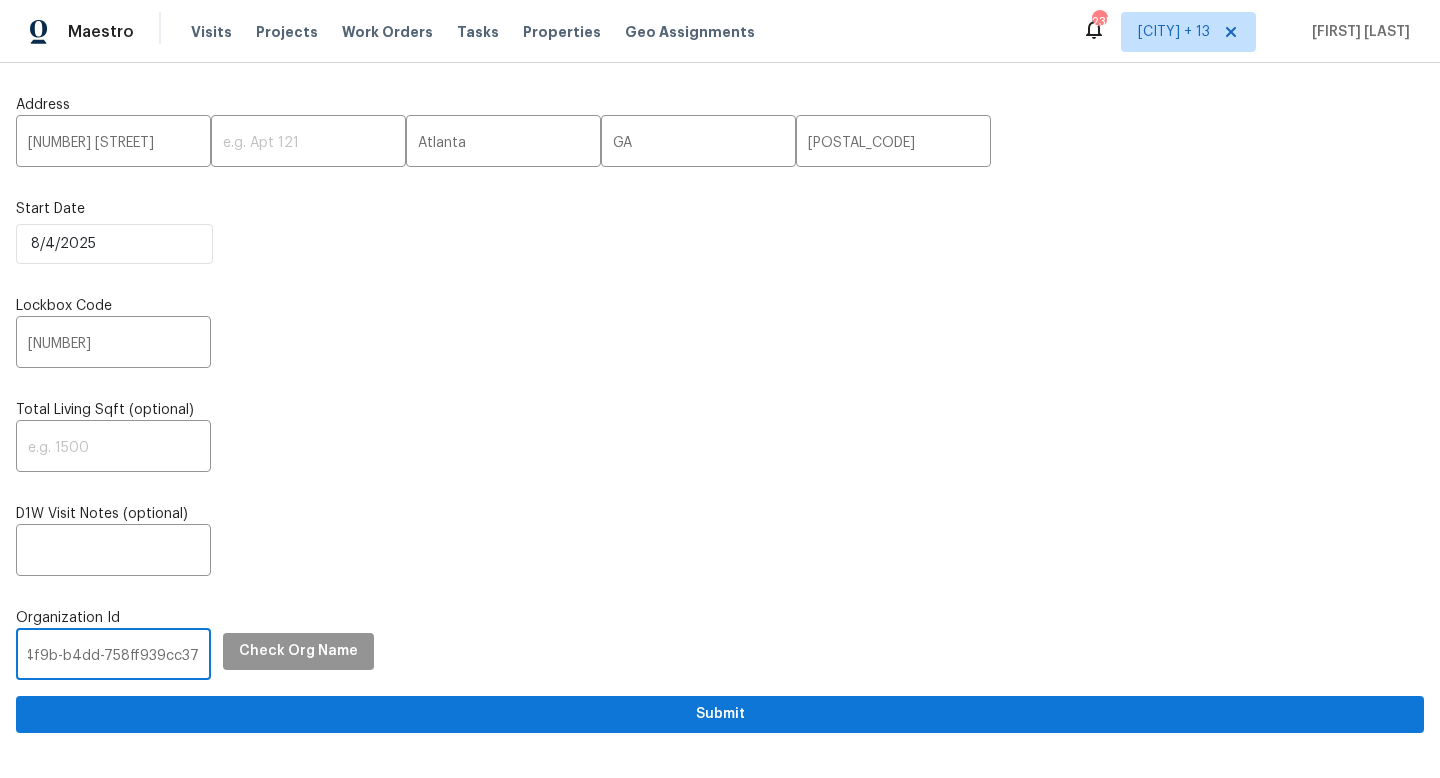 scroll, scrollTop: 0, scrollLeft: 0, axis: both 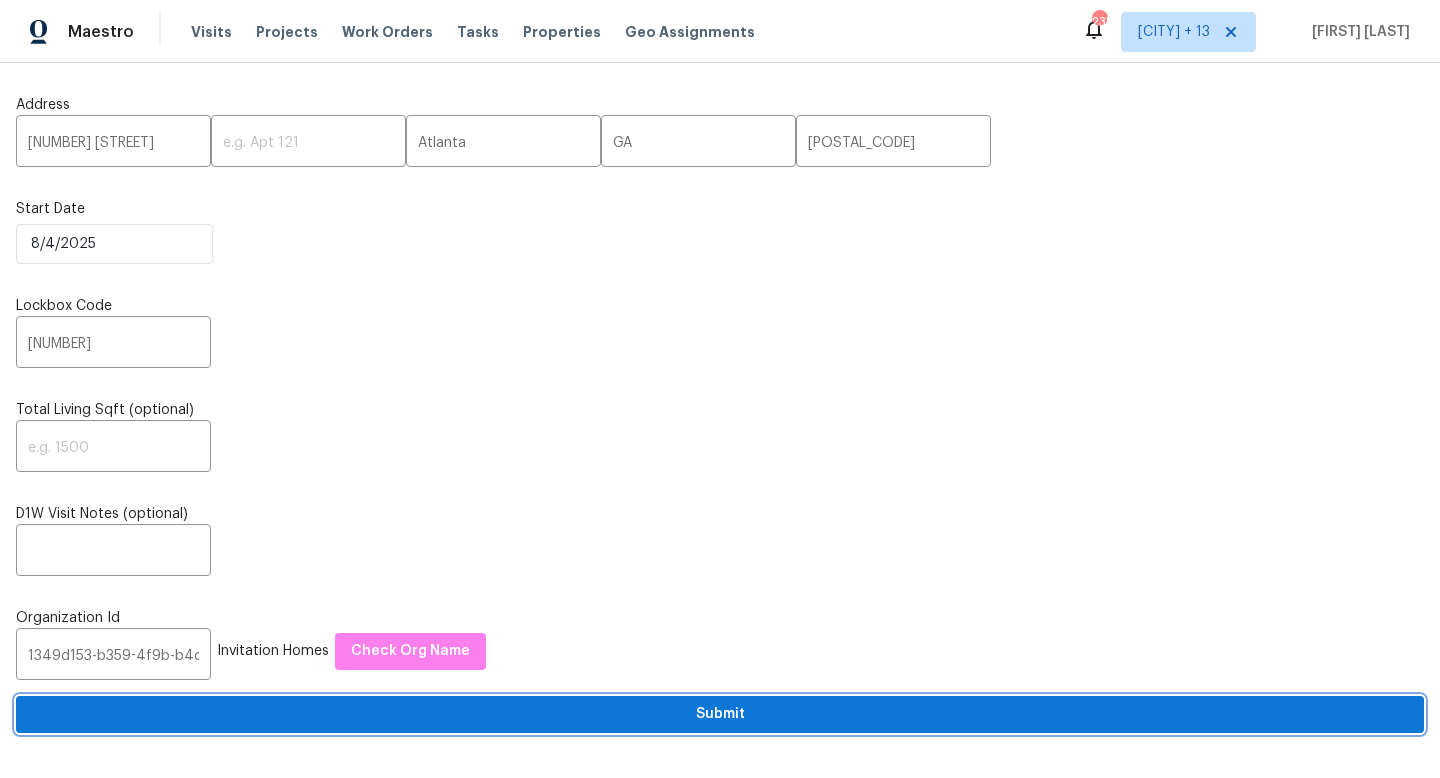 click on "Submit" at bounding box center (720, 714) 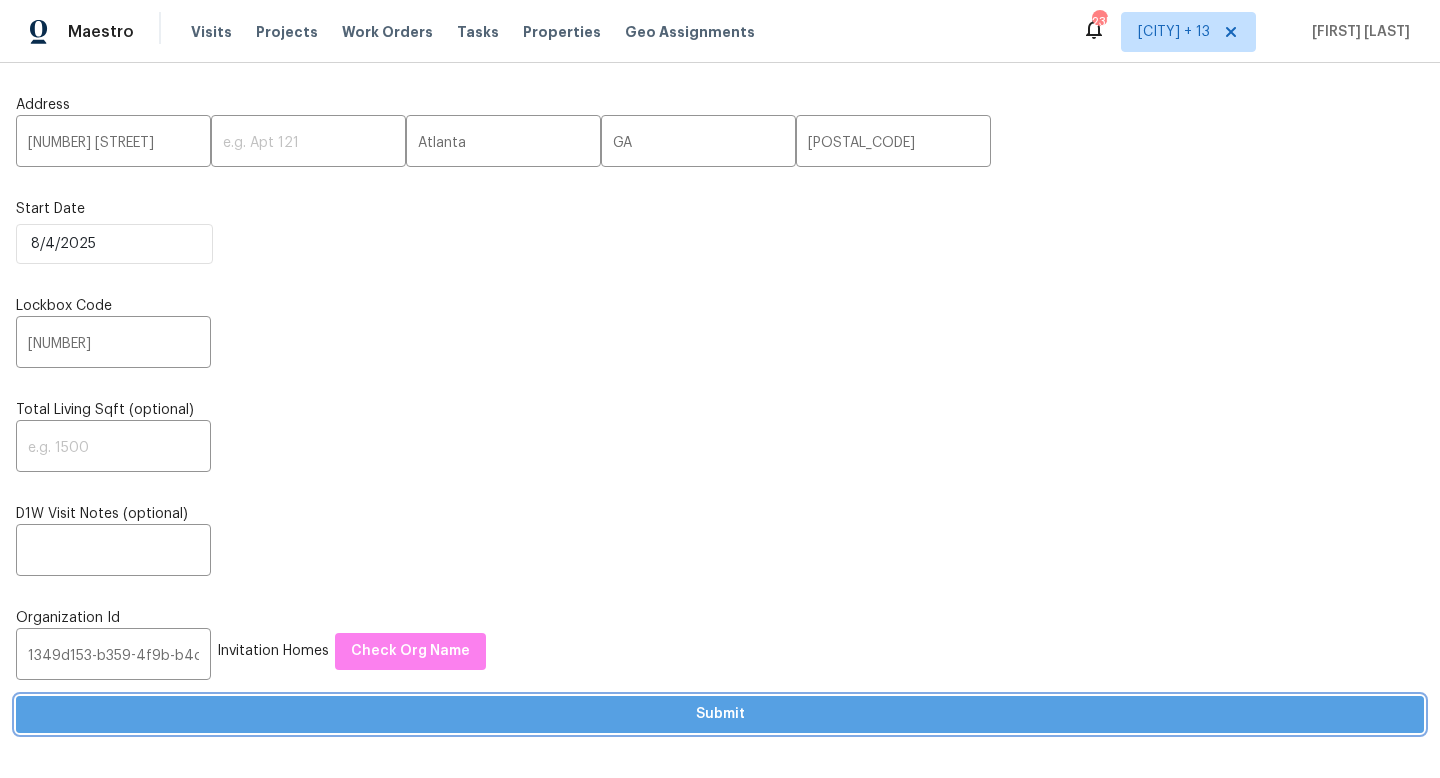 click on "Submit" at bounding box center (720, 714) 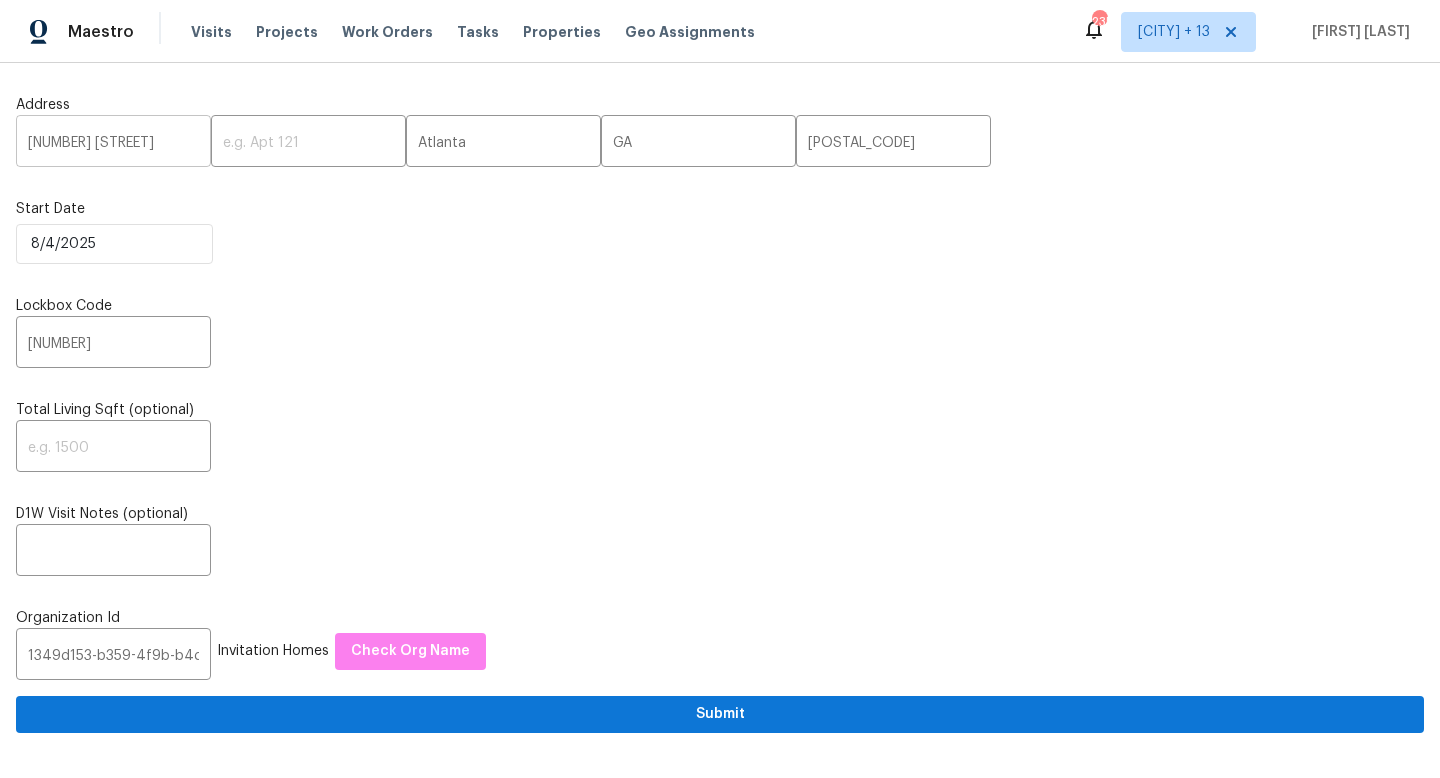 click on "1. 2720 Santa Barbara Dr NW," at bounding box center [113, 143] 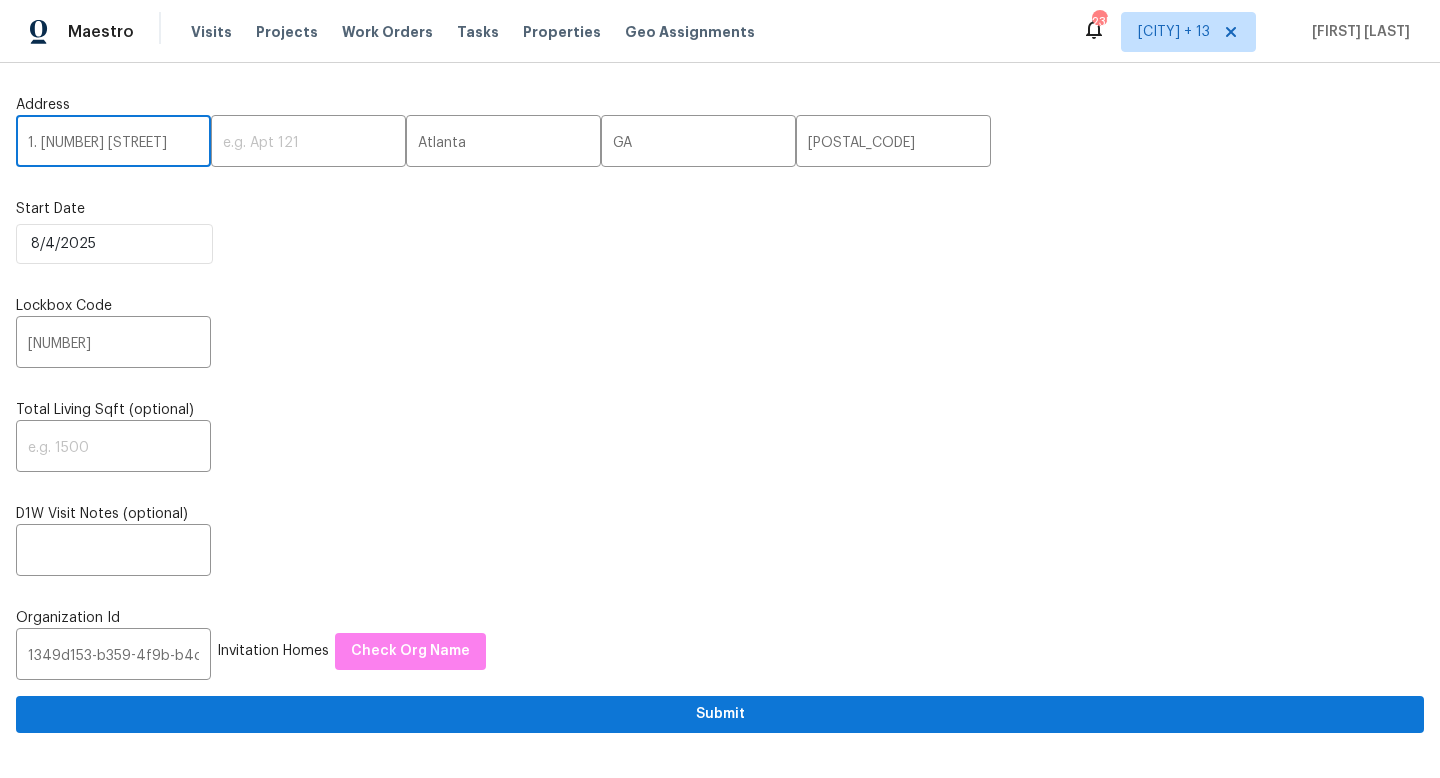scroll, scrollTop: 0, scrollLeft: 0, axis: both 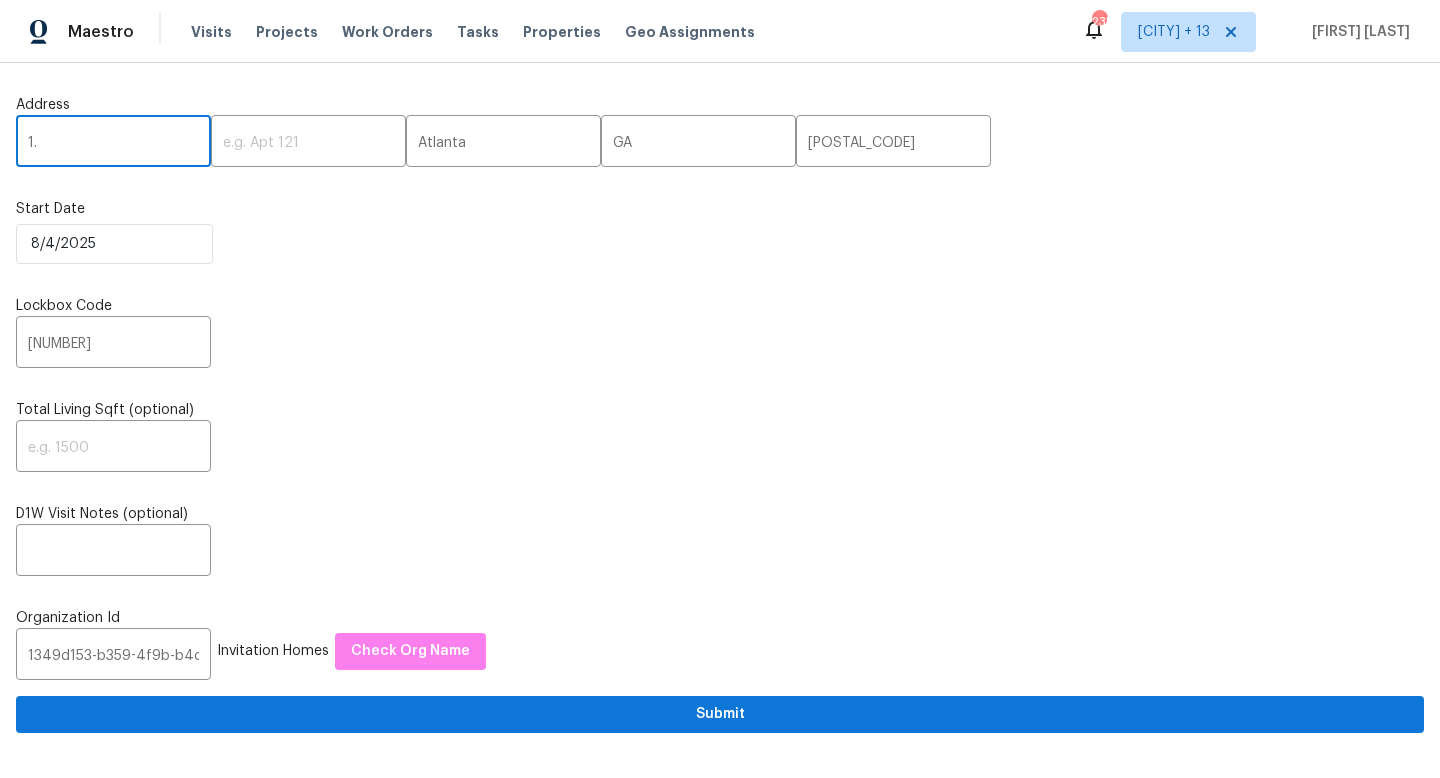 type on "1" 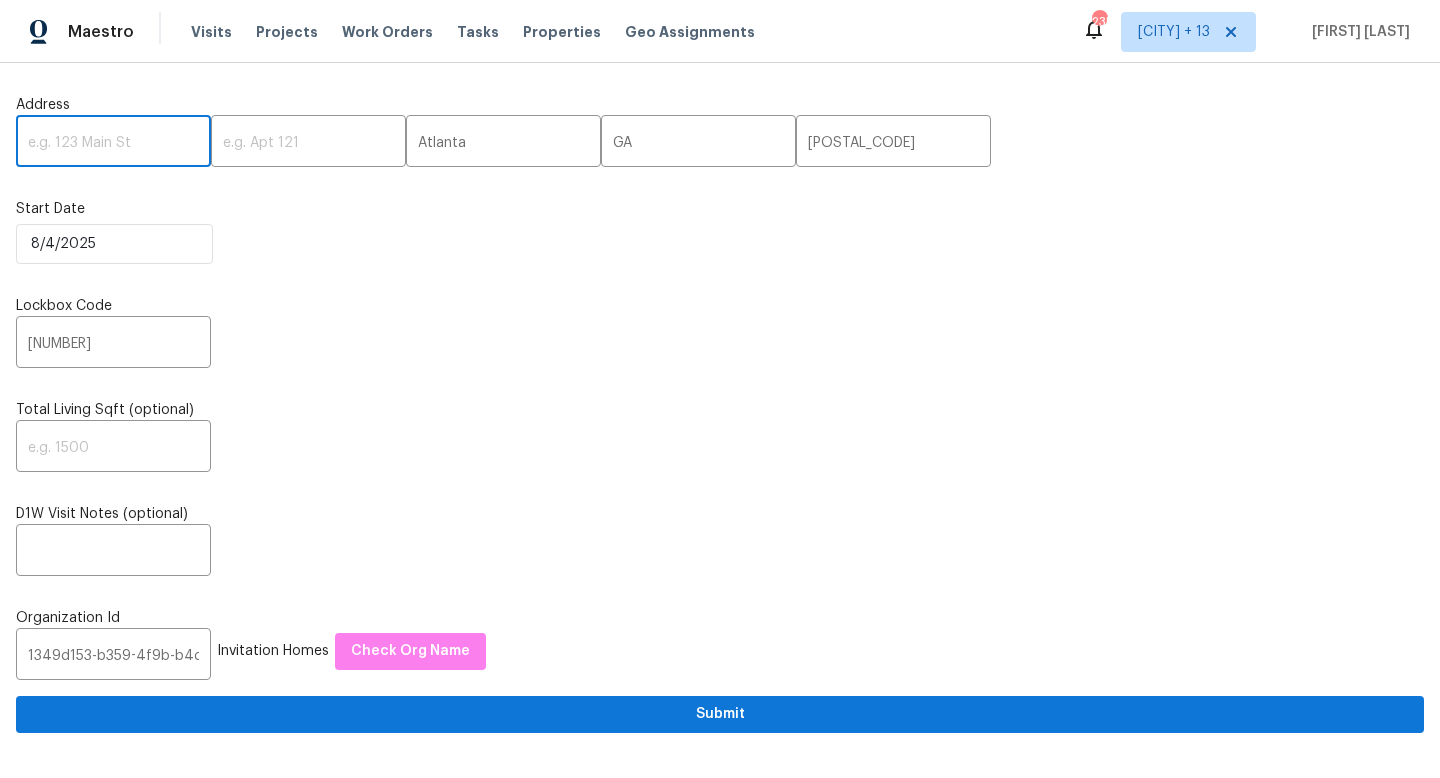 paste on "2720 Santa Barbara Dr NW," 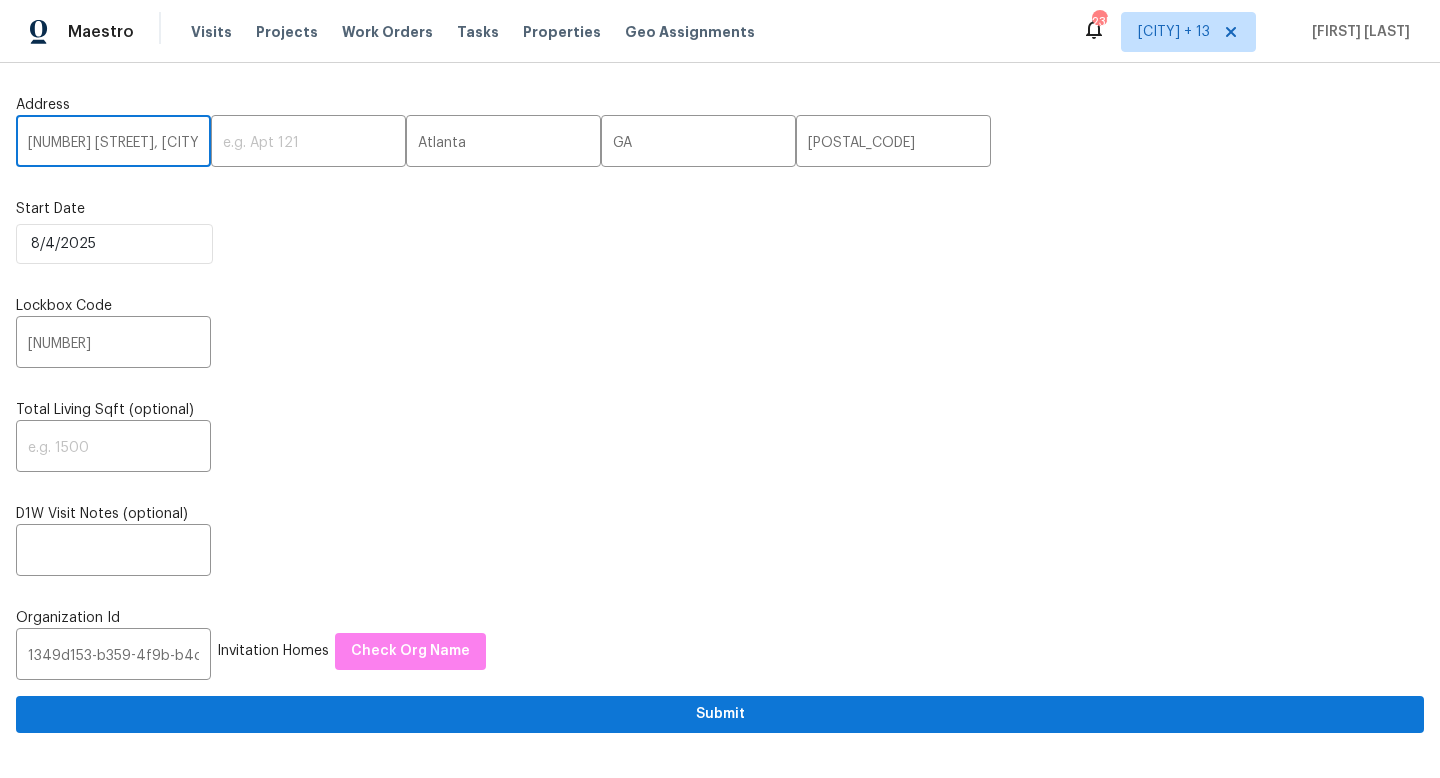 scroll, scrollTop: 0, scrollLeft: 21, axis: horizontal 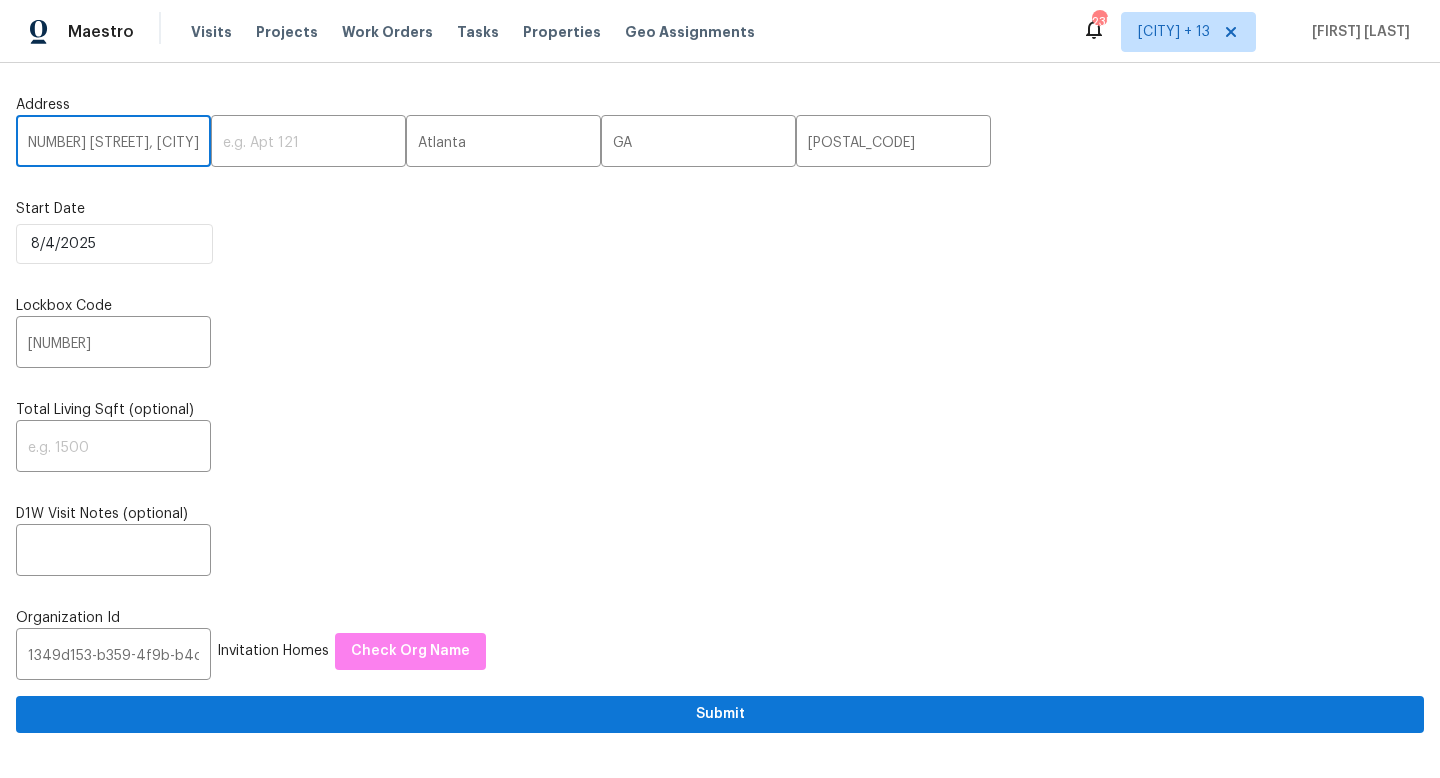 type on "2720 Santa Barbara Dr NW," 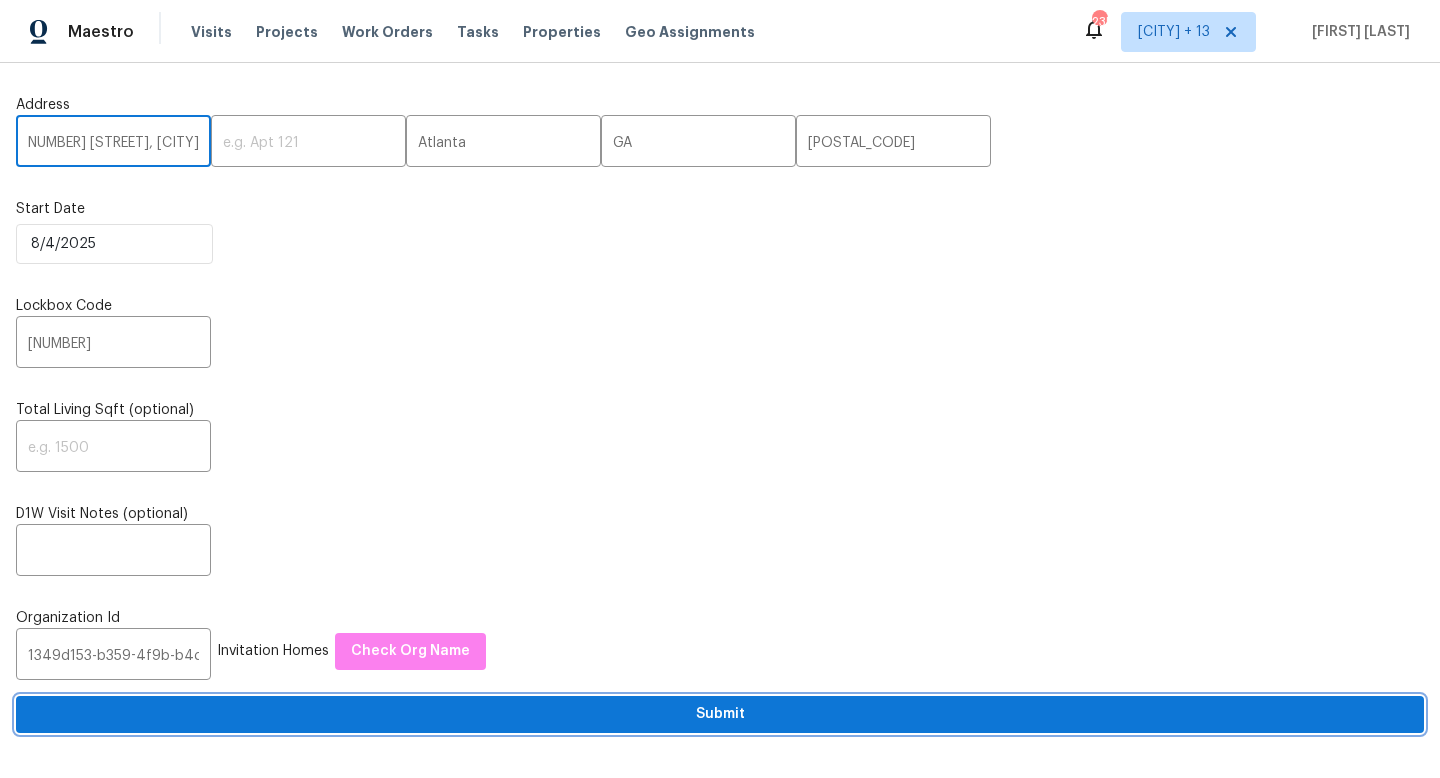 click on "Submit" at bounding box center [720, 714] 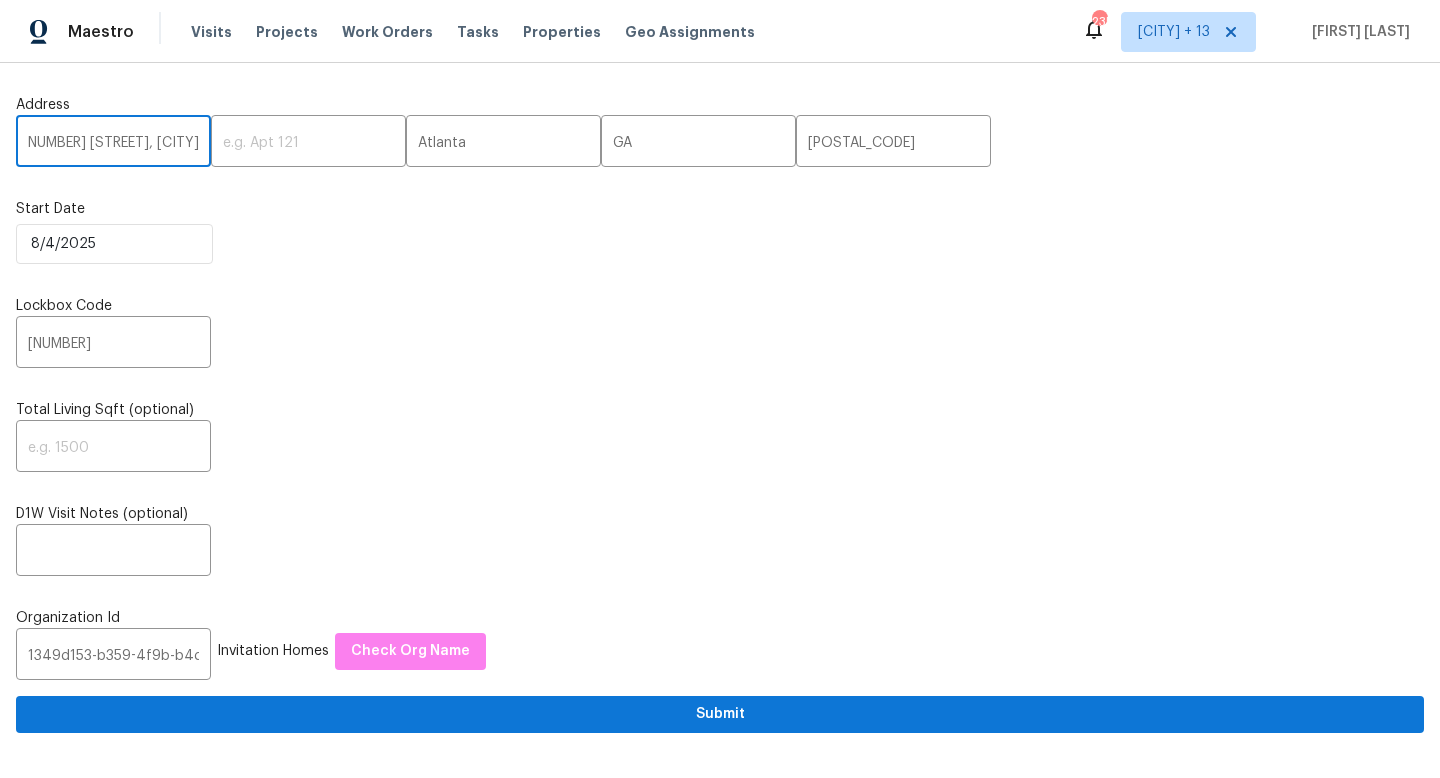scroll, scrollTop: 0, scrollLeft: 0, axis: both 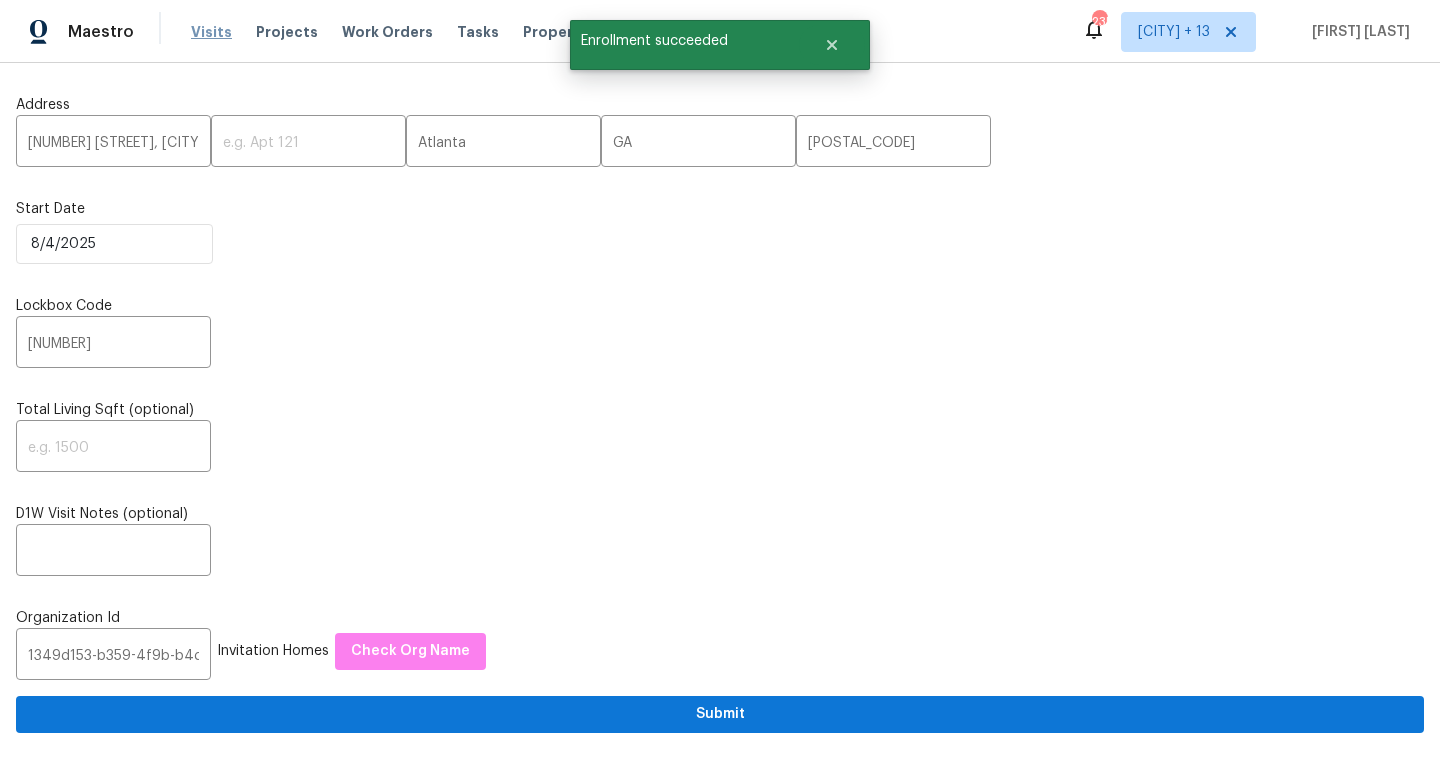 click on "Visits" at bounding box center (211, 32) 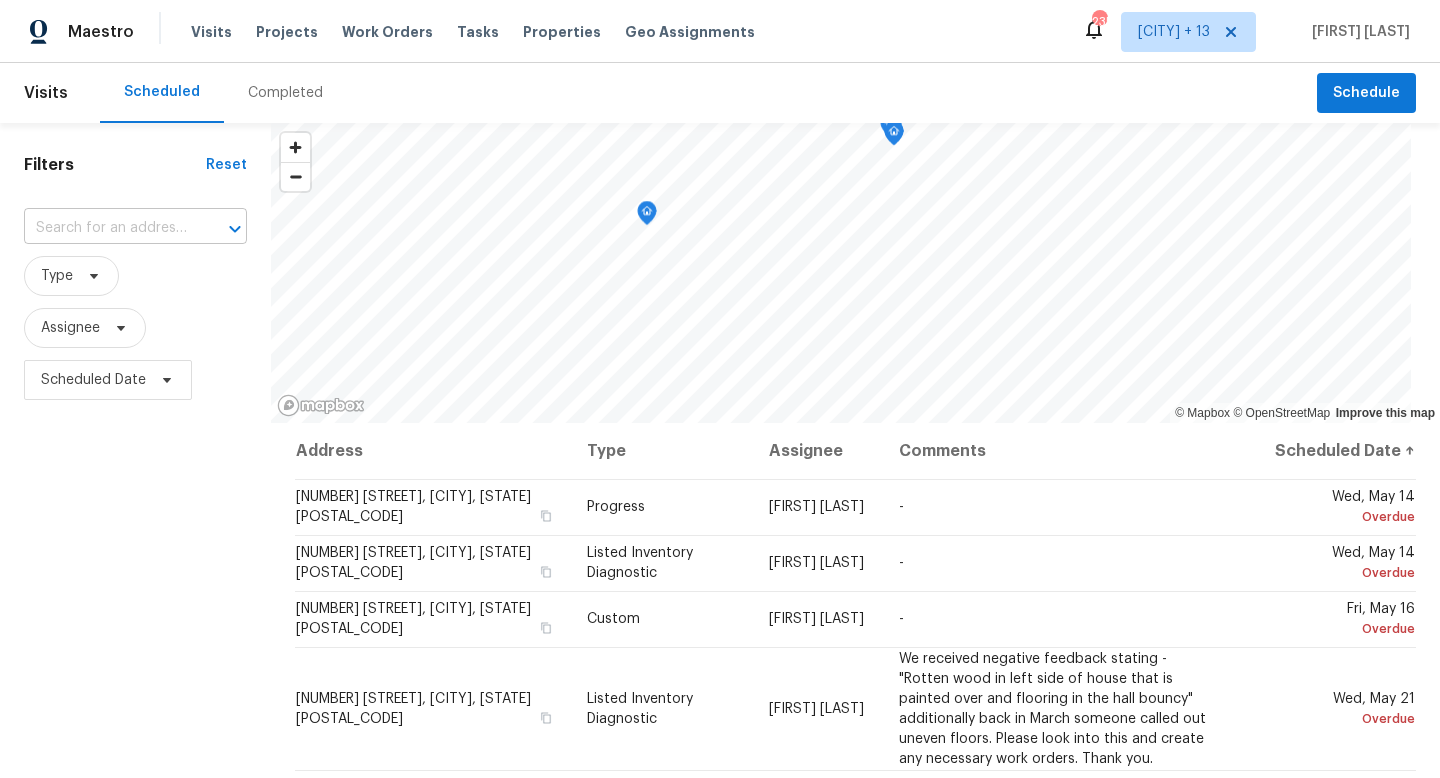 click at bounding box center (107, 228) 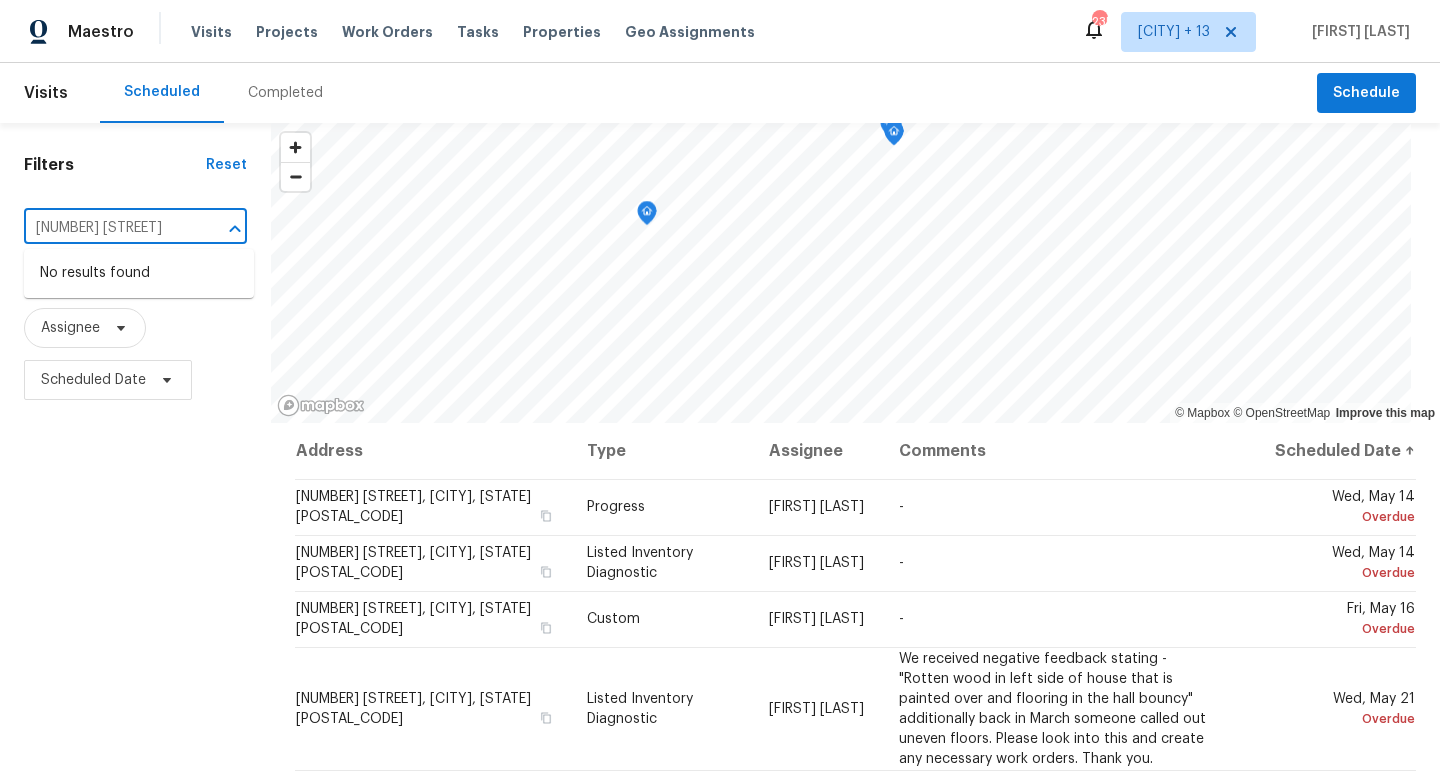 type on "2720 Santa bar" 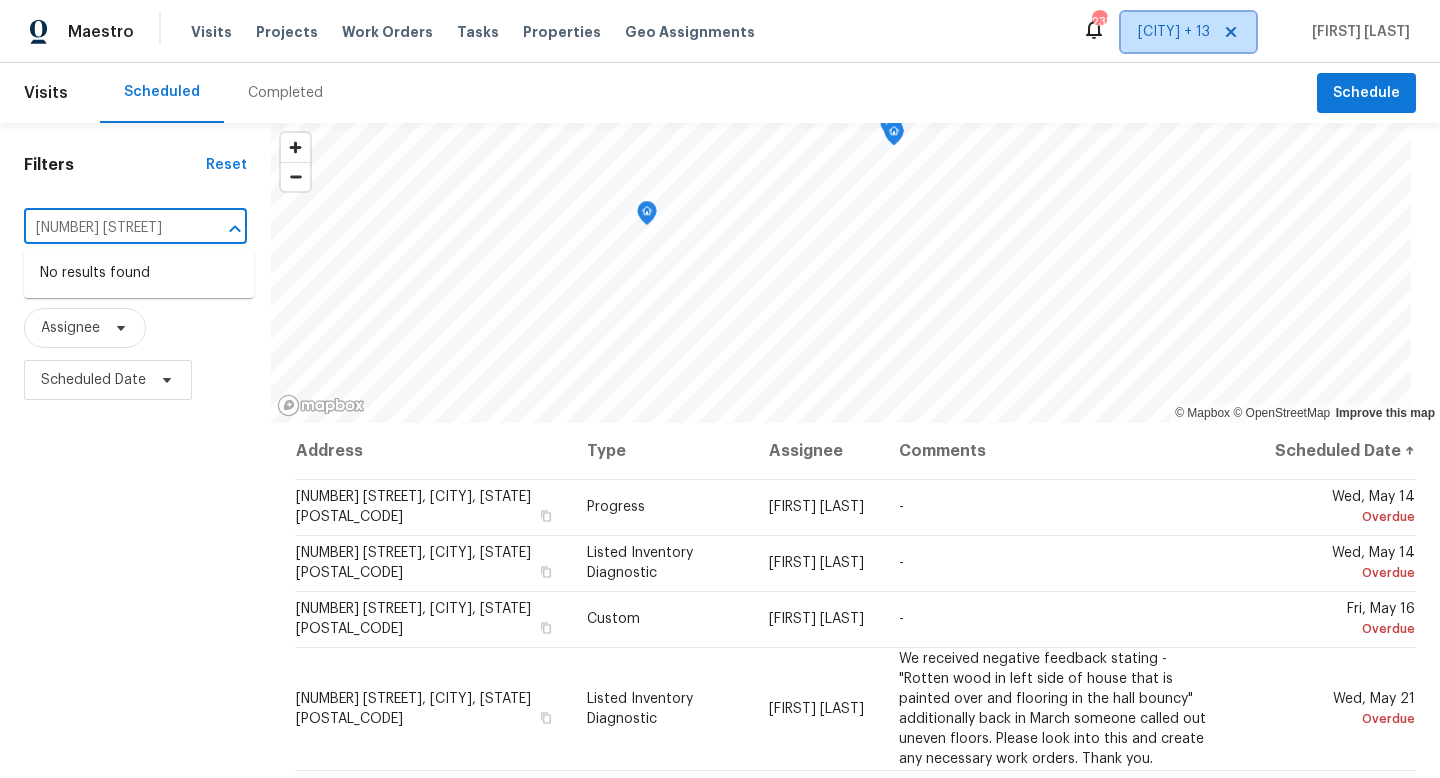 type 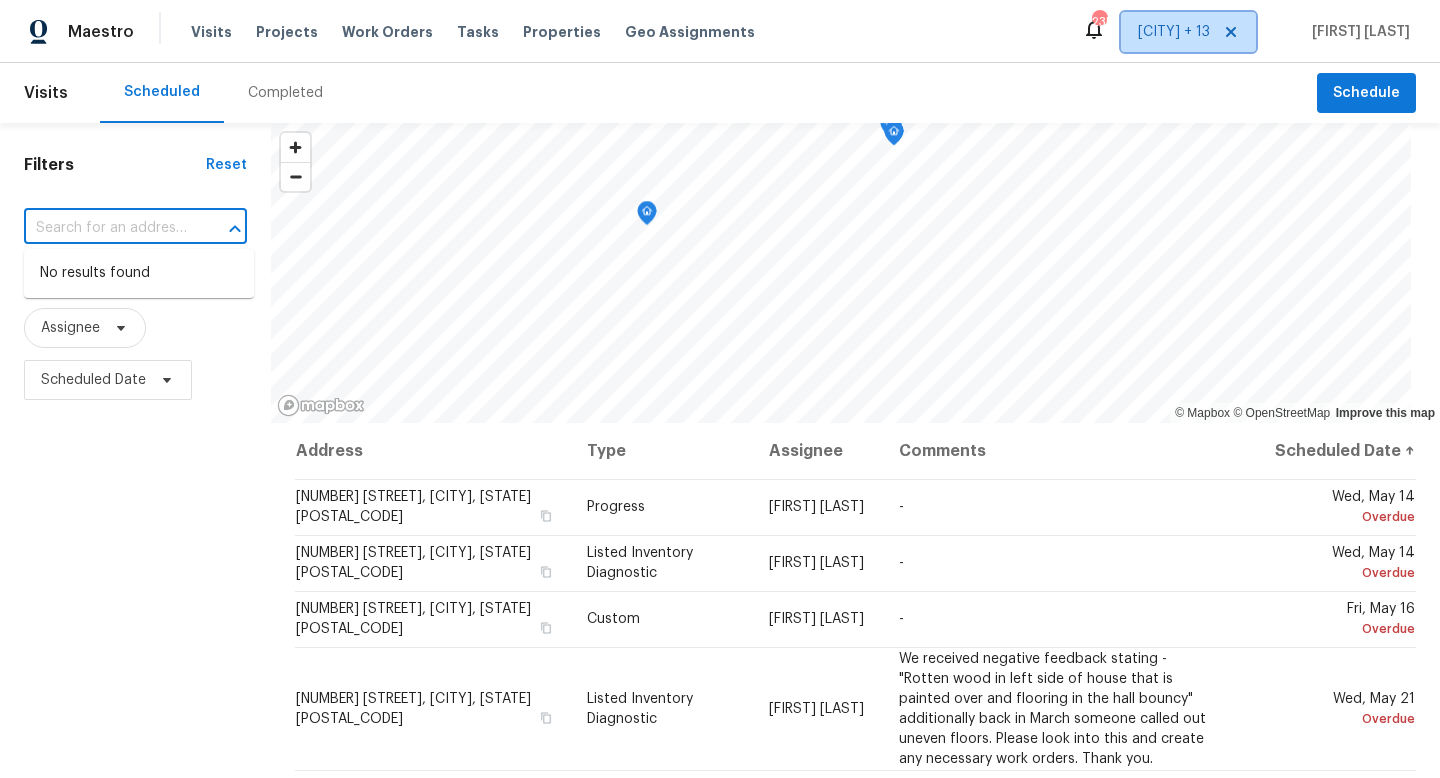 click on "Charlotte + 13" at bounding box center (1174, 32) 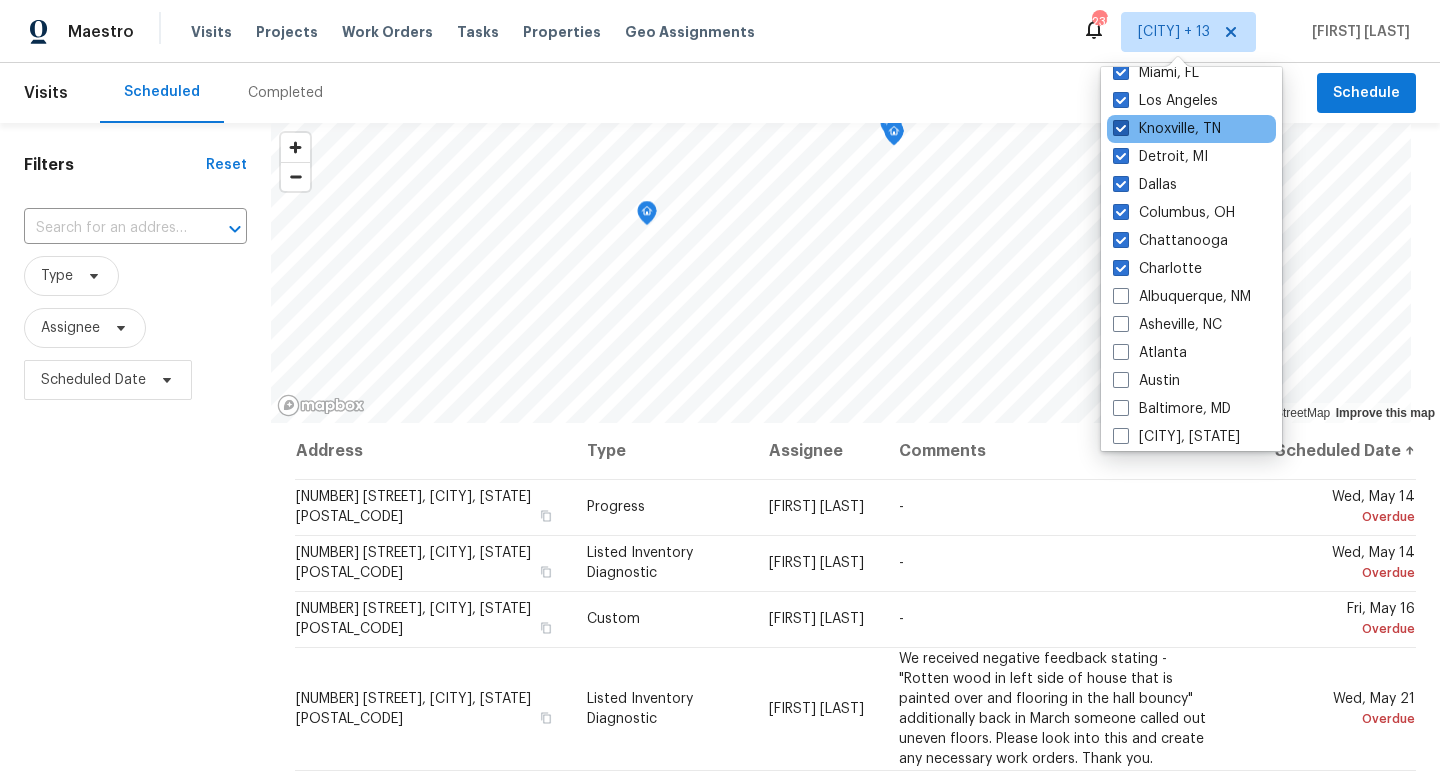 scroll, scrollTop: 189, scrollLeft: 0, axis: vertical 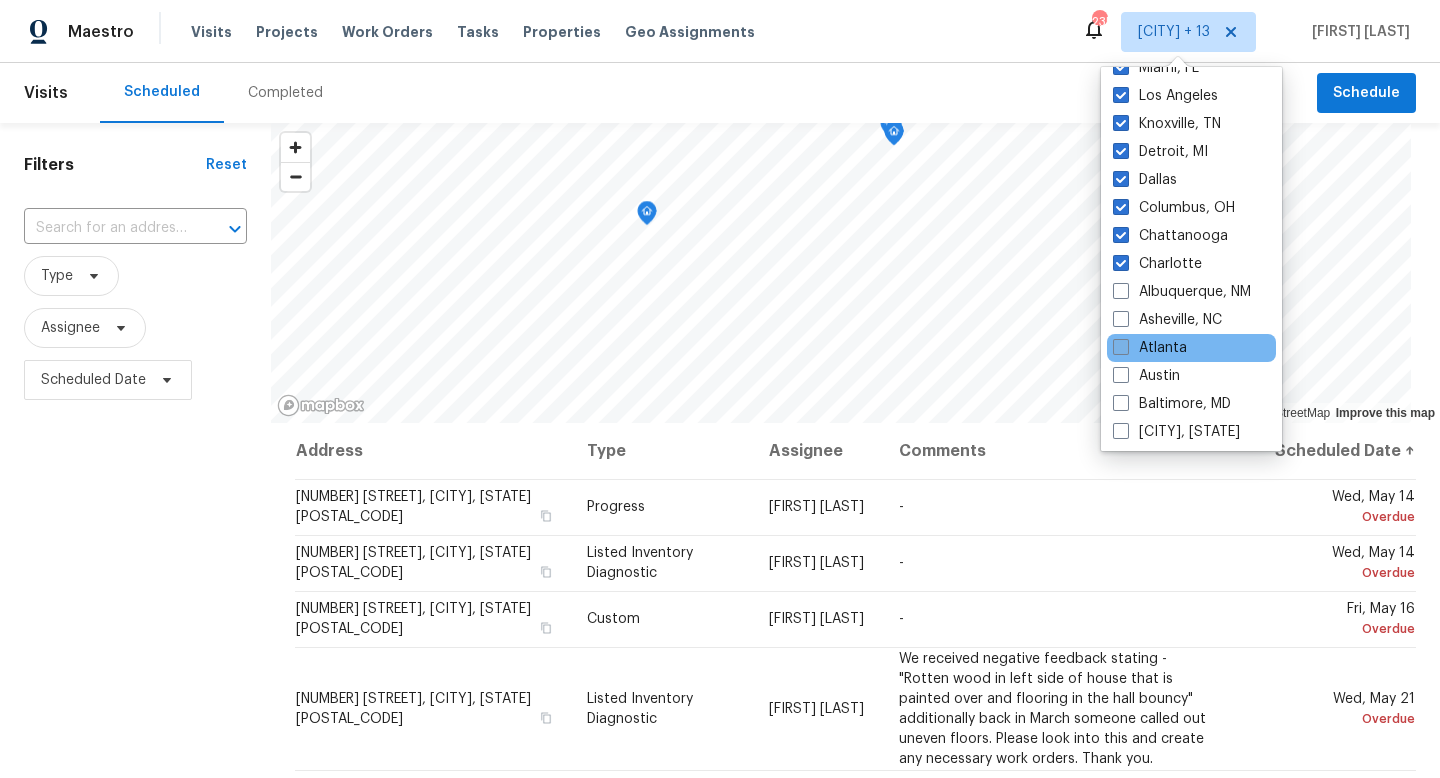 click at bounding box center [1121, 347] 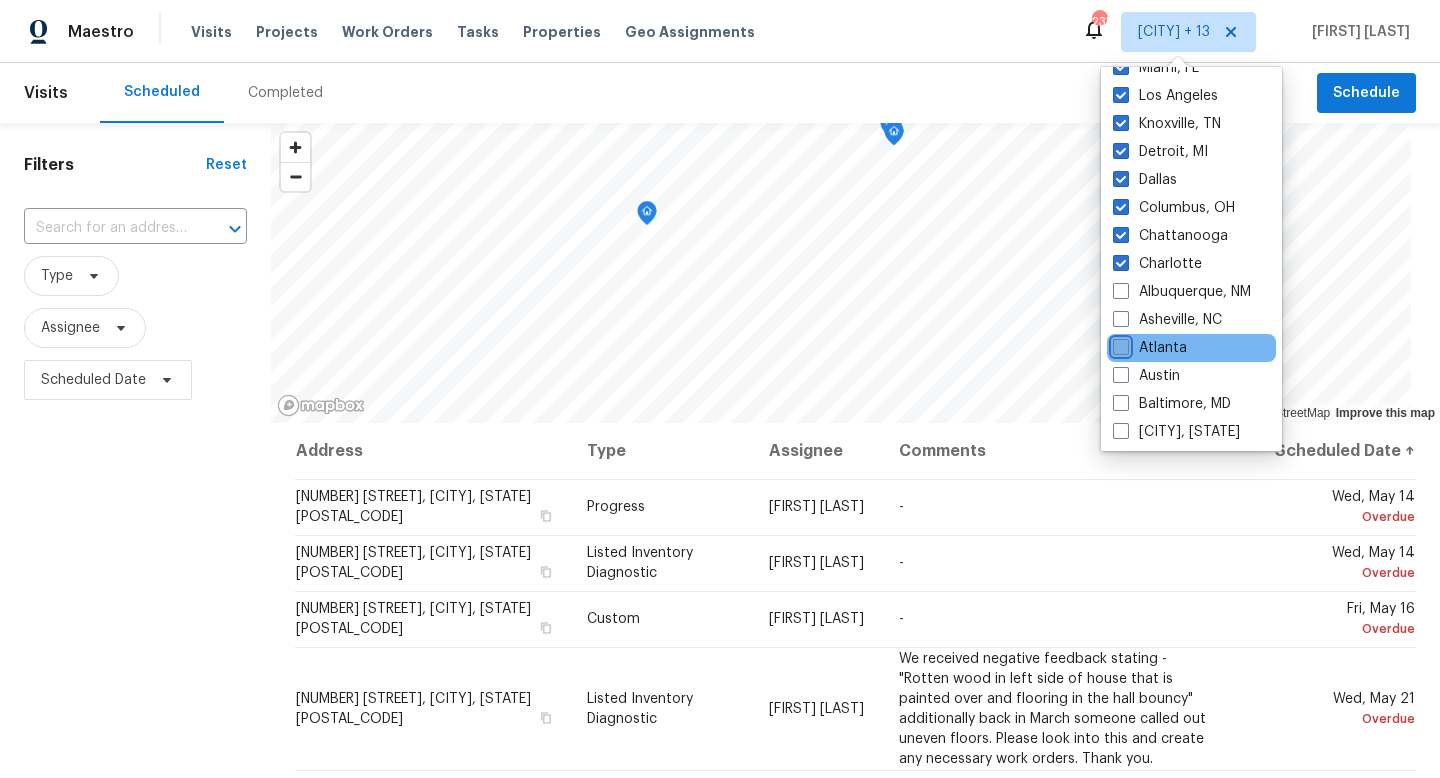click on "Atlanta" at bounding box center [1119, 344] 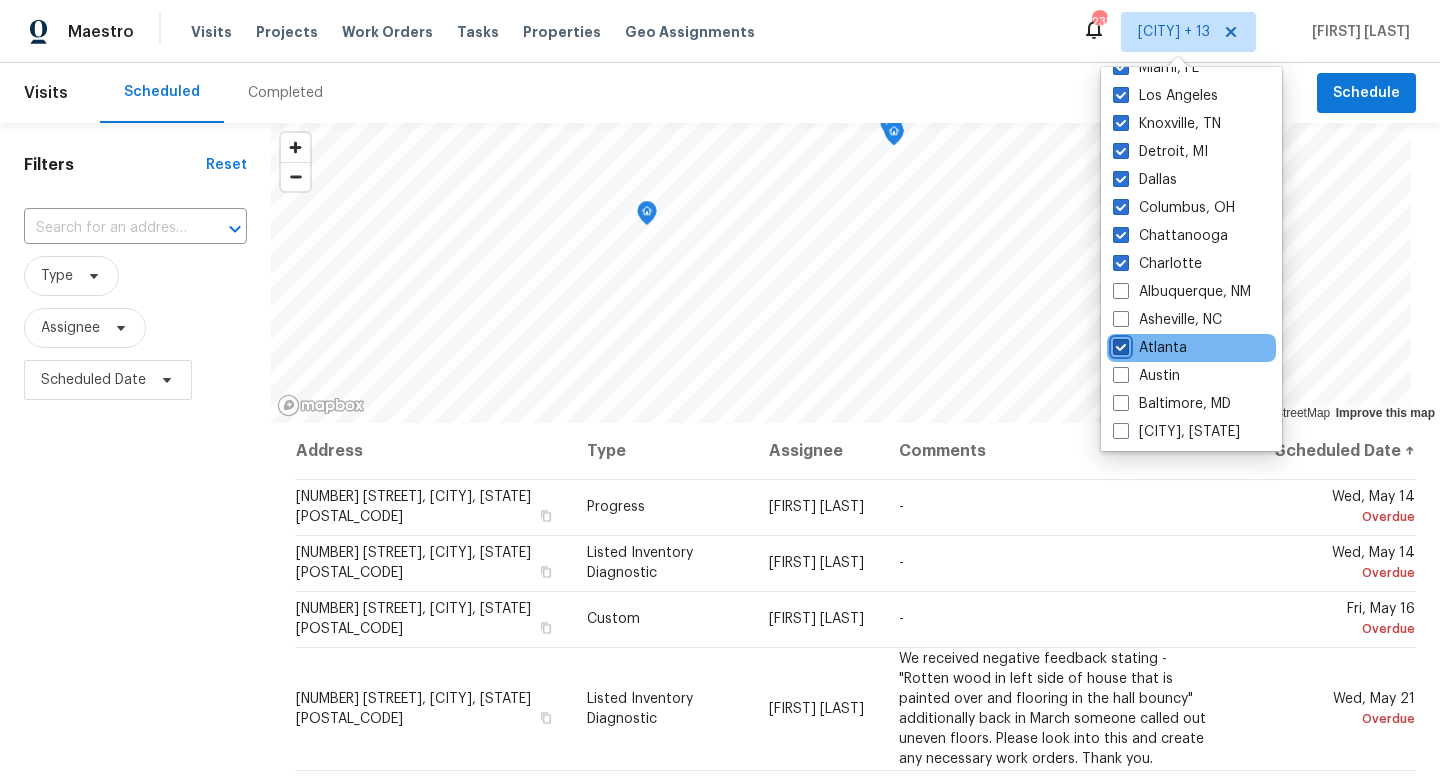 checkbox on "true" 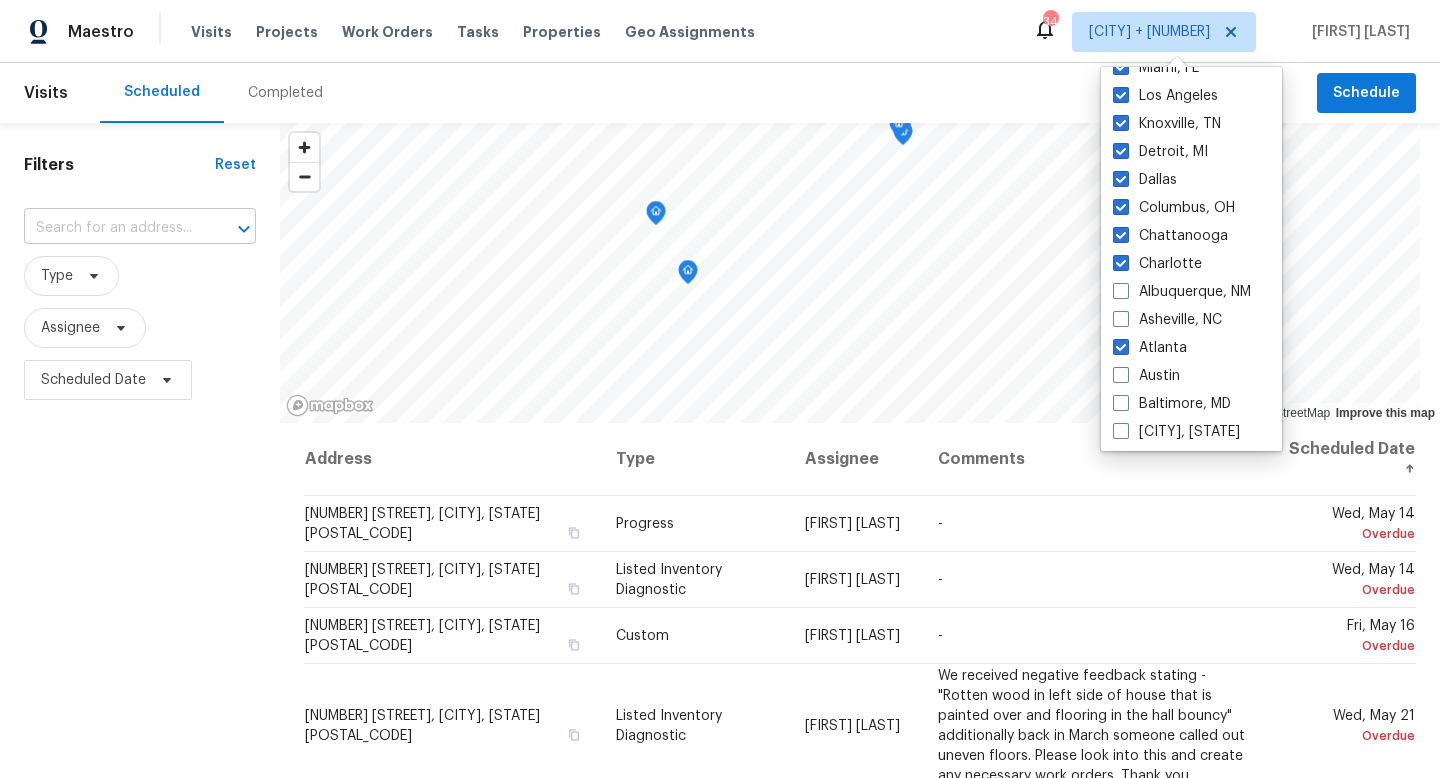 click at bounding box center [112, 228] 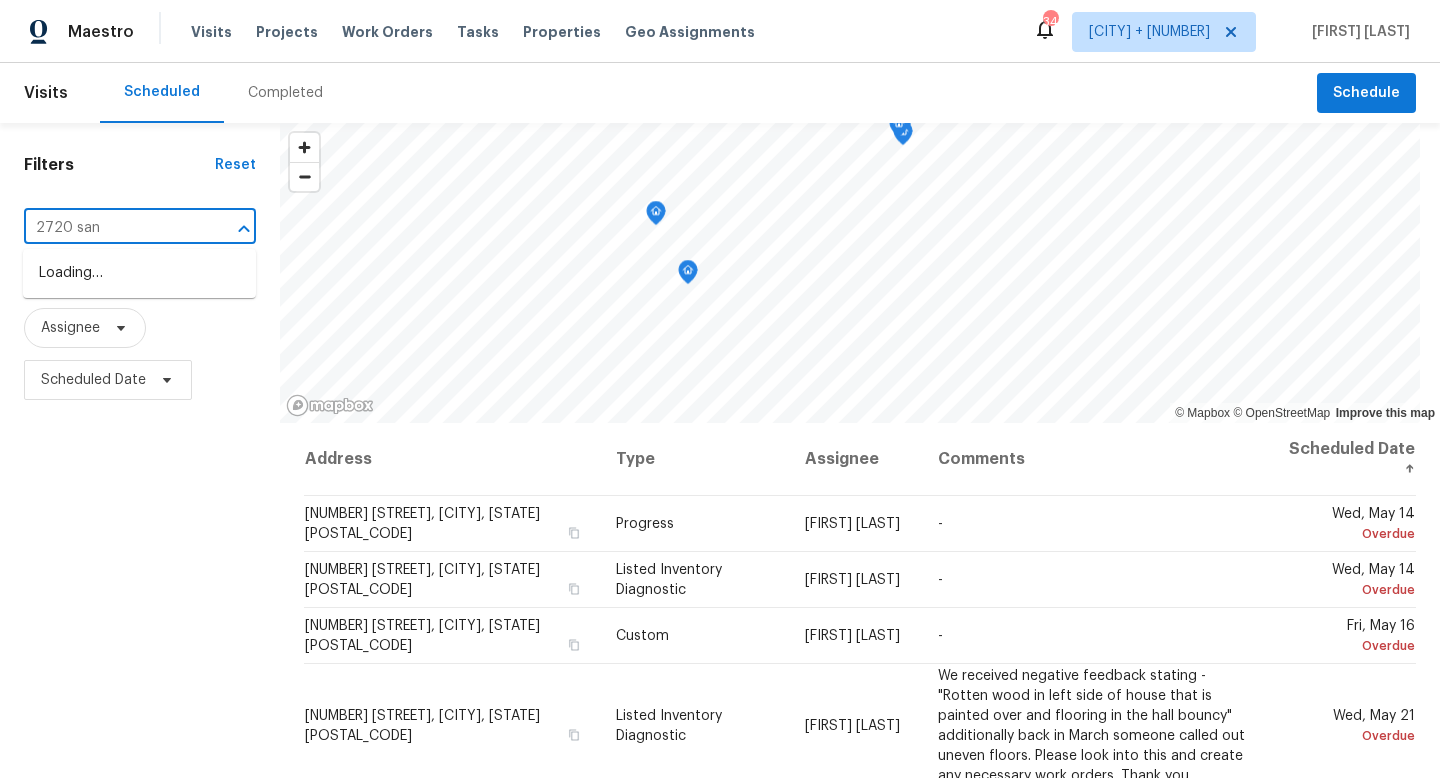 type on "[NUMBER] [STREET]" 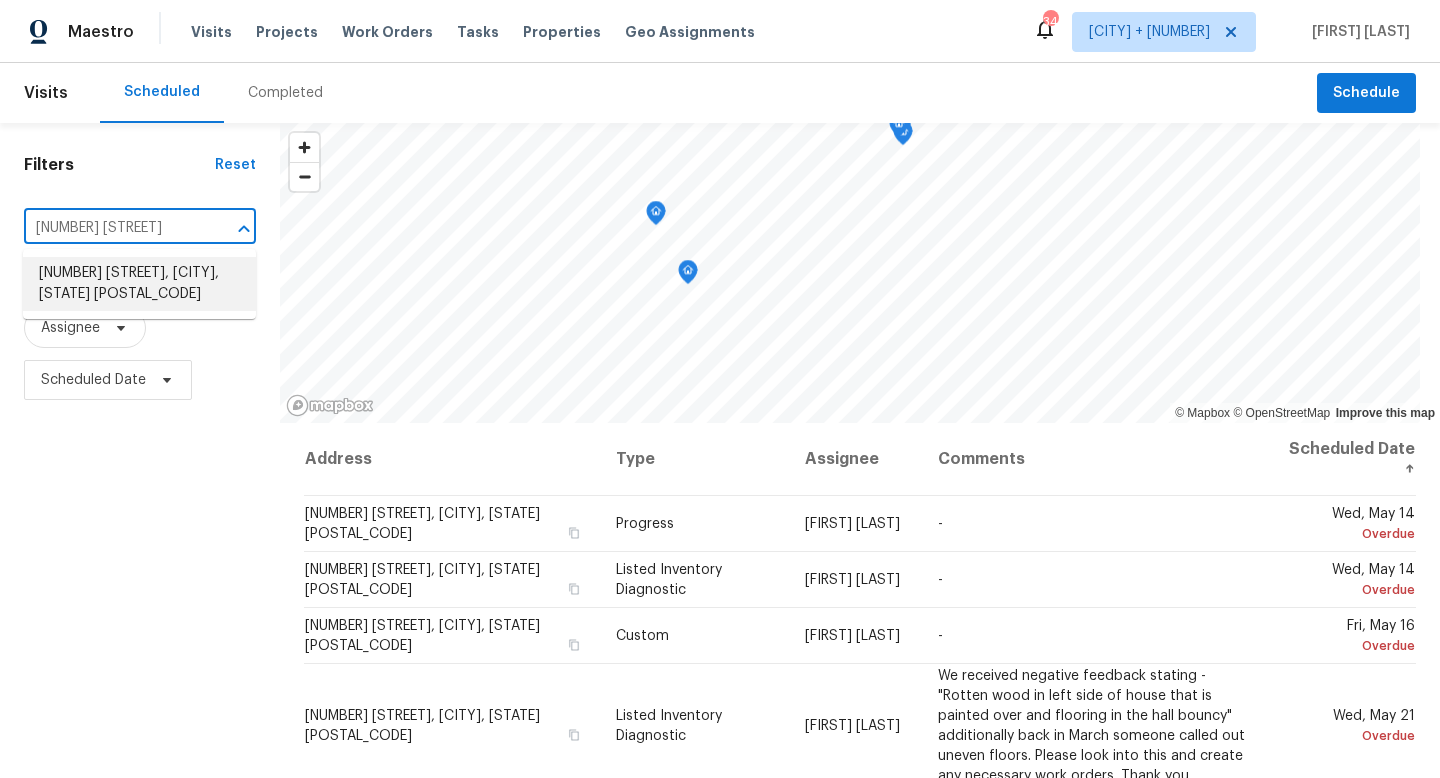 click on "2720 Santa Barbara Dr NW, Atlanta, GA 30318" at bounding box center (139, 284) 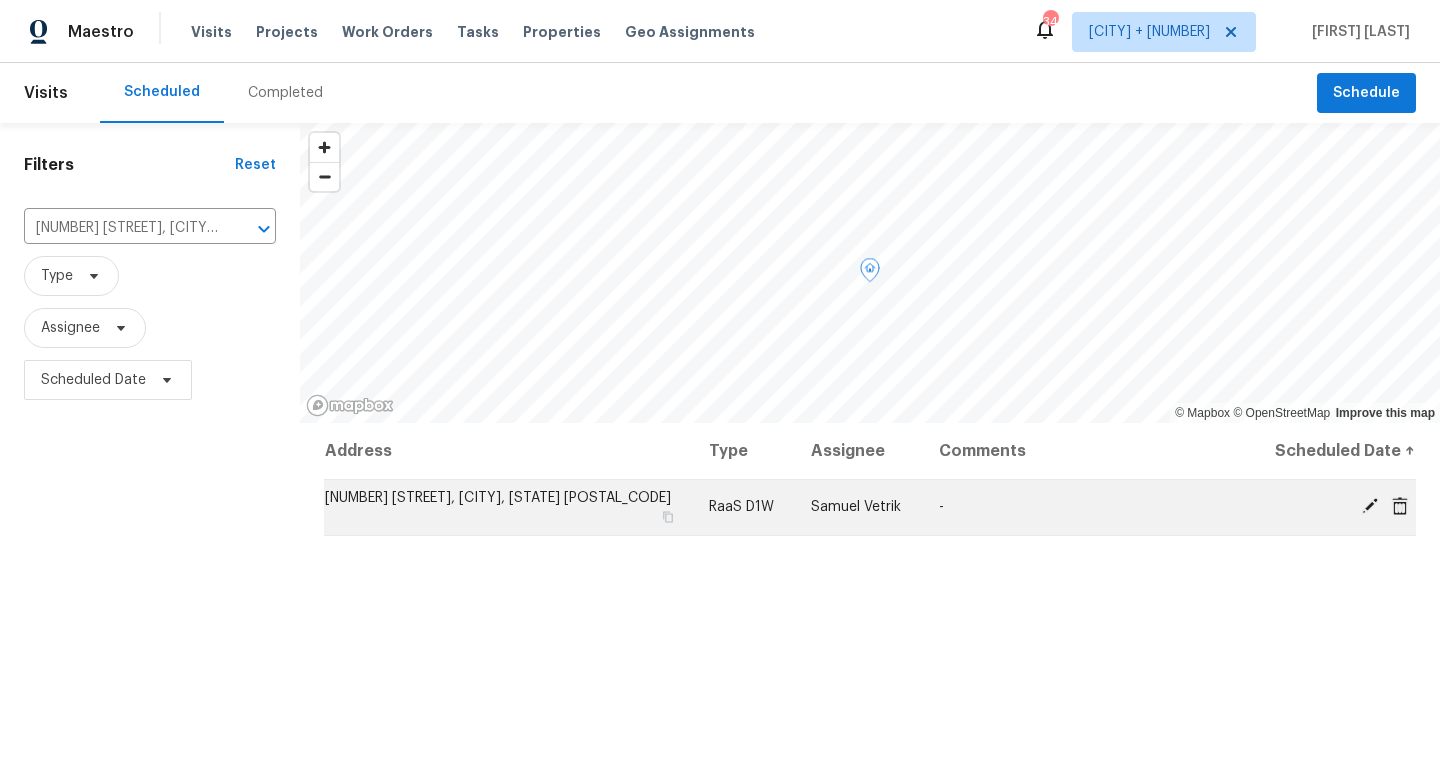 click 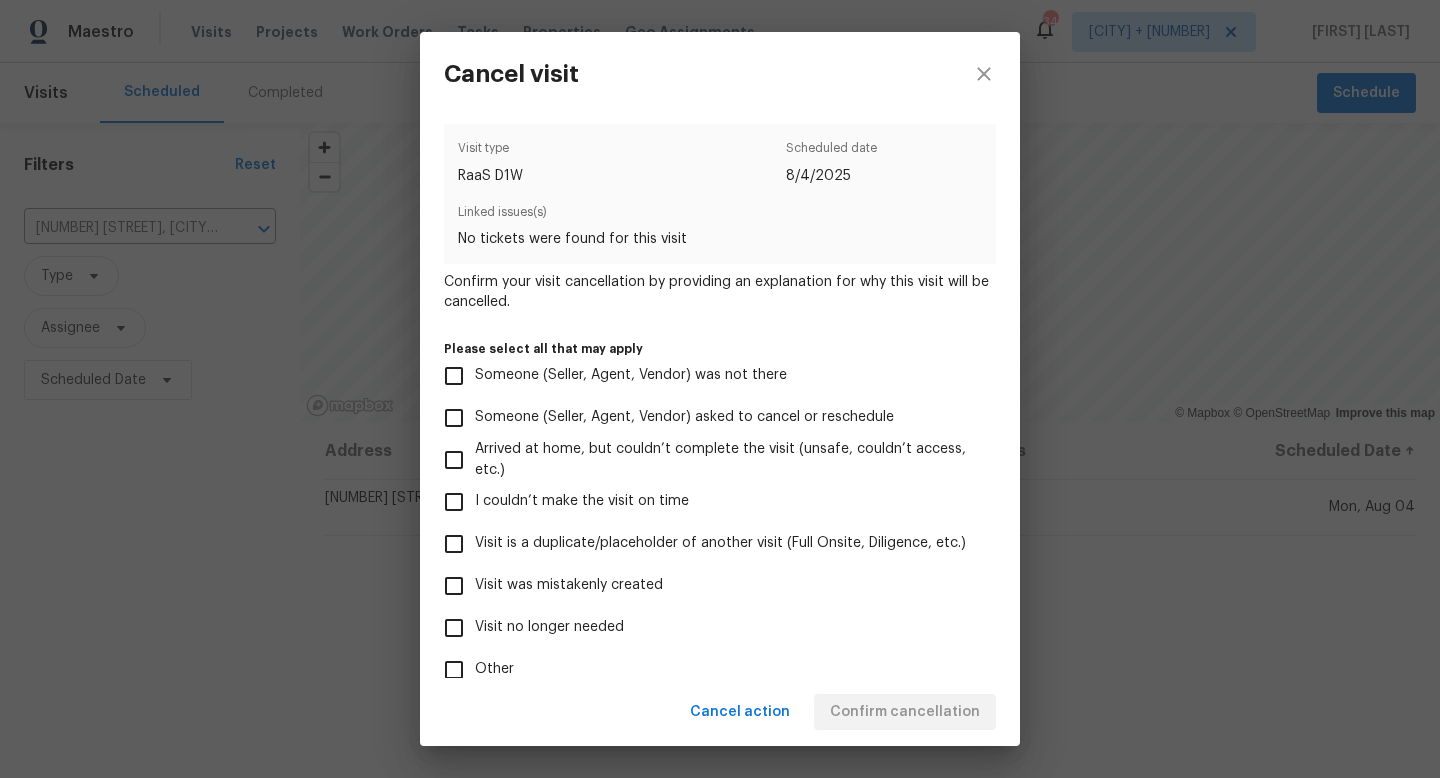 scroll, scrollTop: 118, scrollLeft: 0, axis: vertical 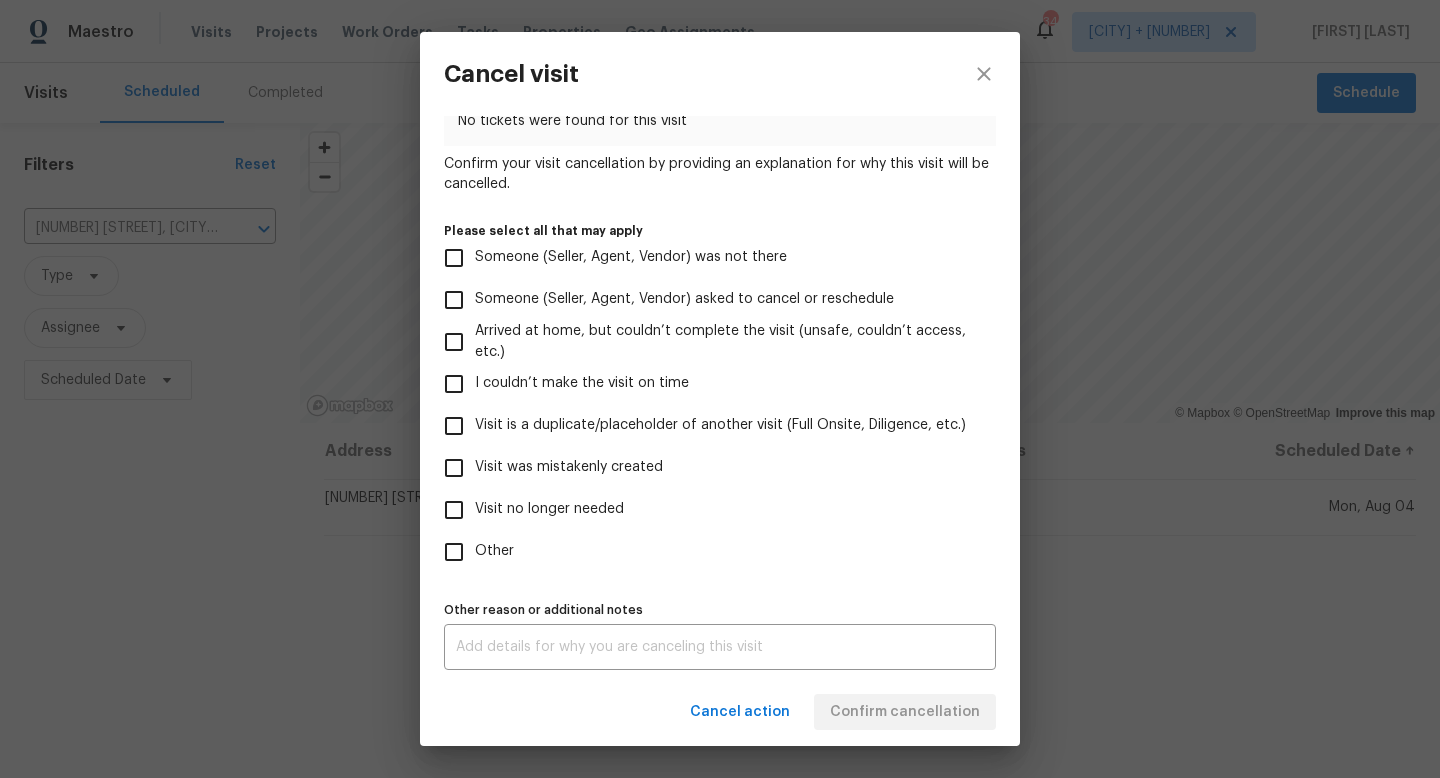 click on "Visit was mistakenly created" at bounding box center [454, 468] 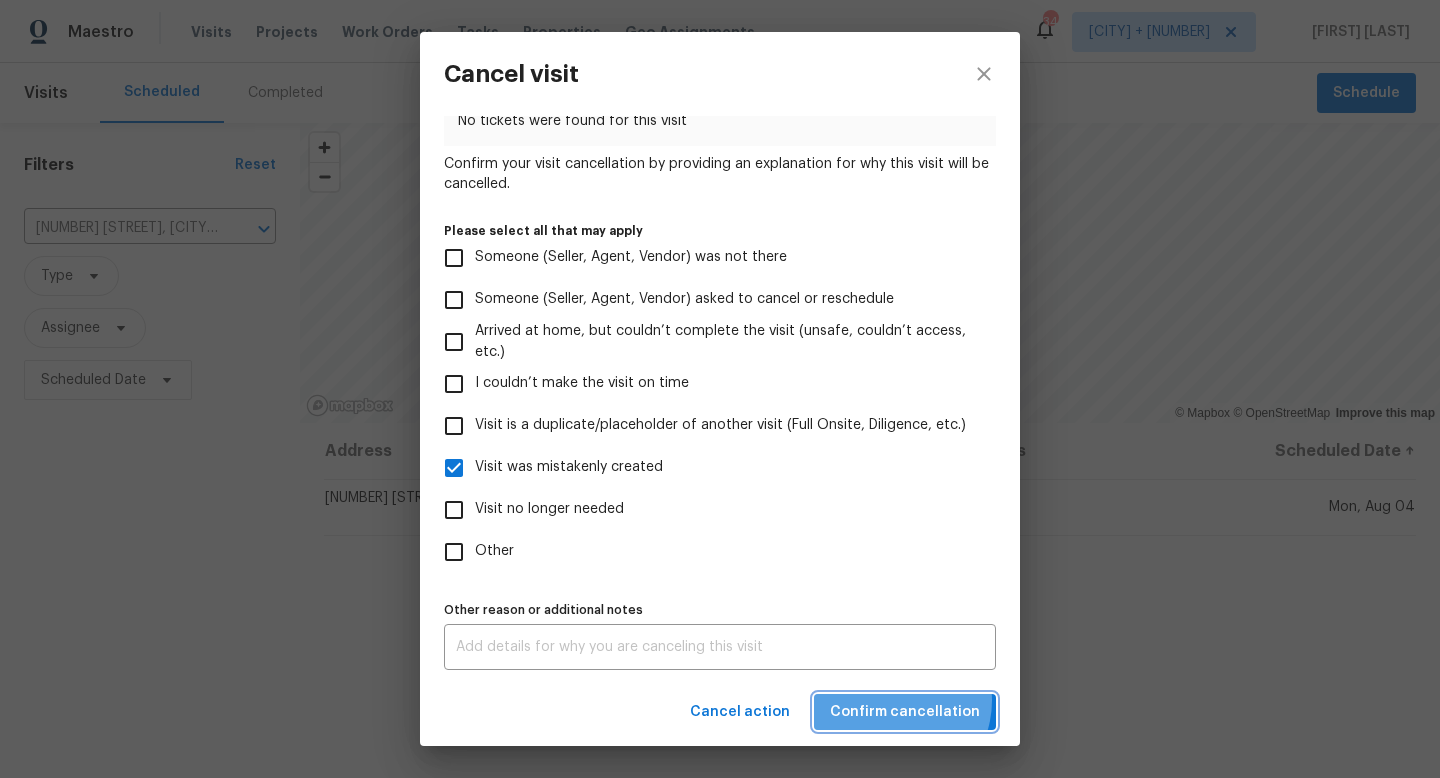 click on "Confirm cancellation" at bounding box center (905, 712) 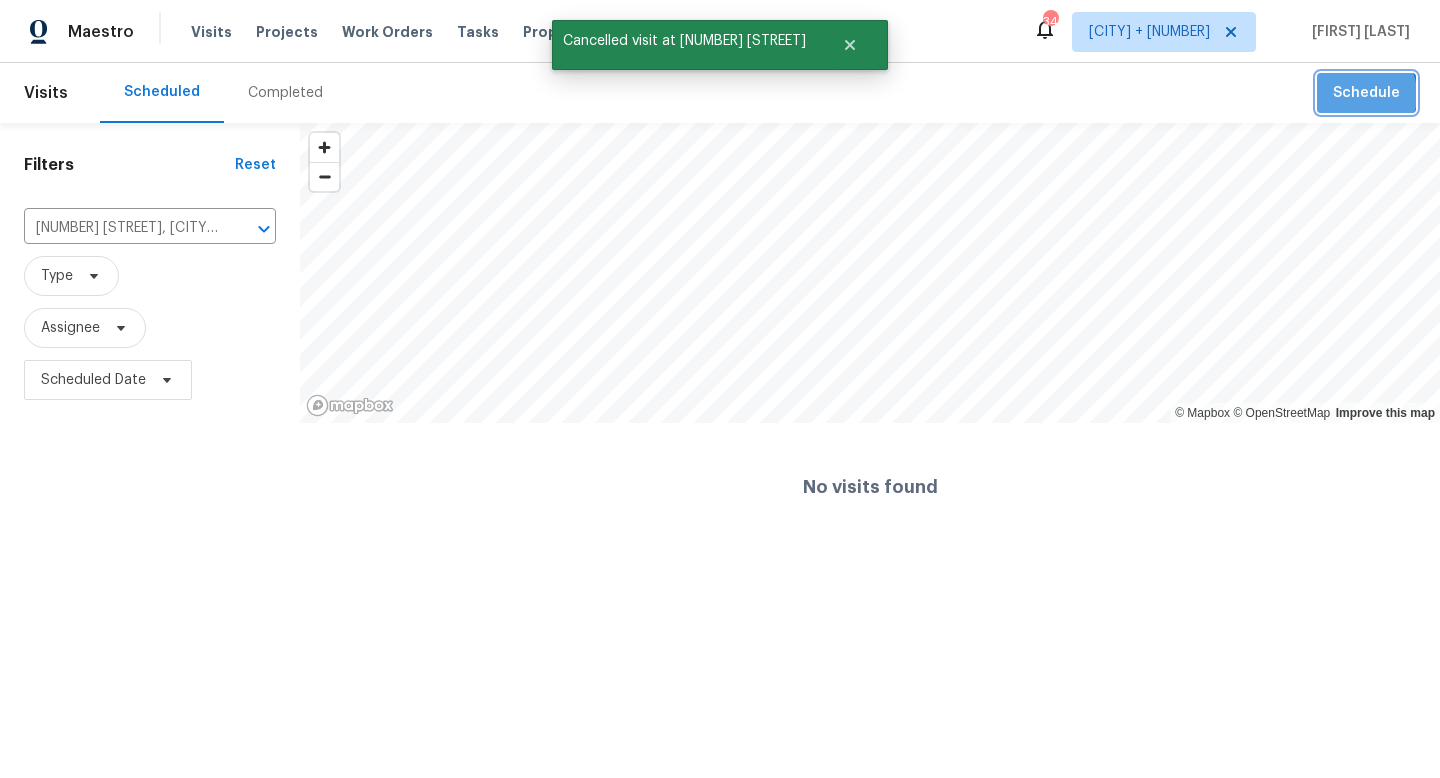 click on "Schedule" at bounding box center [1366, 93] 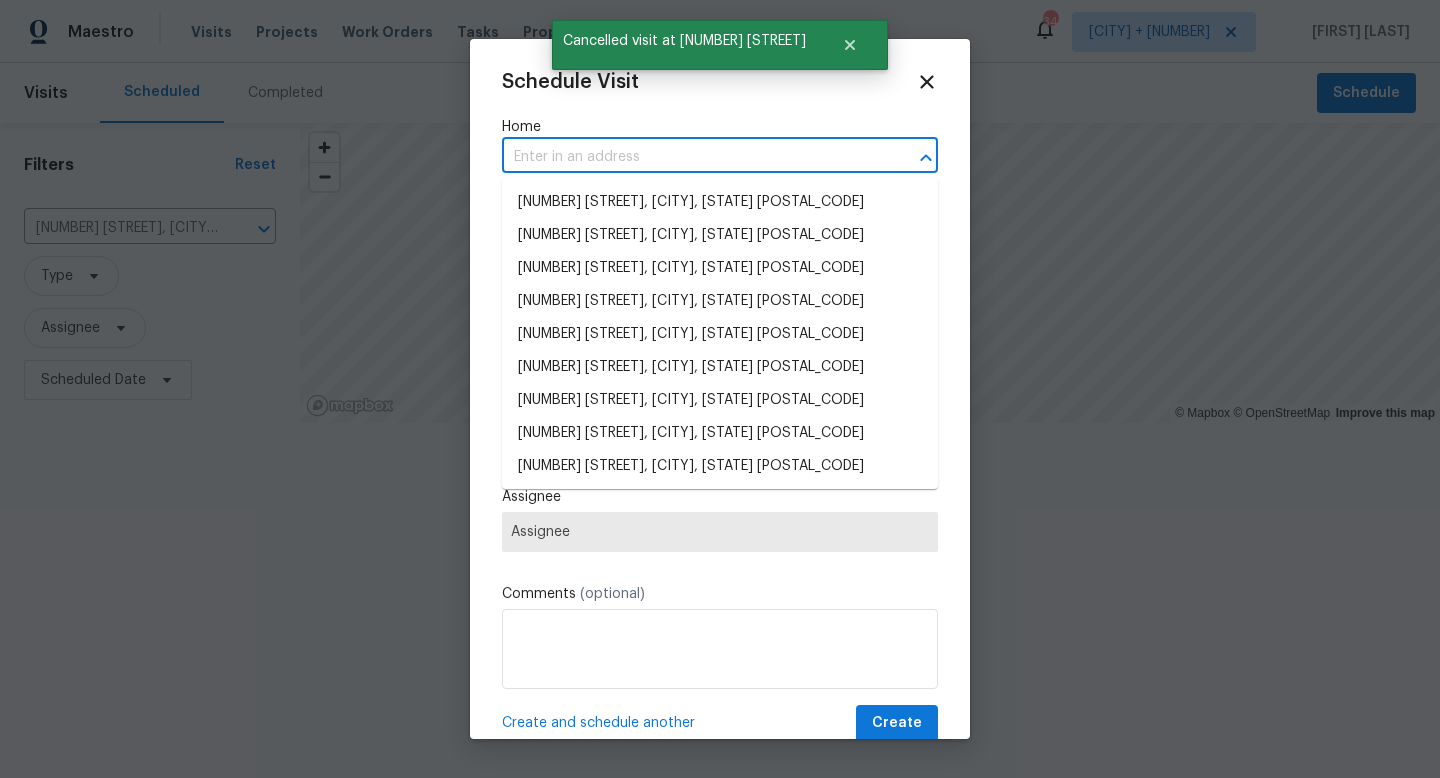 click at bounding box center (692, 157) 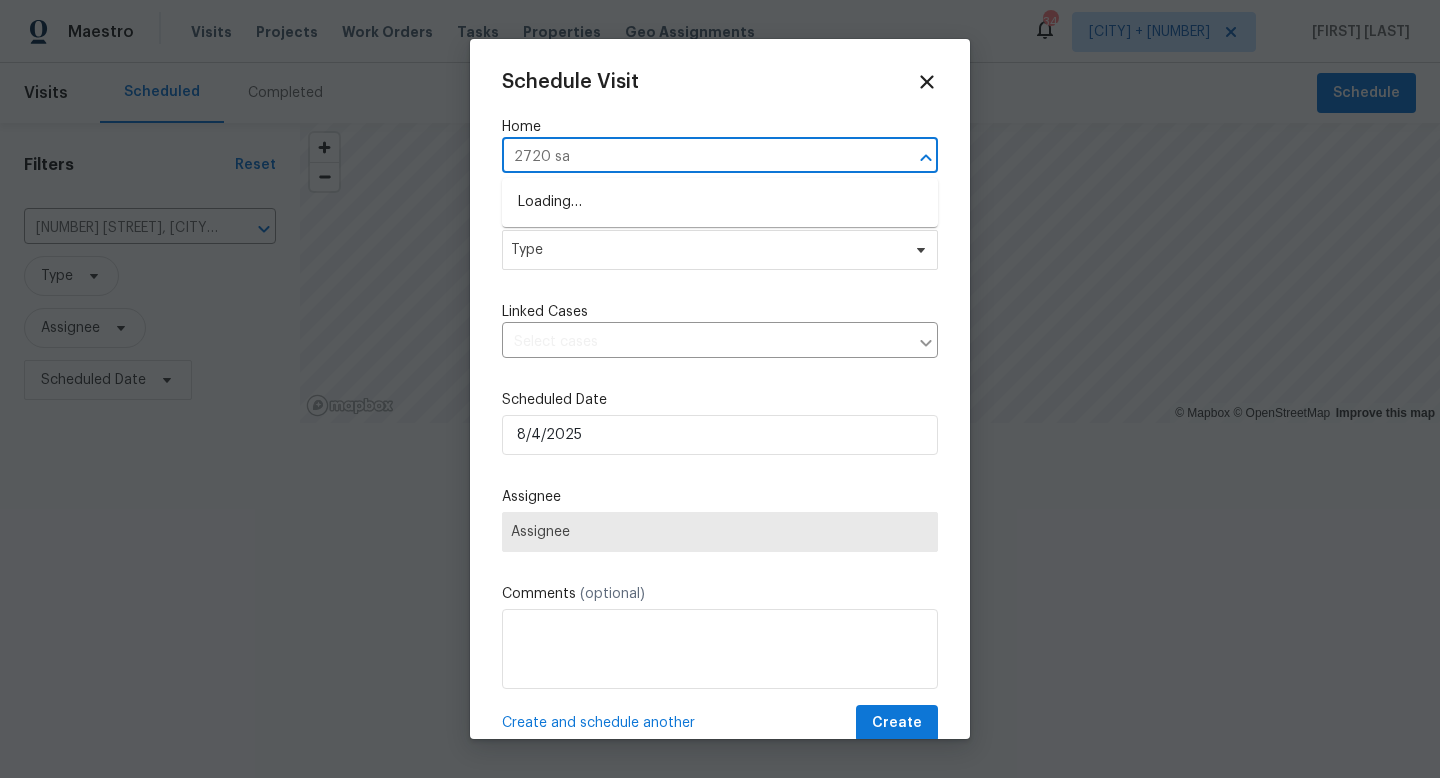 type on "[NUMBER] [STREET]" 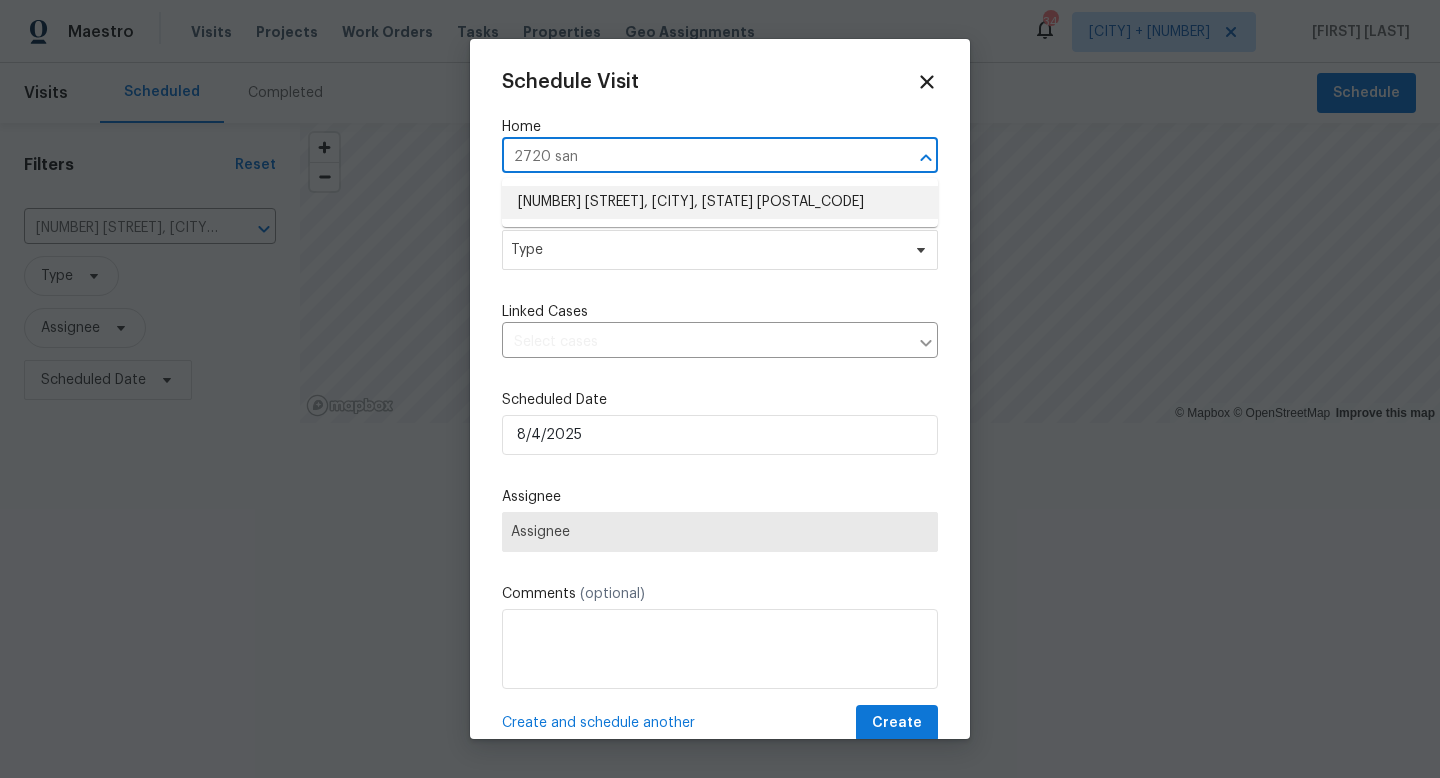 click on "2720 Santa Barbara Dr NW, Atlanta, GA 30318" at bounding box center (720, 202) 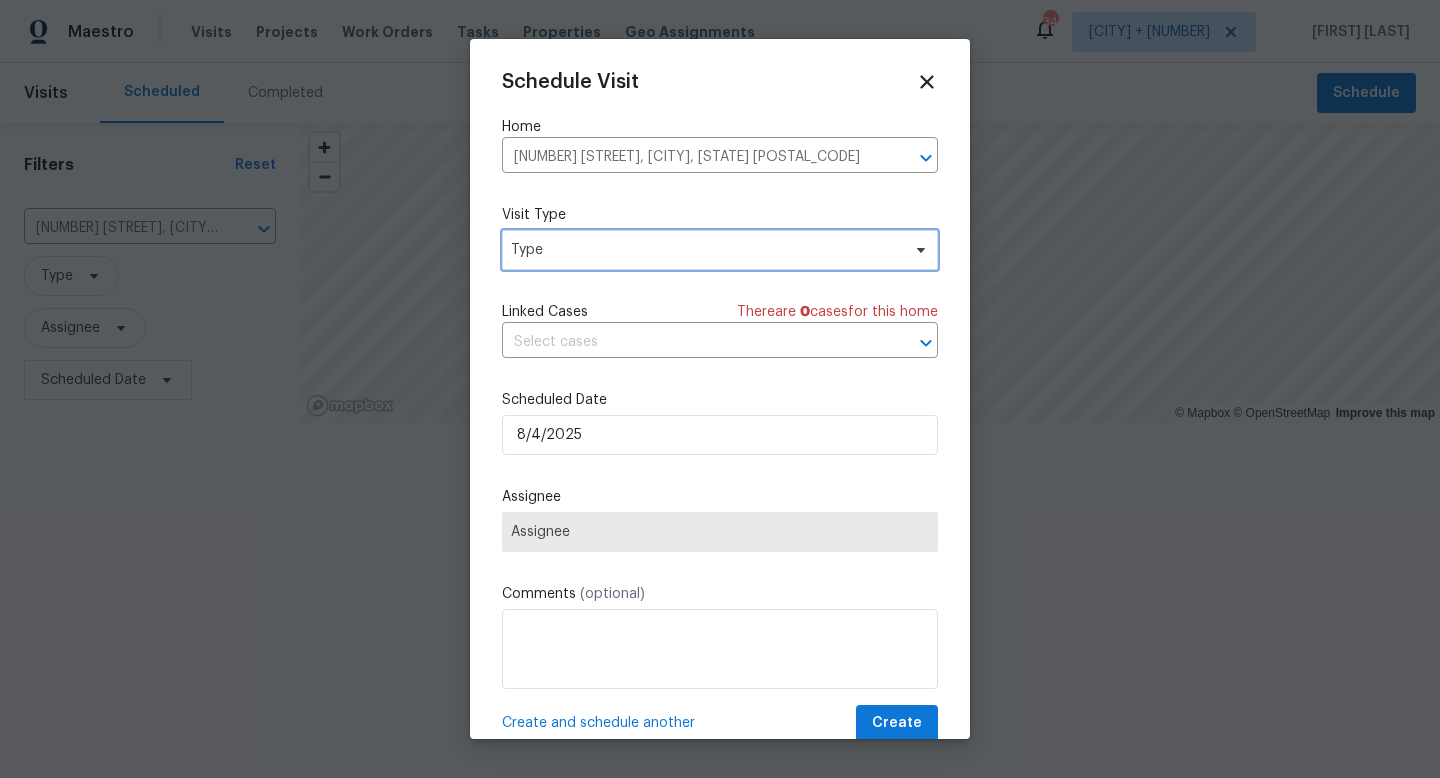 click on "Type" at bounding box center [705, 250] 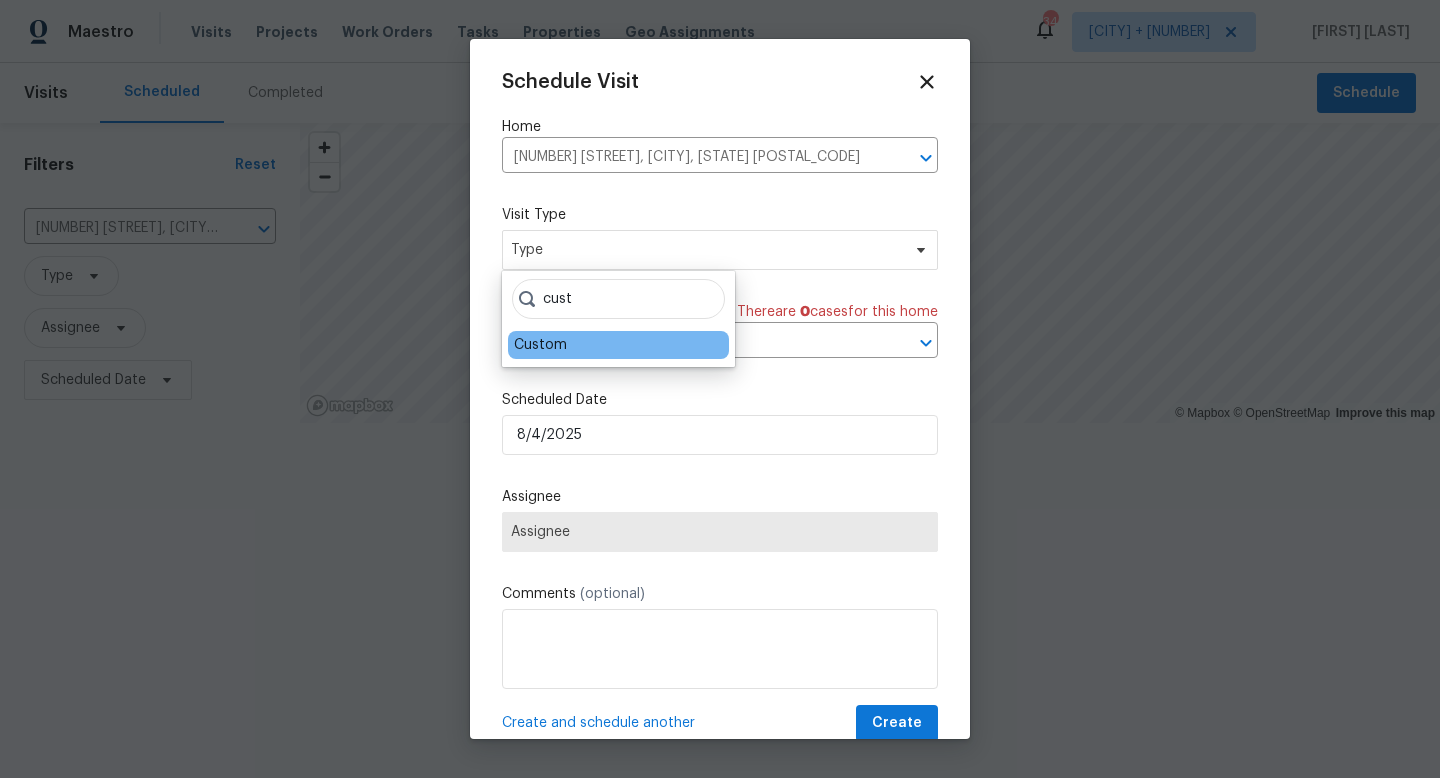 type on "cust" 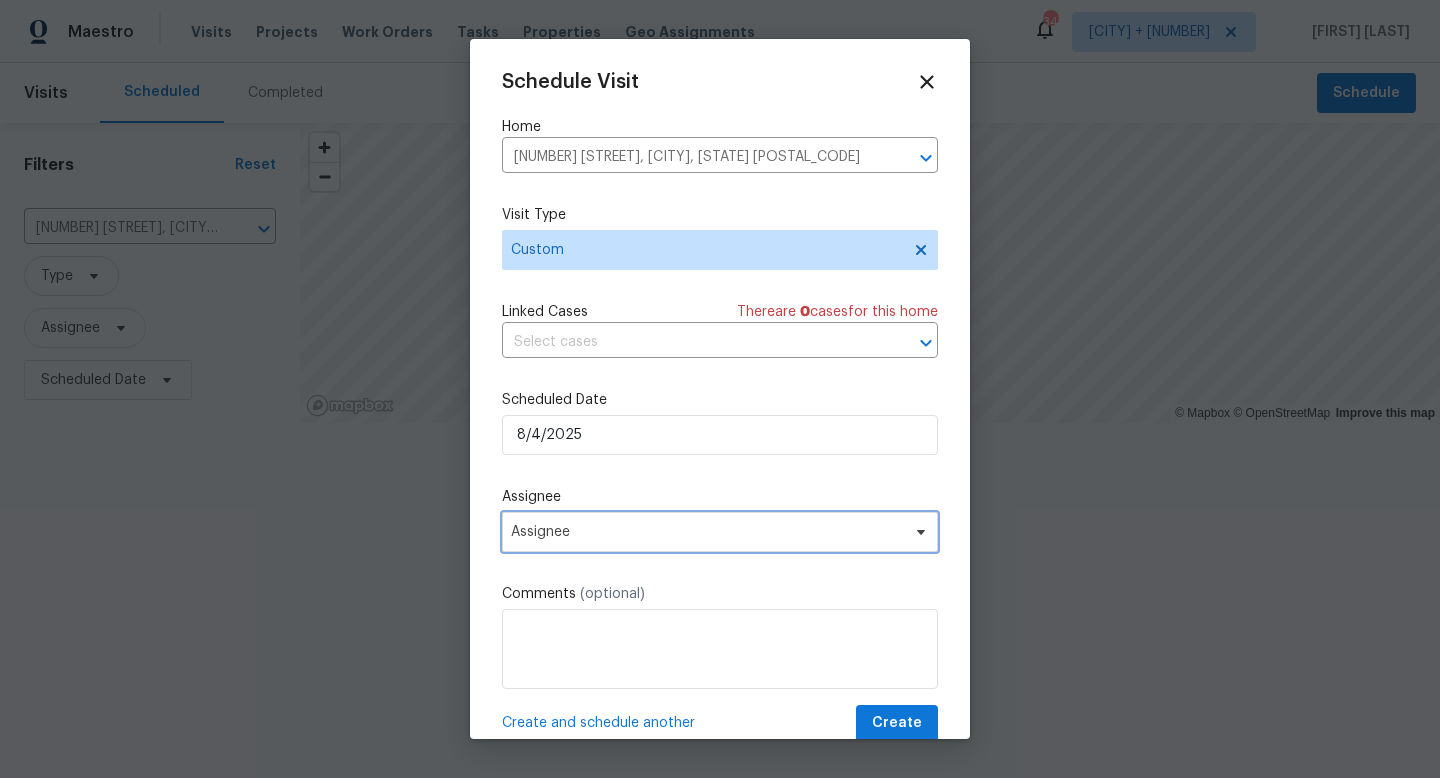 click on "Assignee" at bounding box center (720, 532) 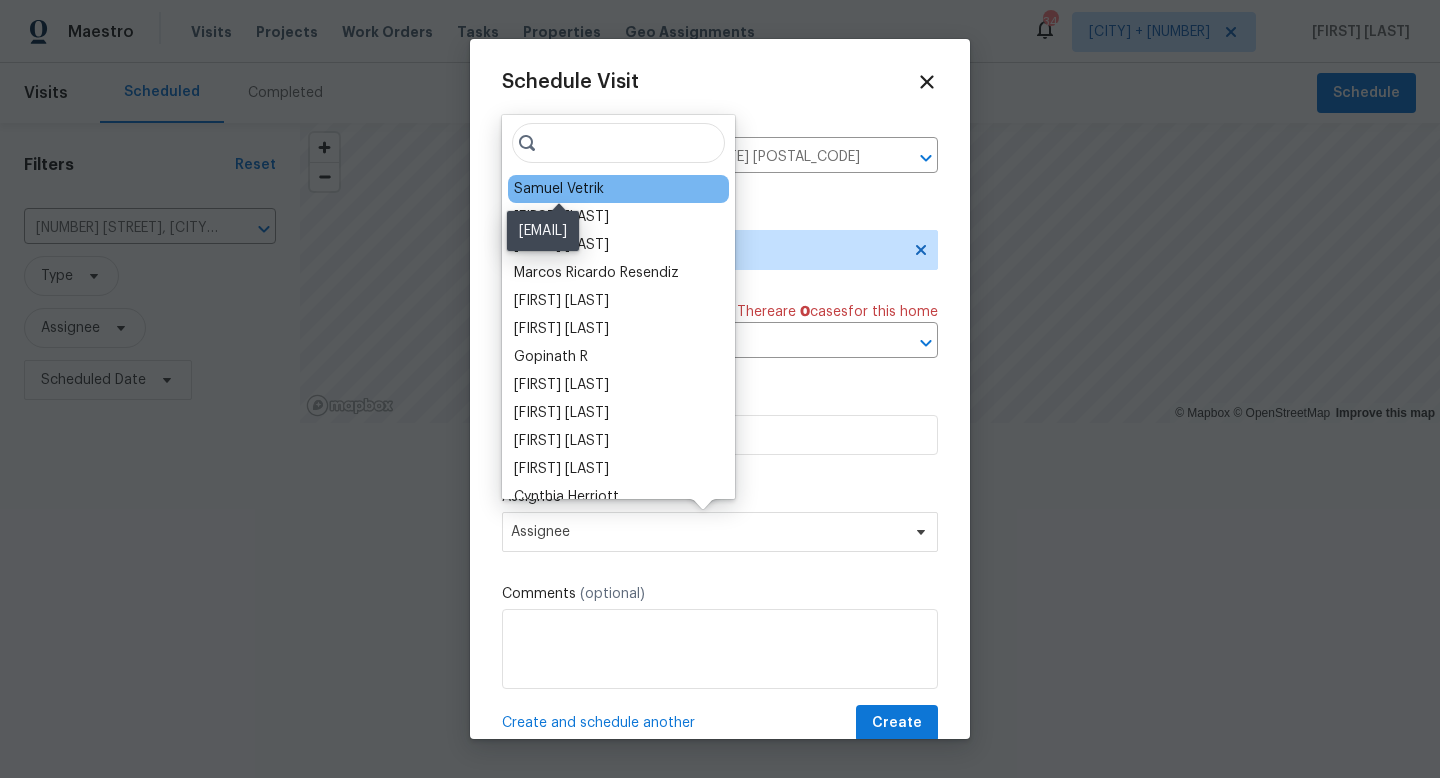 click on "Samuel Vetrik" at bounding box center [559, 189] 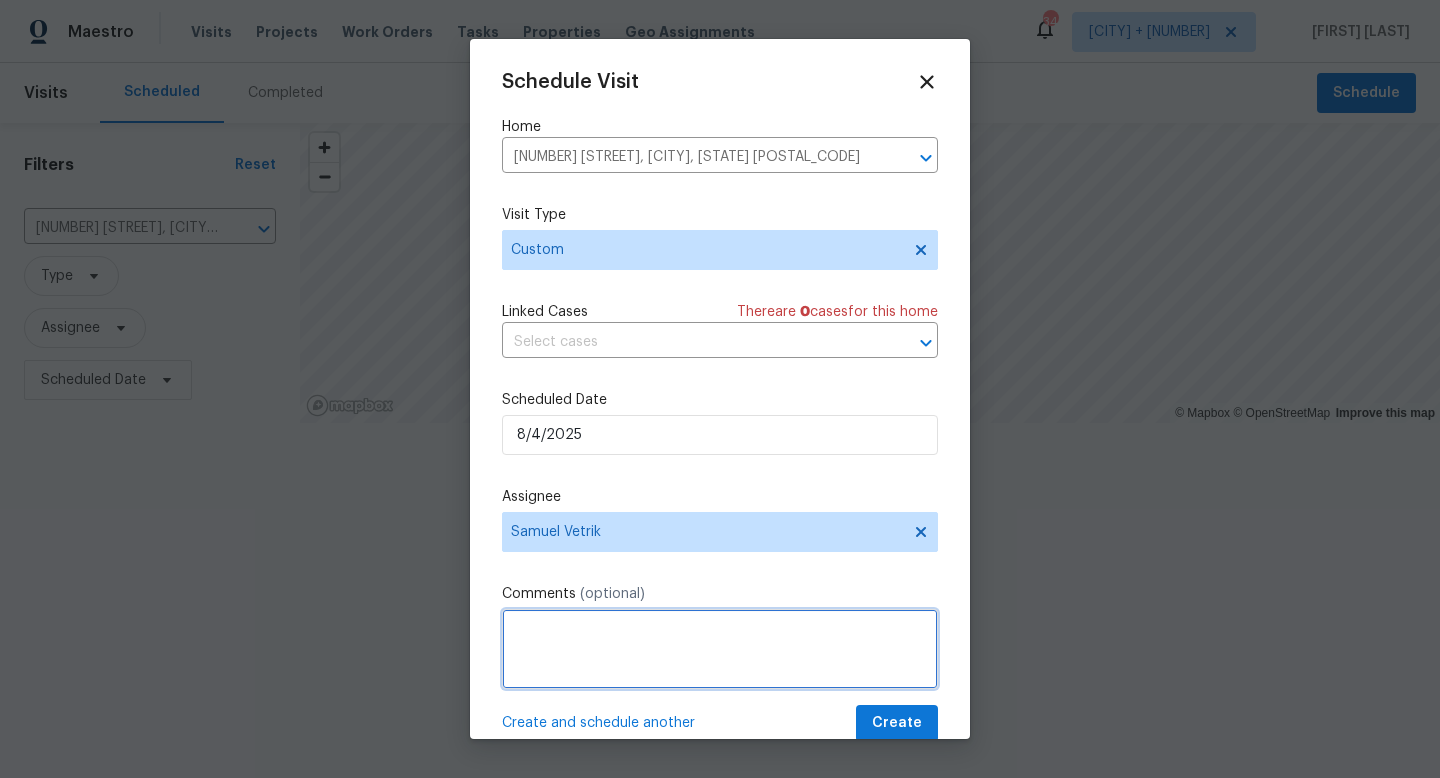 click at bounding box center [720, 649] 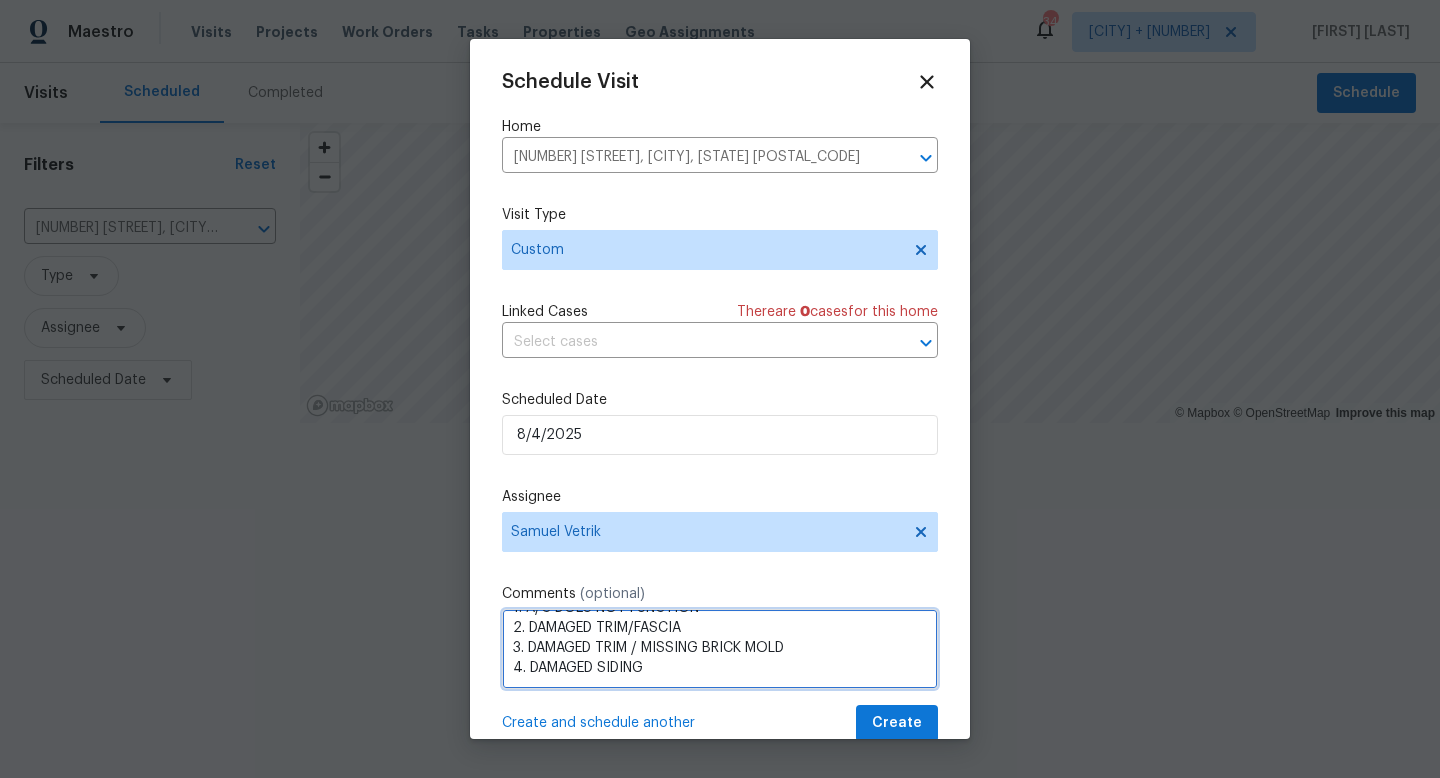 scroll, scrollTop: 49, scrollLeft: 0, axis: vertical 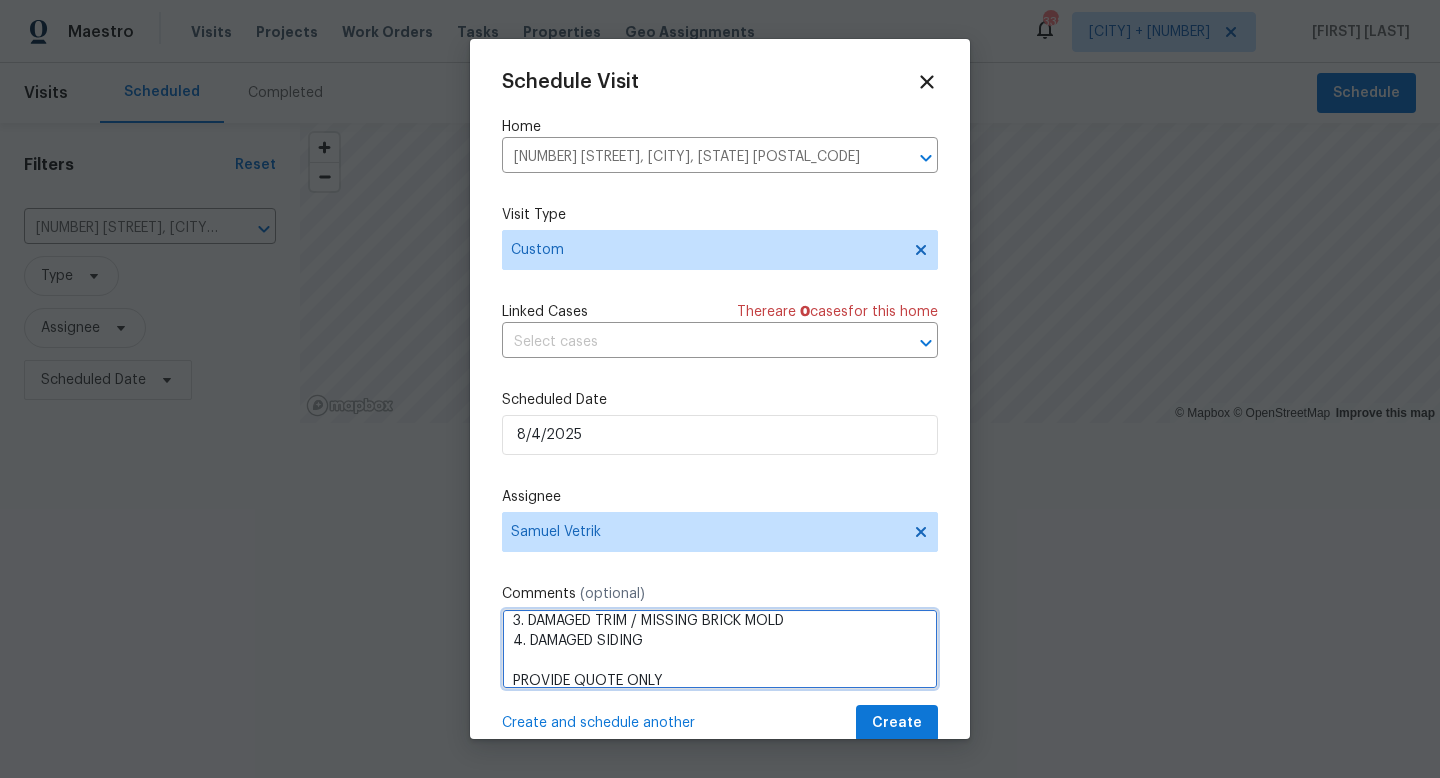 type on "1. A/C DOES NOT FUNCTION
2. DAMAGED TRIM/FASCIA
3. DAMAGED TRIM / MISSING BRICK MOLD
4. DAMAGED SIDING
PROVIDE QUOTE ONLY" 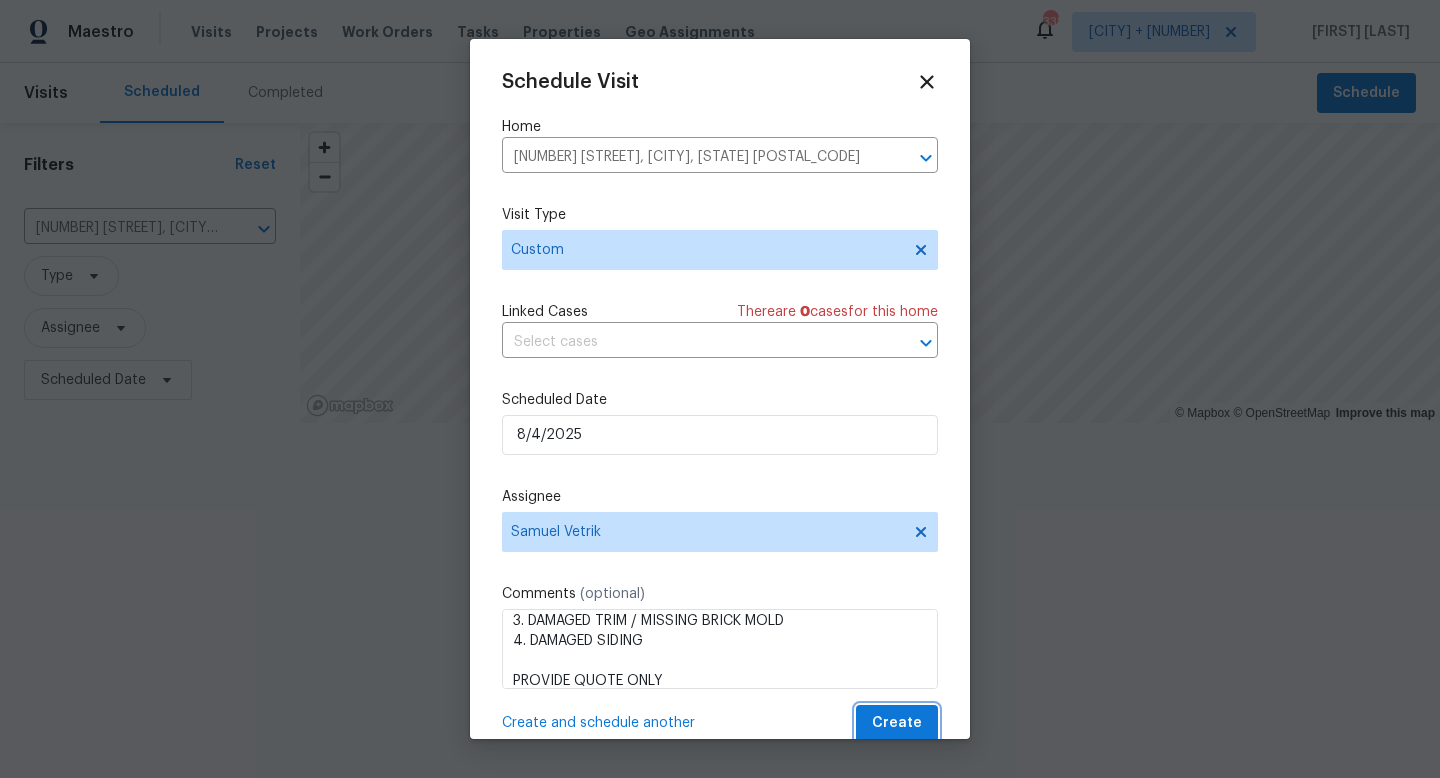 click on "Create" at bounding box center [897, 723] 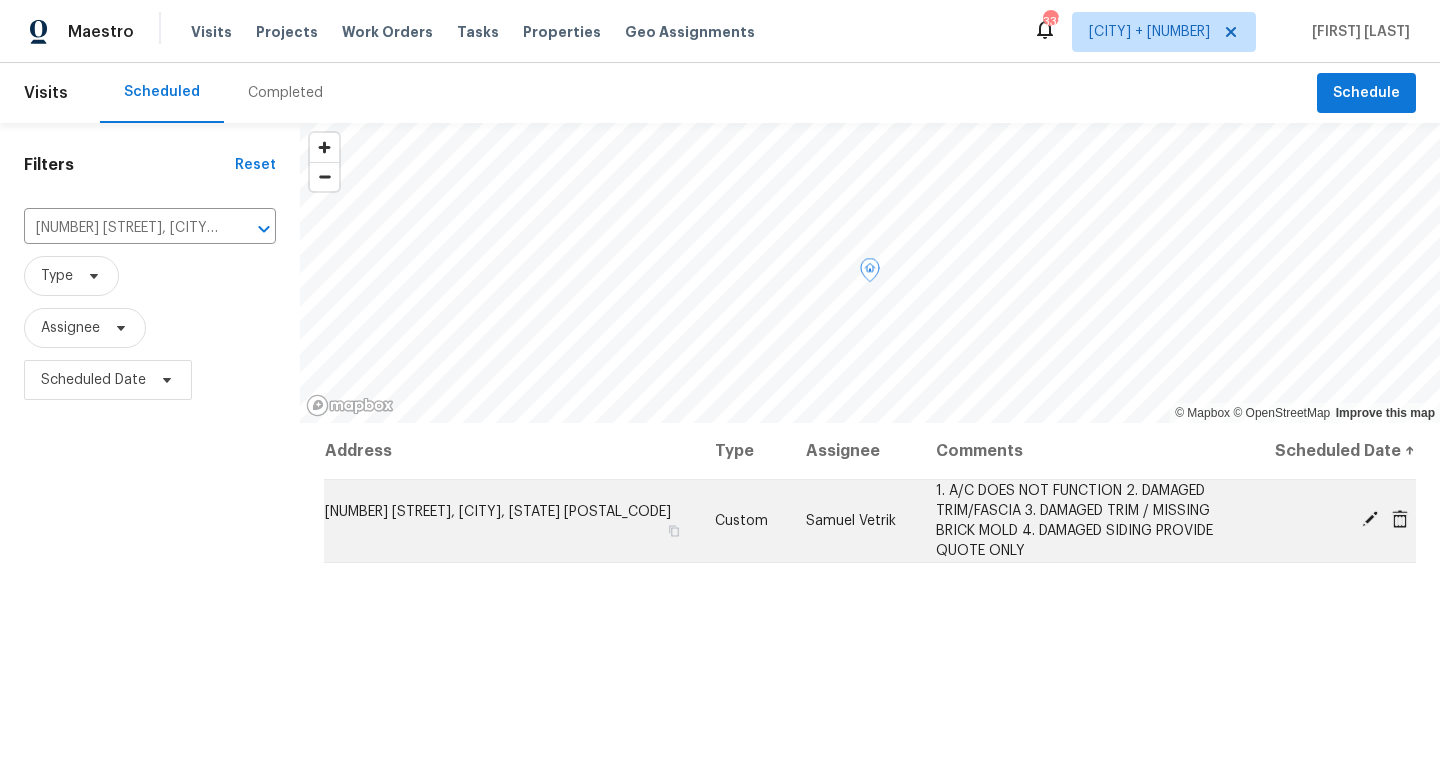 click on "2720 Santa Barbara Dr NW, Atlanta, GA 30318" at bounding box center [498, 512] 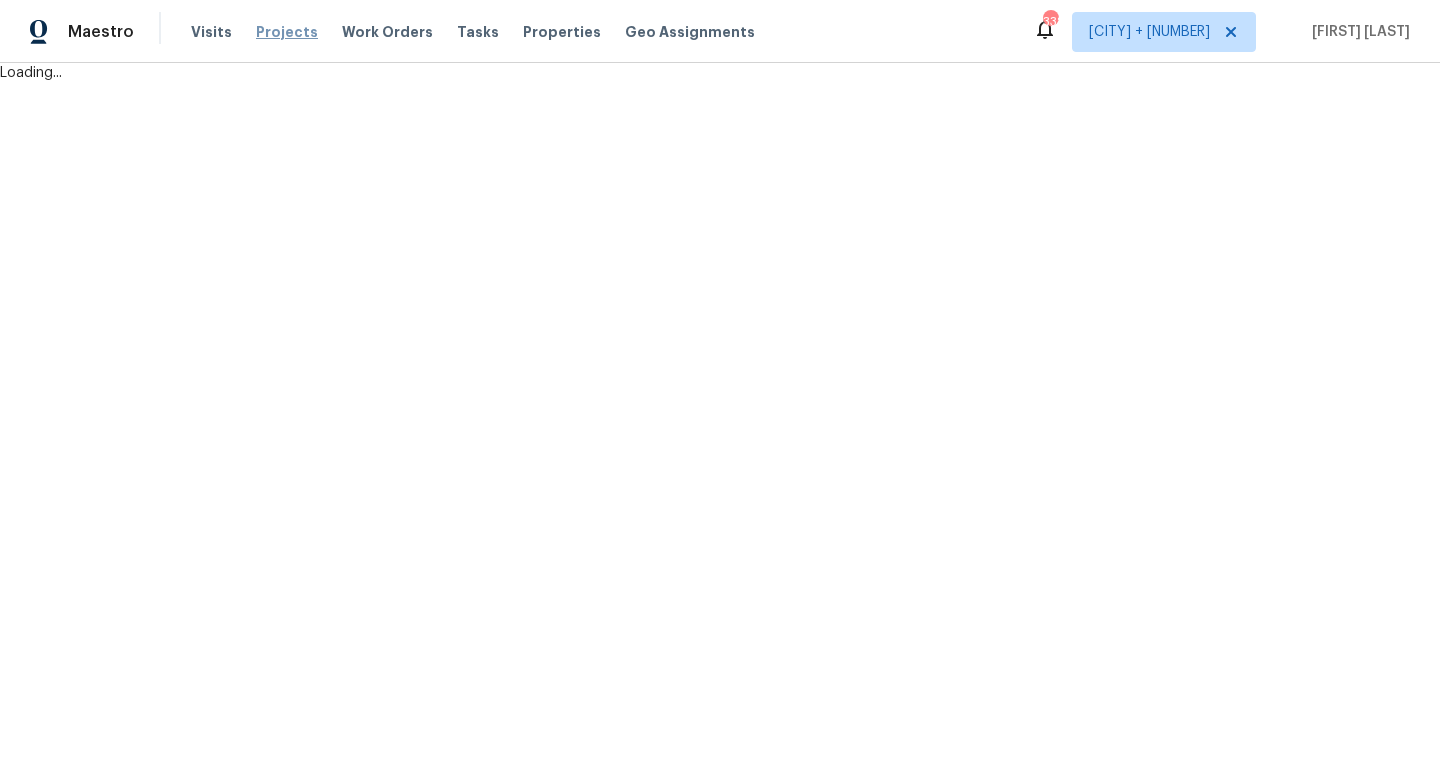 click on "Projects" at bounding box center [287, 32] 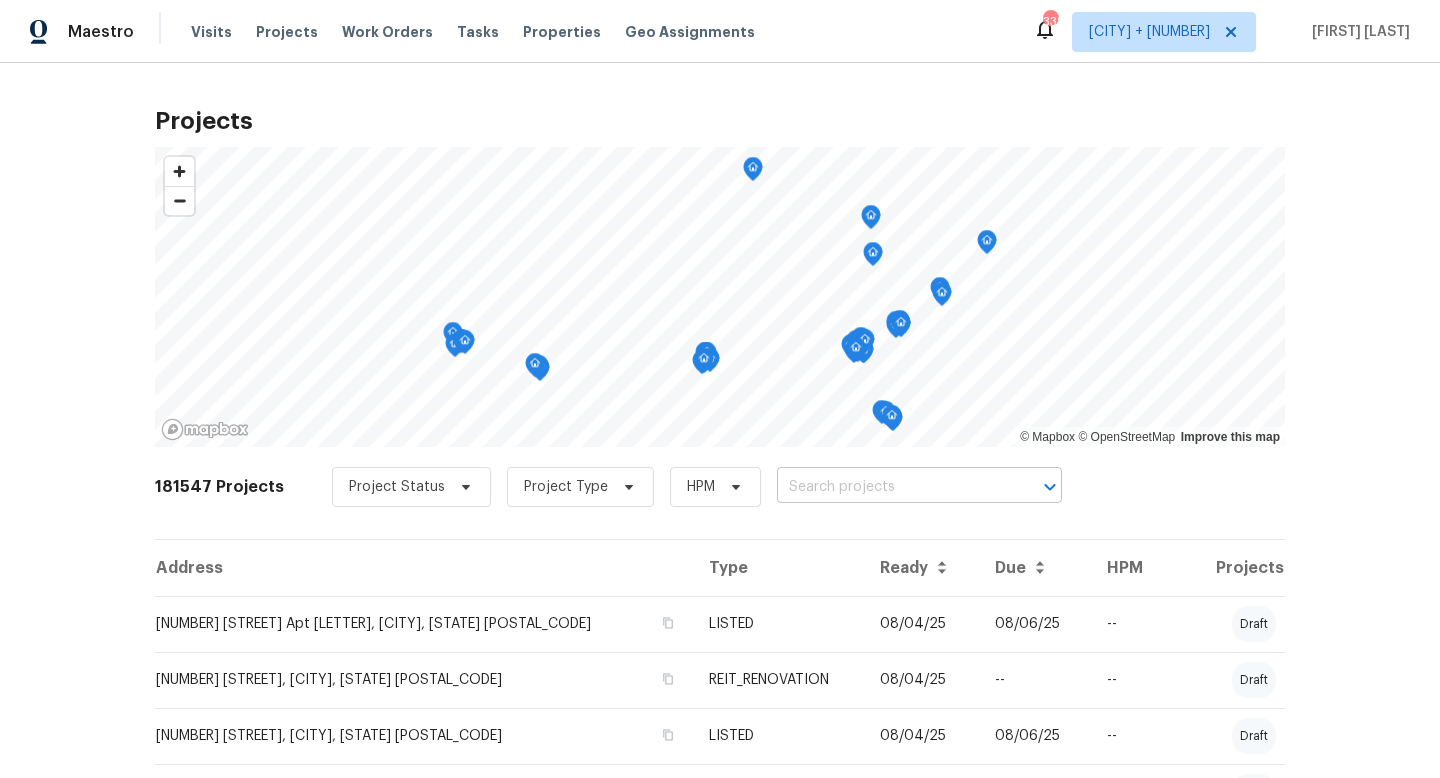 click at bounding box center (891, 487) 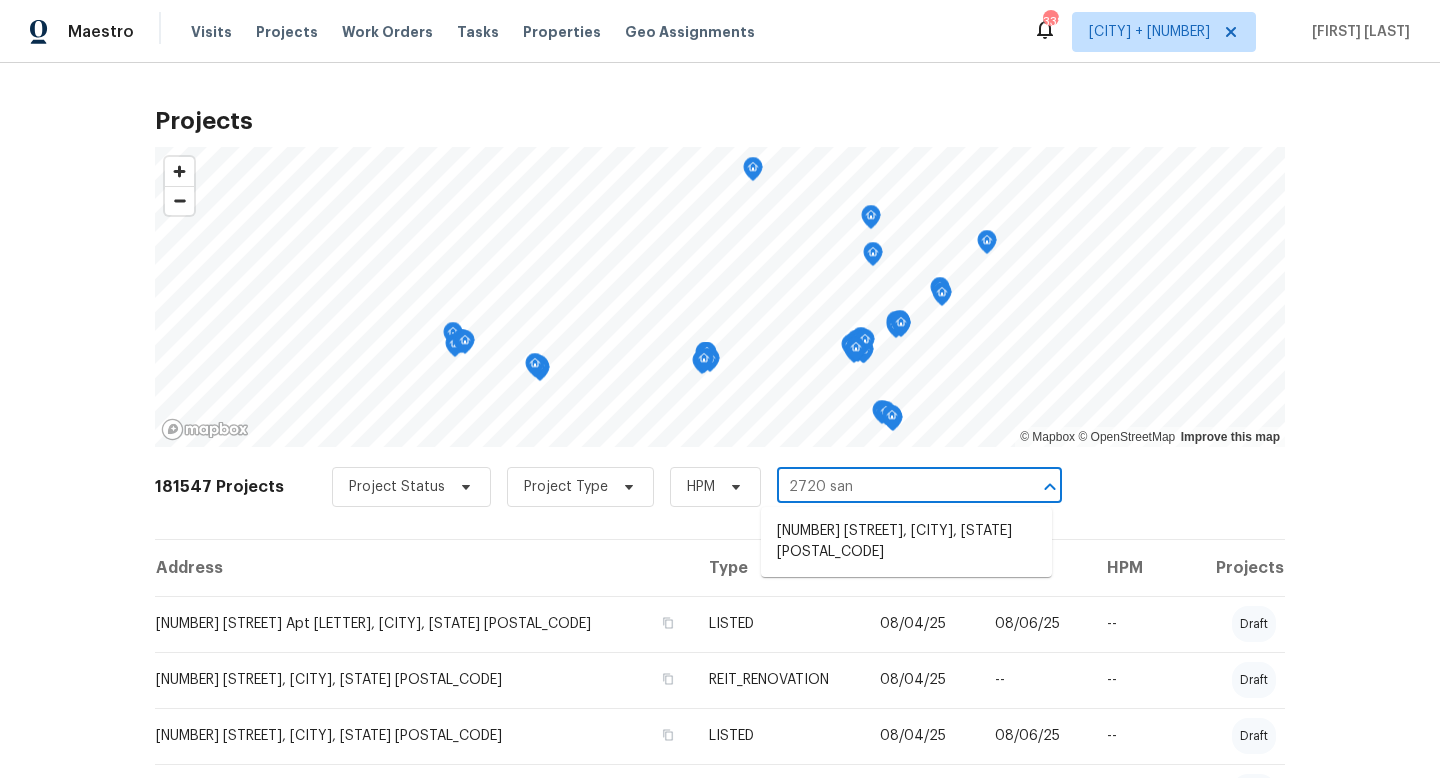type on "[NUMBER] [STREET]" 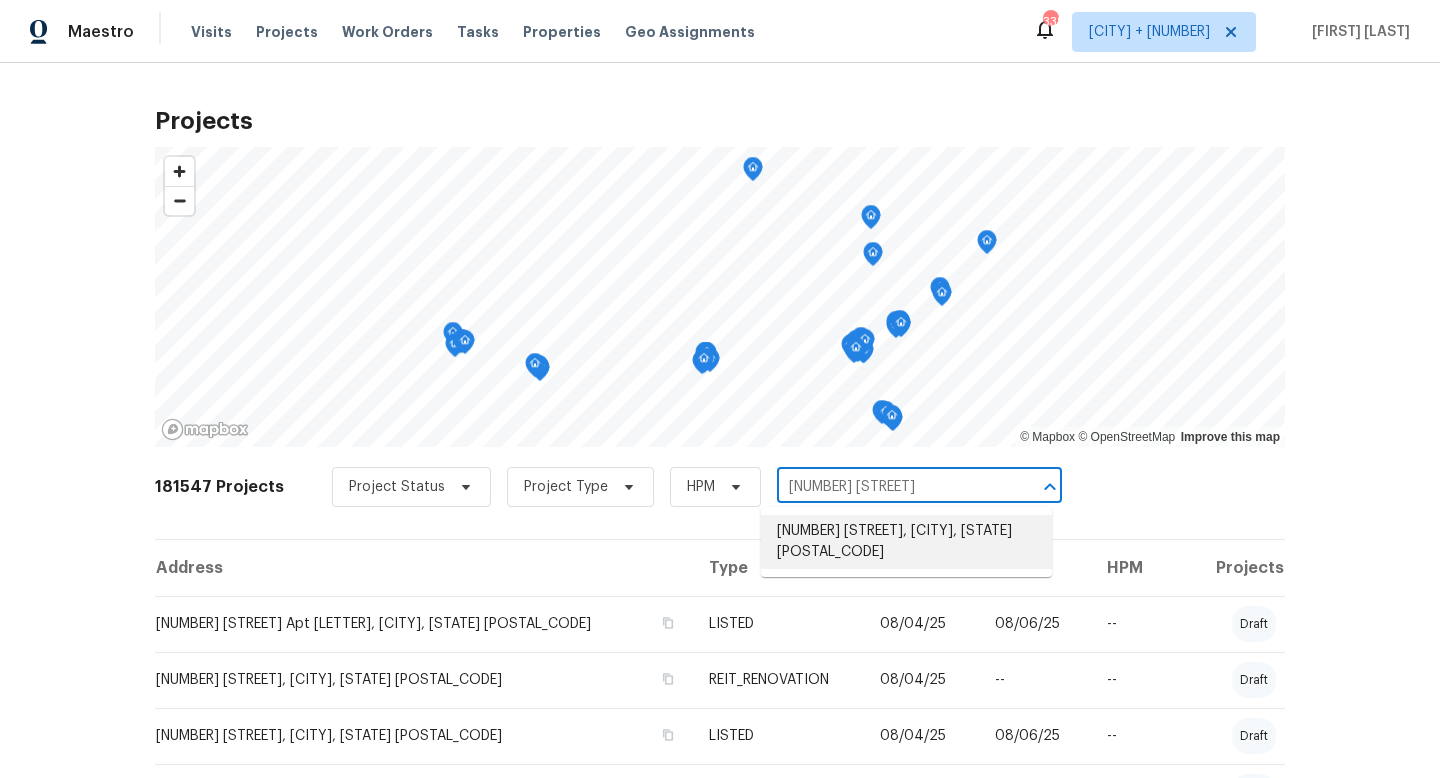 click on "2720 Santa Barbara Dr NW, Atlanta, GA 30318" at bounding box center (906, 542) 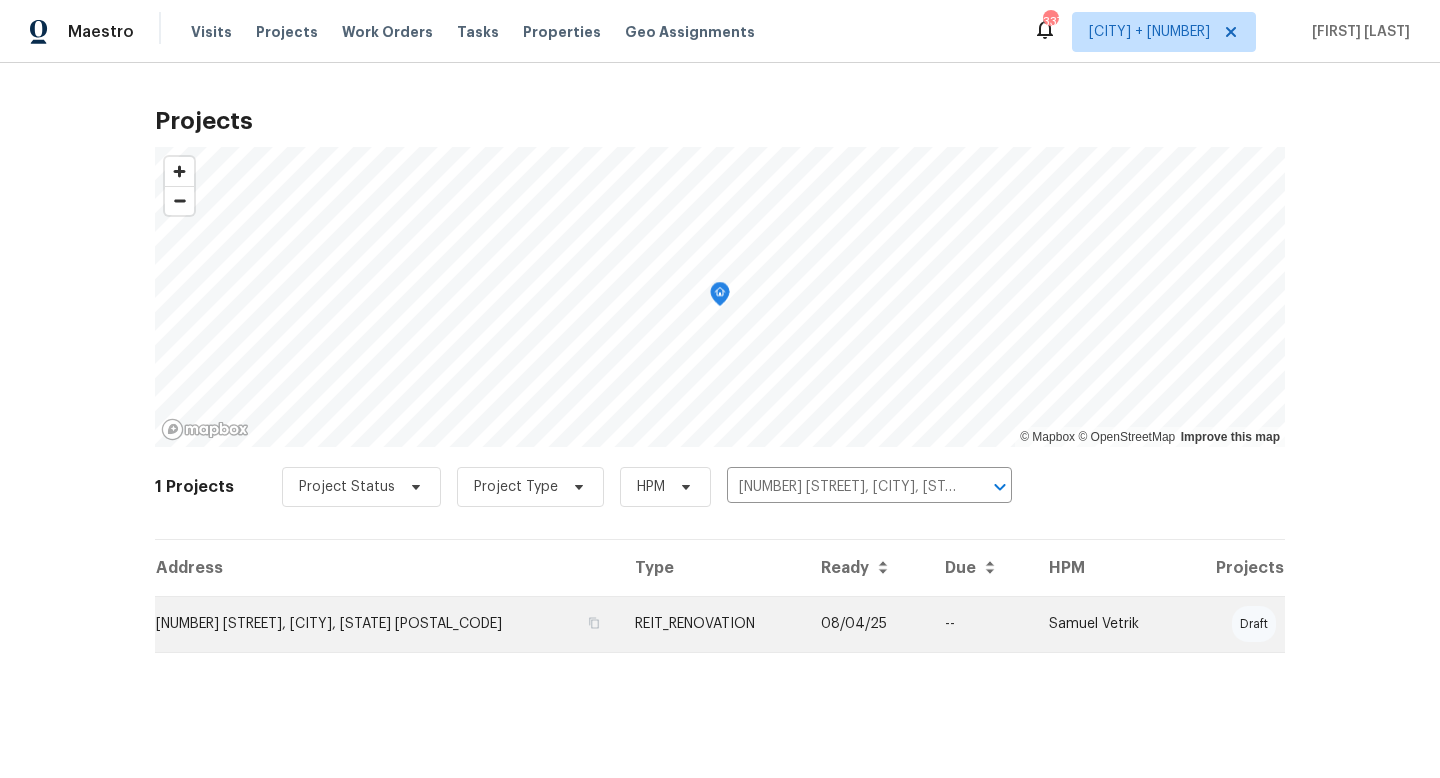 click on "2720 Santa Barbara Dr NW, Atlanta, GA 30318" at bounding box center (387, 624) 